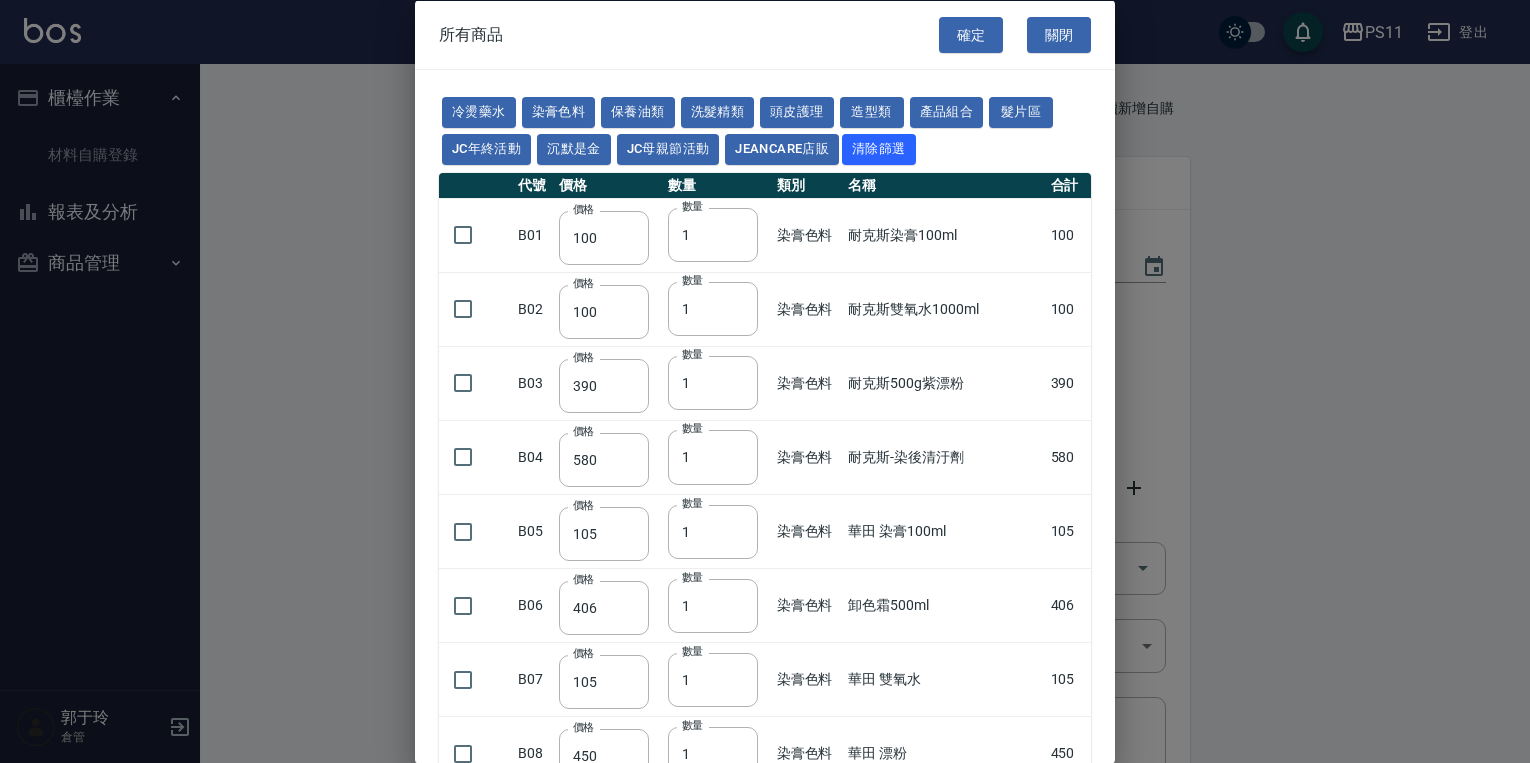 scroll, scrollTop: 0, scrollLeft: 0, axis: both 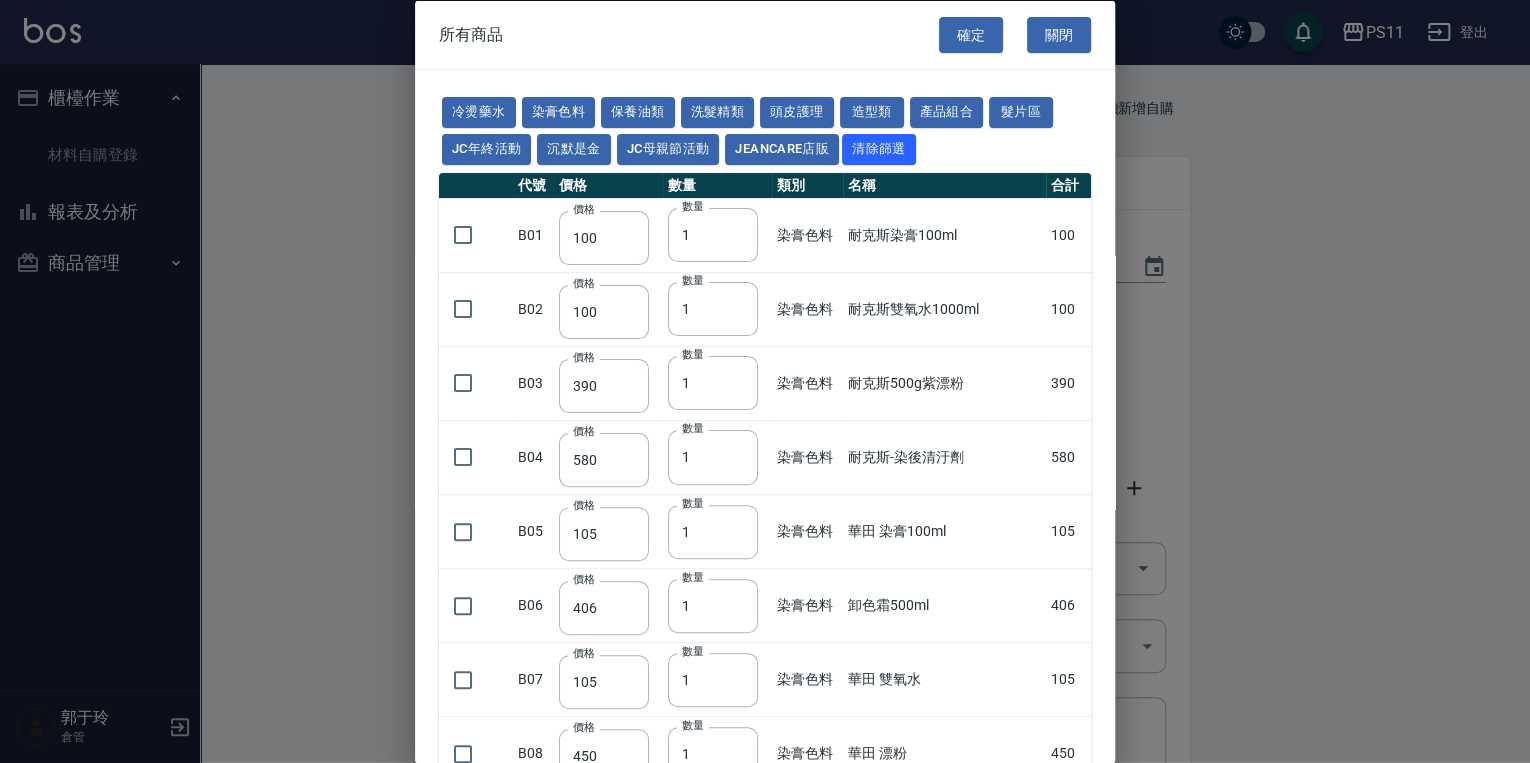drag, startPoint x: 1034, startPoint y: 360, endPoint x: 1053, endPoint y: 12, distance: 348.51828 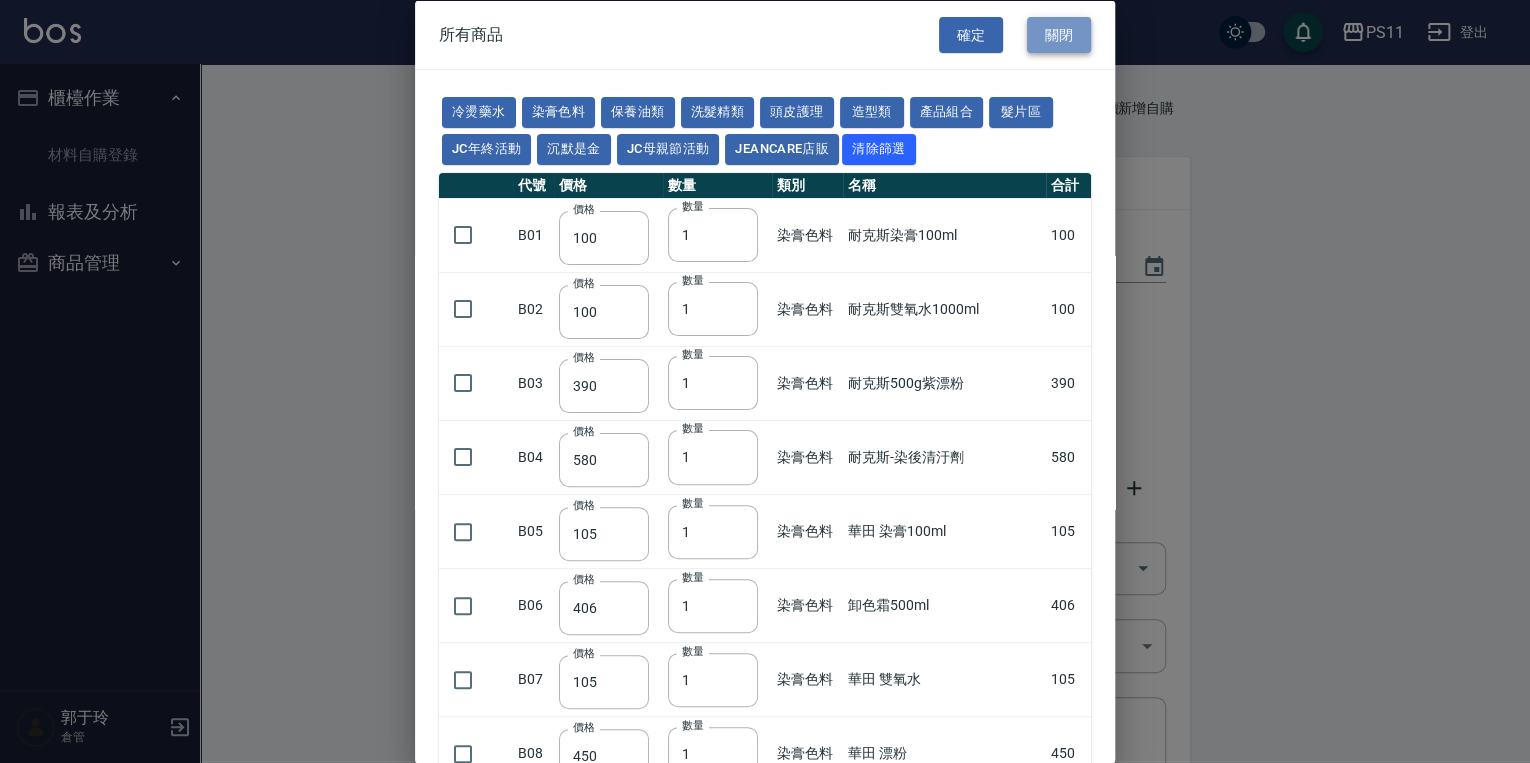 click on "關閉" at bounding box center (1059, 34) 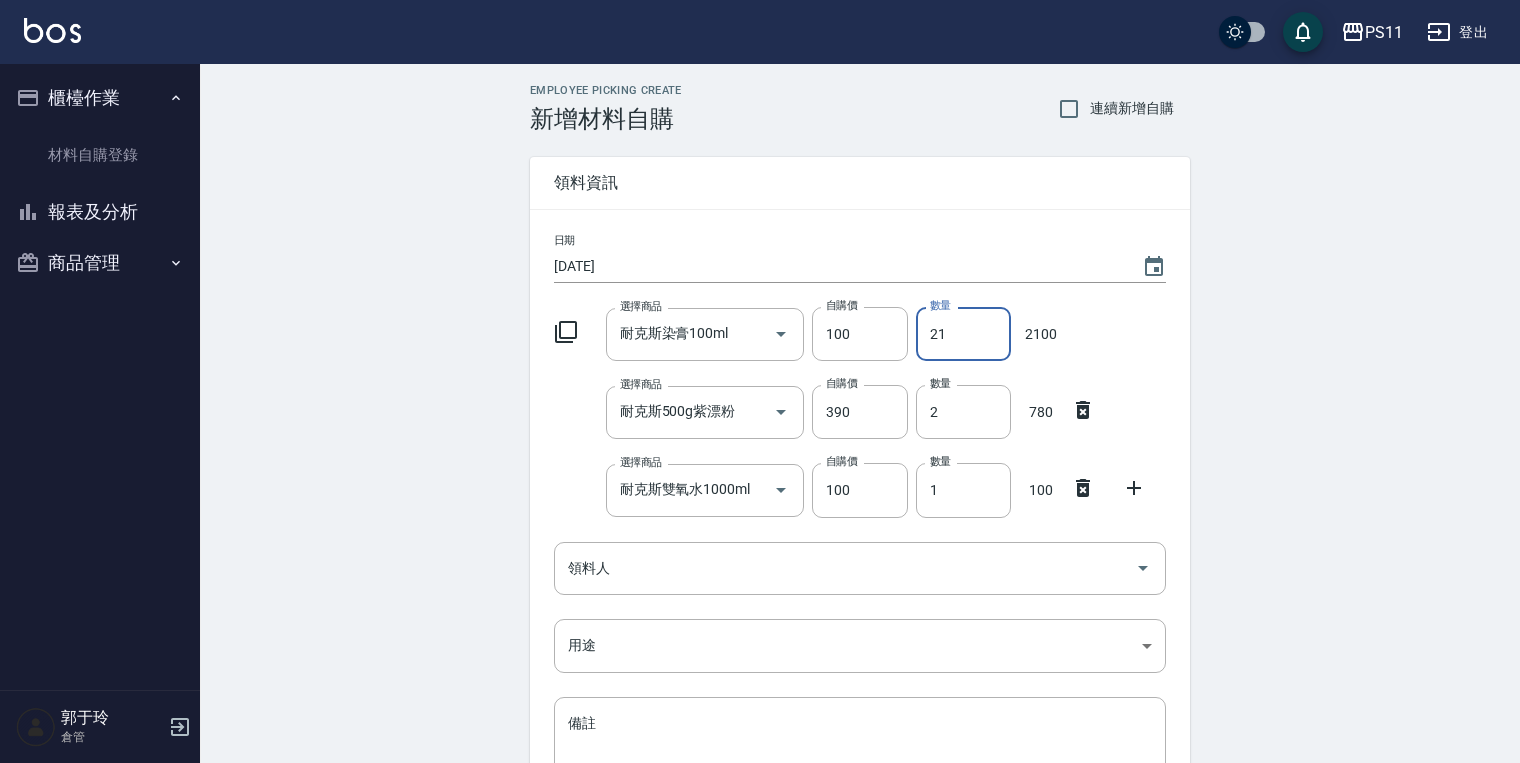 drag, startPoint x: 1009, startPoint y: 342, endPoint x: 743, endPoint y: 364, distance: 266.90823 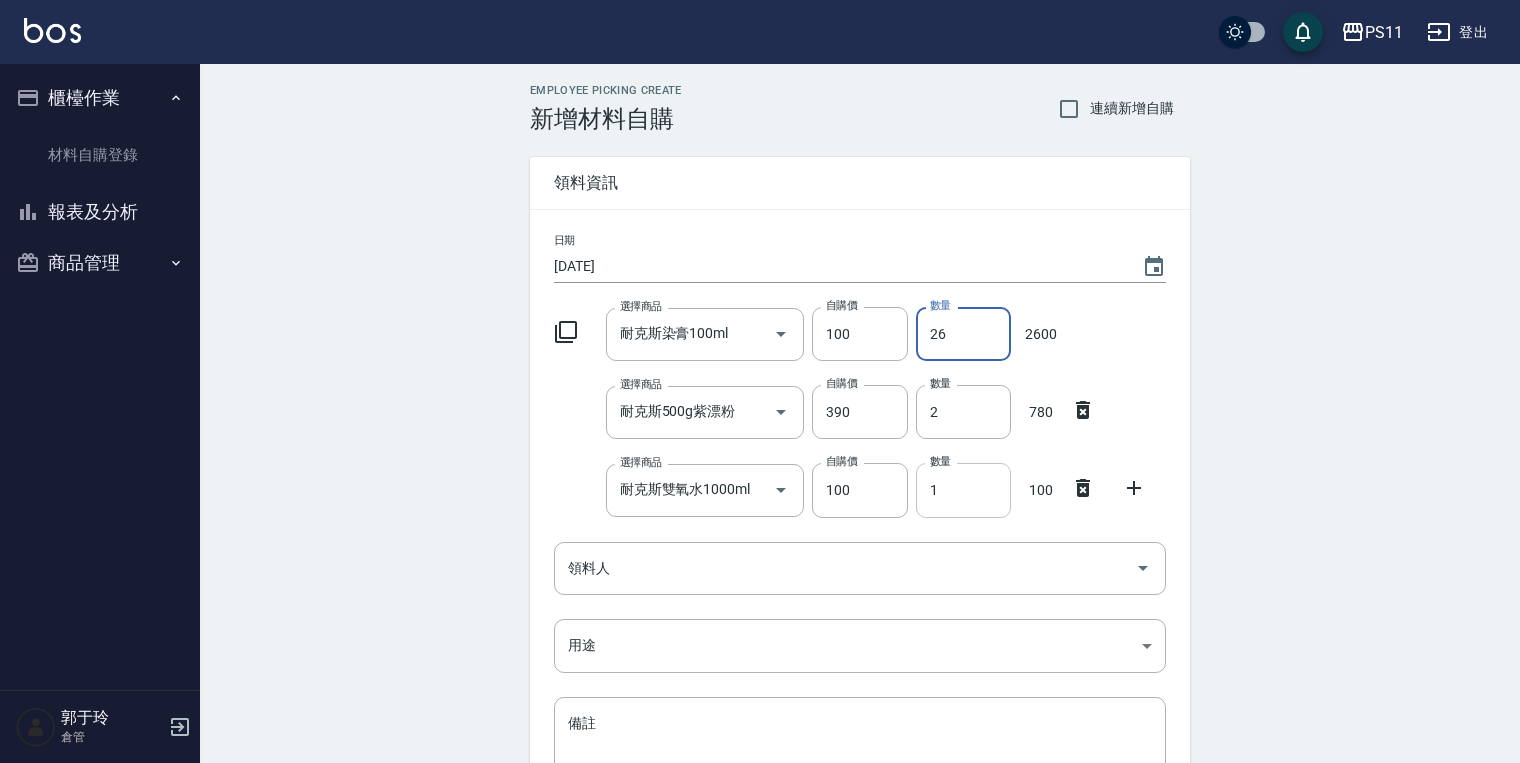 type on "26" 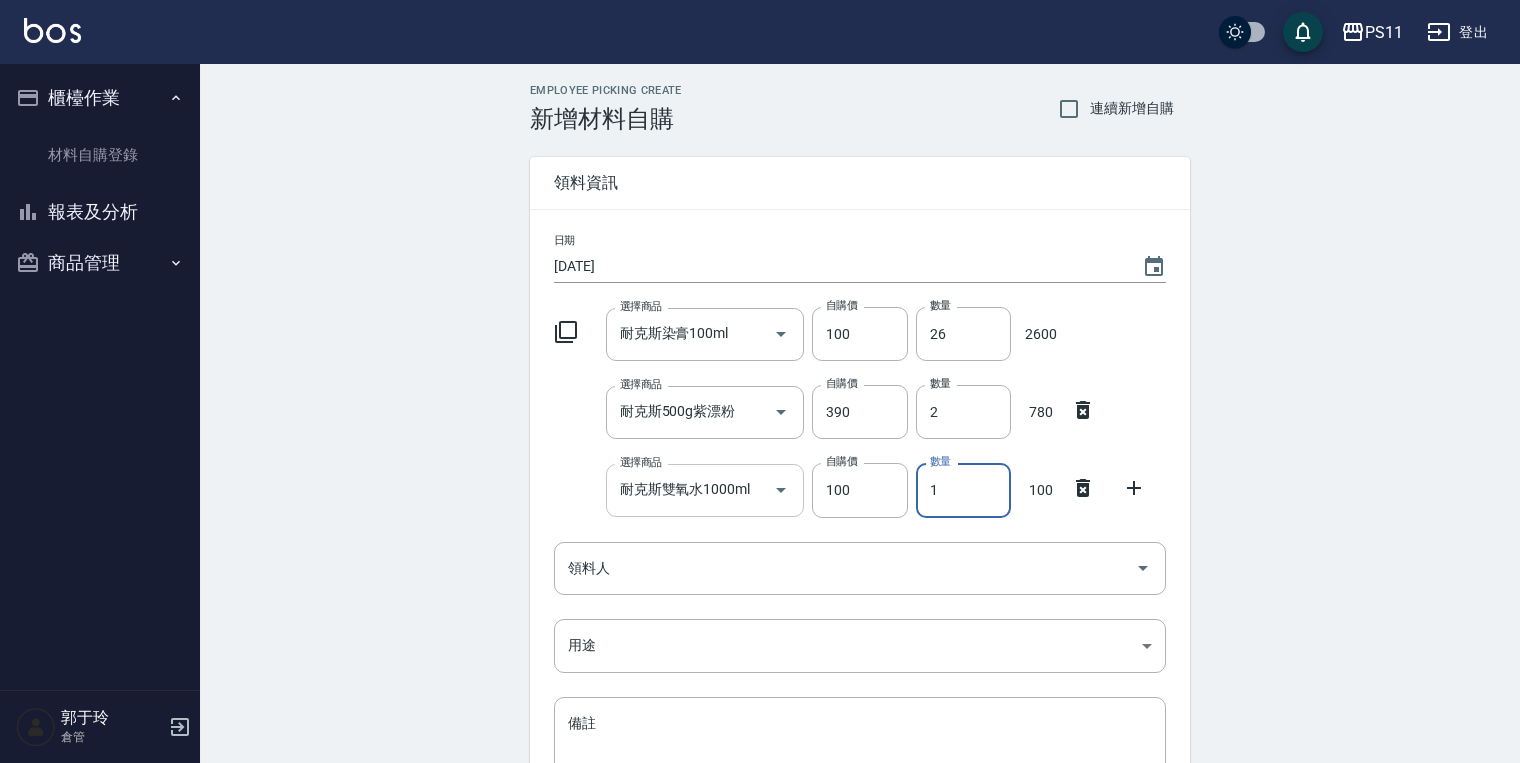 drag, startPoint x: 970, startPoint y: 503, endPoint x: 797, endPoint y: 493, distance: 173.28877 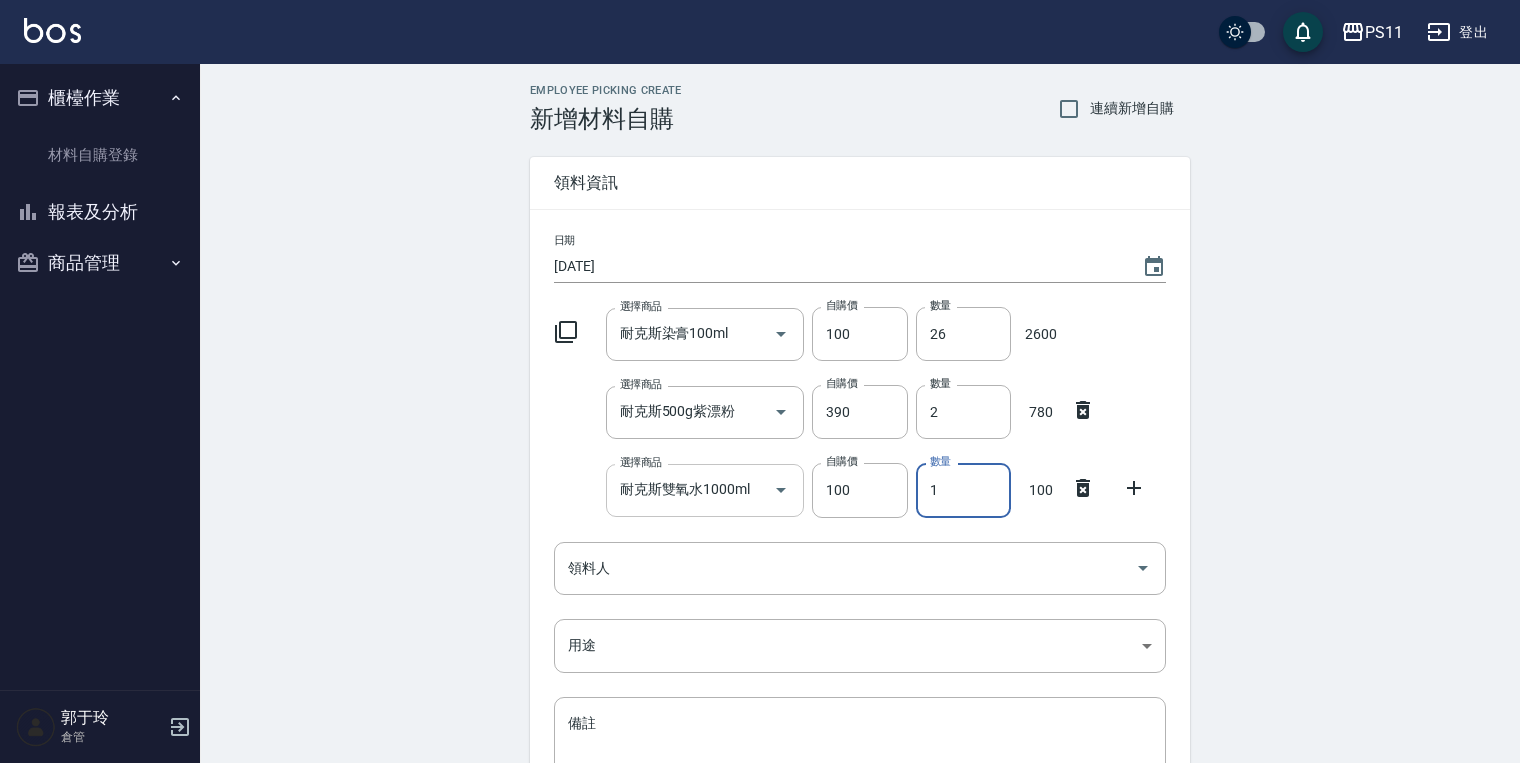click on "選擇商品 耐克斯雙氧水1000ml 選擇商品 自購價 100 自購價 數量 1 數量 100" at bounding box center [856, 486] 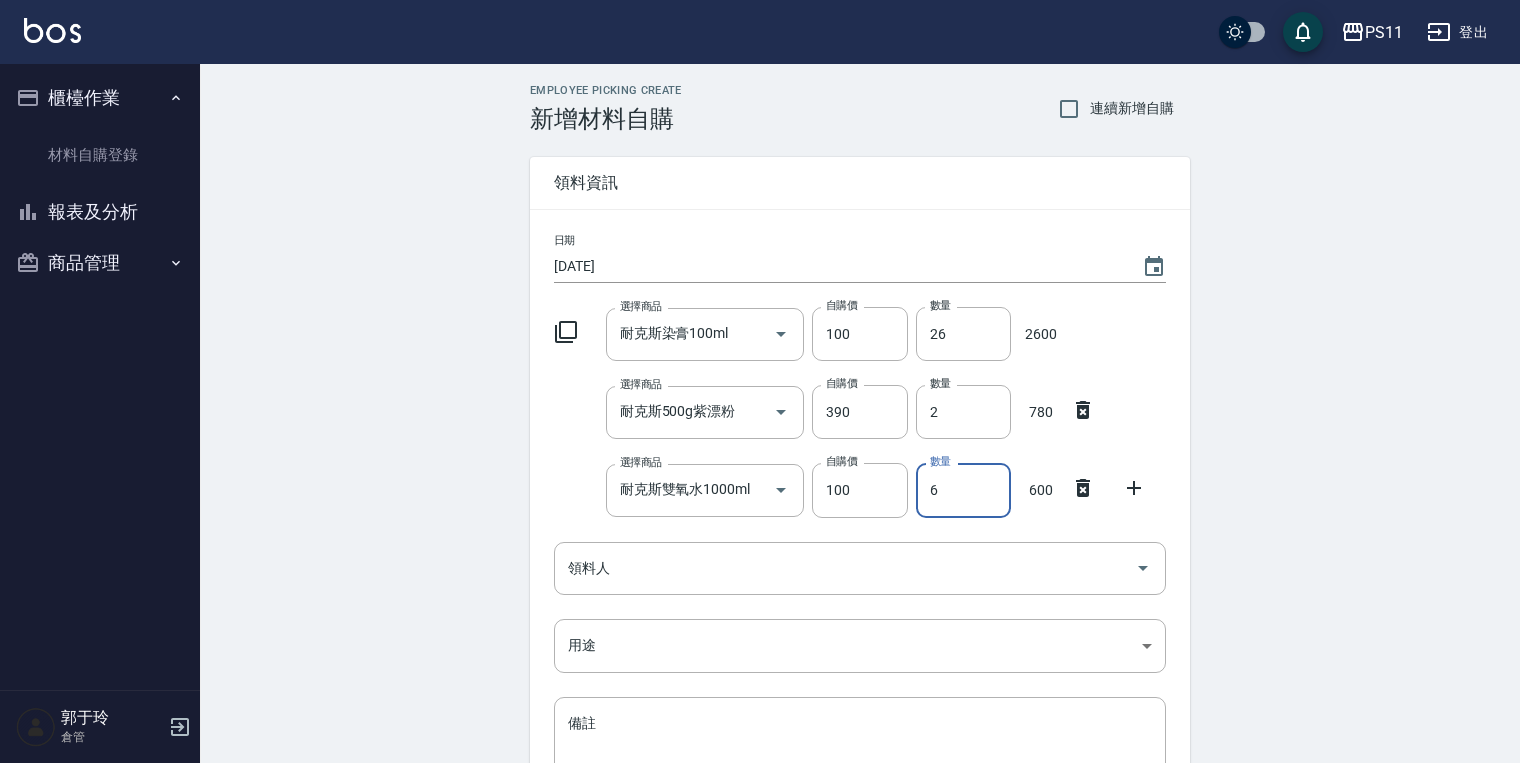 type on "6" 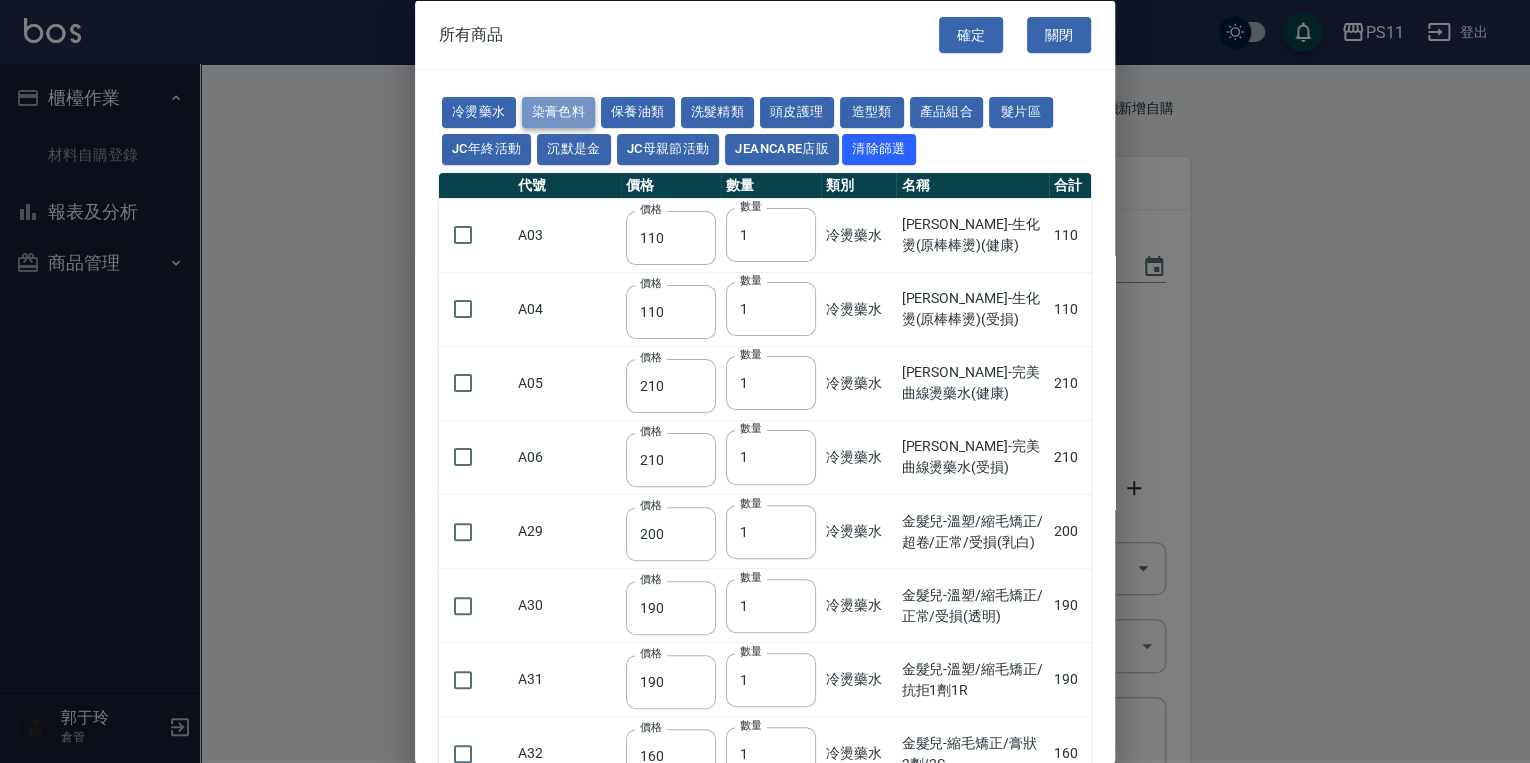 click on "染膏色料" at bounding box center (559, 112) 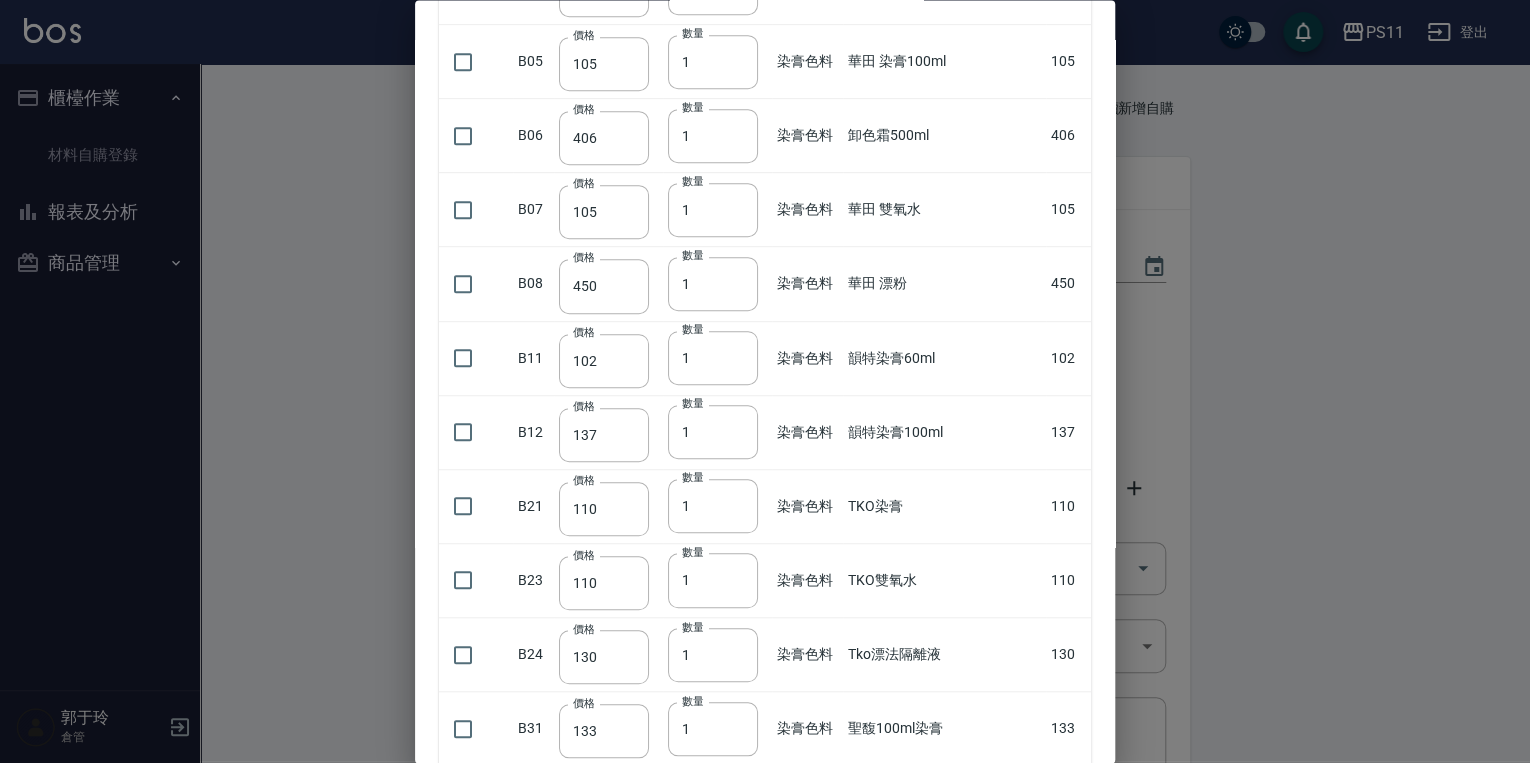 scroll, scrollTop: 480, scrollLeft: 0, axis: vertical 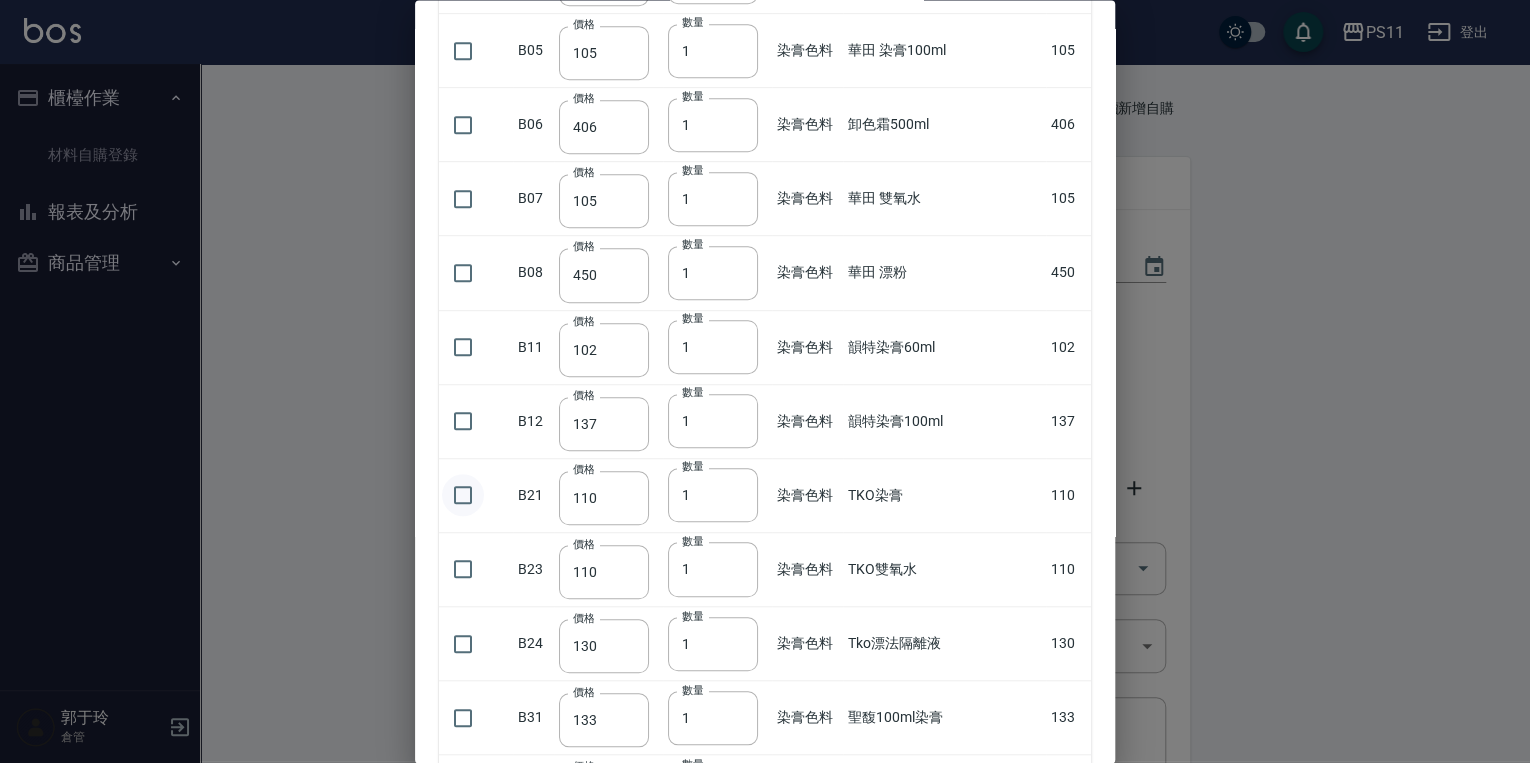 drag, startPoint x: 458, startPoint y: 484, endPoint x: 816, endPoint y: 484, distance: 358 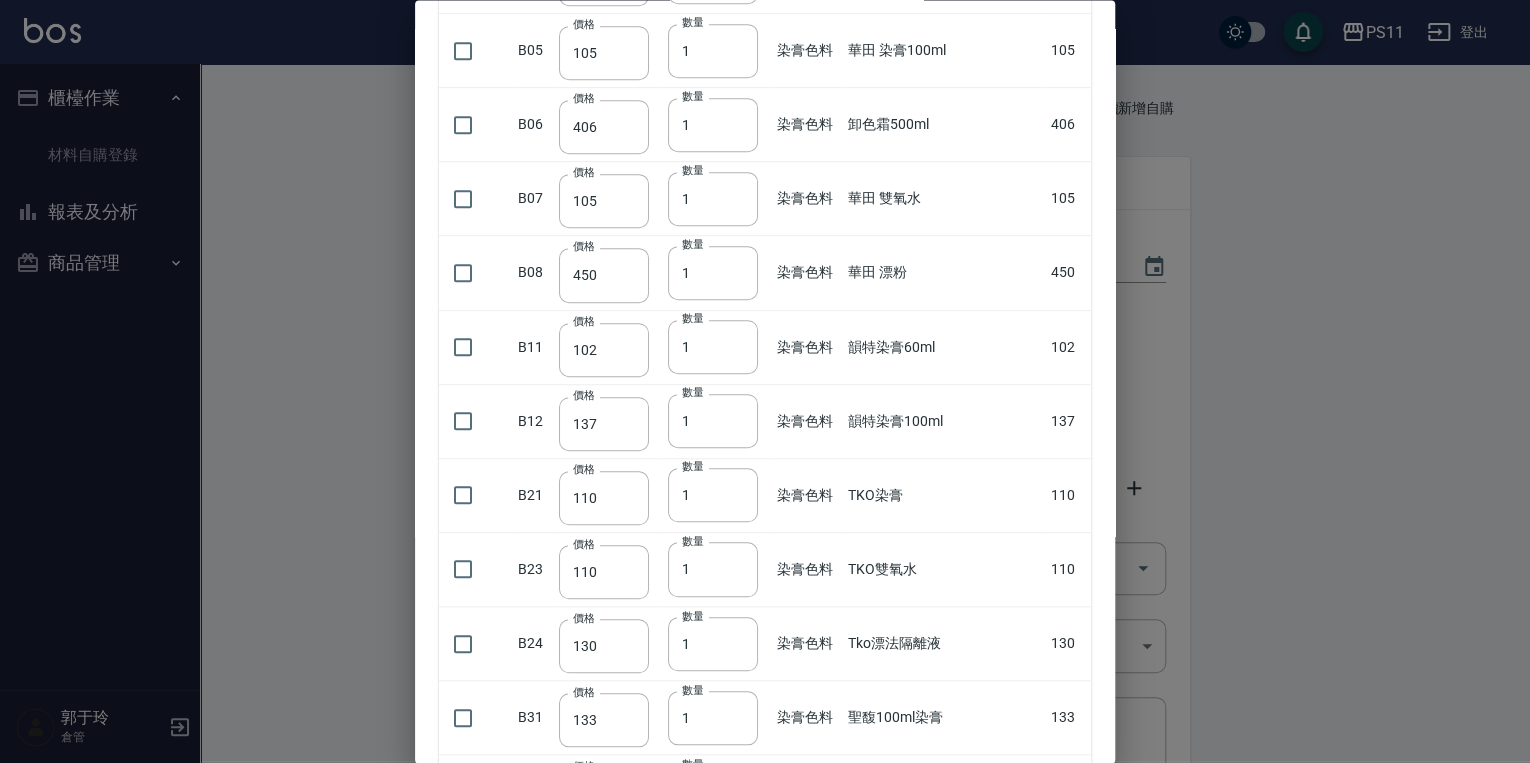 click at bounding box center [463, 496] 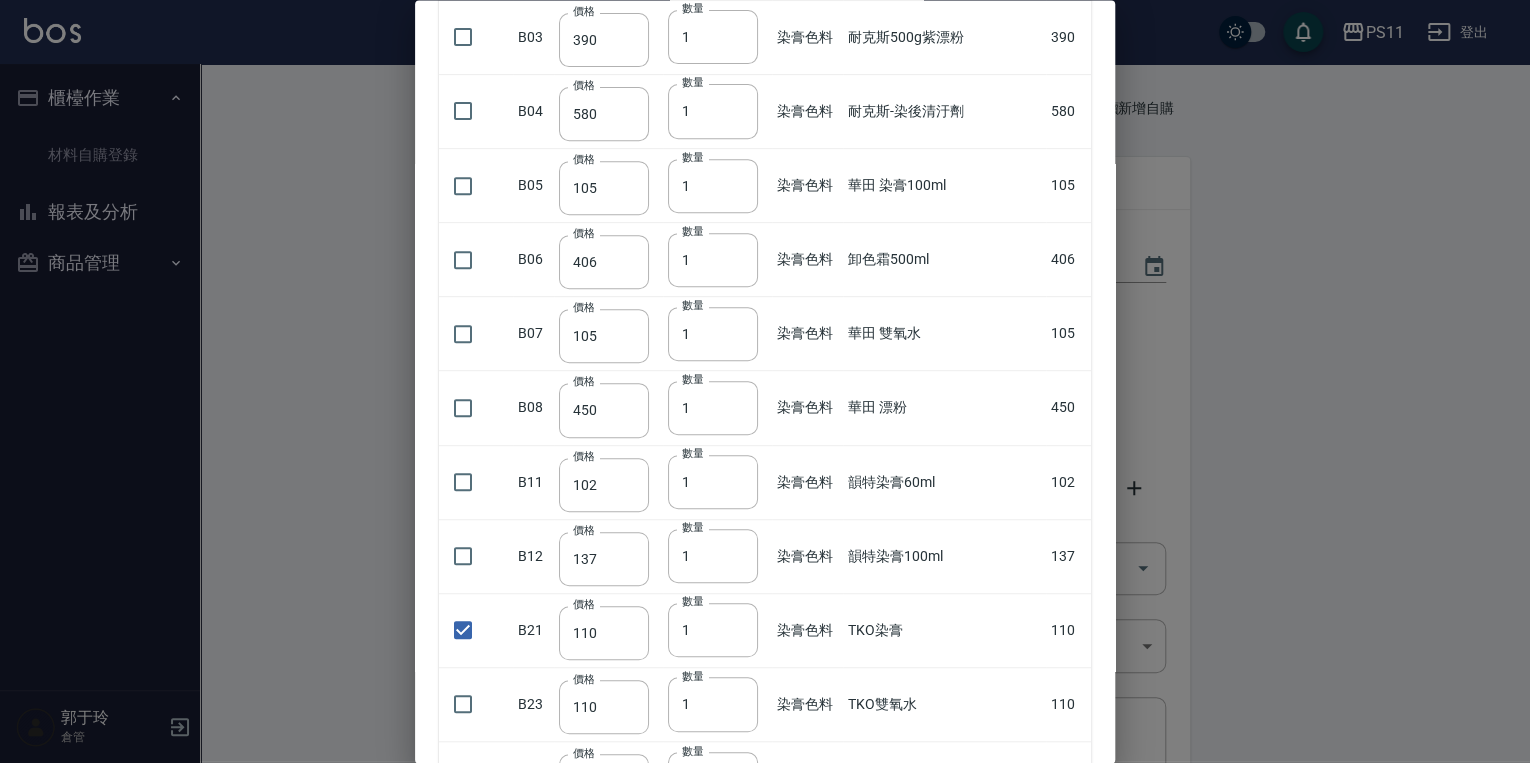 drag, startPoint x: 852, startPoint y: 512, endPoint x: 820, endPoint y: 154, distance: 359.4273 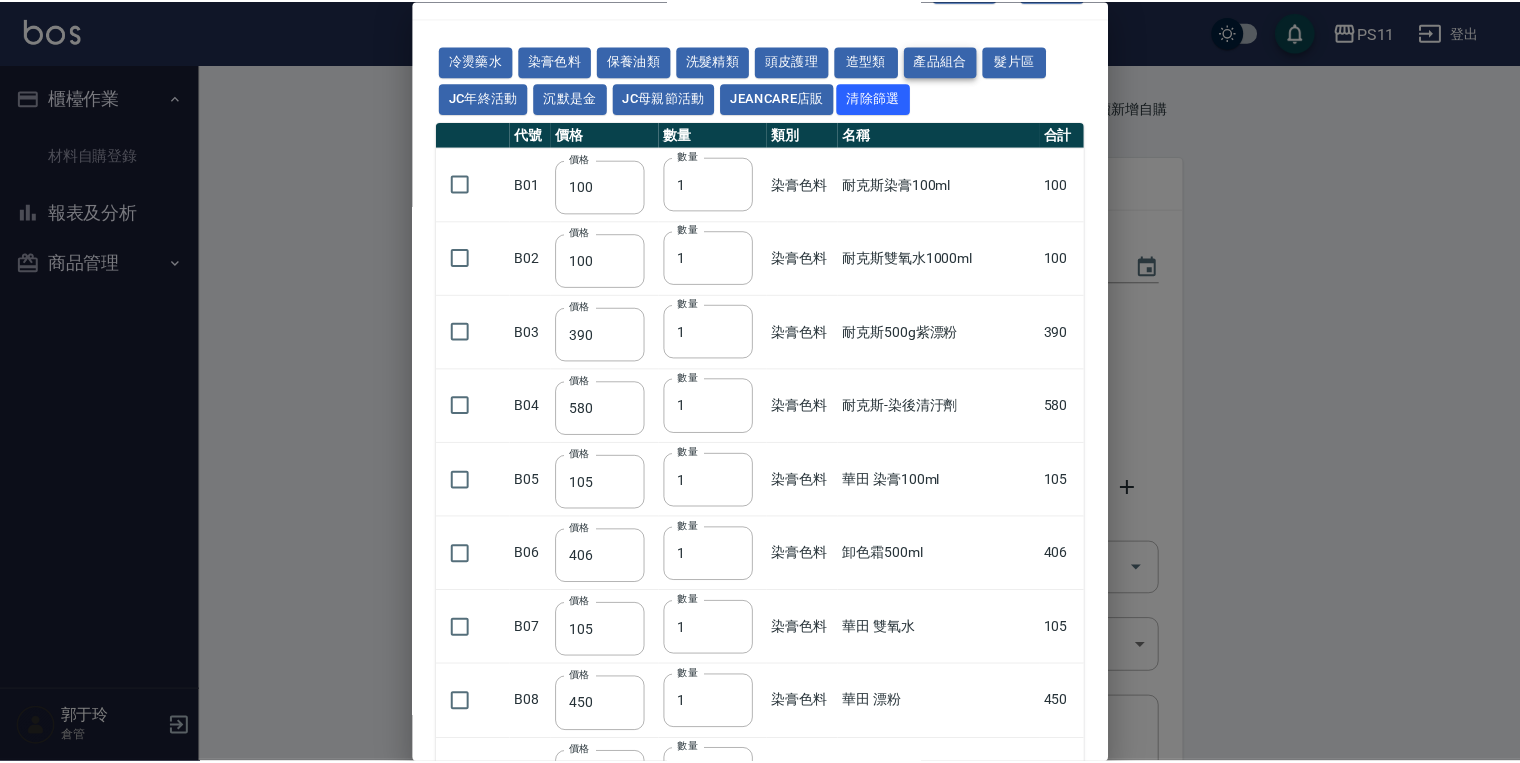 scroll, scrollTop: 0, scrollLeft: 0, axis: both 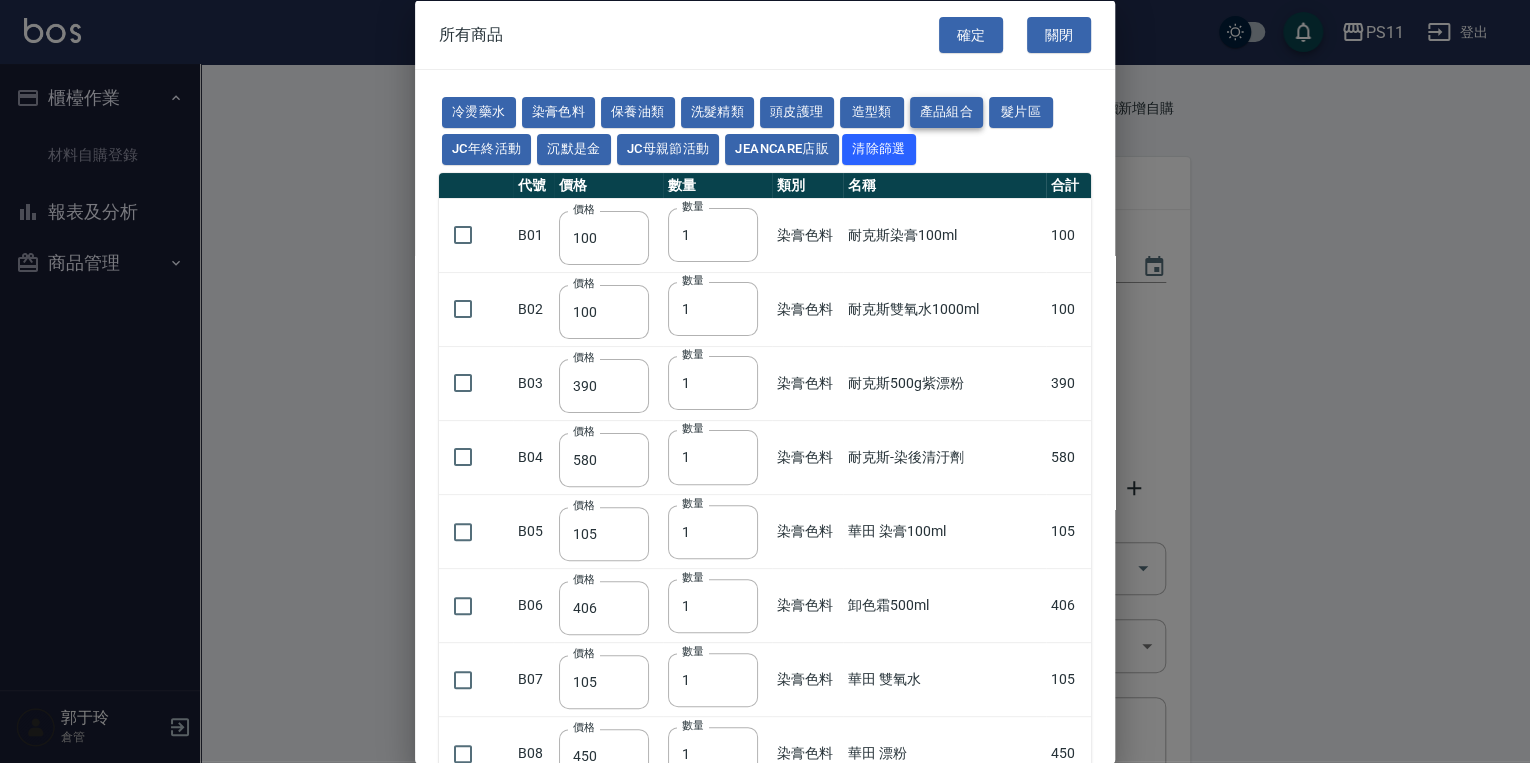 drag, startPoint x: 876, startPoint y: 365, endPoint x: 920, endPoint y: 96, distance: 272.57477 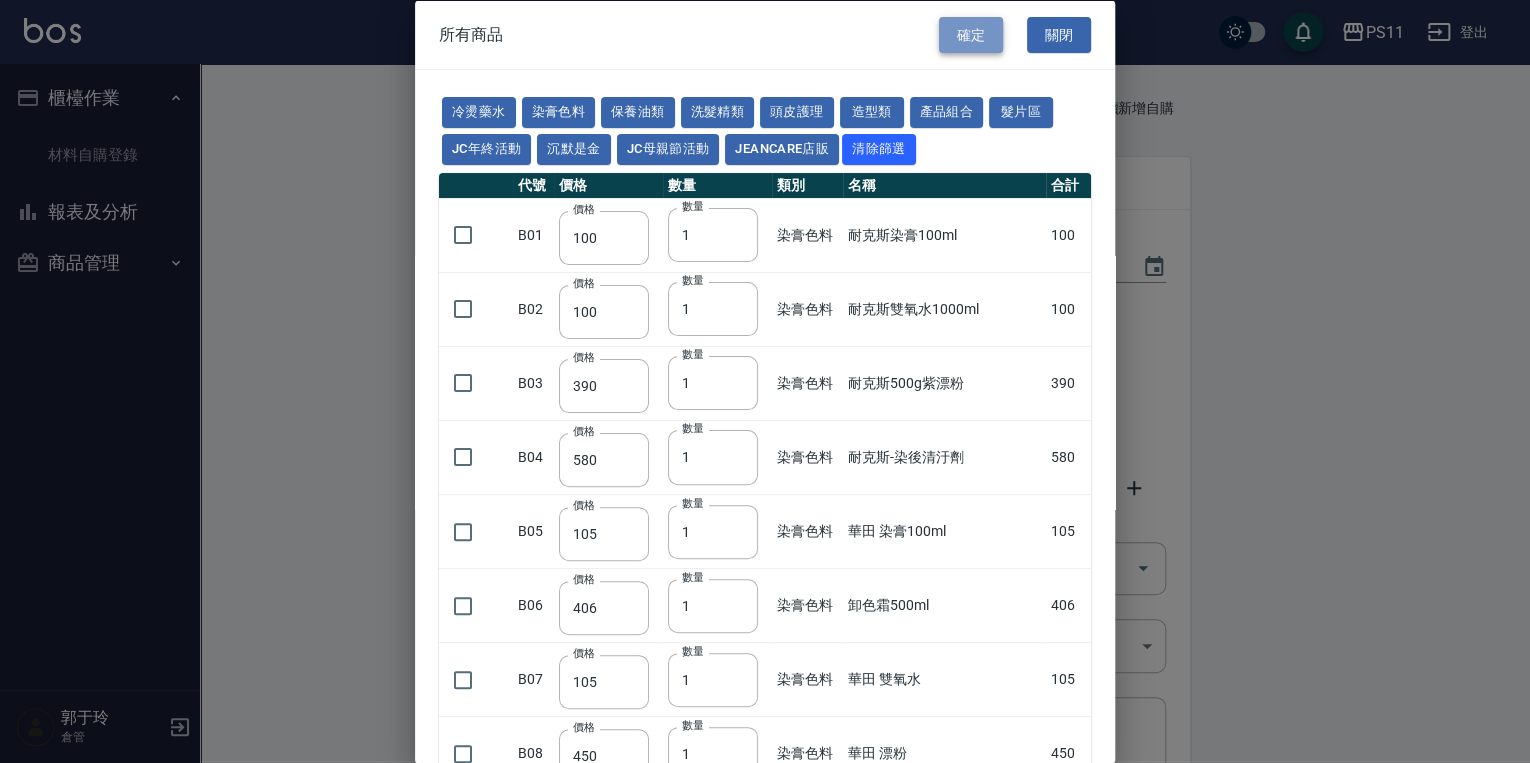 click on "確定" at bounding box center (971, 34) 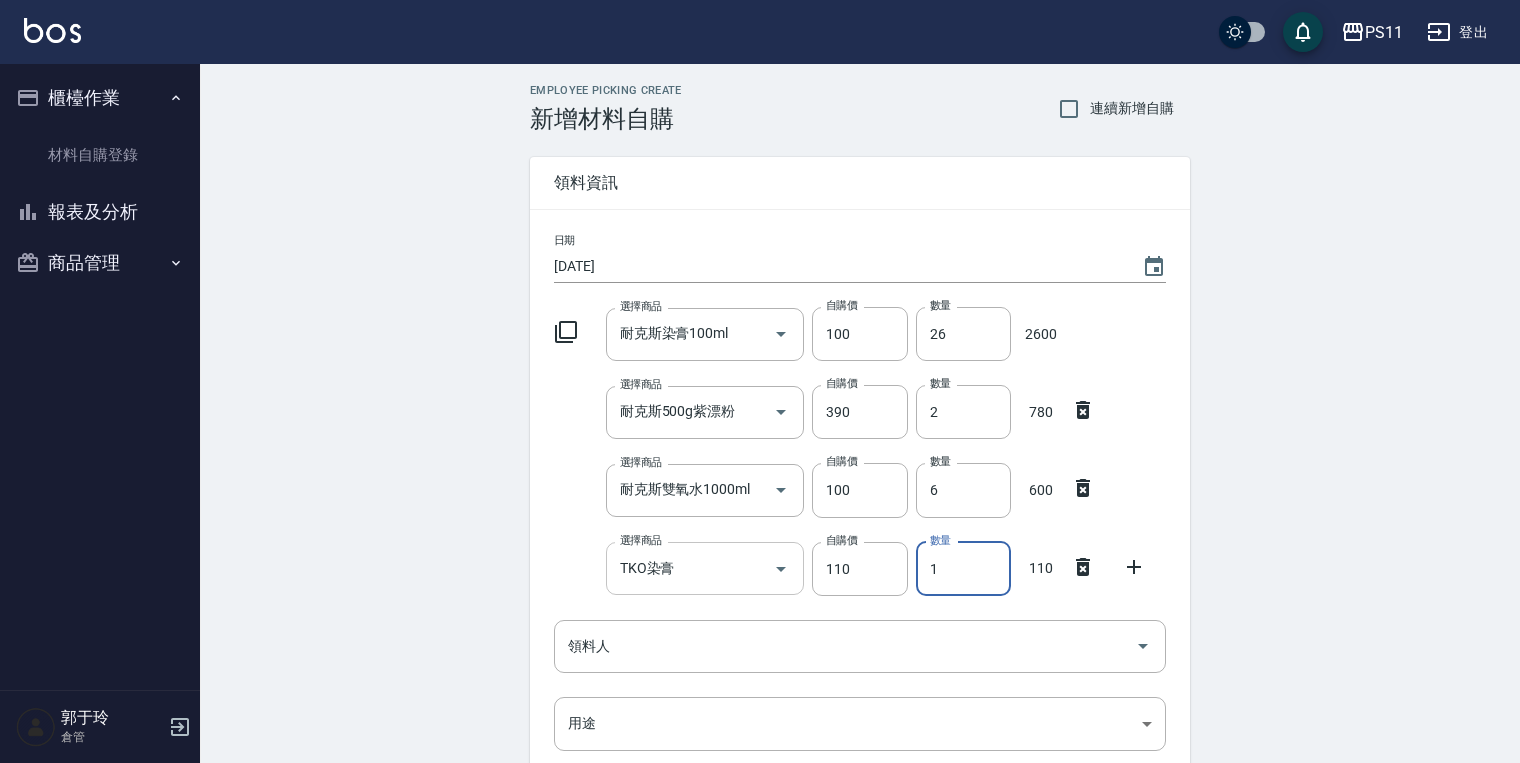 drag, startPoint x: 978, startPoint y: 560, endPoint x: 669, endPoint y: 564, distance: 309.02588 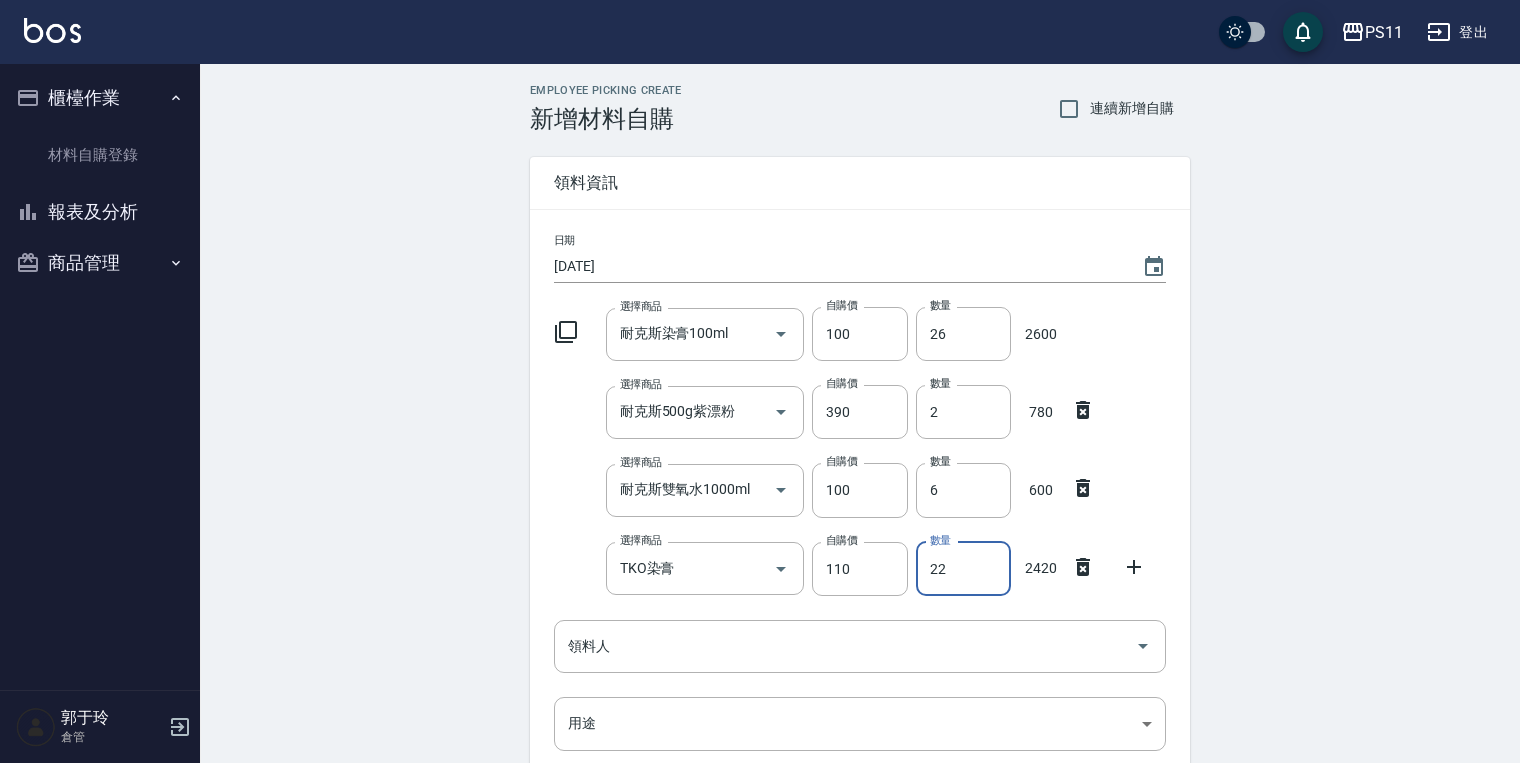 type on "22" 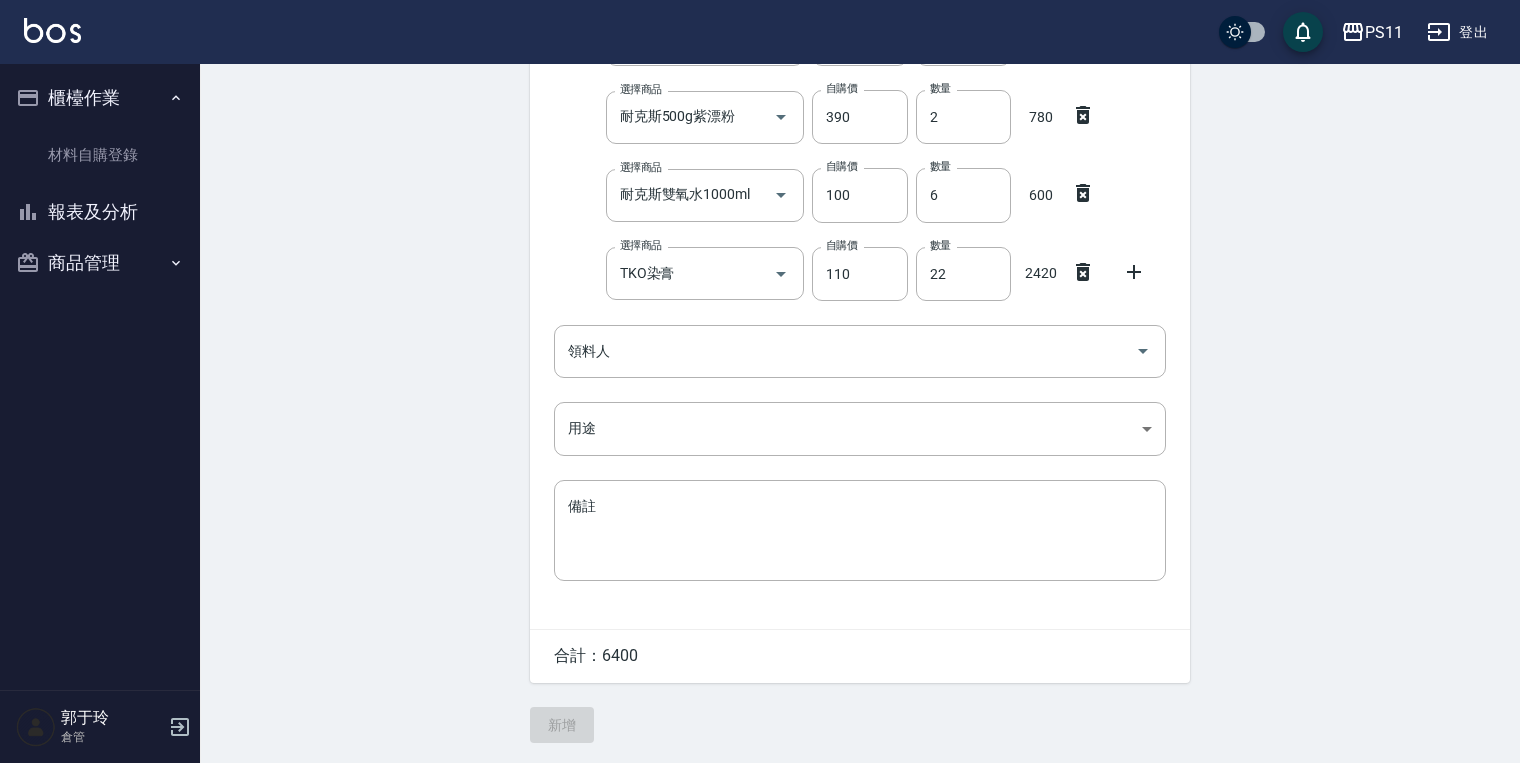 drag, startPoint x: 1298, startPoint y: 635, endPoint x: 1240, endPoint y: 708, distance: 93.23626 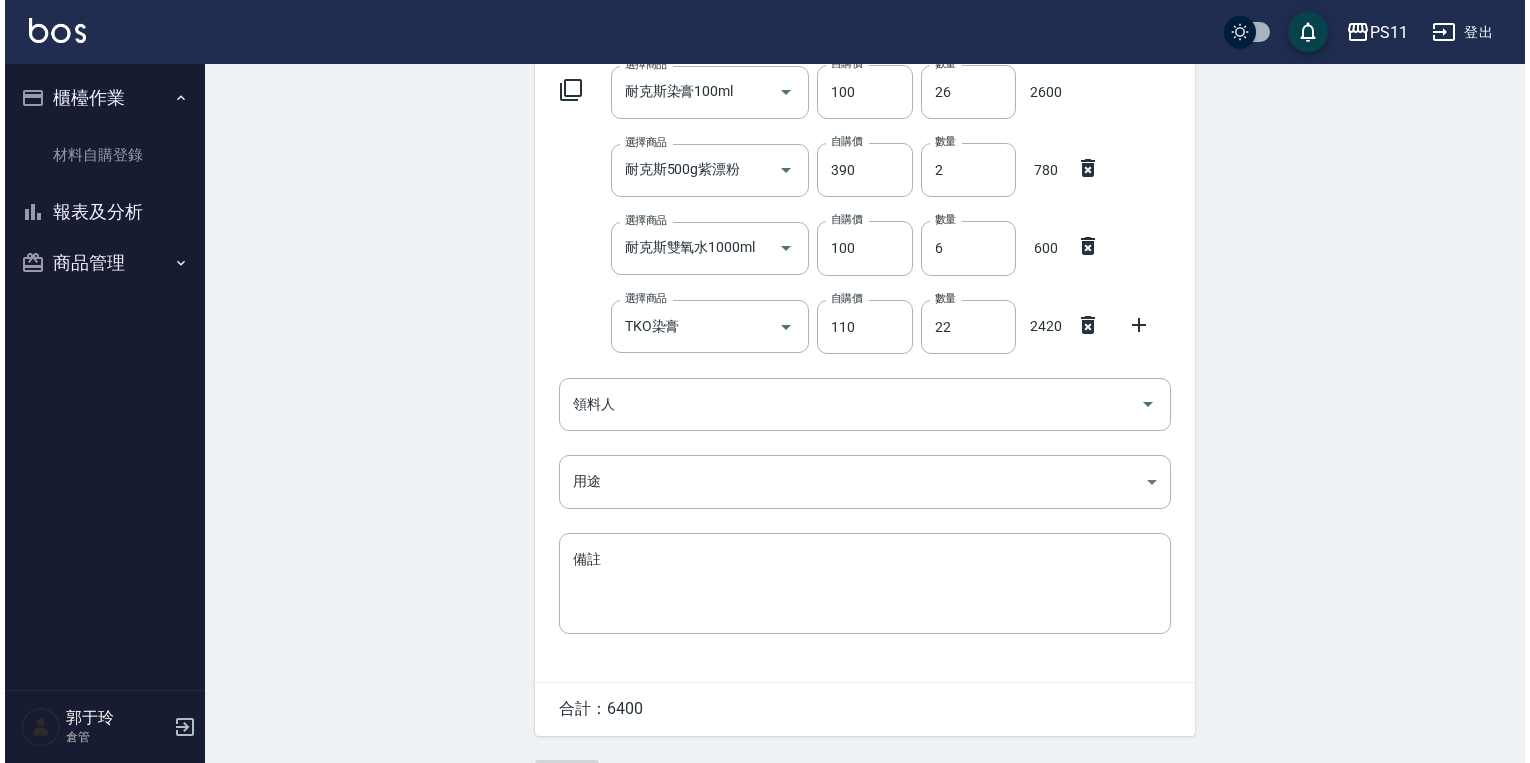 scroll, scrollTop: 119, scrollLeft: 0, axis: vertical 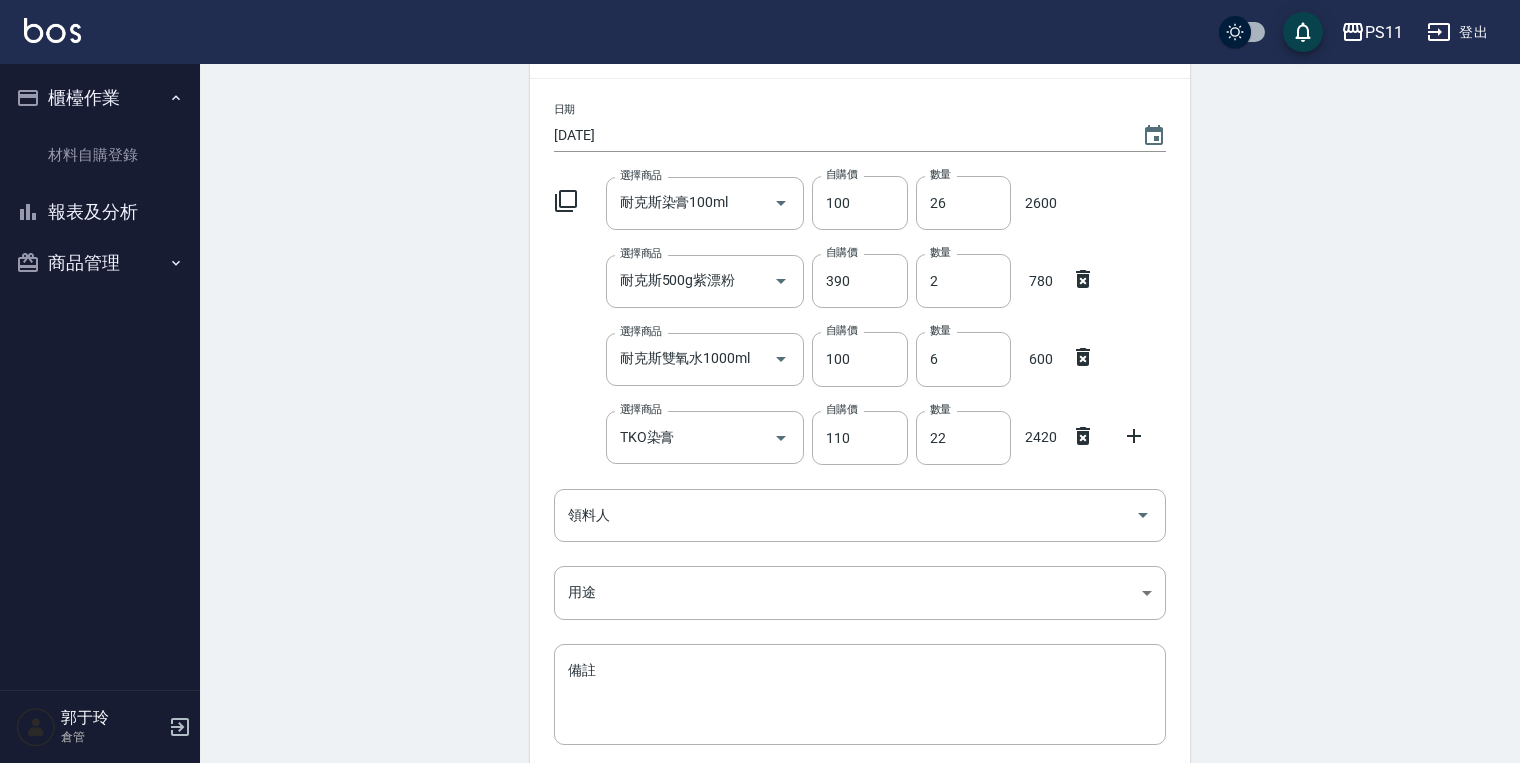 drag, startPoint x: 1308, startPoint y: 604, endPoint x: 1302, endPoint y: 591, distance: 14.3178215 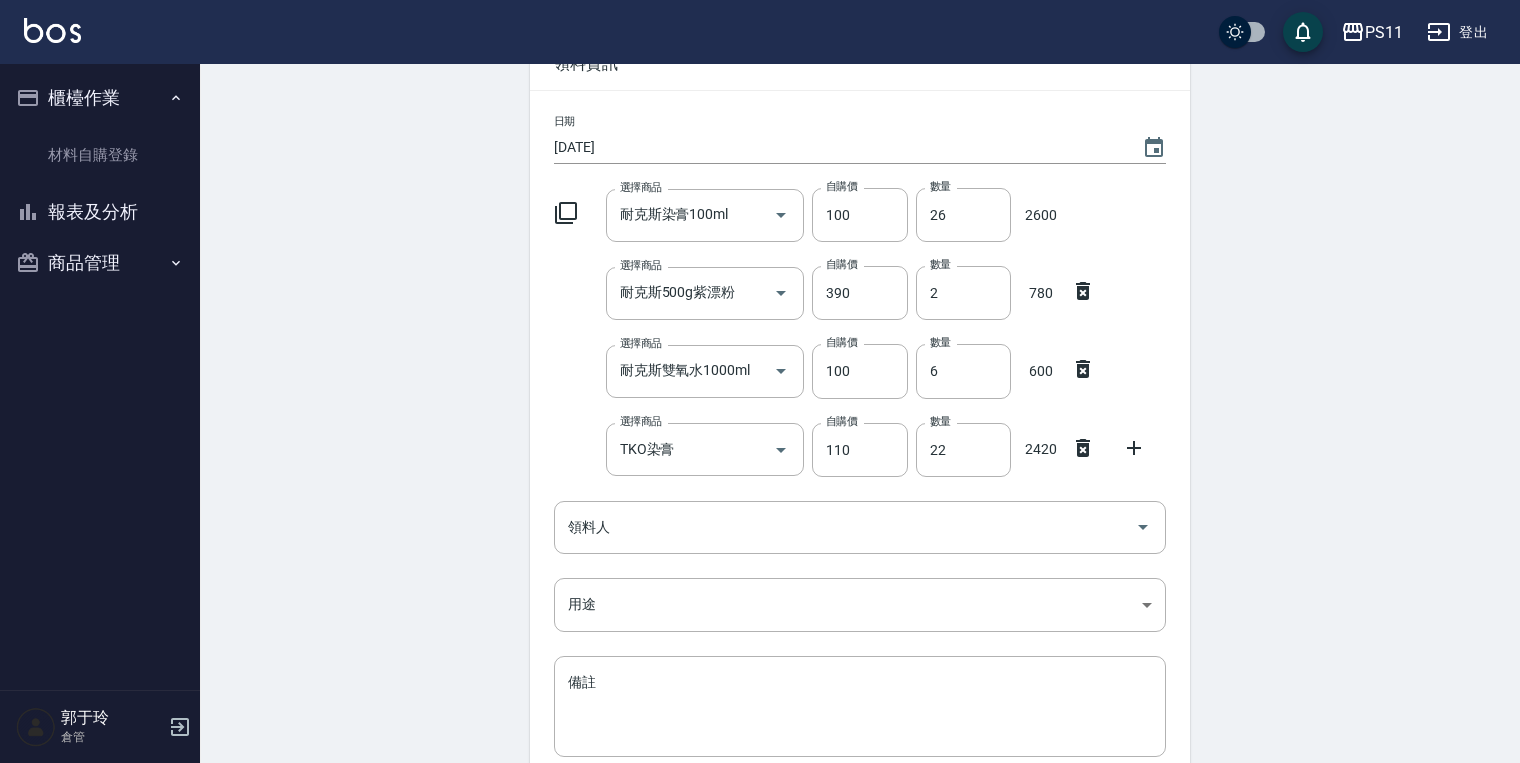 click 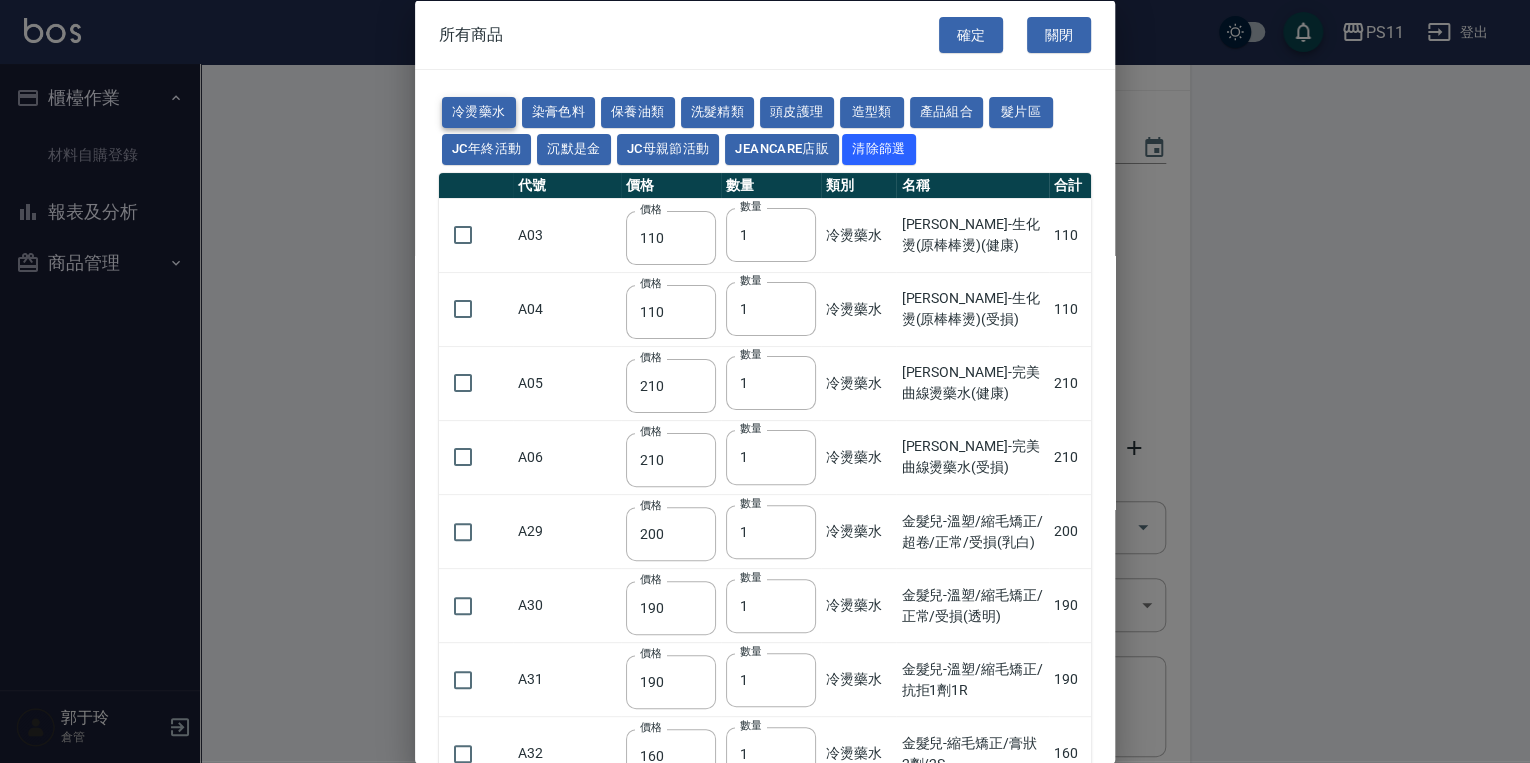 click on "冷燙藥水" at bounding box center (479, 112) 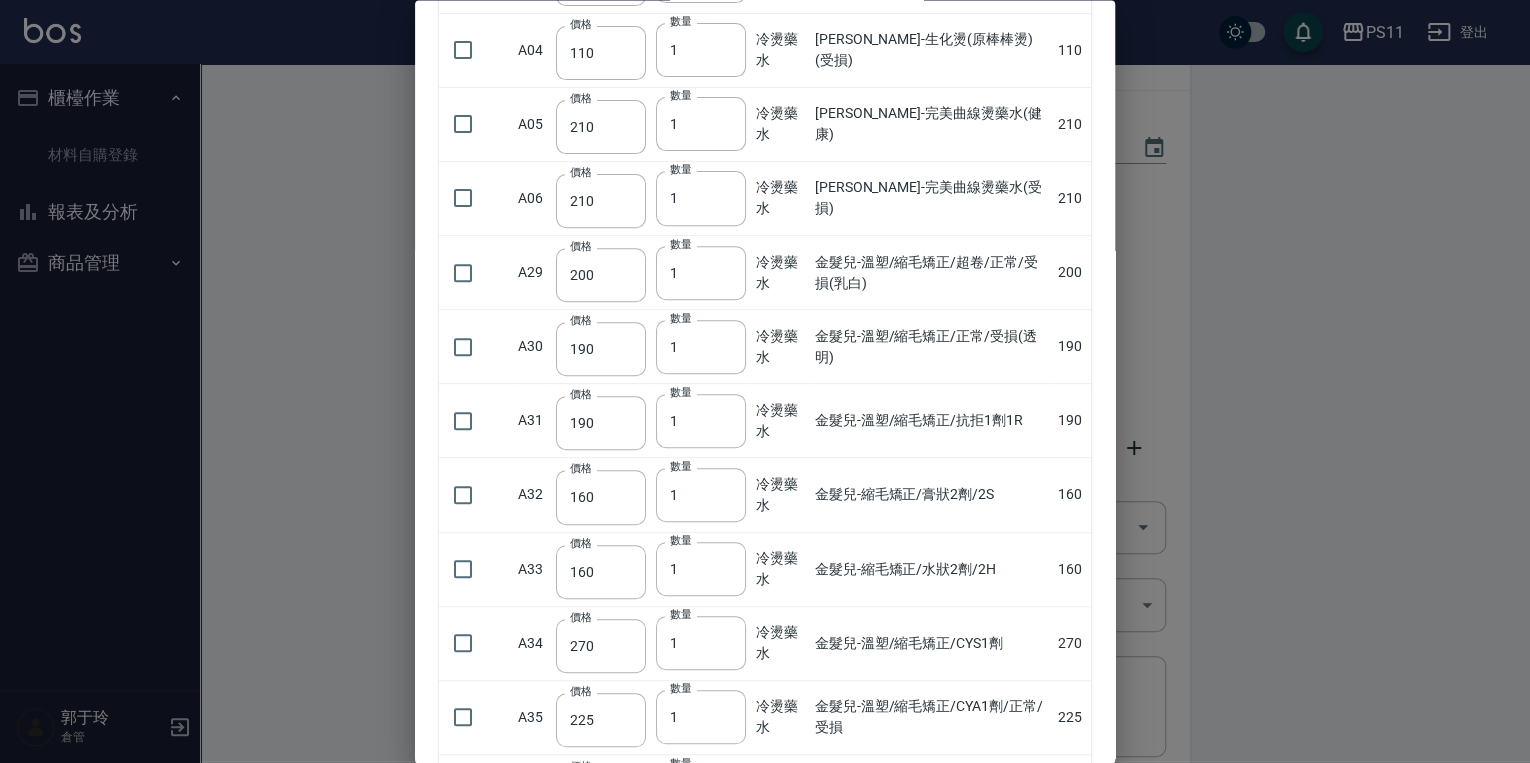 scroll, scrollTop: 480, scrollLeft: 0, axis: vertical 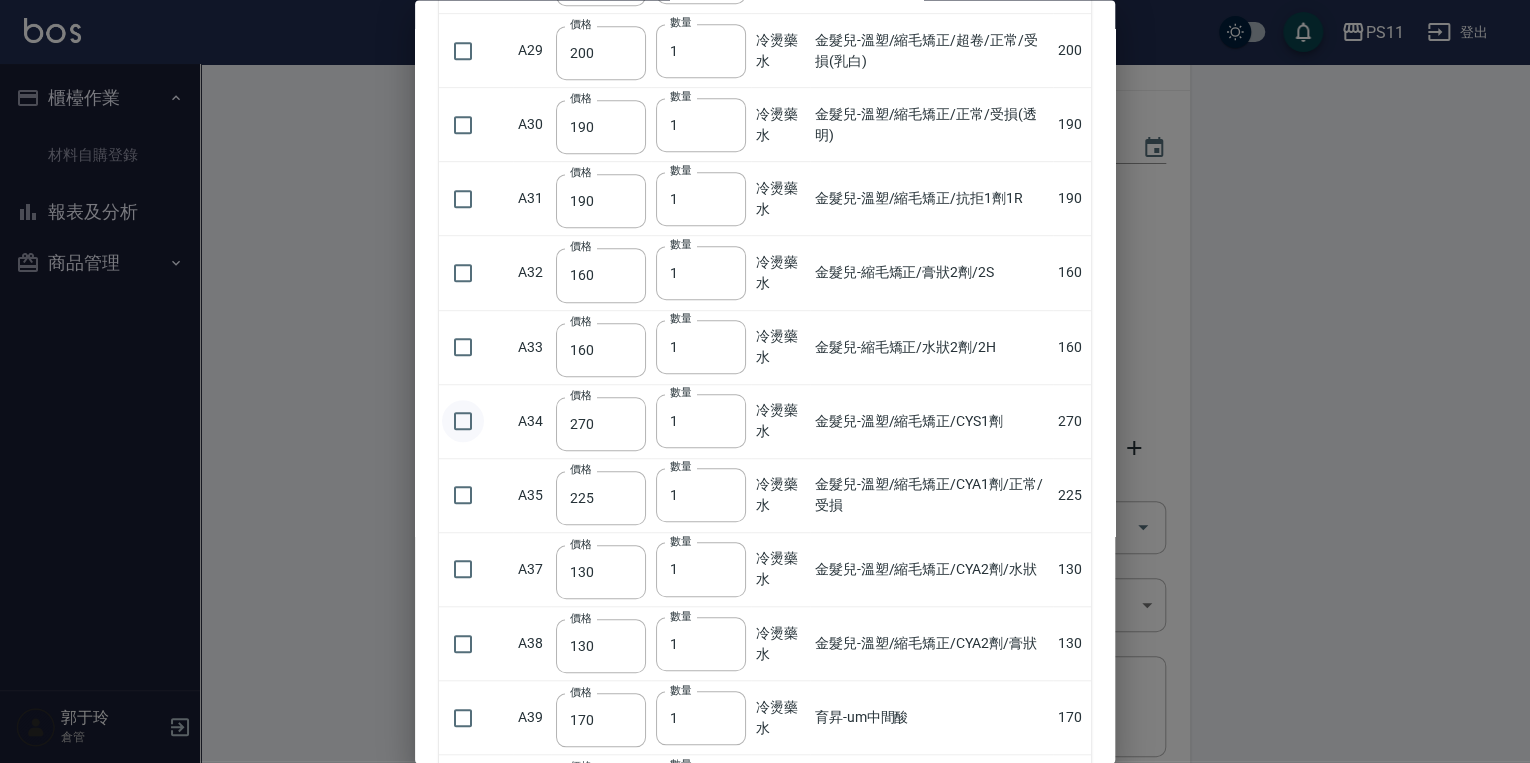 click at bounding box center [463, 422] 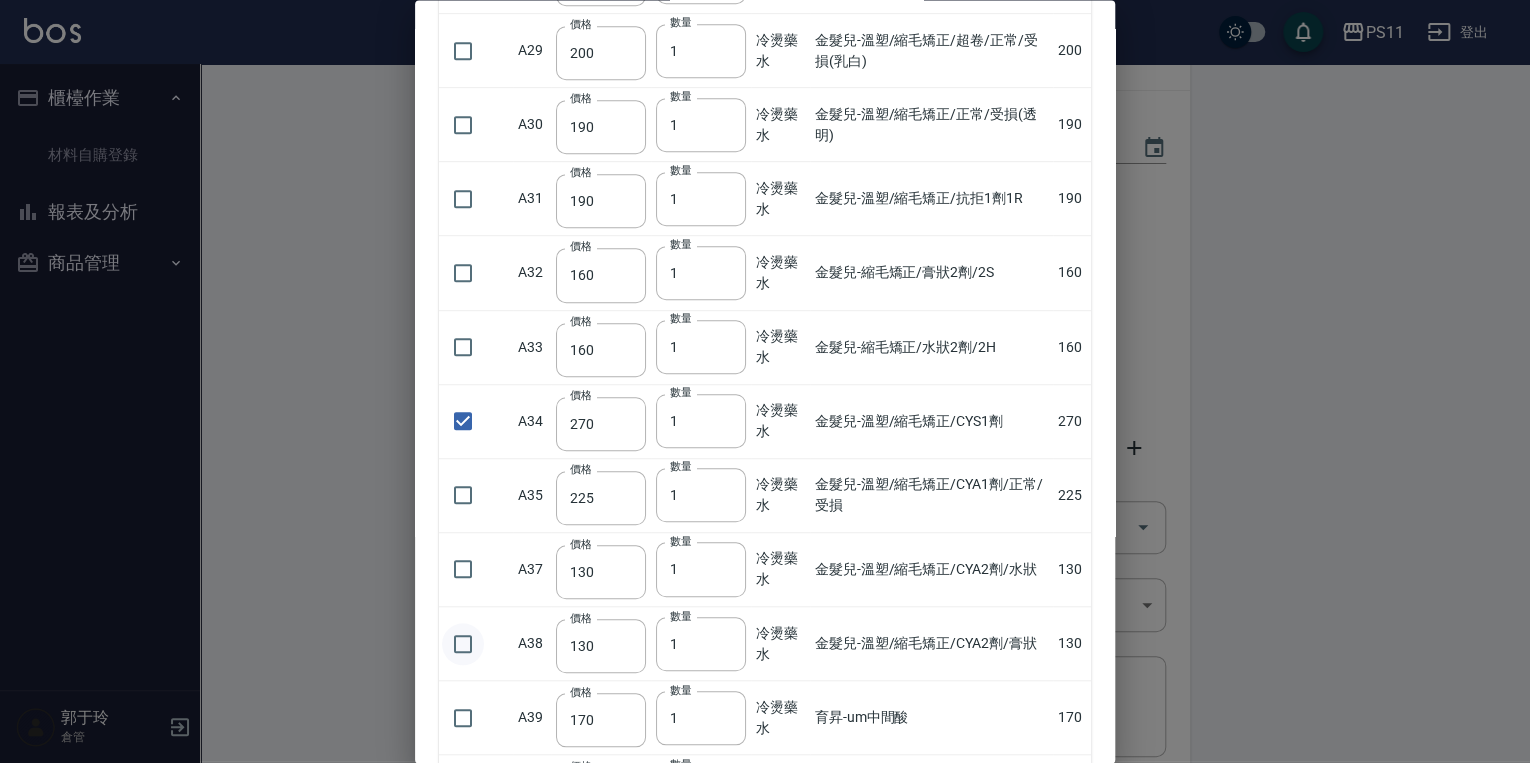 click at bounding box center [463, 644] 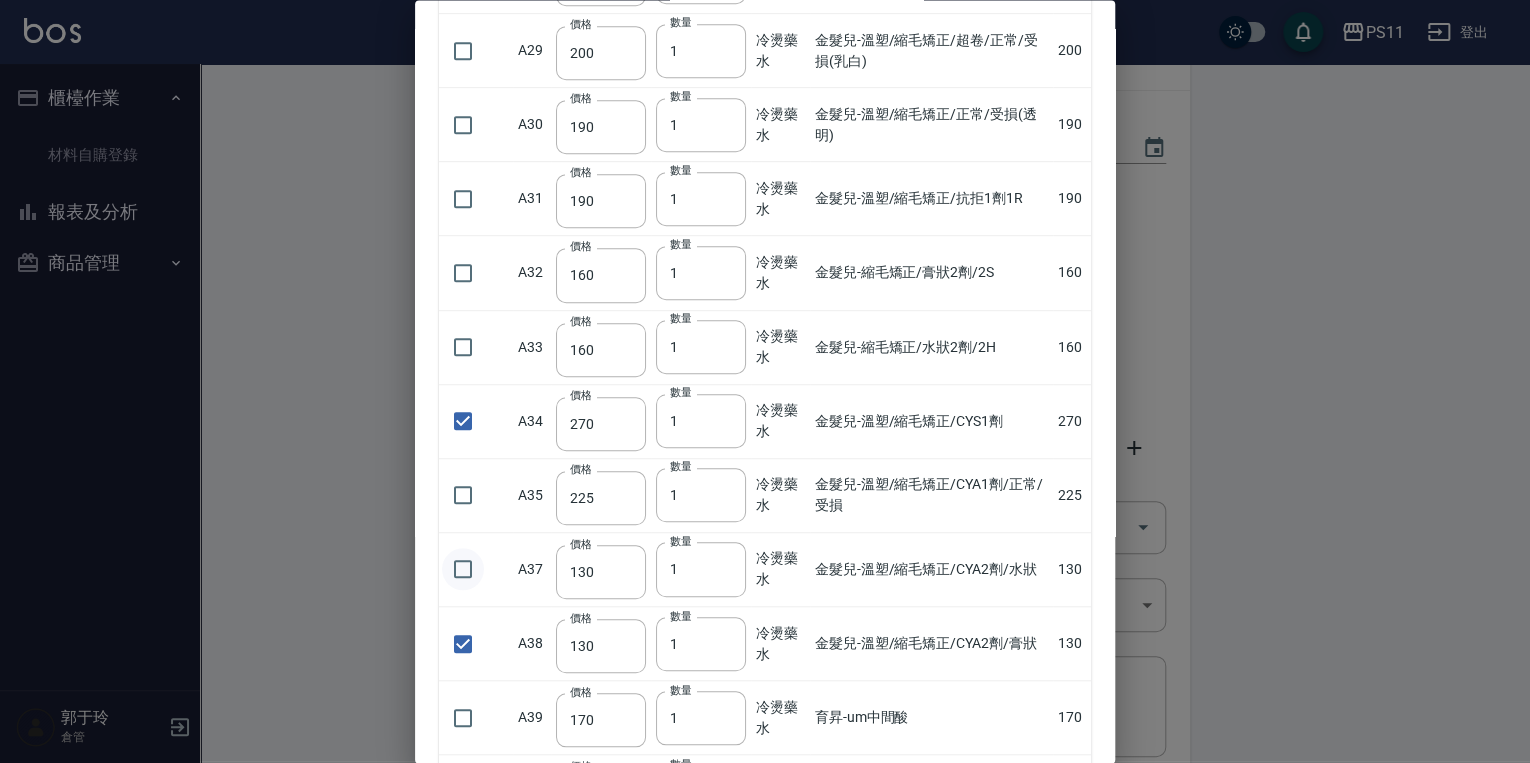 click at bounding box center (463, 570) 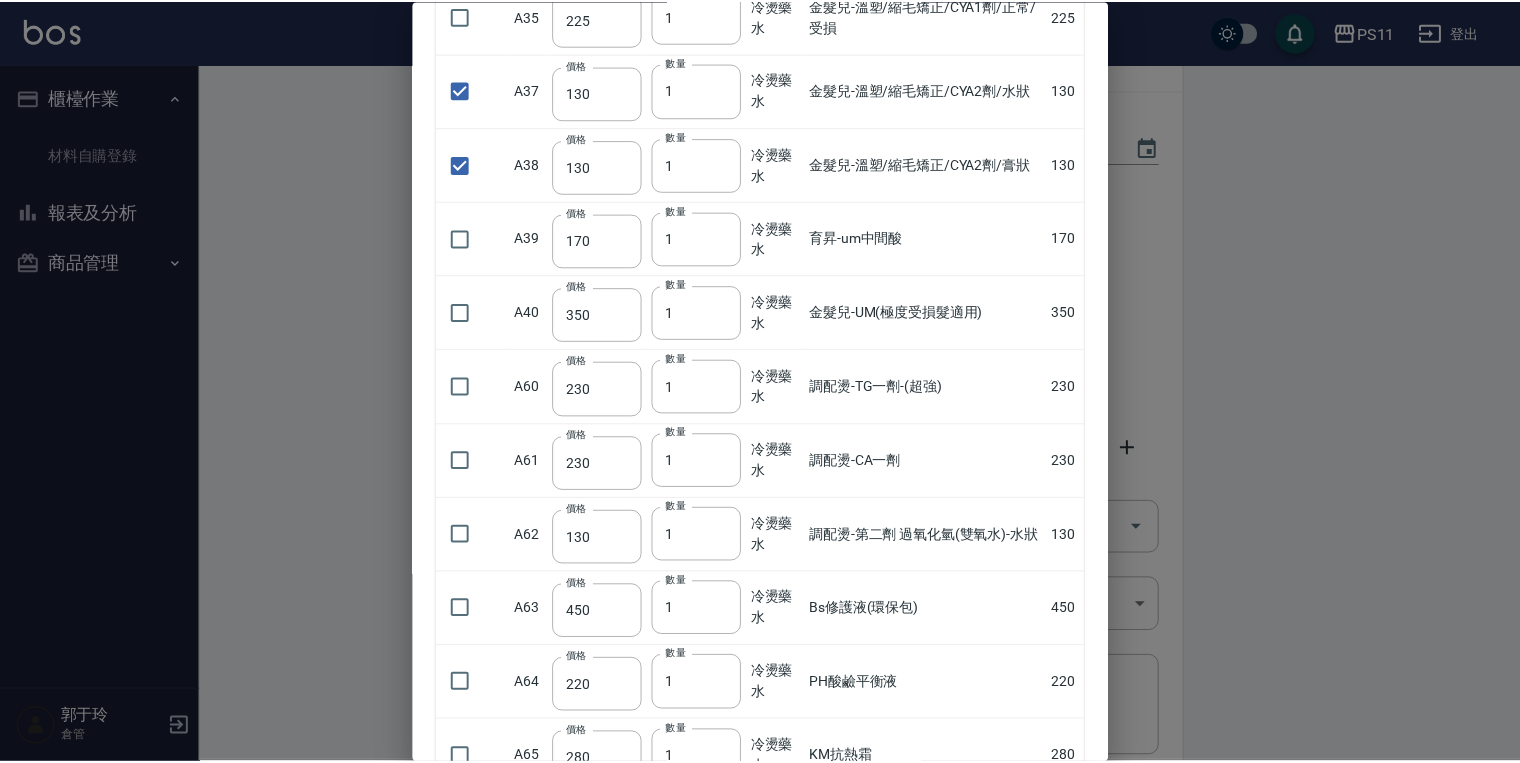 scroll, scrollTop: 1332, scrollLeft: 0, axis: vertical 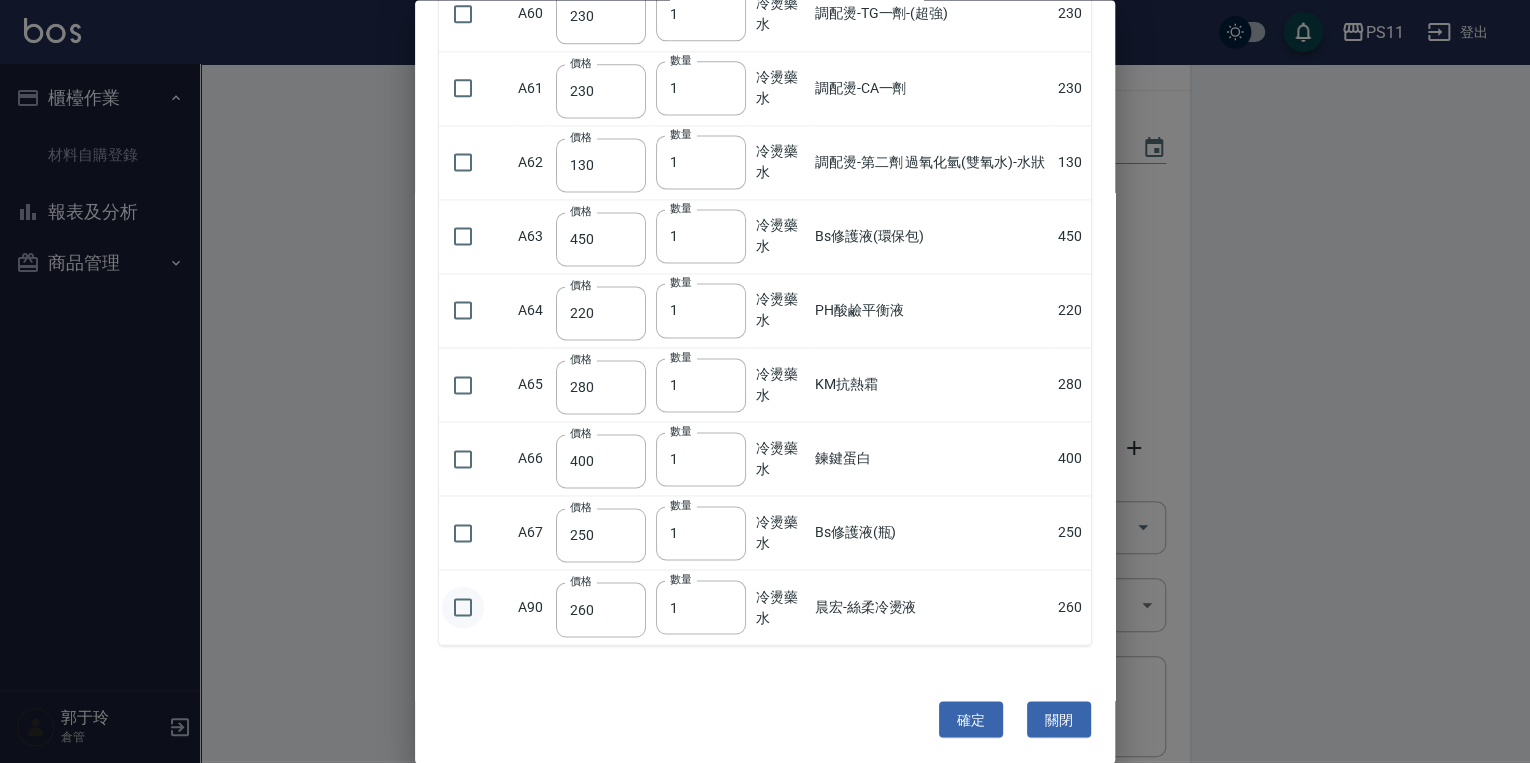 click at bounding box center (463, 607) 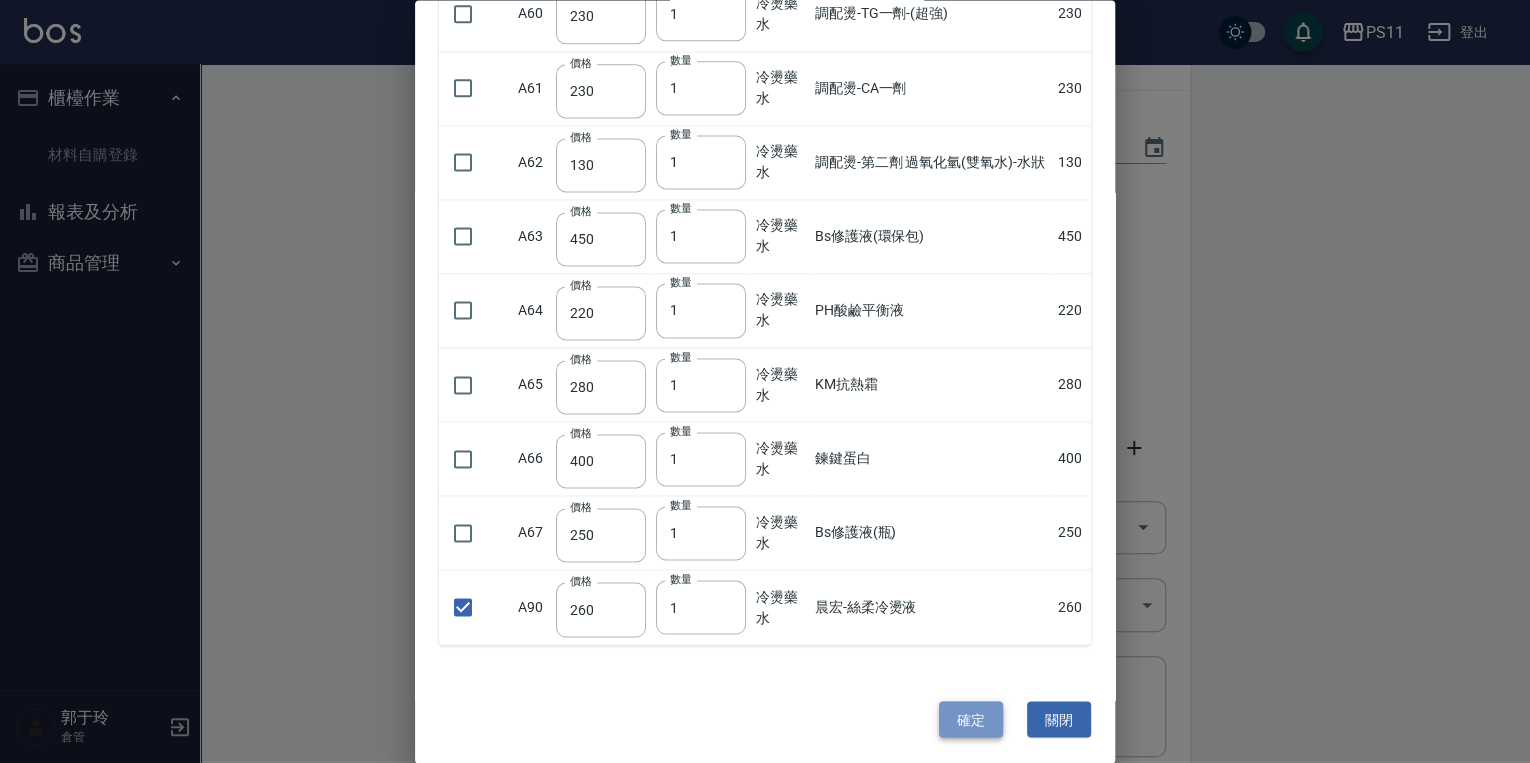 click on "確定" at bounding box center [971, 719] 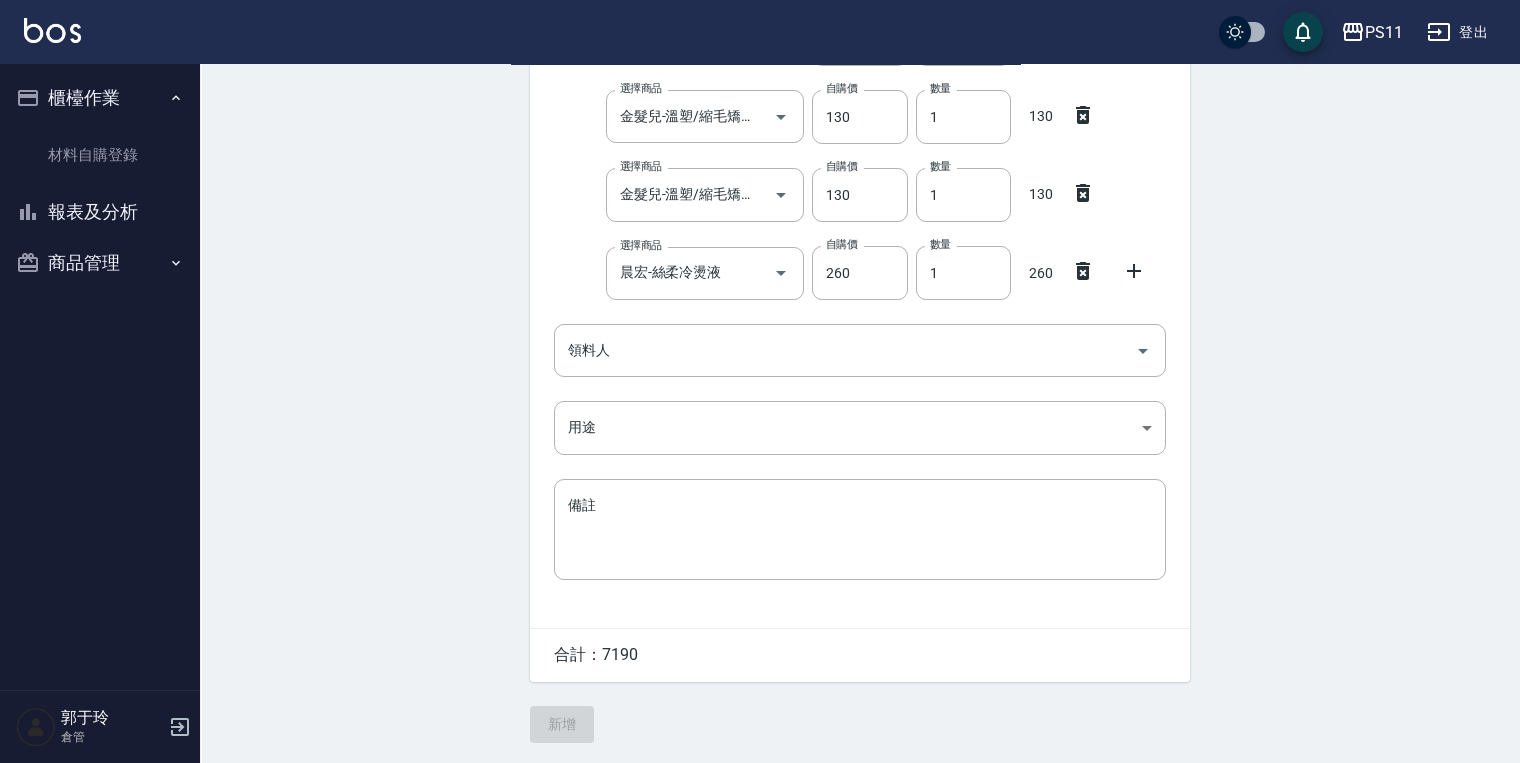 drag, startPoint x: 1276, startPoint y: 440, endPoint x: 1253, endPoint y: 556, distance: 118.258194 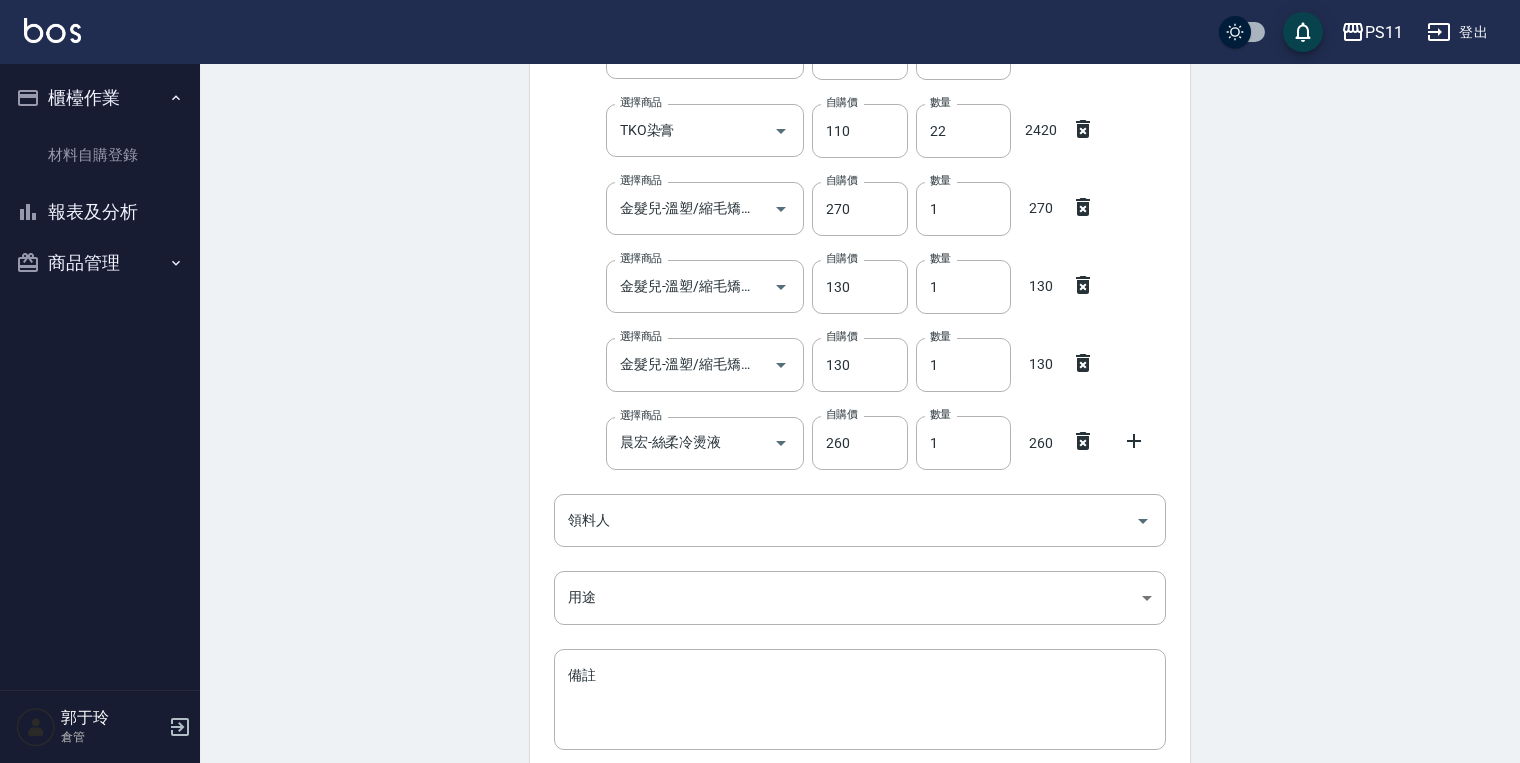 scroll, scrollTop: 289, scrollLeft: 0, axis: vertical 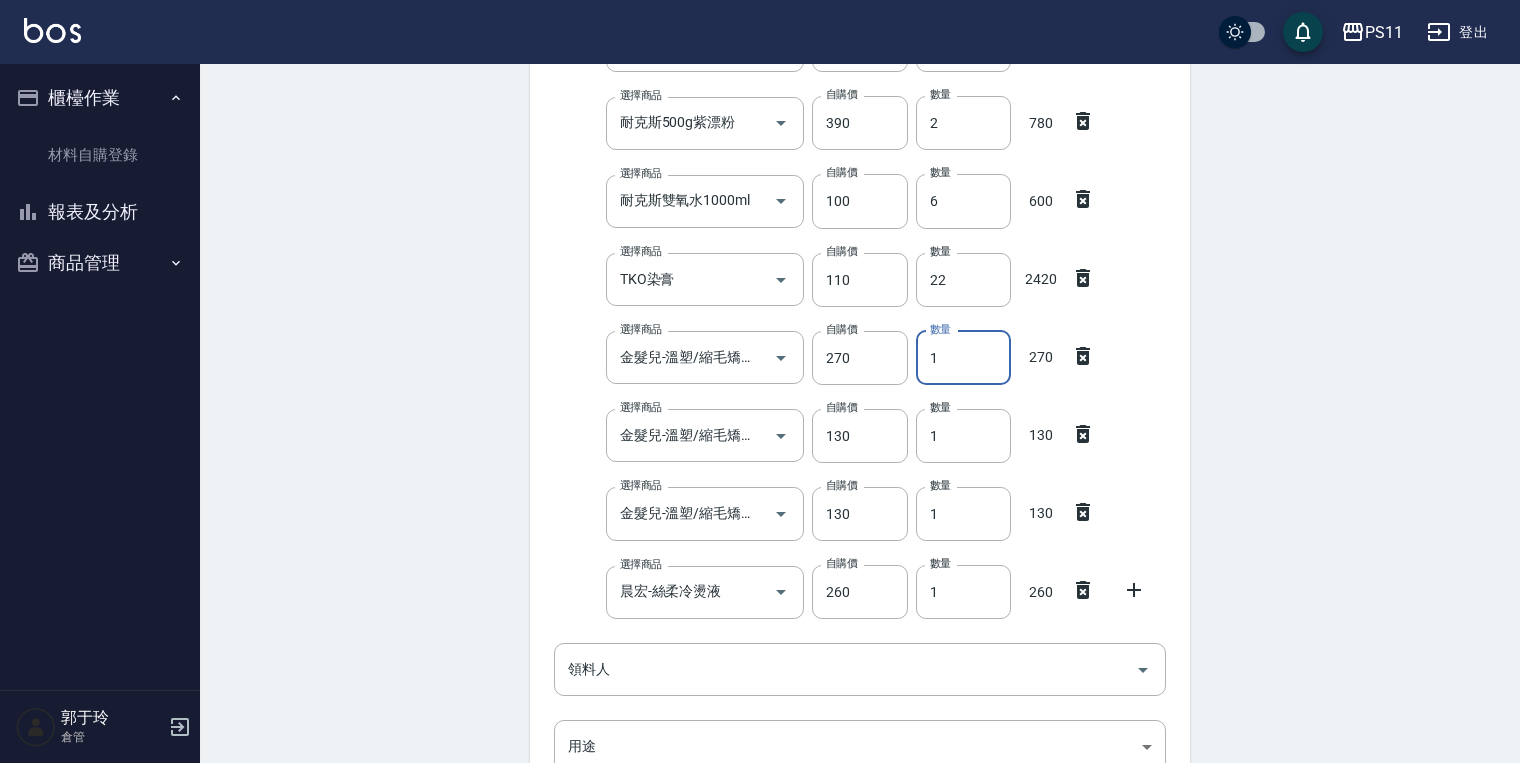click on "1" at bounding box center (963, 358) 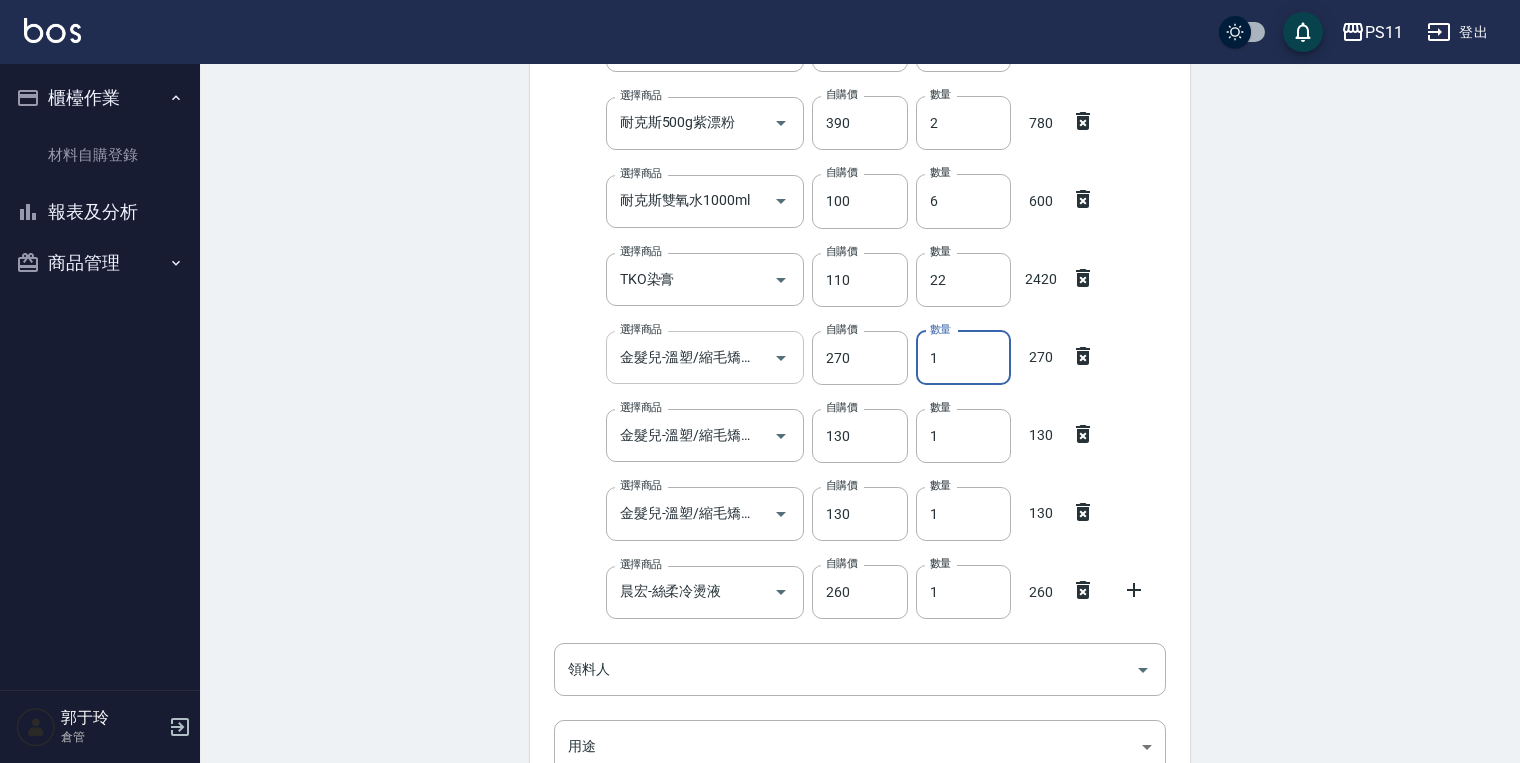 drag, startPoint x: 978, startPoint y: 357, endPoint x: 680, endPoint y: 339, distance: 298.54312 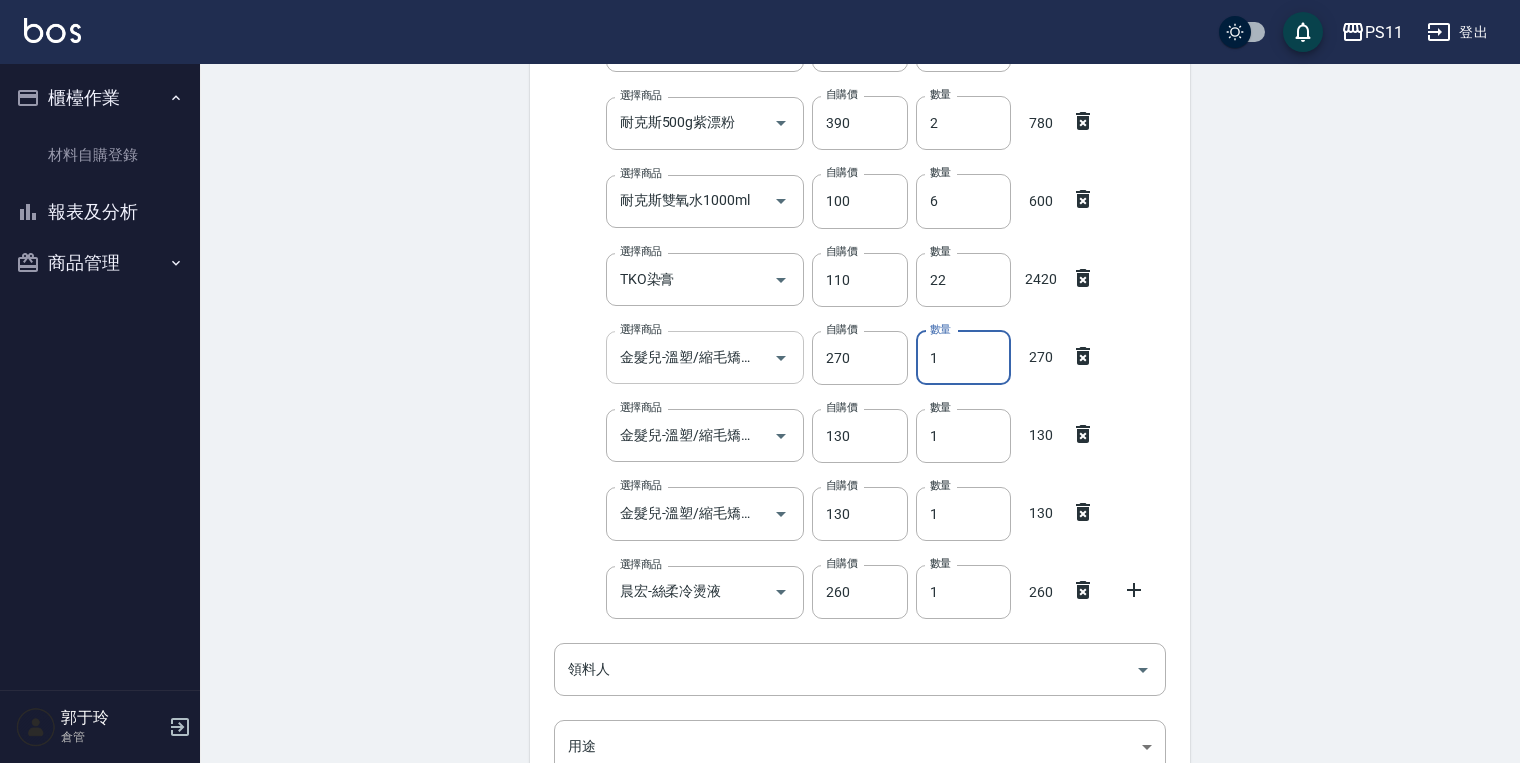 click on "選擇商品 金髮兒-溫塑/縮毛矯正/CYS1劑 選擇商品 自購價 270 自購價 數量 1 數量 270" at bounding box center (856, 354) 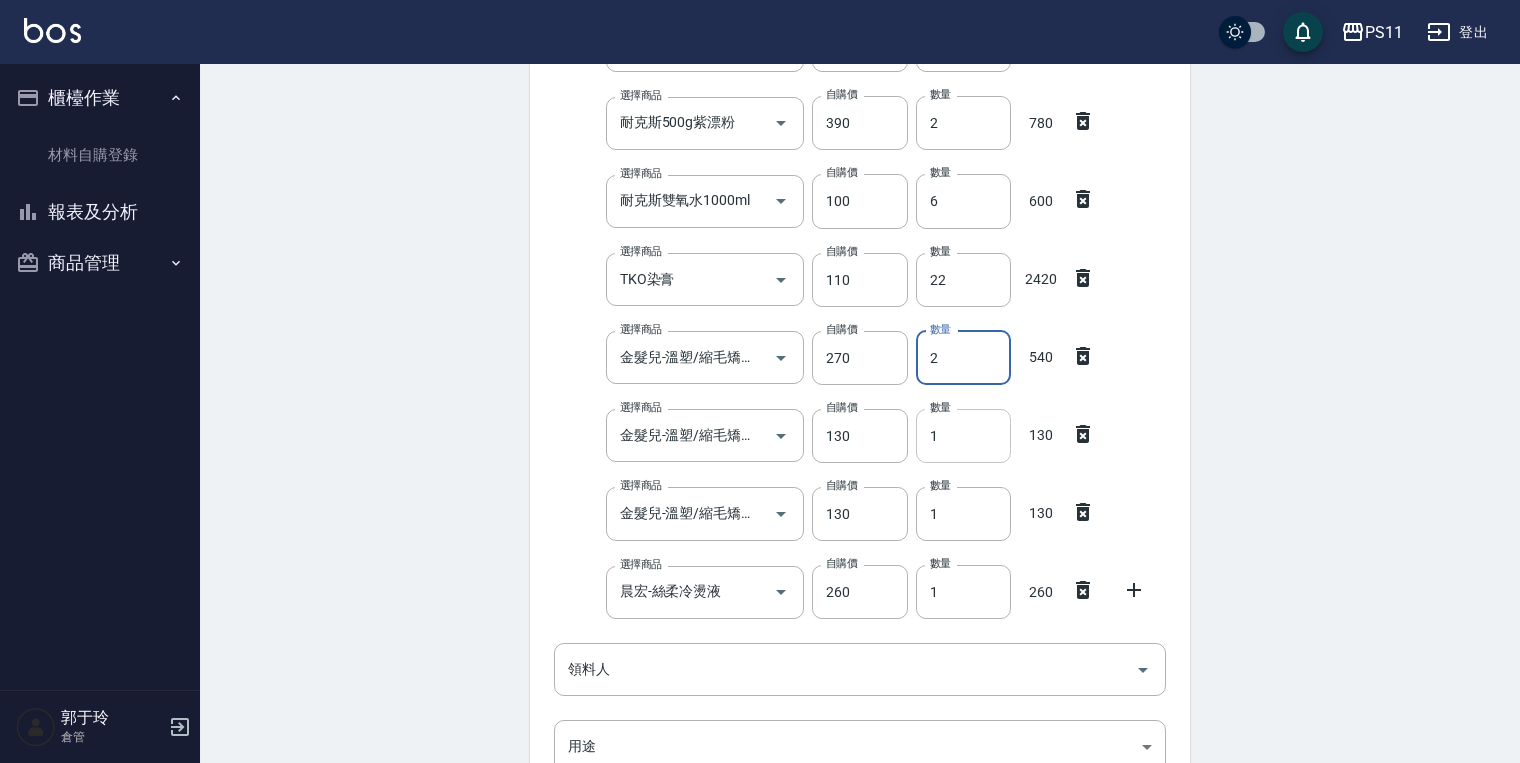 type on "2" 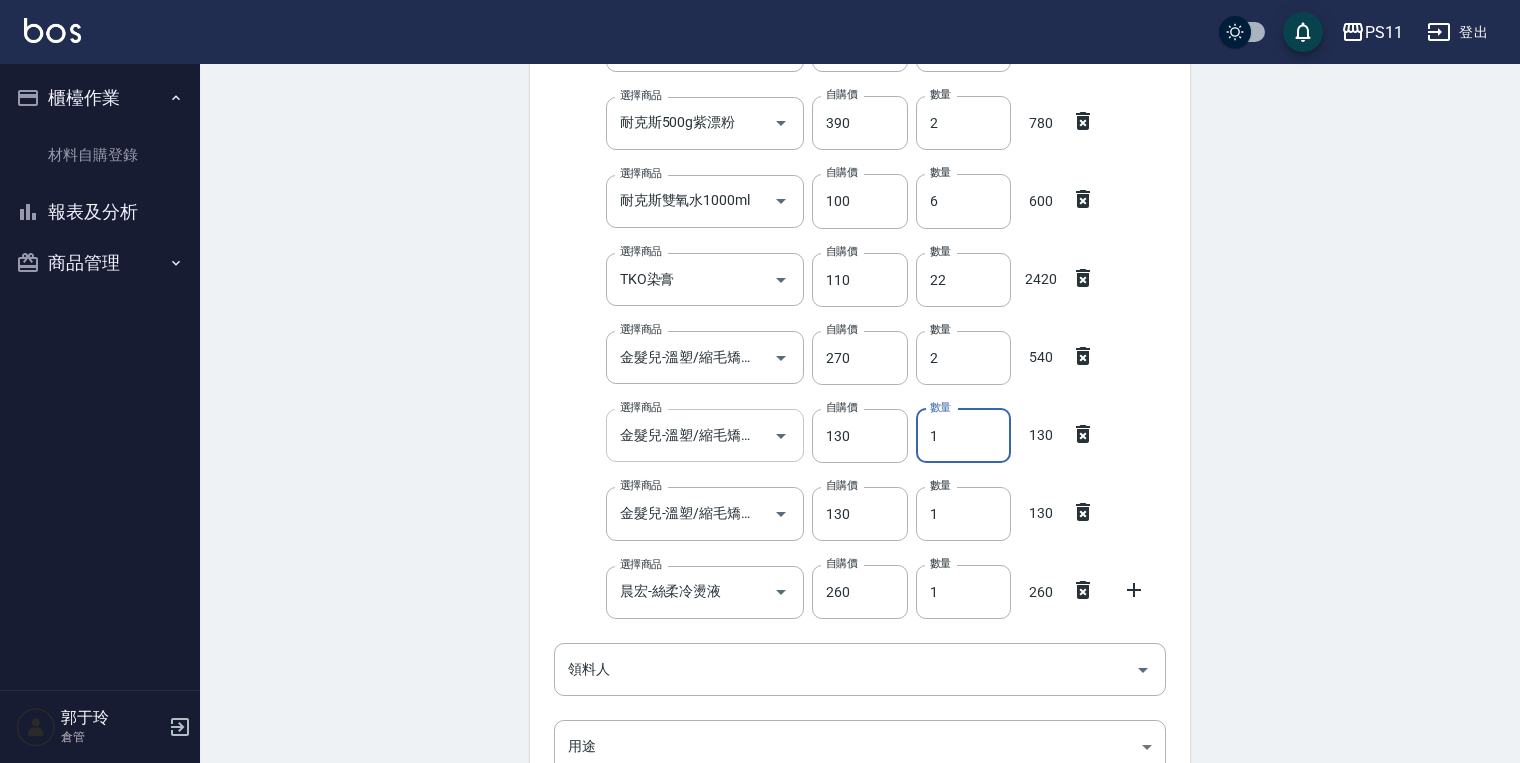 drag, startPoint x: 979, startPoint y: 432, endPoint x: 676, endPoint y: 424, distance: 303.1056 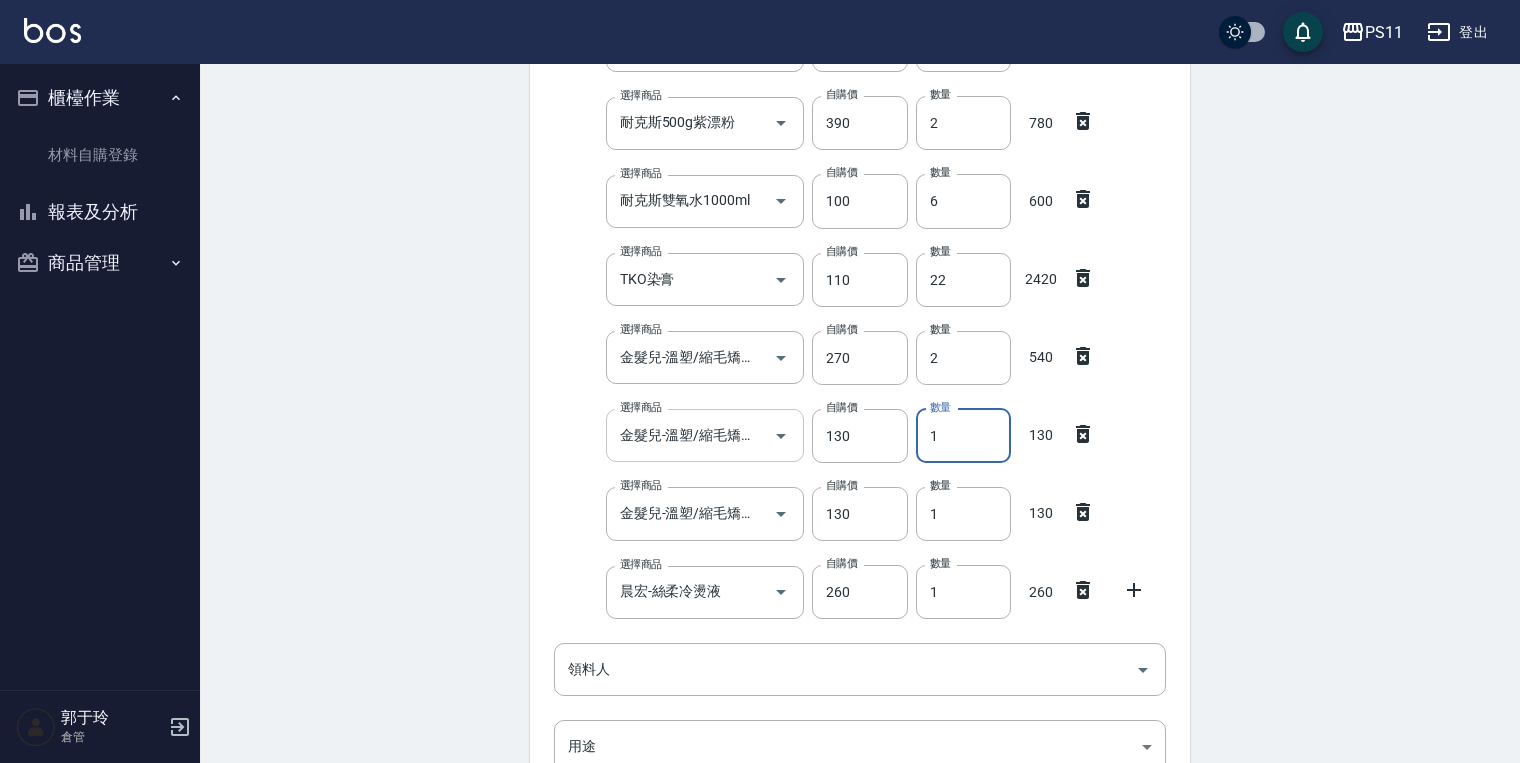 click on "選擇商品 金髮兒-溫塑/縮毛矯正/CYA2劑/膏狀 選擇商品 自購價 130 自購價 數量 1 數量 130" at bounding box center [856, 432] 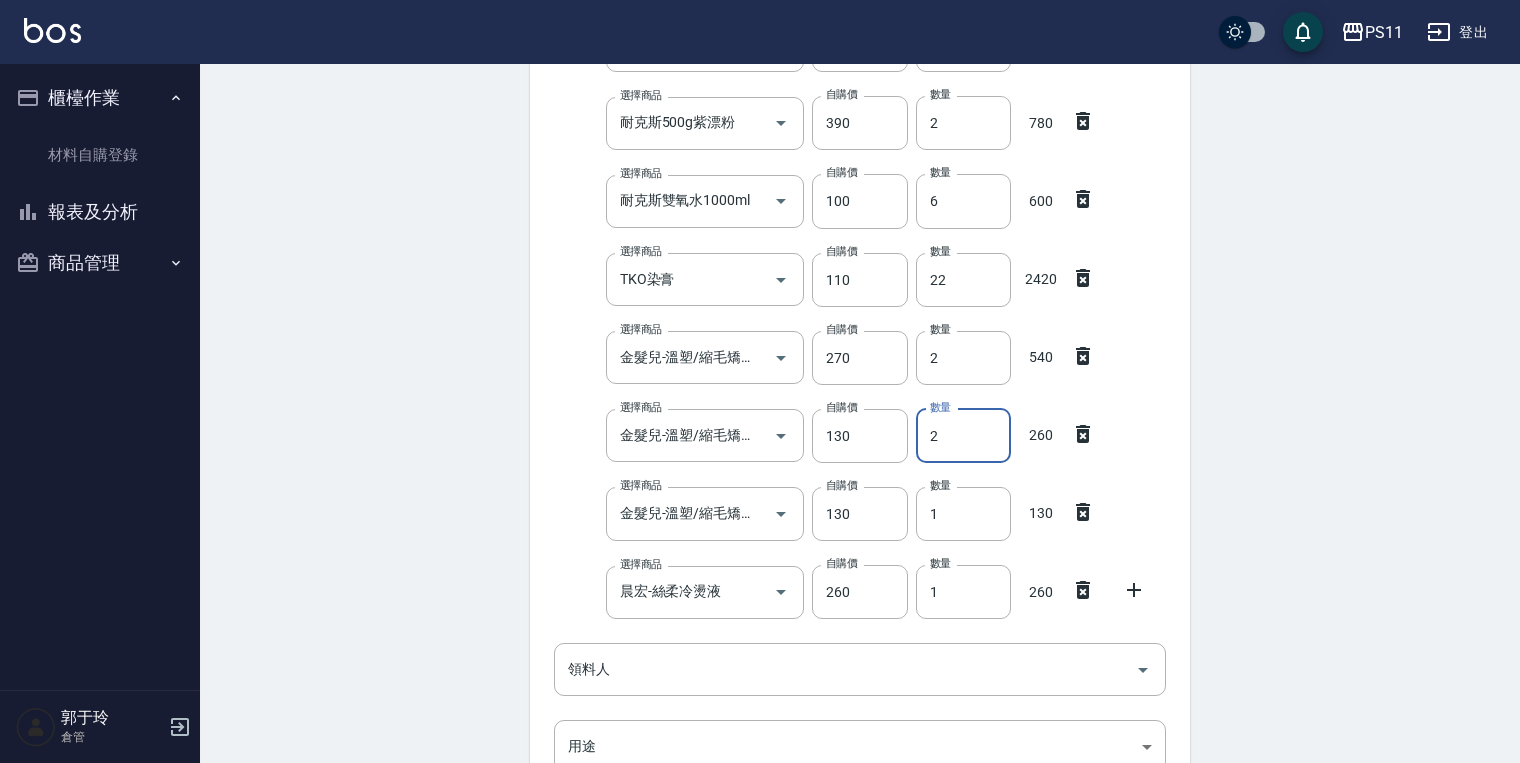 type on "2" 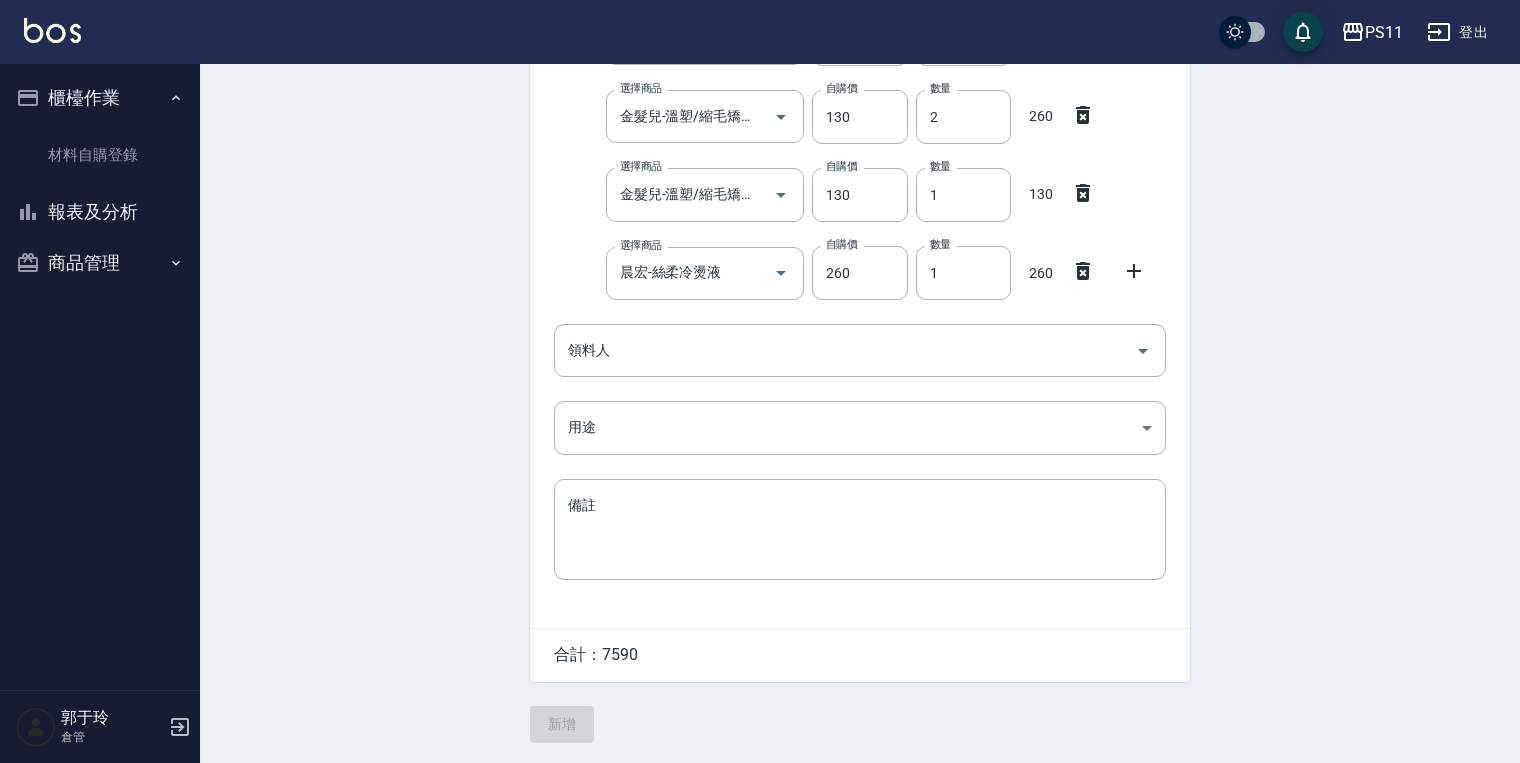 drag, startPoint x: 1312, startPoint y: 632, endPoint x: 1307, endPoint y: 656, distance: 24.5153 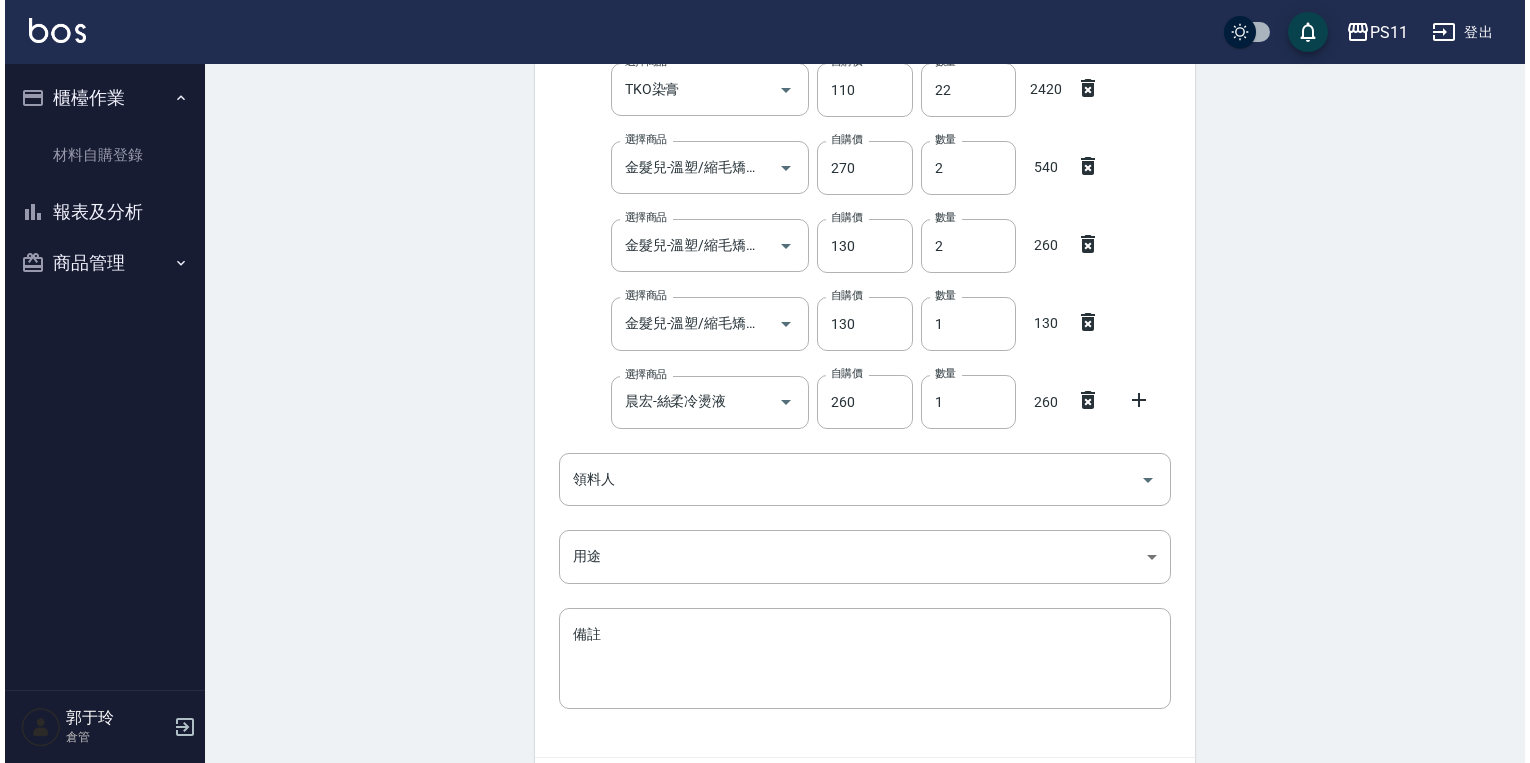 scroll, scrollTop: 0, scrollLeft: 0, axis: both 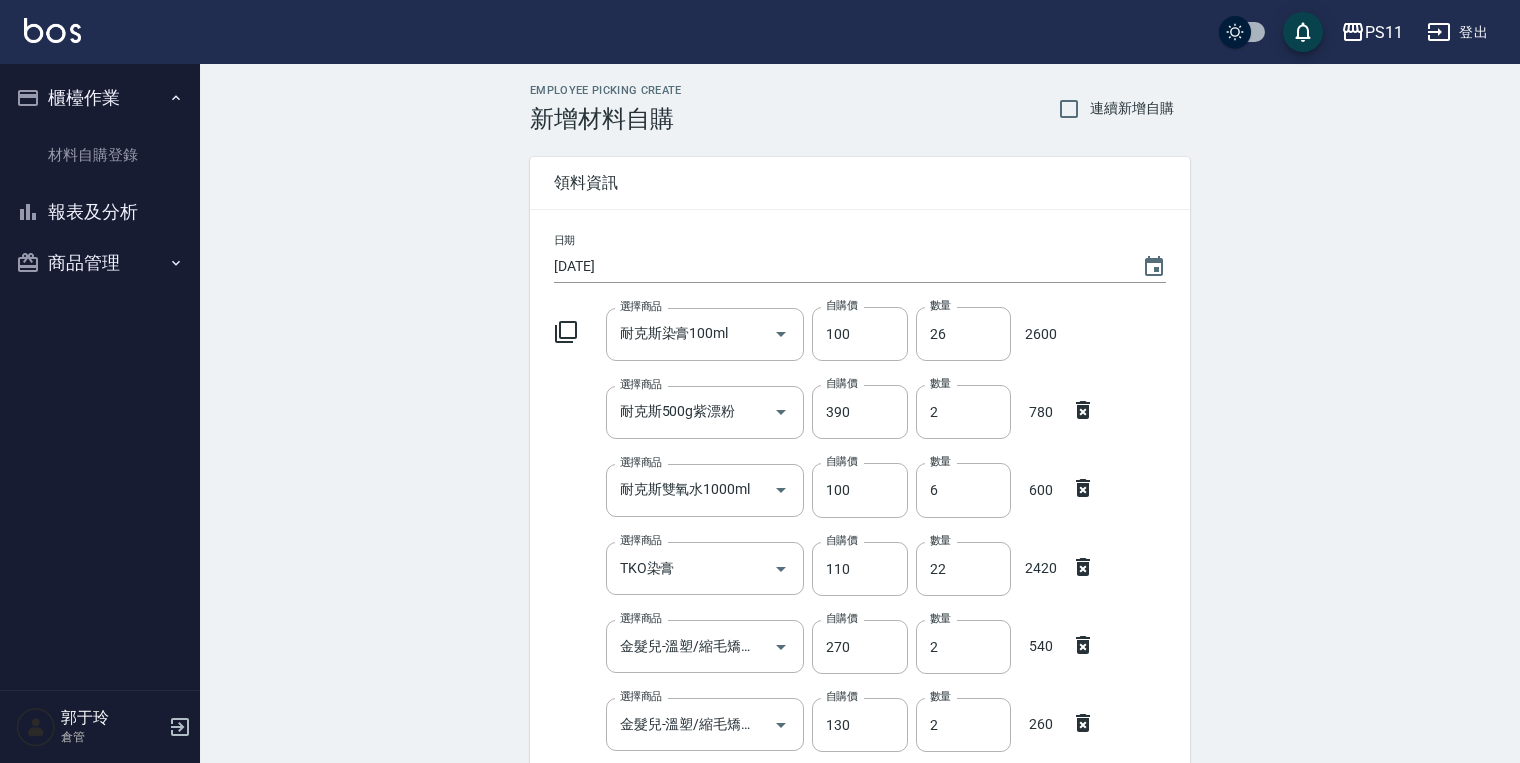 drag, startPoint x: 1280, startPoint y: 585, endPoint x: 1180, endPoint y: 379, distance: 228.98909 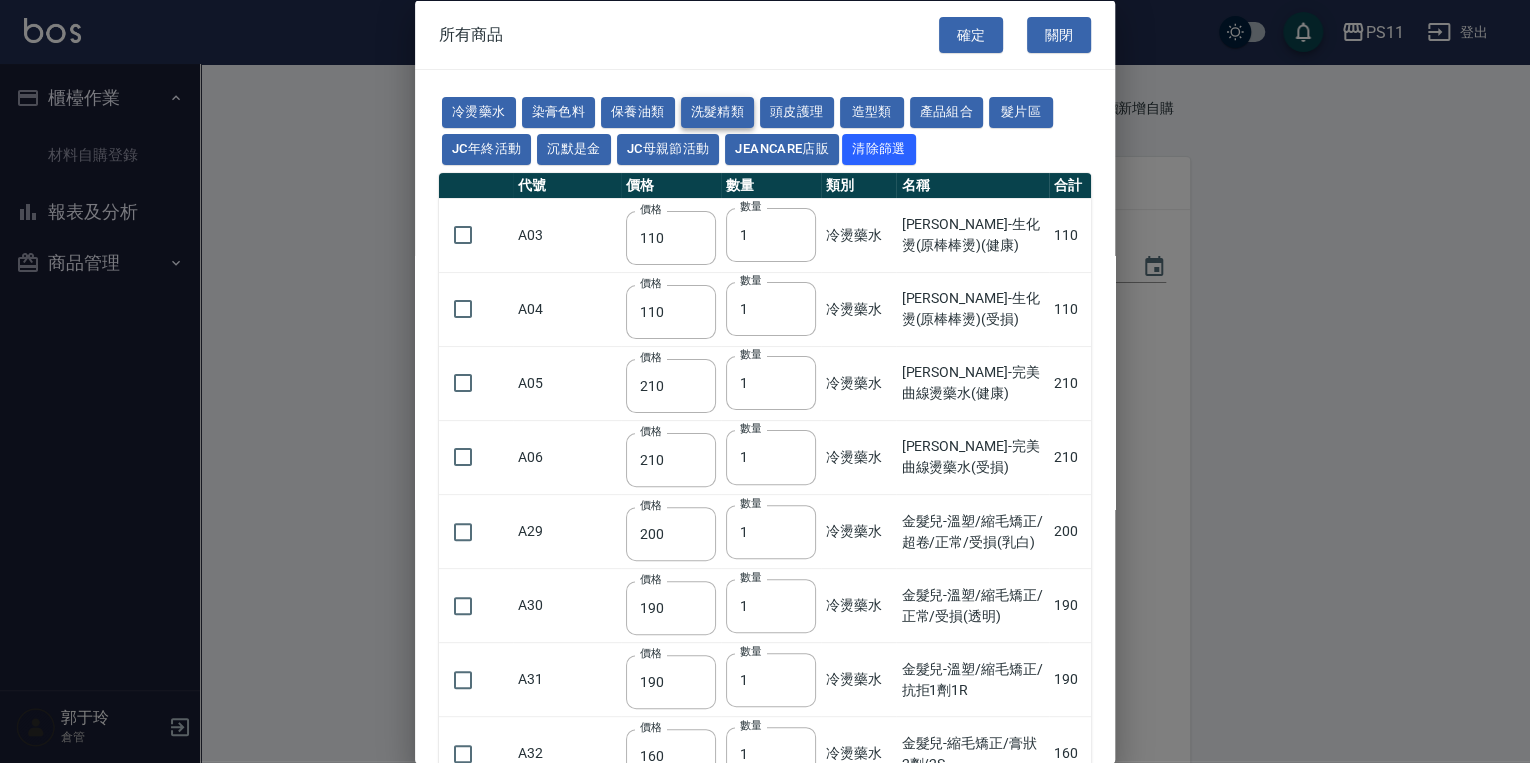 click on "洗髮精類" at bounding box center [718, 112] 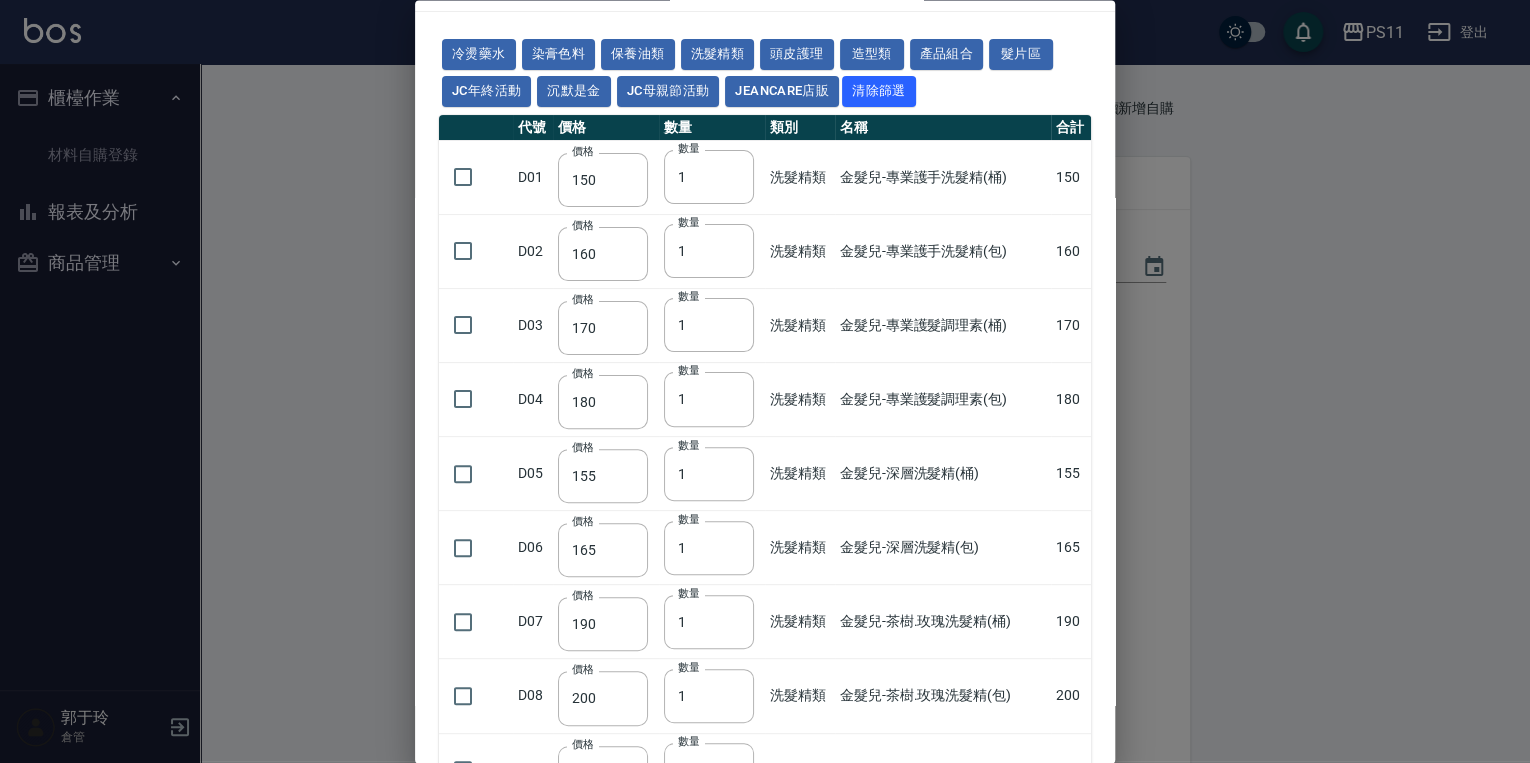 scroll, scrollTop: 520, scrollLeft: 0, axis: vertical 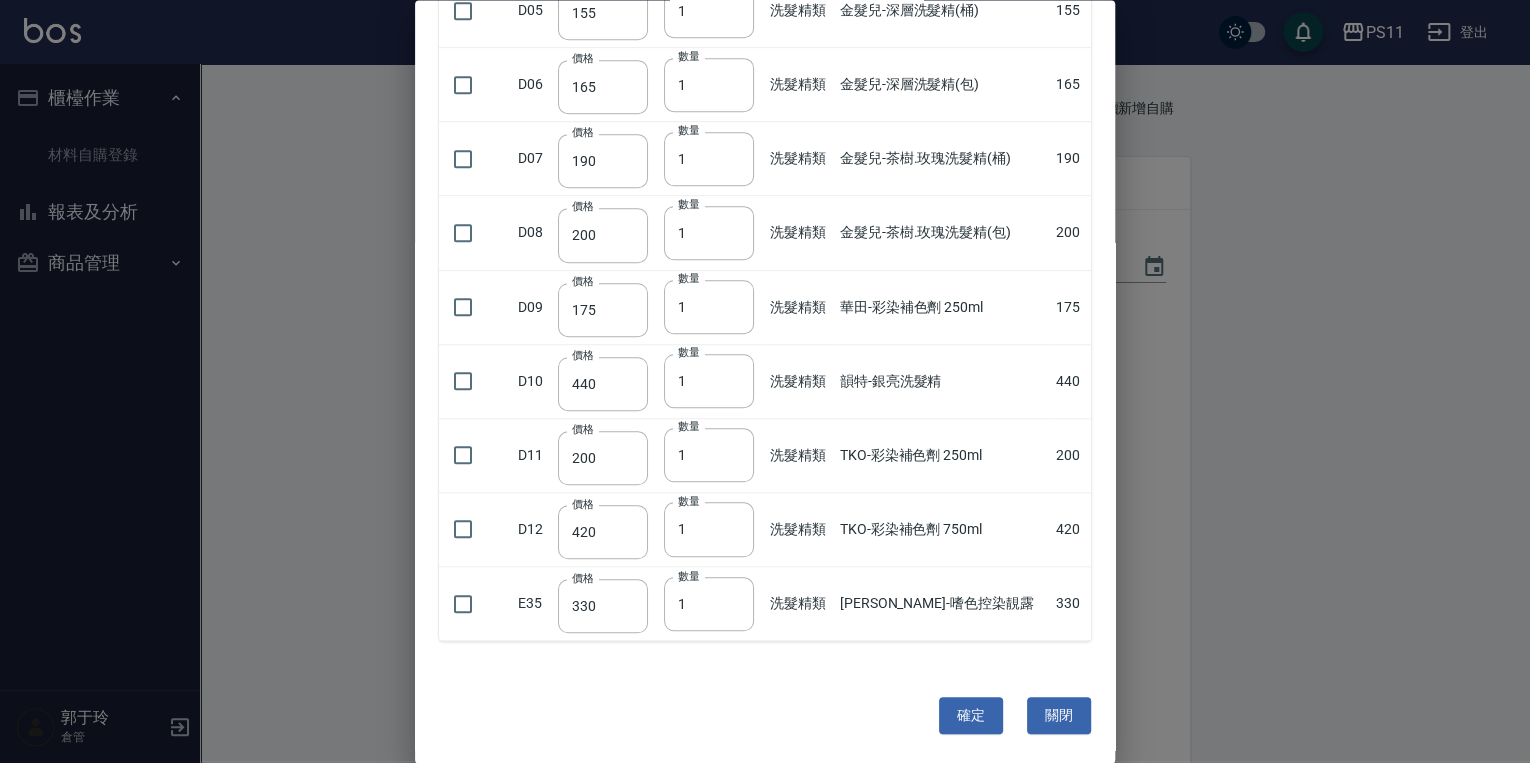 drag, startPoint x: 914, startPoint y: 363, endPoint x: 845, endPoint y: 528, distance: 178.8463 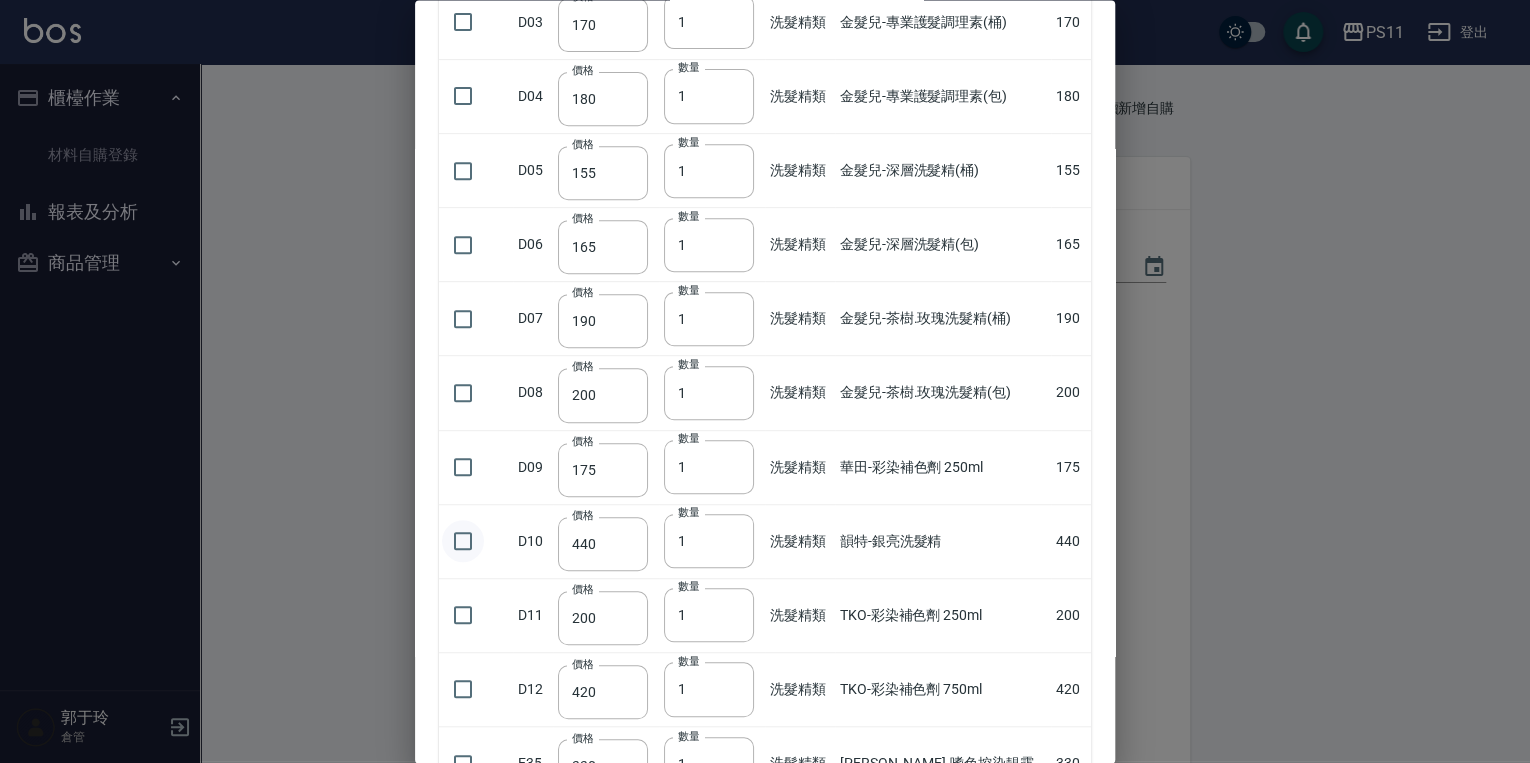 click at bounding box center [463, 542] 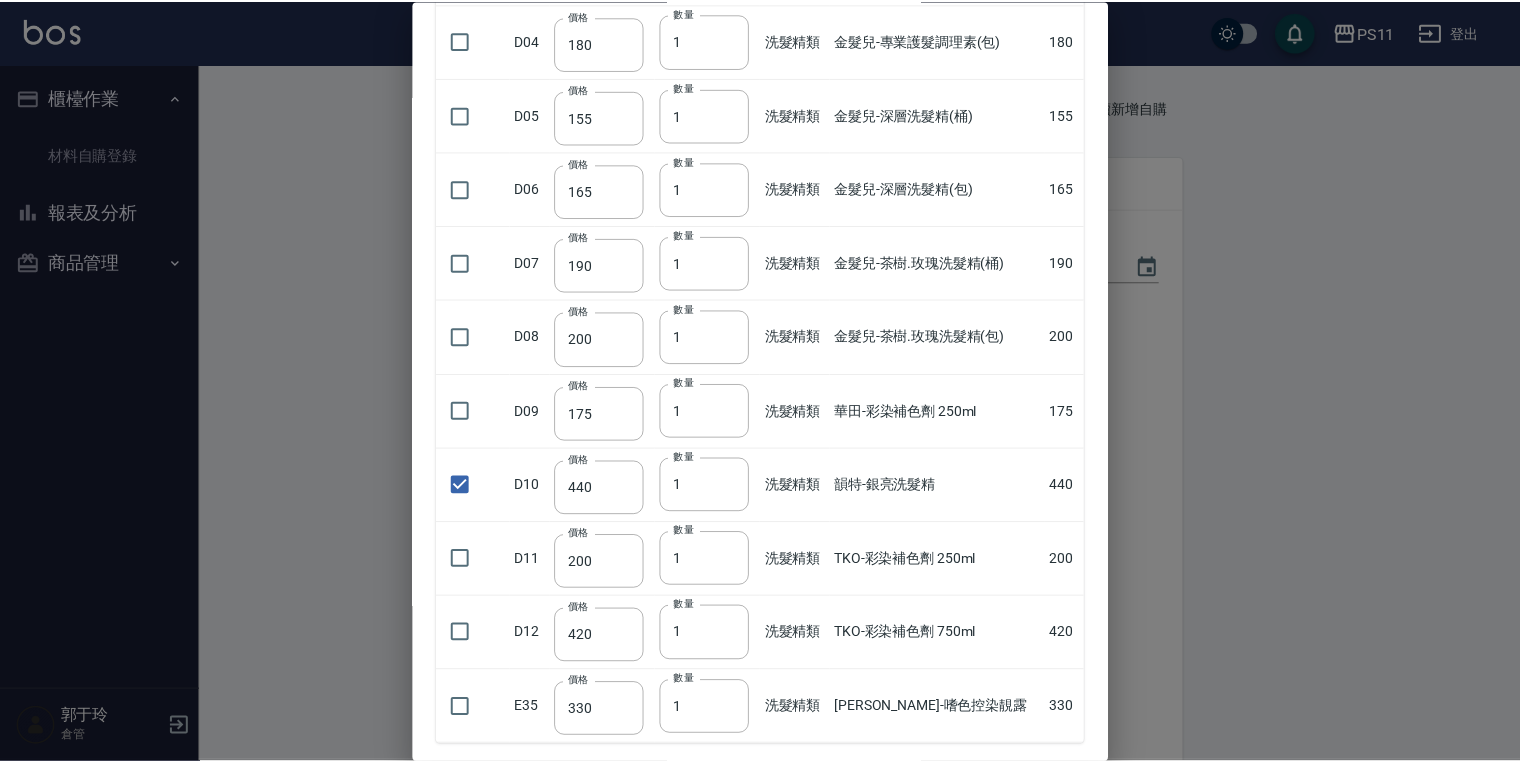 scroll, scrollTop: 520, scrollLeft: 0, axis: vertical 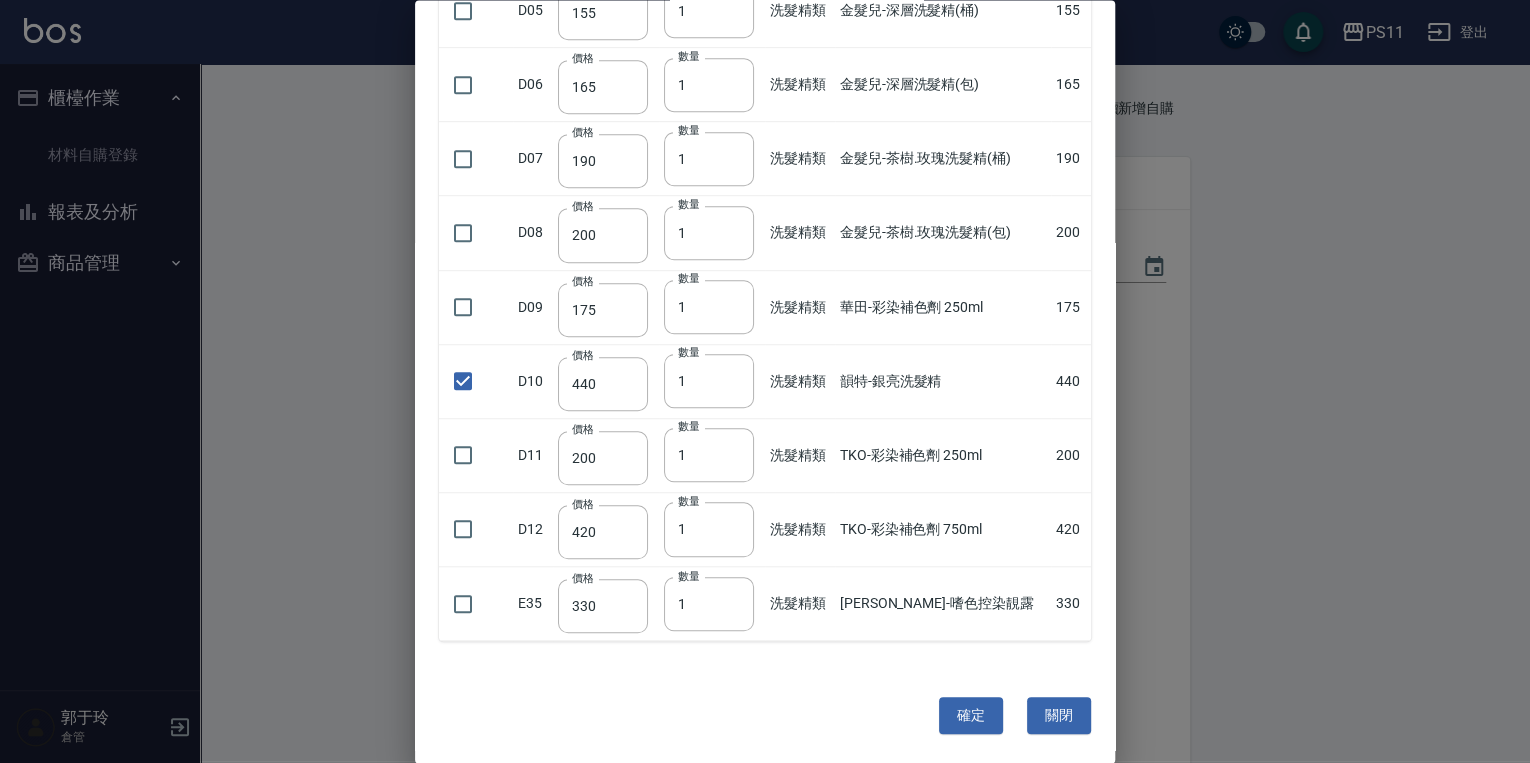 drag, startPoint x: 924, startPoint y: 440, endPoint x: 948, endPoint y: 689, distance: 250.15395 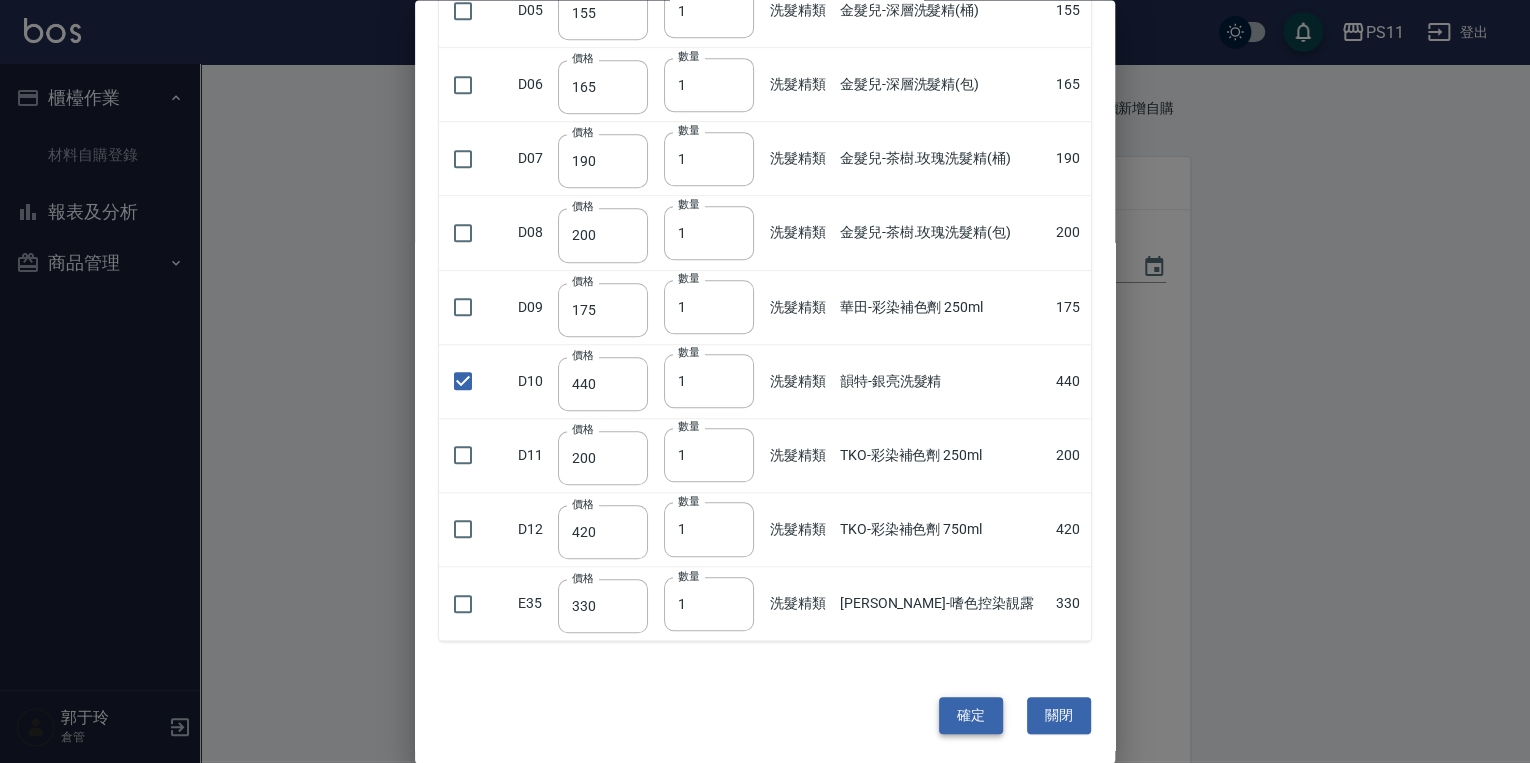 click on "確定" at bounding box center (971, 716) 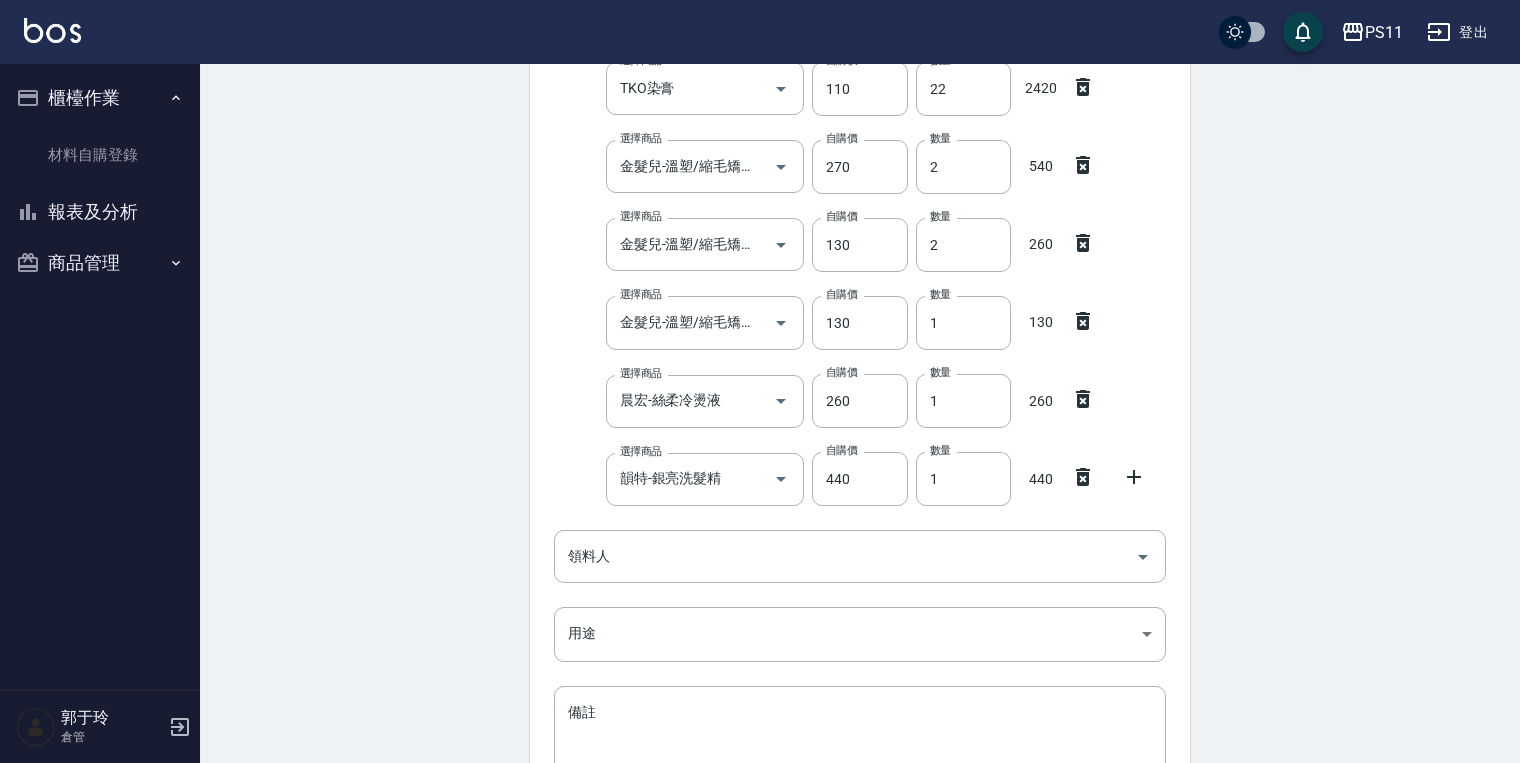 scroll, scrollTop: 640, scrollLeft: 0, axis: vertical 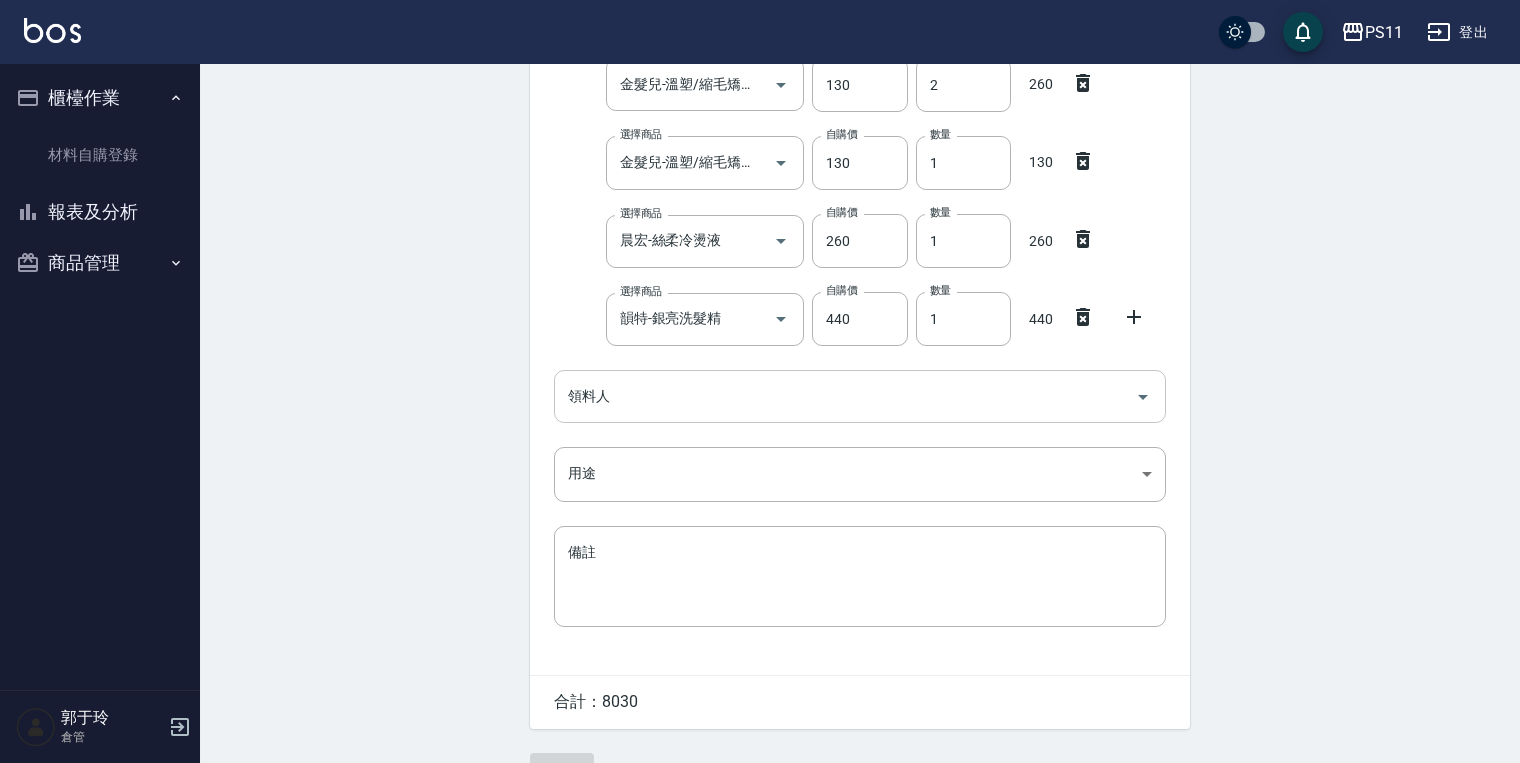 click on "領料人" at bounding box center [845, 396] 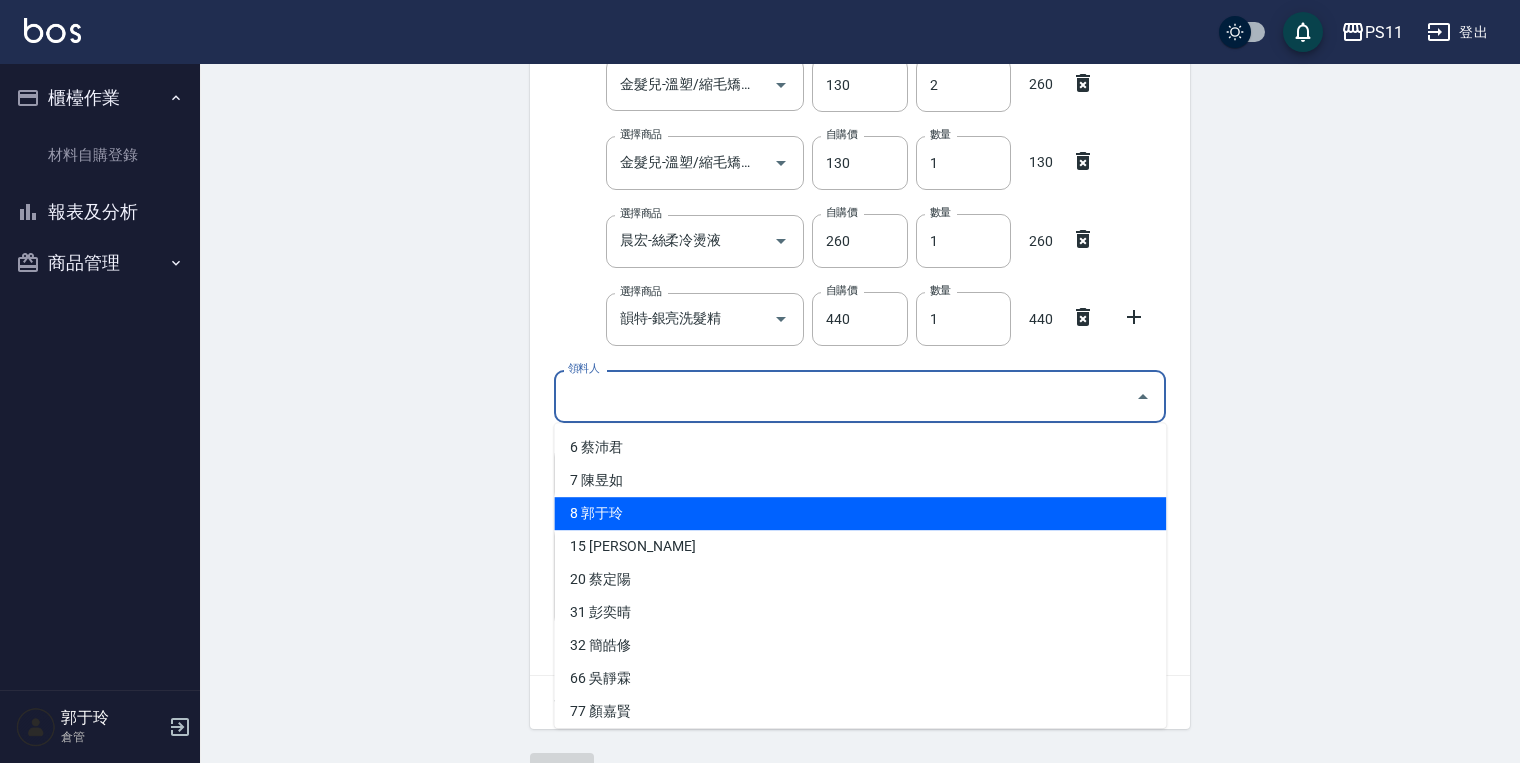click on "8 郭于玲" at bounding box center [860, 513] 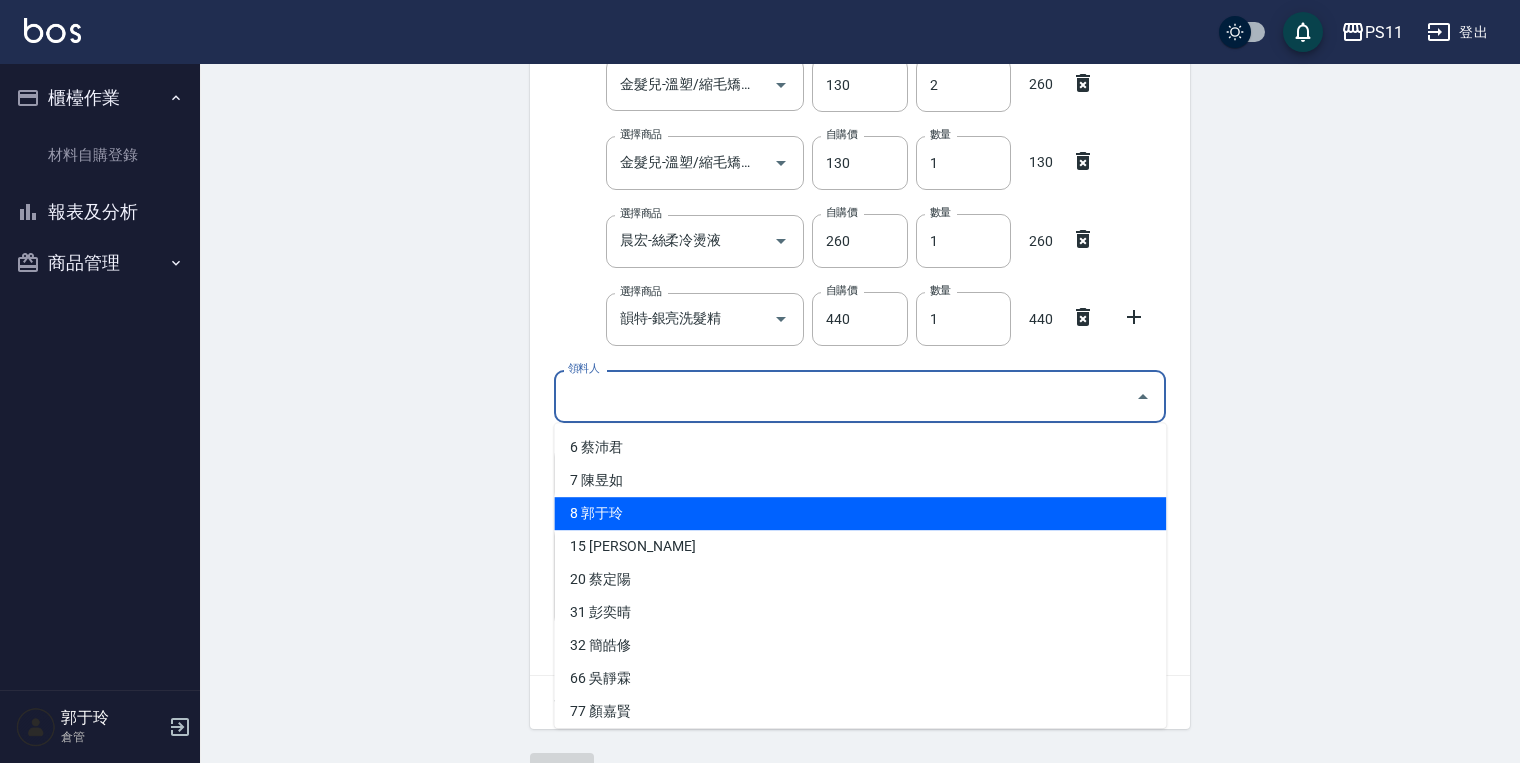 type on "郭于玲" 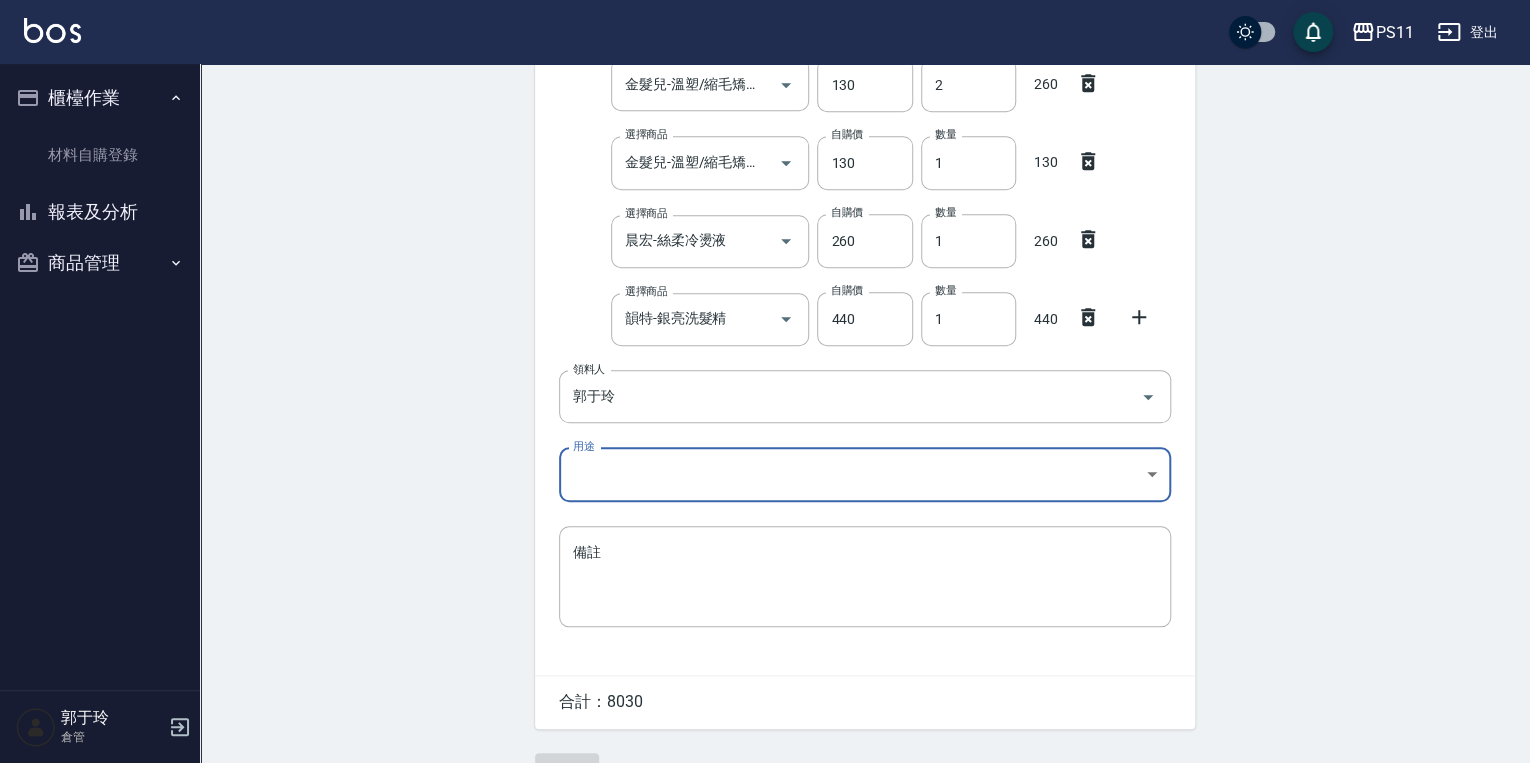 click on "PS11 登出 櫃檯作業 材料自購登錄 報表及分析 報表目錄 商品消耗明細 商品進銷貨報表 商品庫存表 商品庫存盤點表 商品管理 商品分類設定 商品列表 商品進貨作業 廠商列表 盤點作業 [PERSON_NAME] 倉管 Employee Picking Create 新增材料自購 連續新增自購 領料資訊 日期 [DATE] 選擇商品 耐克斯染膏100ml 選擇商品 自購價 100 自購價 數量 26 數量 2600 選擇商品 耐克斯500g紫漂粉 選擇商品 自購價 390 自購價 數量 2 數量 780 選擇商品 耐克斯雙氧水1000ml 選擇商品 自購價 100 自購價 數量 6 數量 600 選擇商品 TKO染膏 選擇商品 自購價 110 自購價 數量 22 數量 2420 選擇商品 金髮兒-溫塑/縮毛矯正/CYS1劑 選擇商品 自購價 270 自購價 數量 2 數量 540 選擇商品 金髮兒-溫塑/縮毛矯正/CYA2劑/膏狀 選擇商品 自購價 130 自購價 數量 2 數量 260 選擇商品 金髮兒-溫塑/縮毛矯正/CYA2劑/水狀 選擇商品 自購價 130 1" at bounding box center (765, 84) 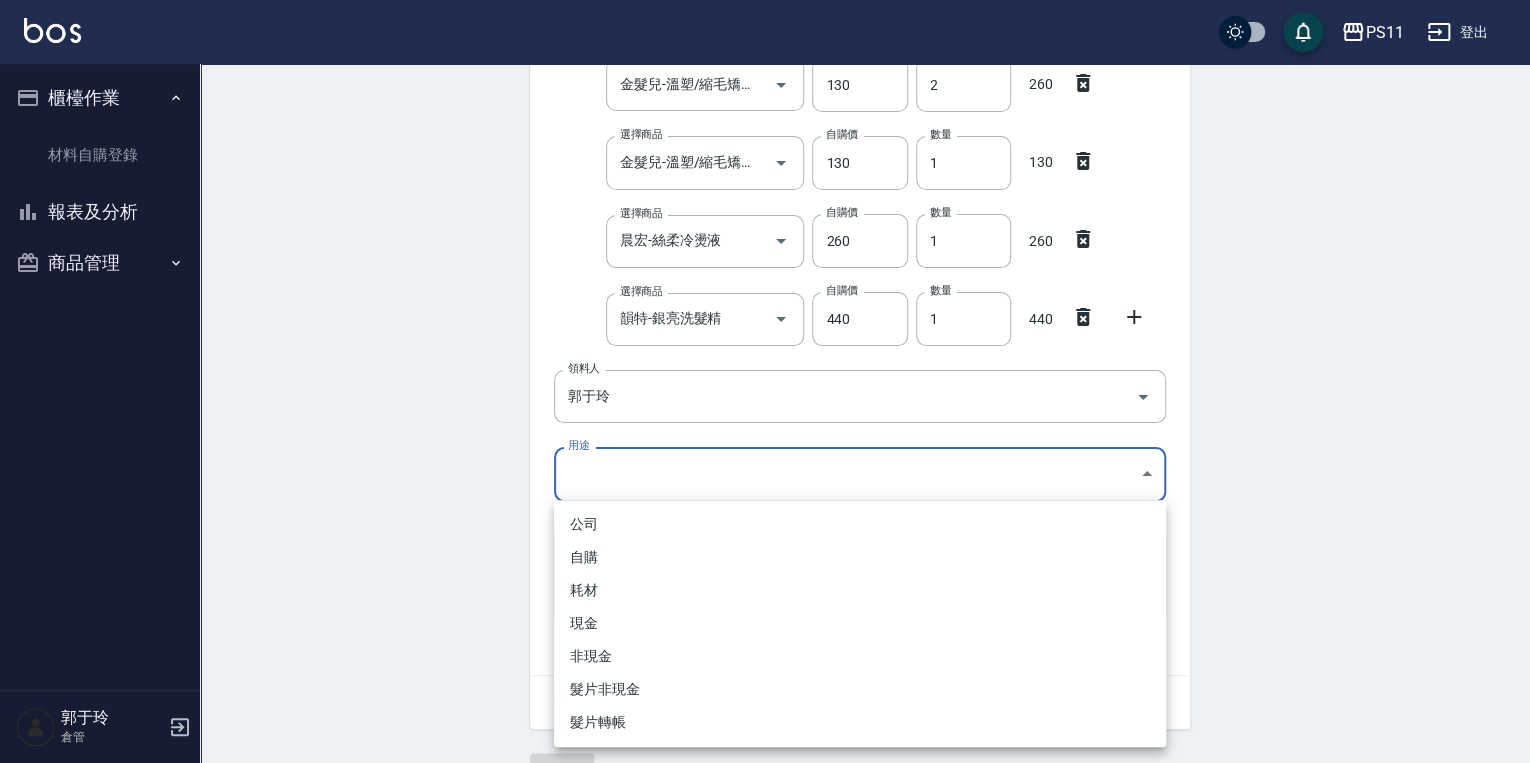 click on "自購" at bounding box center (860, 557) 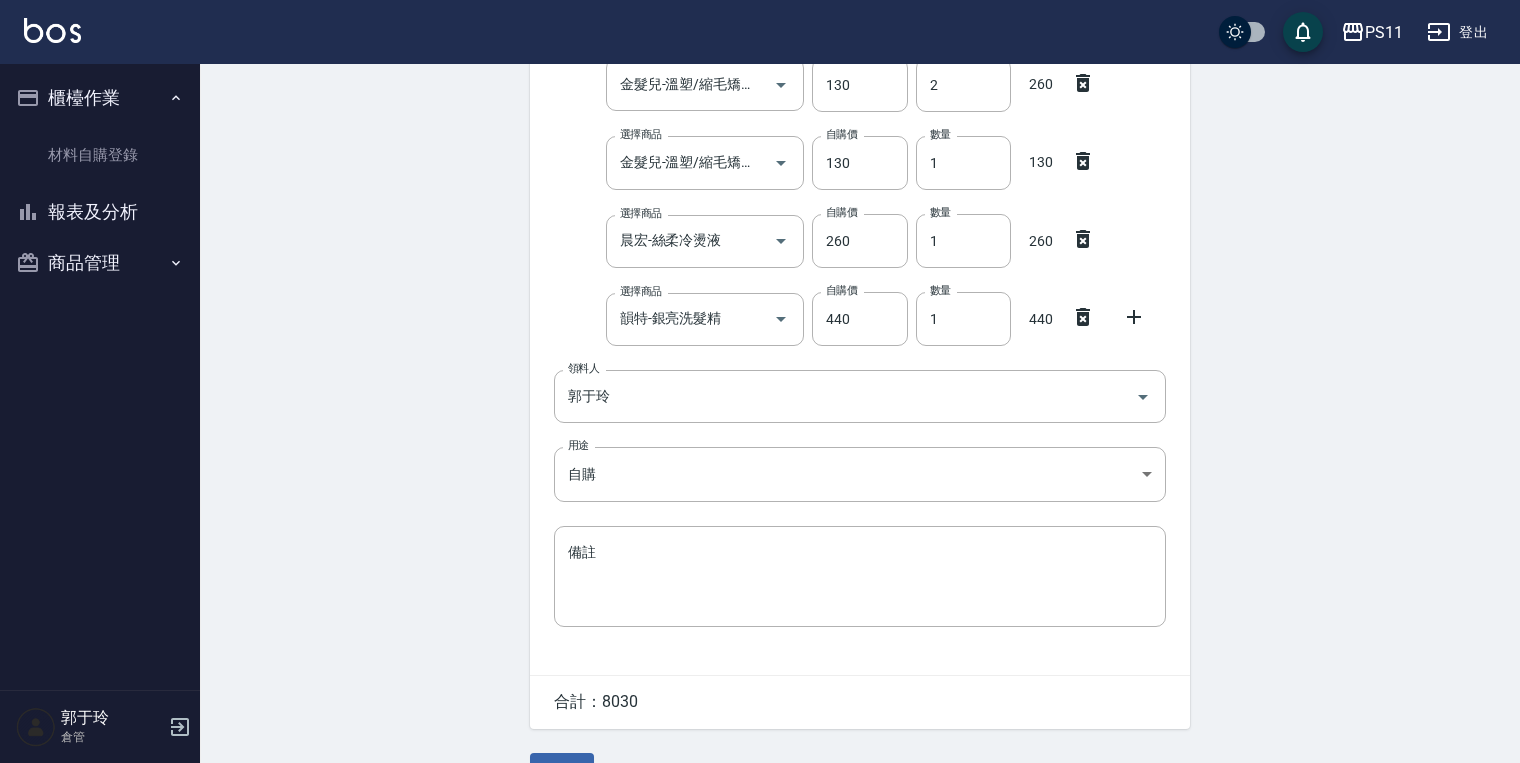 click on "Employee Picking Create 新增材料自購 連續新增自購 領料資訊 日期 [DATE] 選擇商品 耐克斯染膏100ml 選擇商品 自購價 100 自購價 數量 26 數量 2600 選擇商品 耐克斯500g紫漂粉 選擇商品 自購價 390 自購價 數量 2 數量 780 選擇商品 耐克斯雙氧水1000ml 選擇商品 自購價 100 自購價 數量 6 數量 600 選擇商品 TKO染膏 選擇商品 自購價 110 自購價 數量 22 數量 2420 選擇商品 金髮兒-溫塑/縮毛矯正/CYS1劑 選擇商品 自購價 270 自購價 數量 2 數量 540 選擇商品 金髮兒-溫塑/縮毛矯正/CYA2劑/膏狀 選擇商品 自購價 130 自購價 數量 2 數量 260 選擇商品 金髮兒-溫塑/縮毛矯正/CYA2劑/水狀 選擇商品 自購價 130 自購價 數量 1 數量 130 選擇商品 晨宏-絲柔冷燙液 選擇商品 自購價 260 自購價 數量 1 數量 260 選擇商品 韻特-銀亮洗髮精 選擇商品 自購價 440 自購價 數量 1 數量 440 領料人 [PERSON_NAME] 領料人 用途 自購" at bounding box center (860, 116) 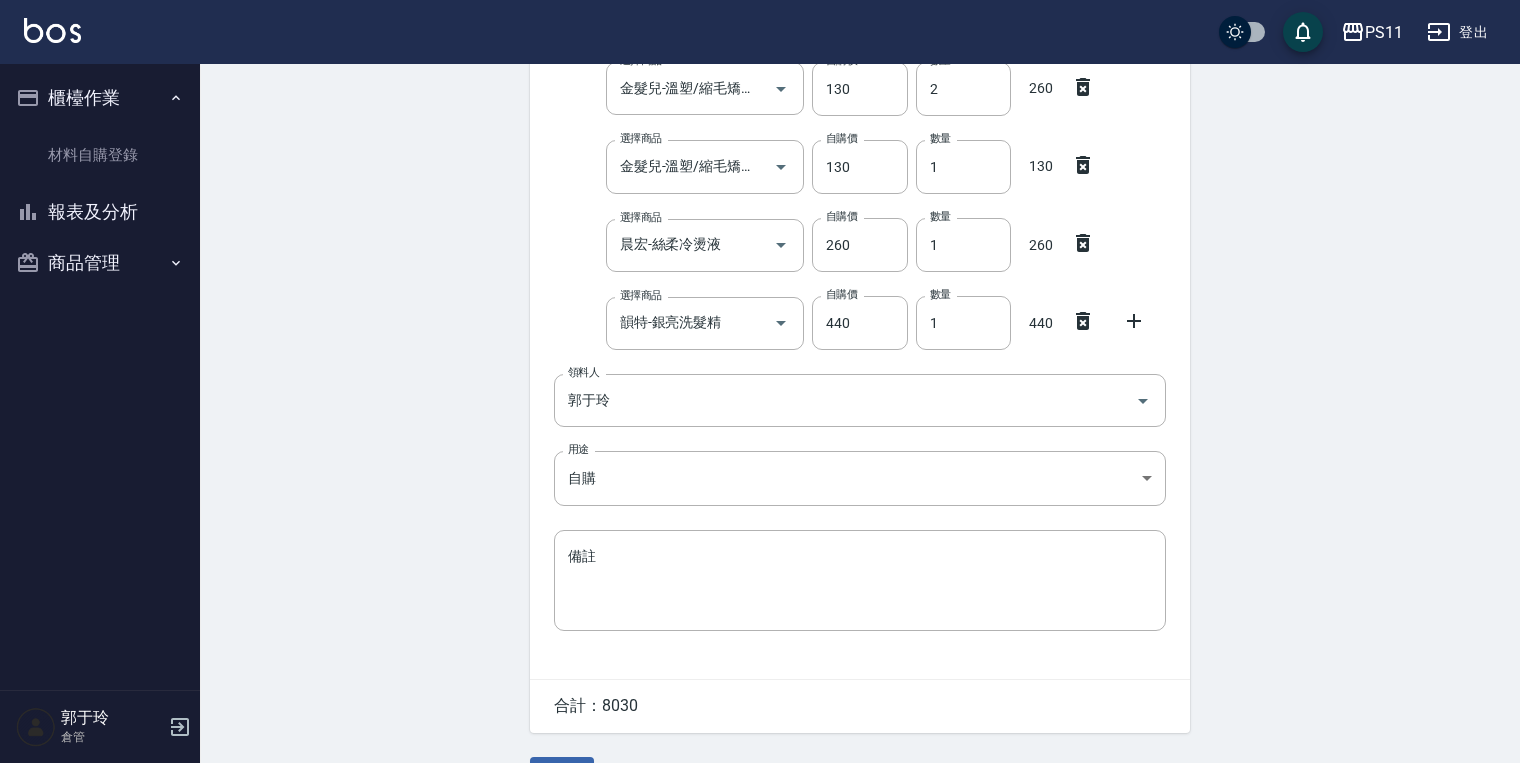 scroll, scrollTop: 0, scrollLeft: 0, axis: both 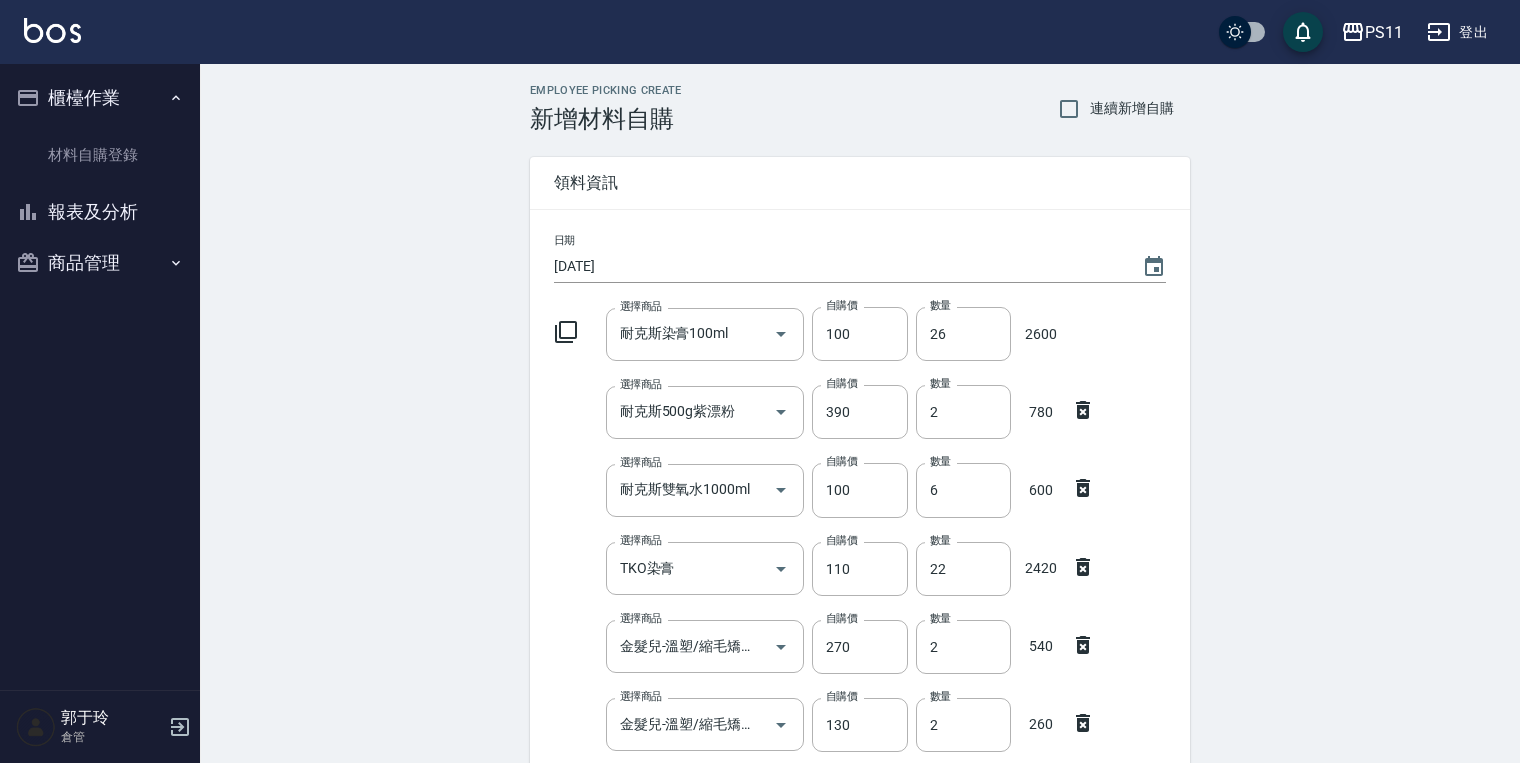 drag, startPoint x: 420, startPoint y: 420, endPoint x: 401, endPoint y: 160, distance: 260.6933 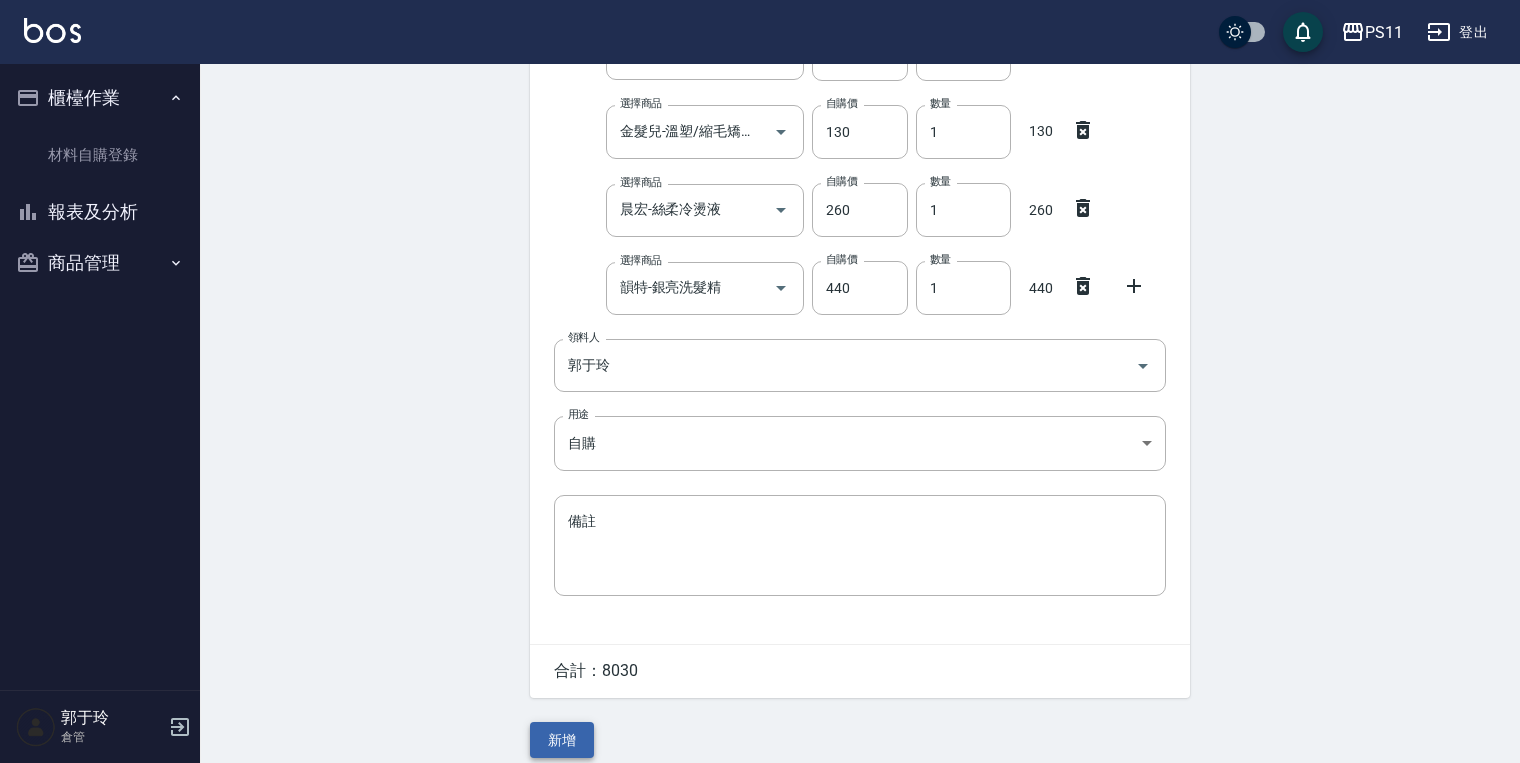scroll, scrollTop: 688, scrollLeft: 0, axis: vertical 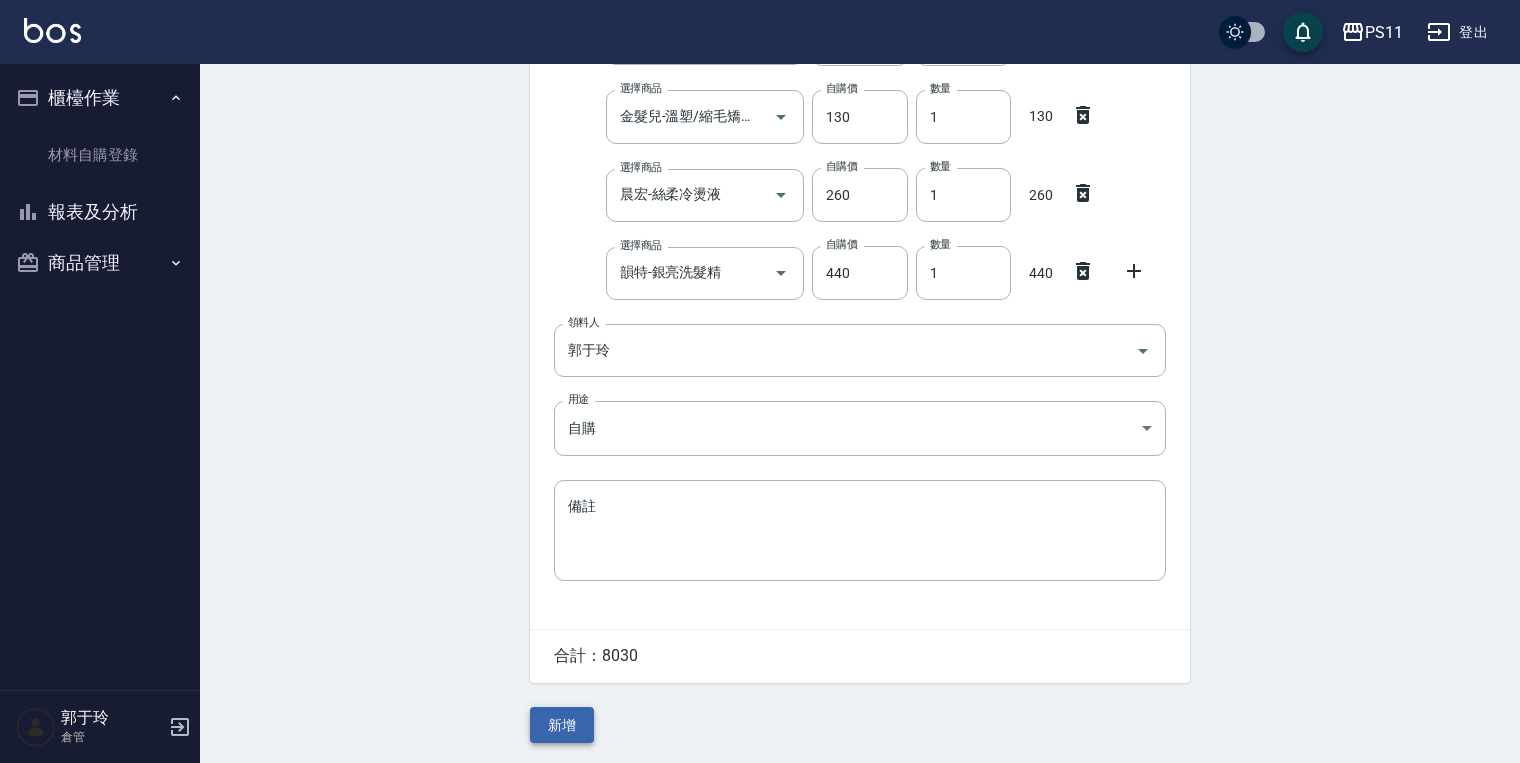 click on "新增" at bounding box center (562, 725) 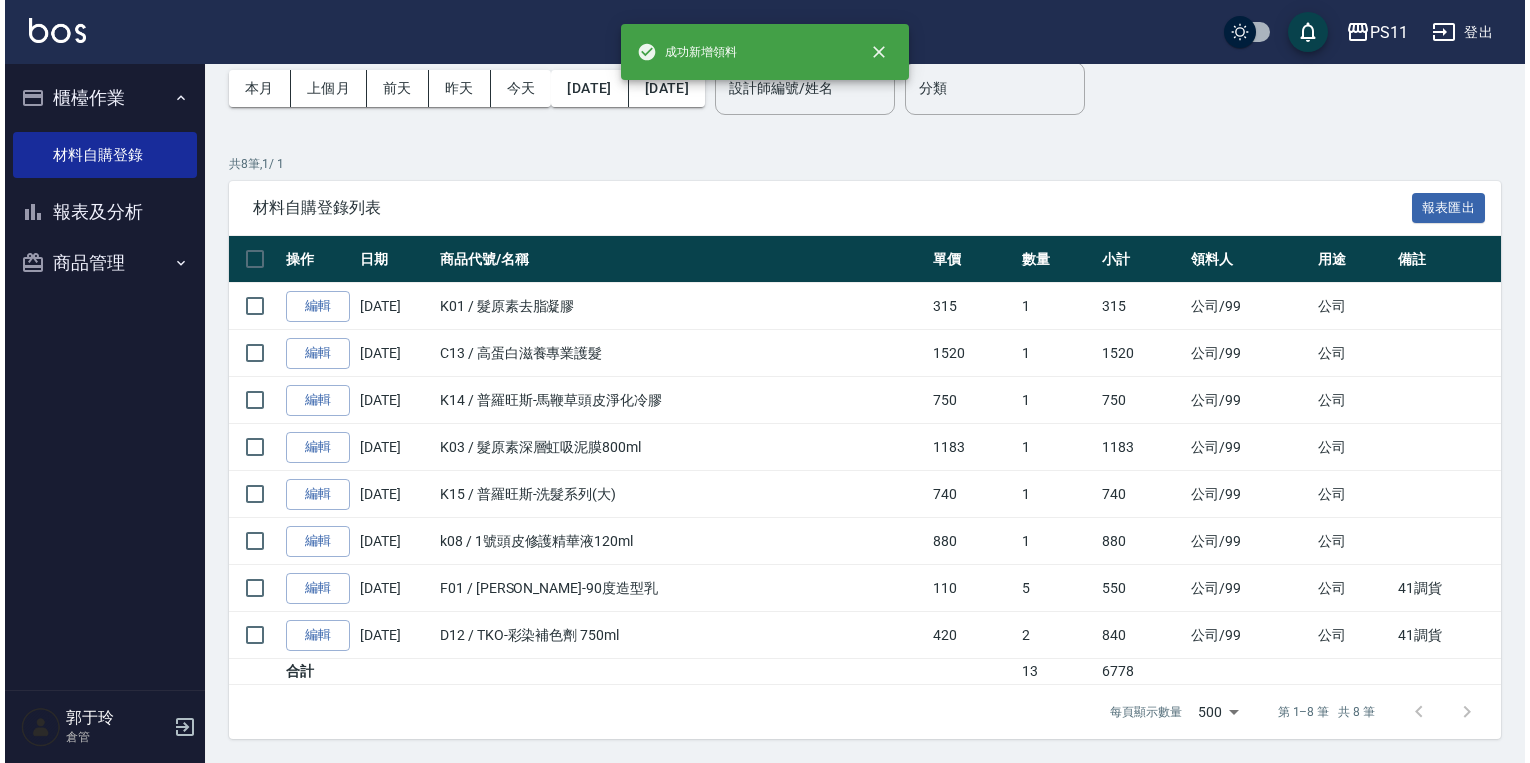 scroll, scrollTop: 0, scrollLeft: 0, axis: both 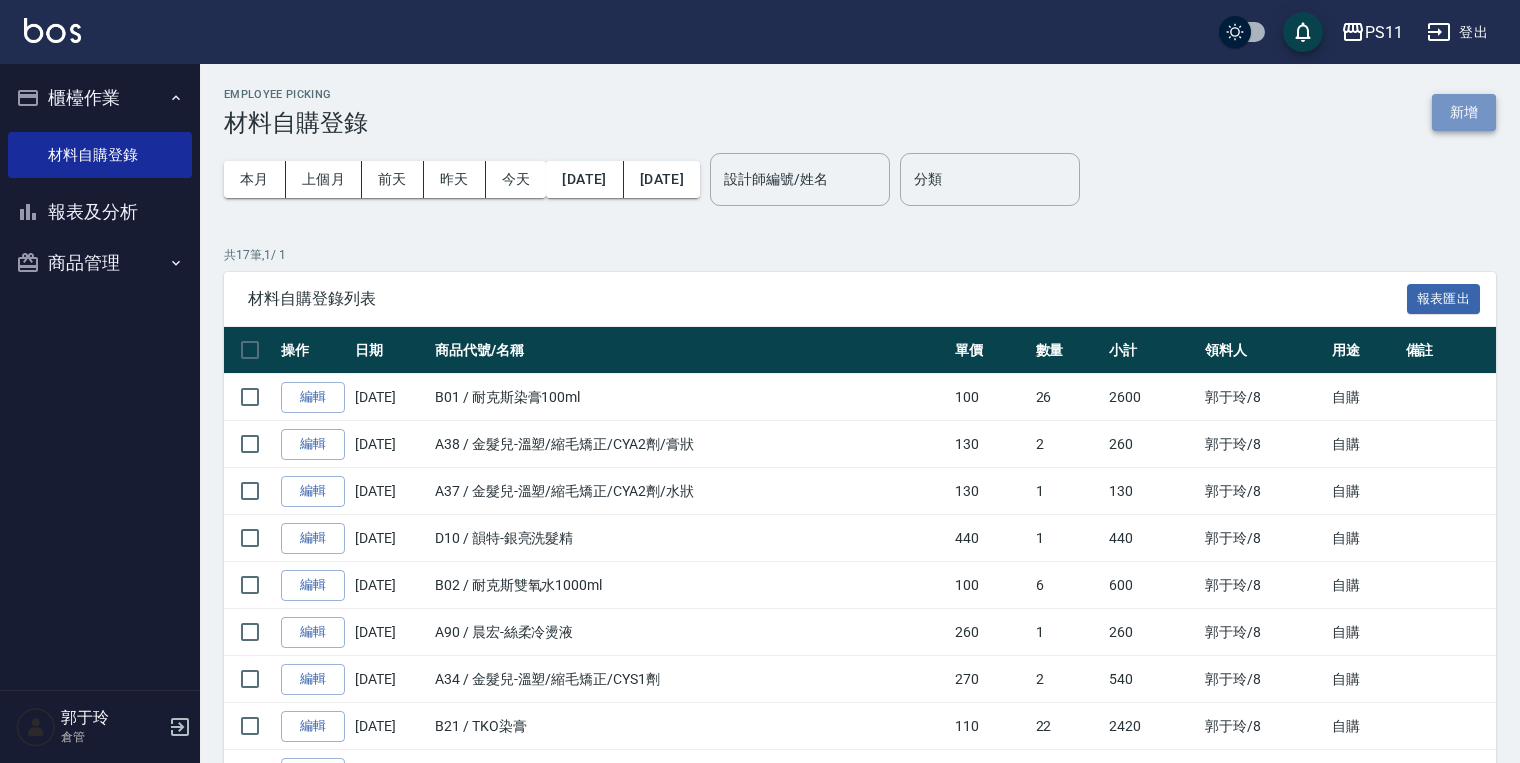 click on "新增" at bounding box center (1464, 112) 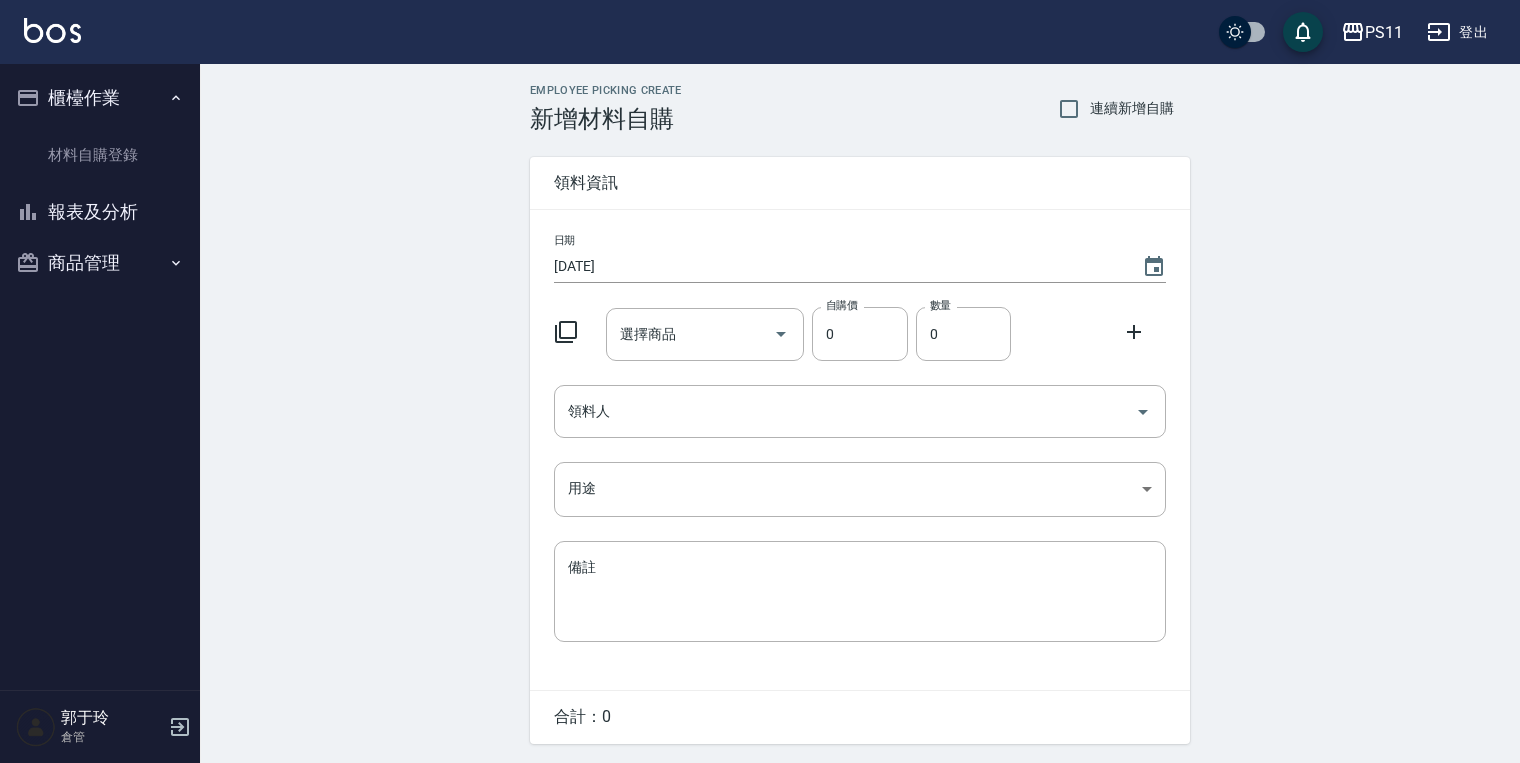 click 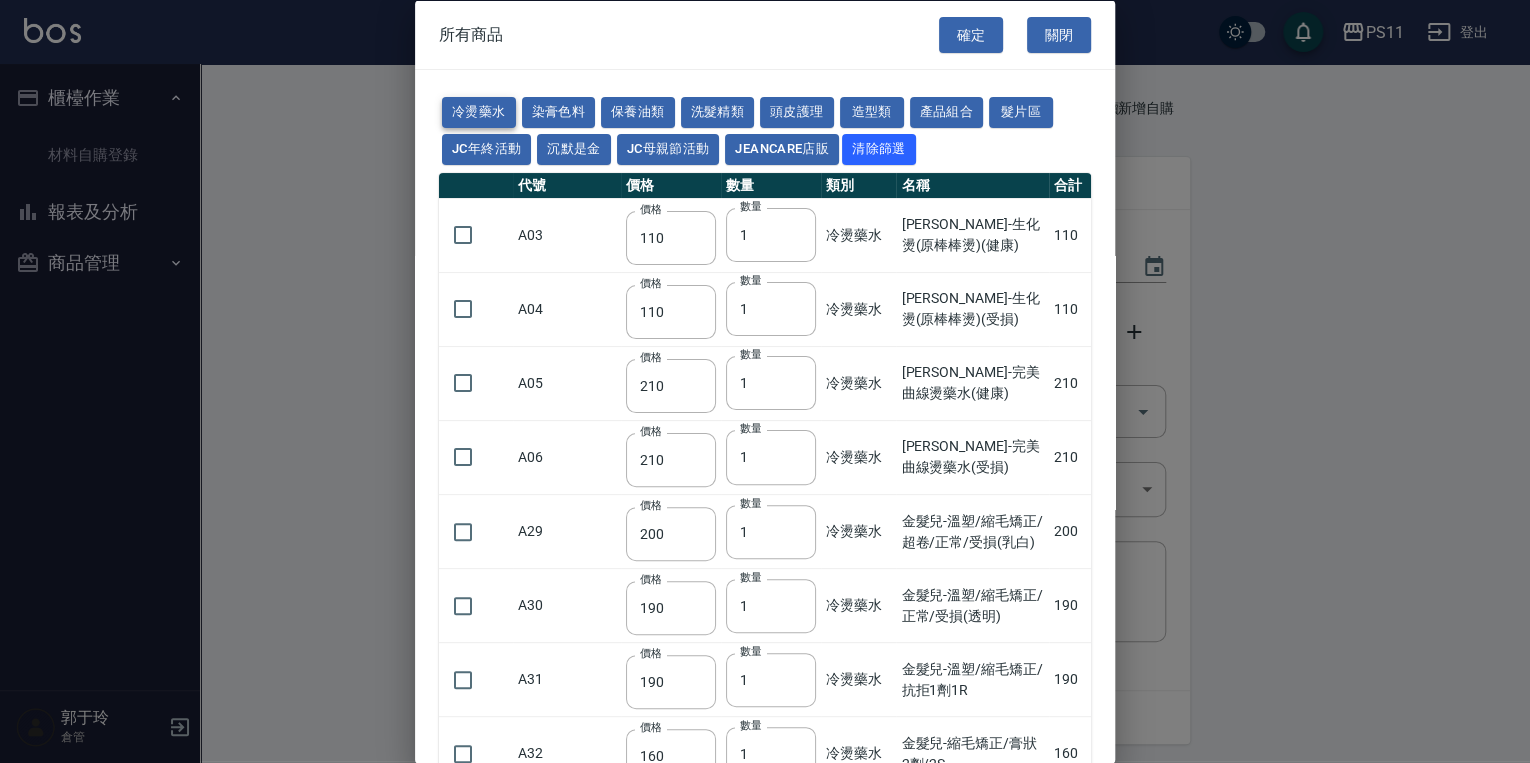 click on "冷燙藥水" at bounding box center [479, 112] 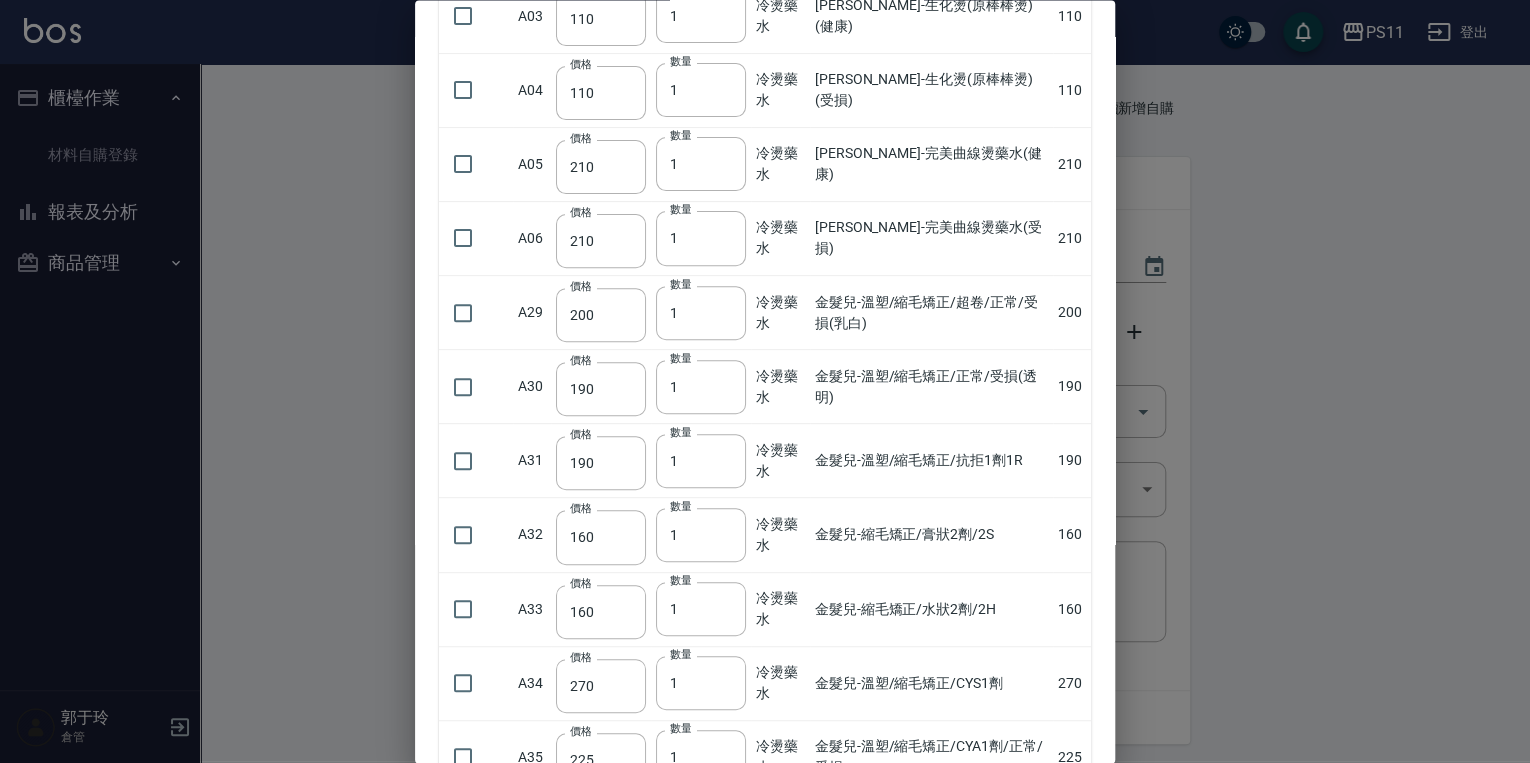 scroll, scrollTop: 560, scrollLeft: 0, axis: vertical 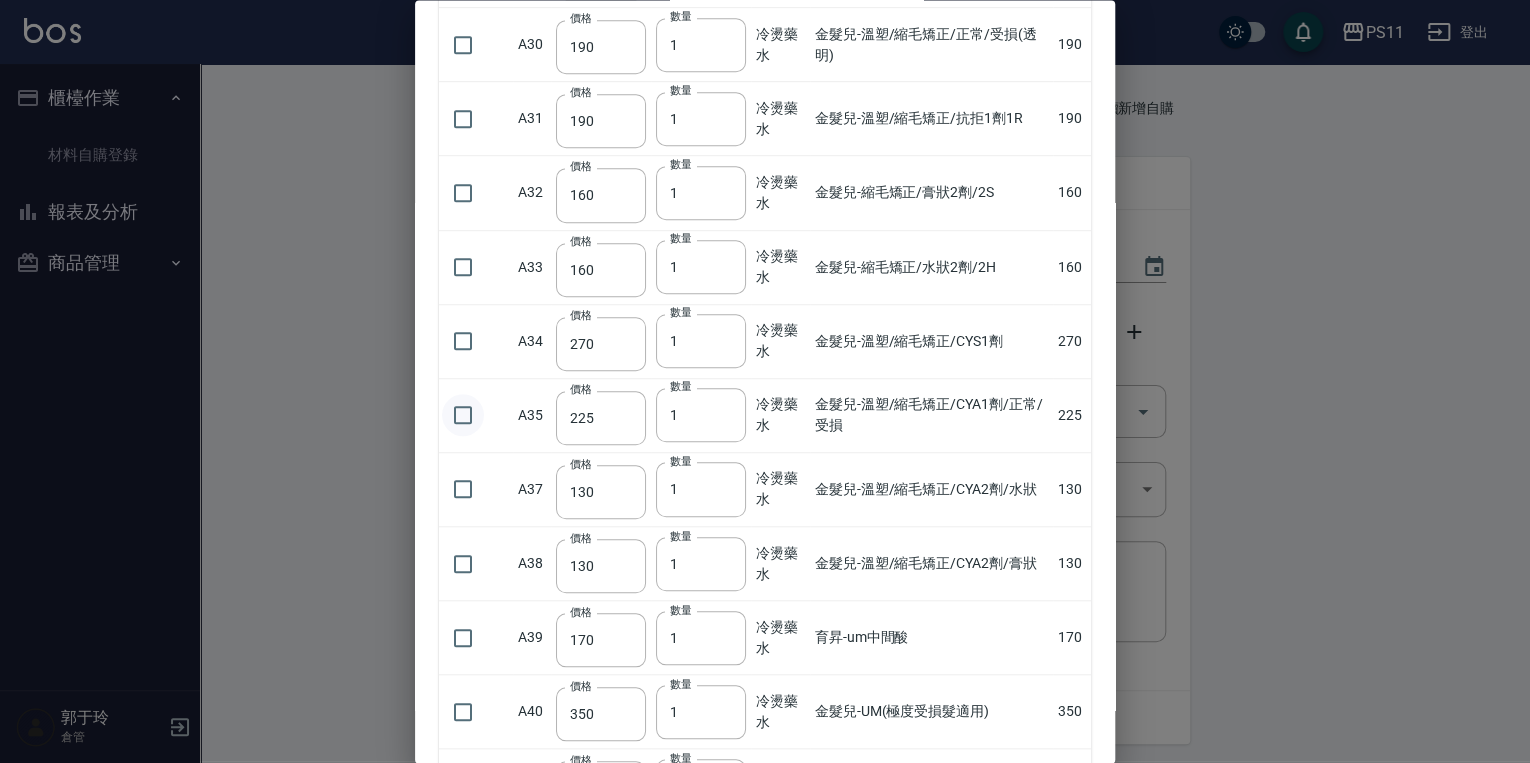 click at bounding box center (463, 416) 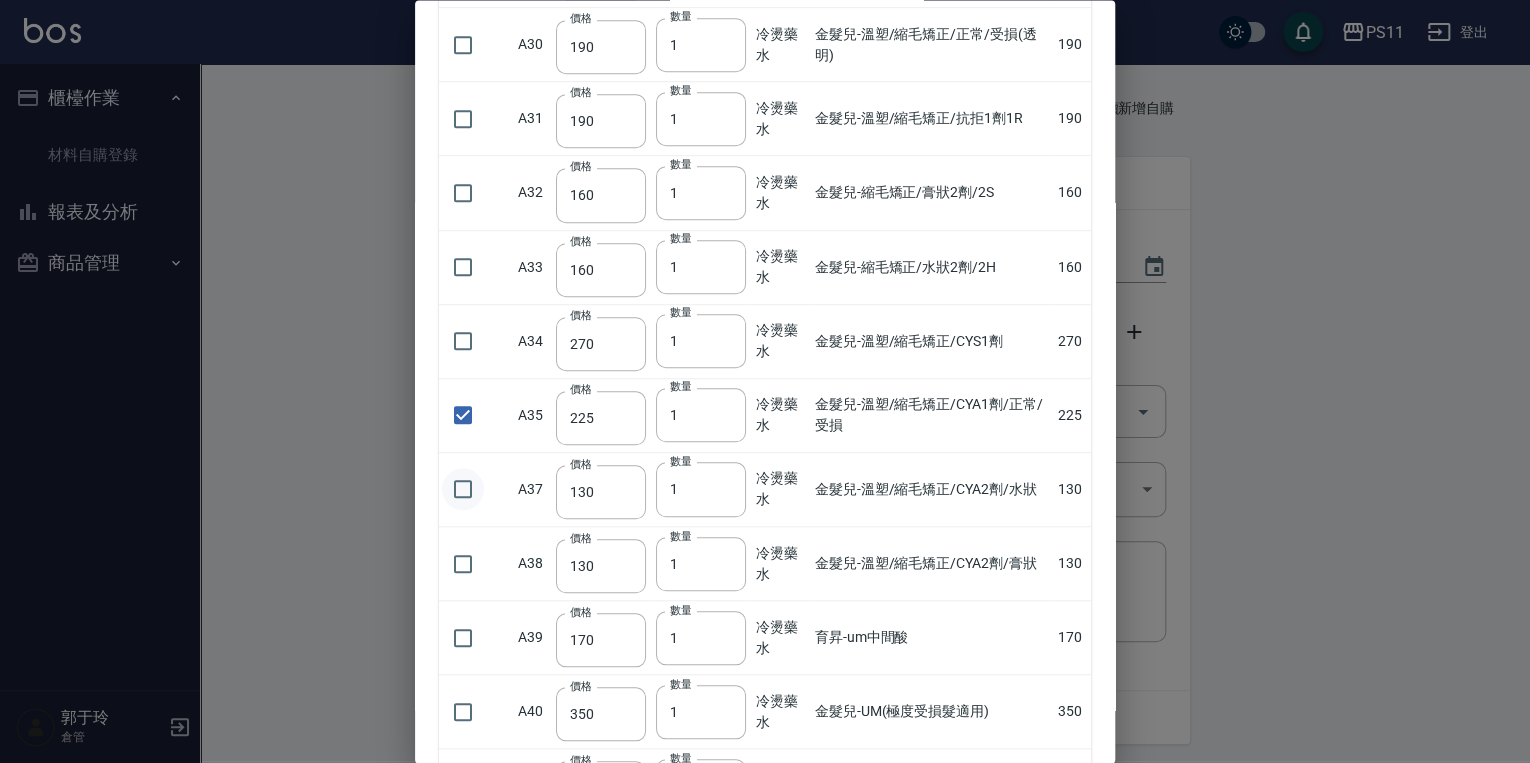 click at bounding box center (463, 490) 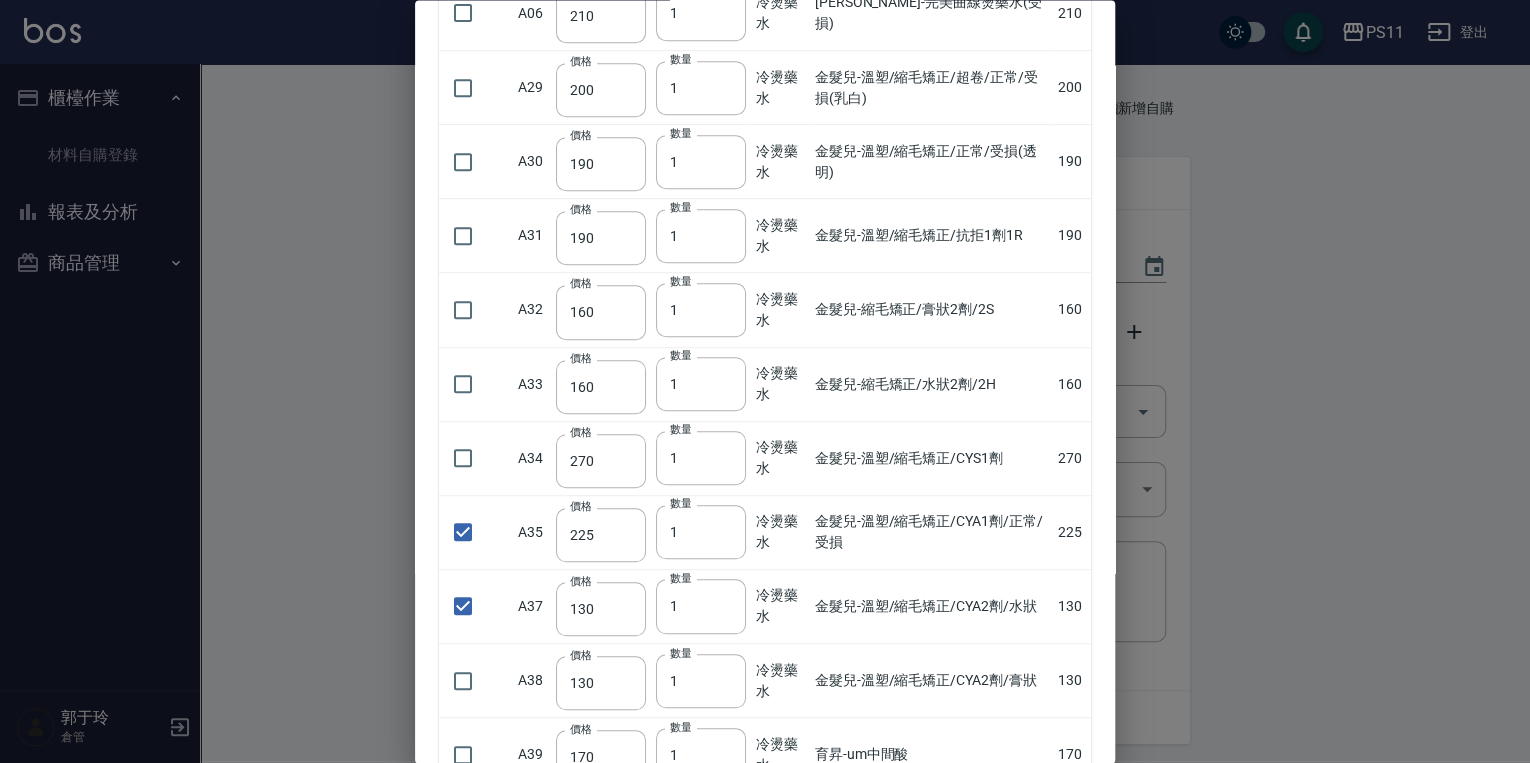 scroll, scrollTop: 0, scrollLeft: 0, axis: both 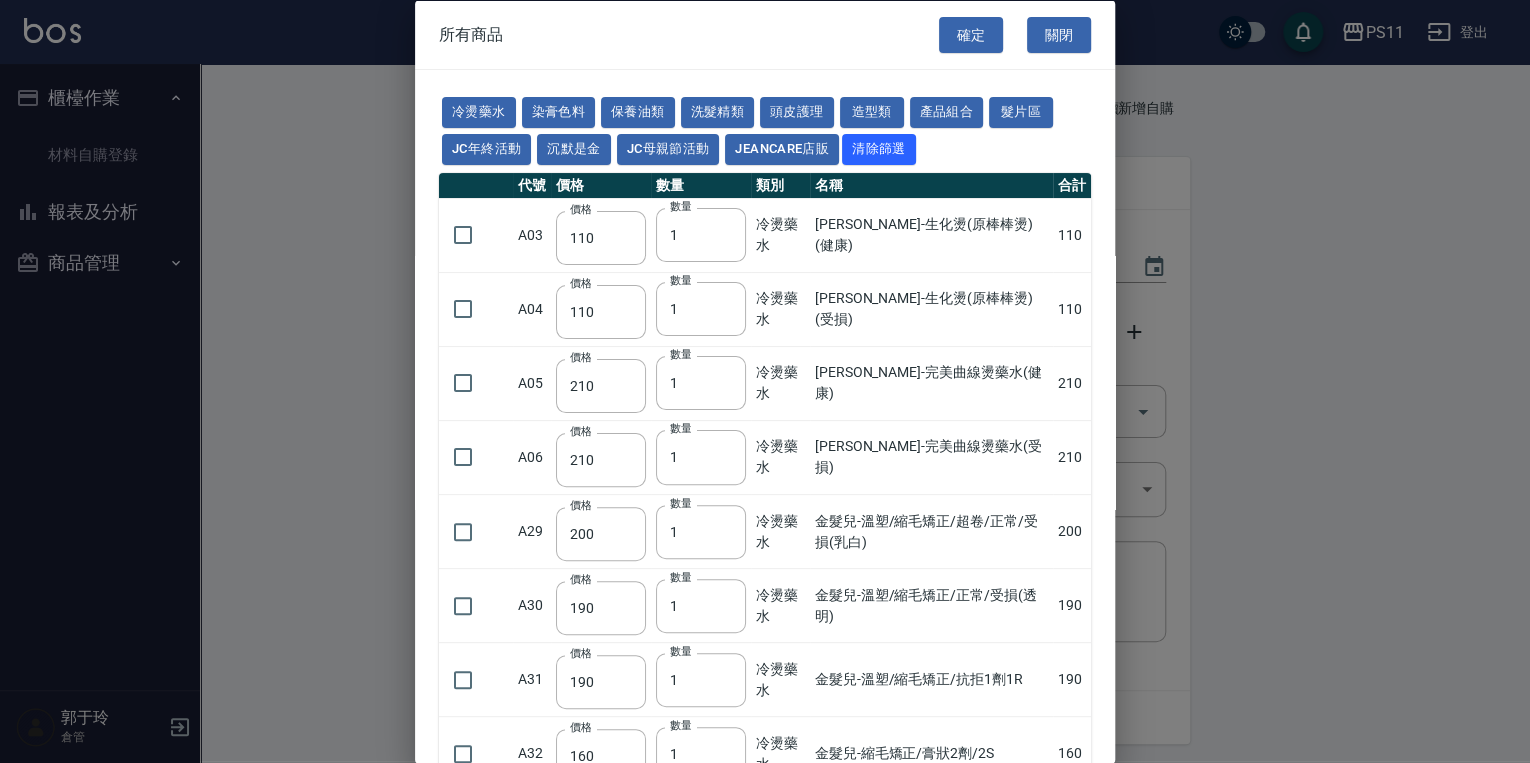 drag, startPoint x: 957, startPoint y: 345, endPoint x: 936, endPoint y: 138, distance: 208.06248 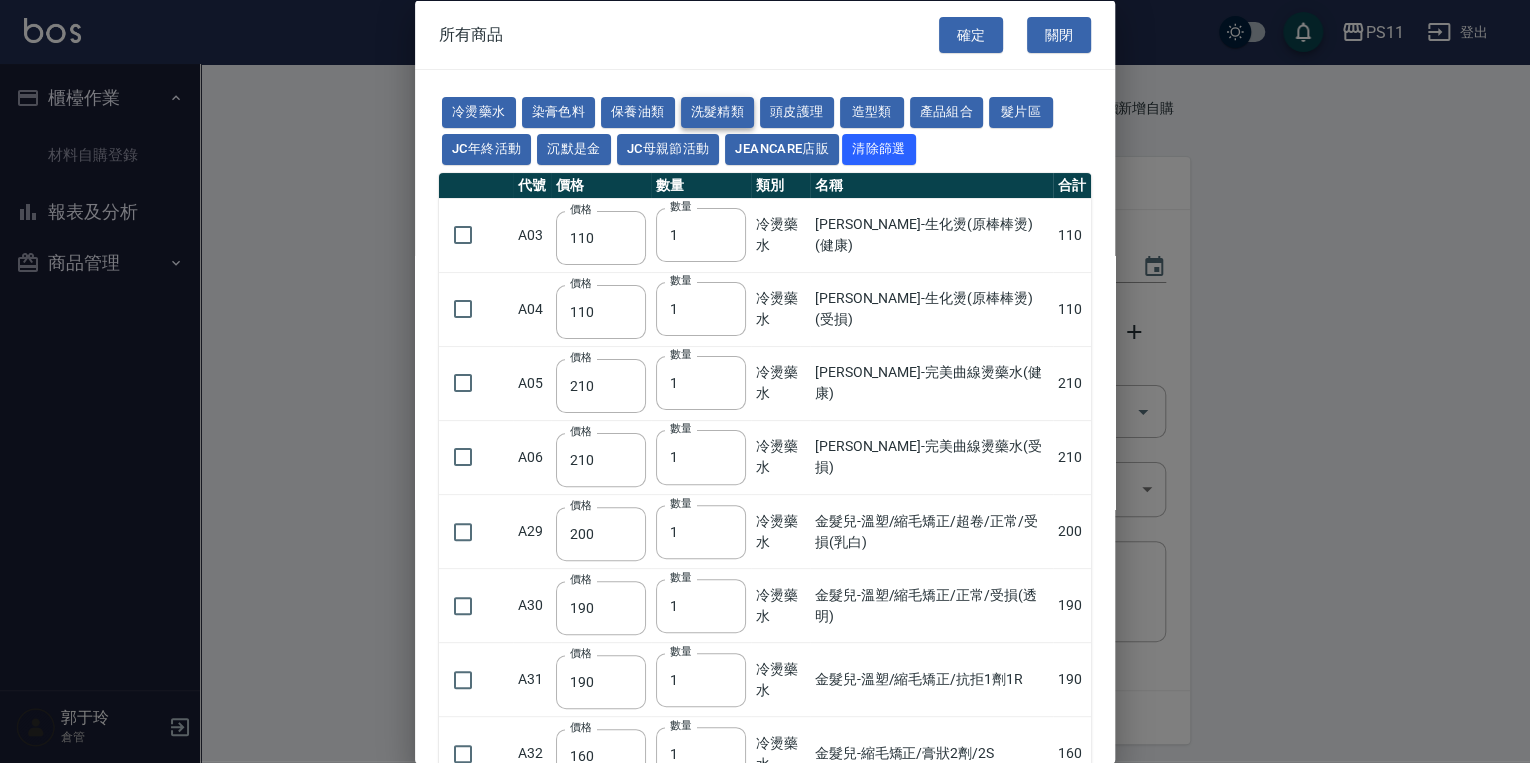 click on "洗髮精類" at bounding box center [718, 112] 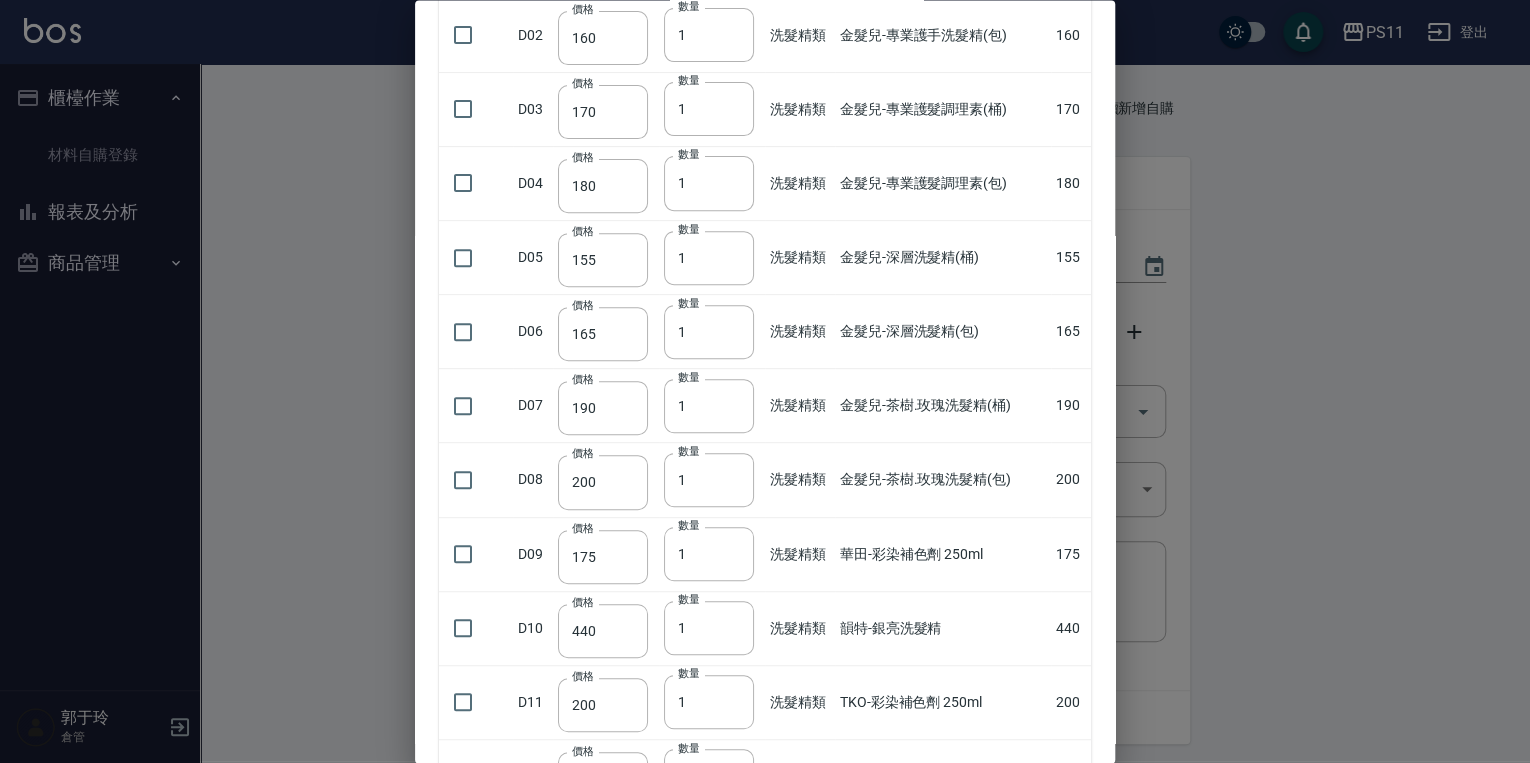 scroll, scrollTop: 520, scrollLeft: 0, axis: vertical 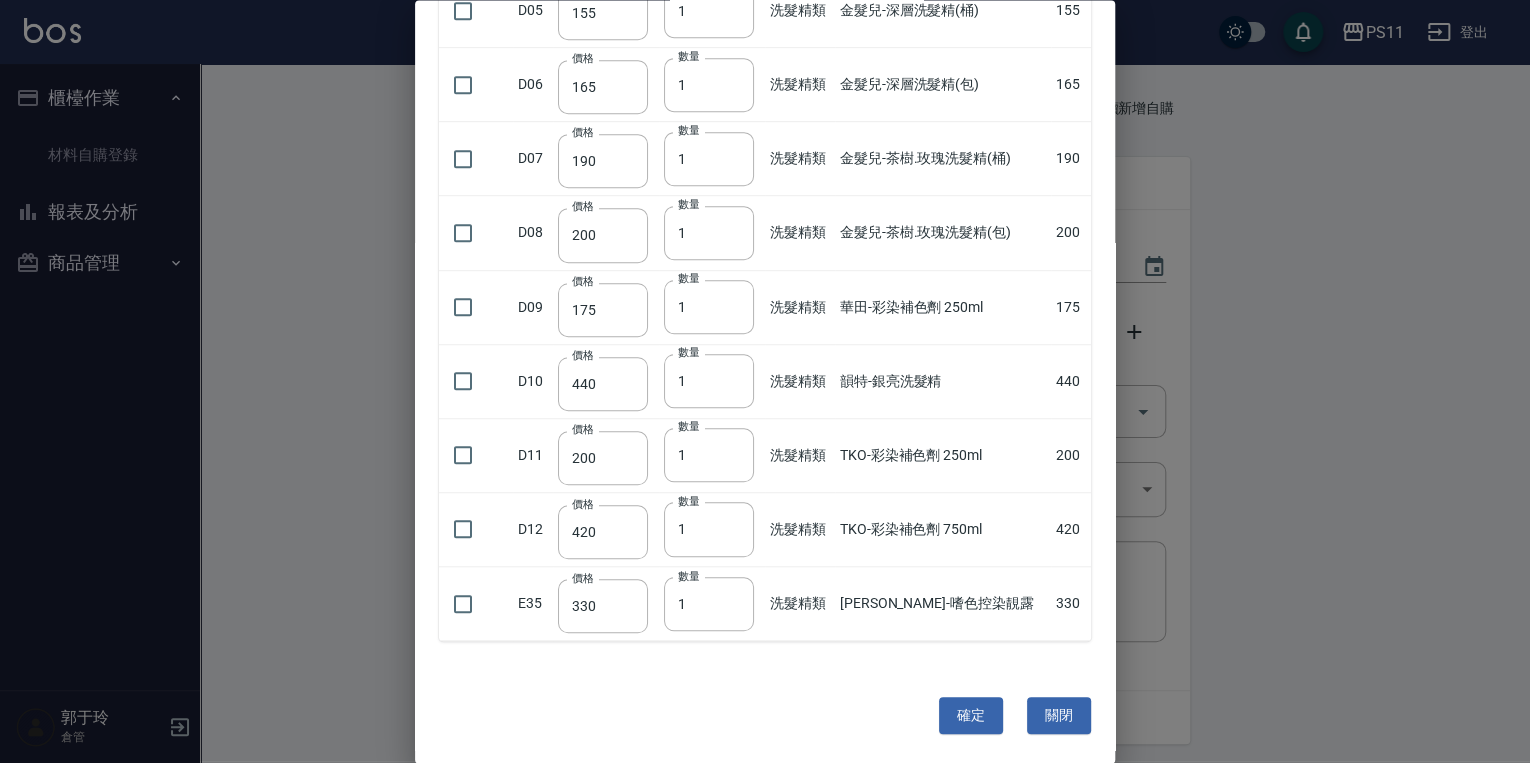 drag, startPoint x: 951, startPoint y: 254, endPoint x: 667, endPoint y: 659, distance: 494.6524 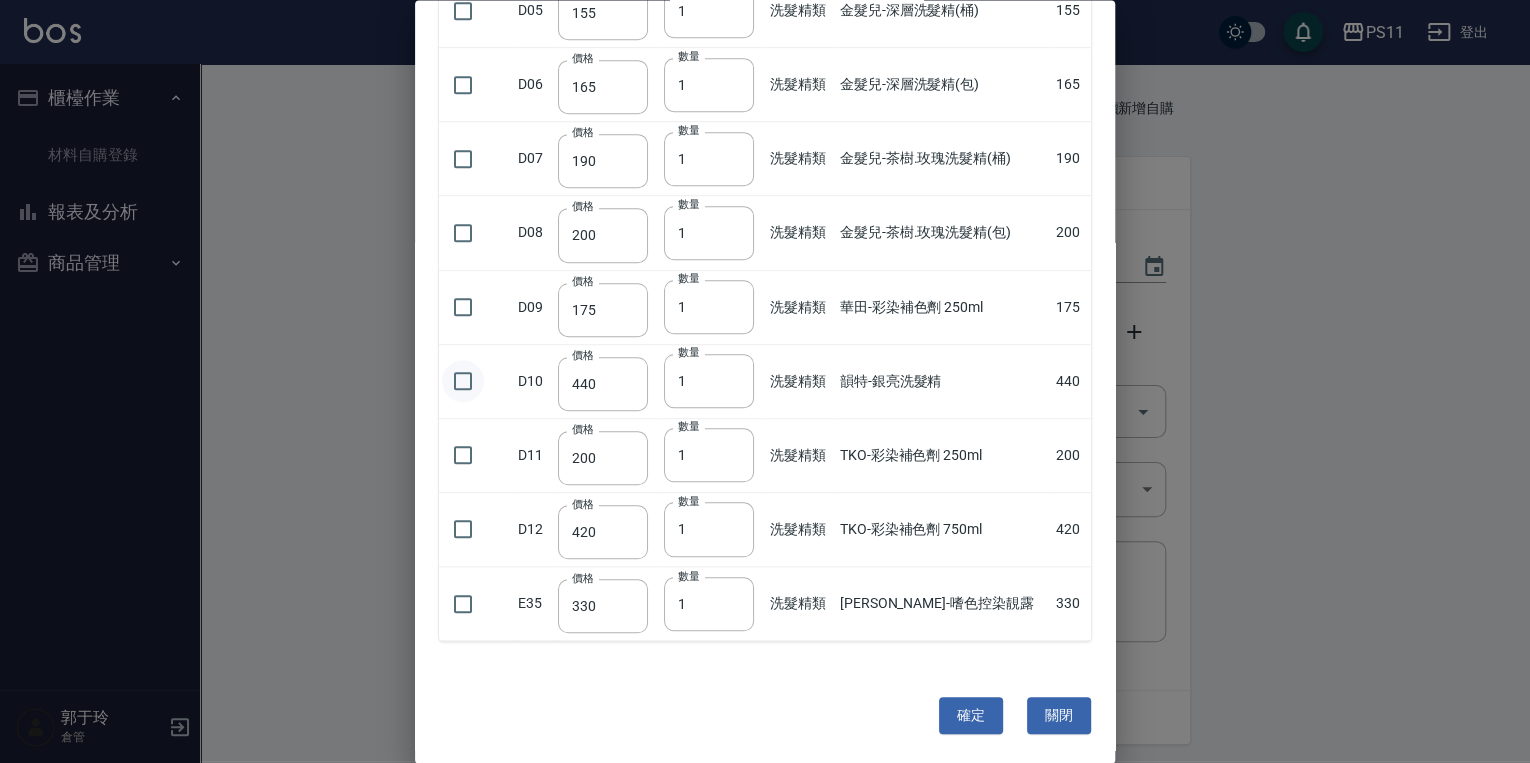 click at bounding box center (463, 382) 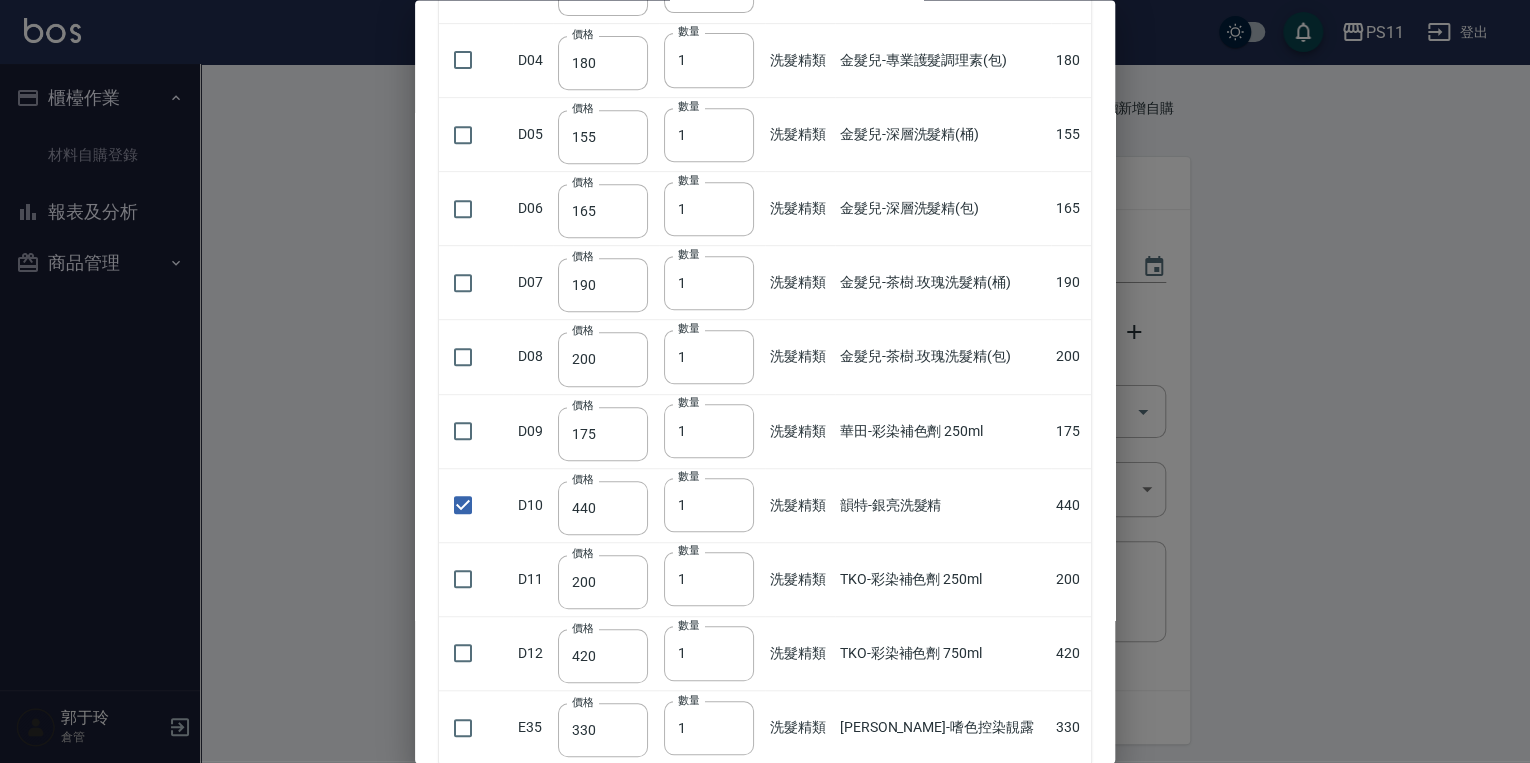 scroll, scrollTop: 0, scrollLeft: 0, axis: both 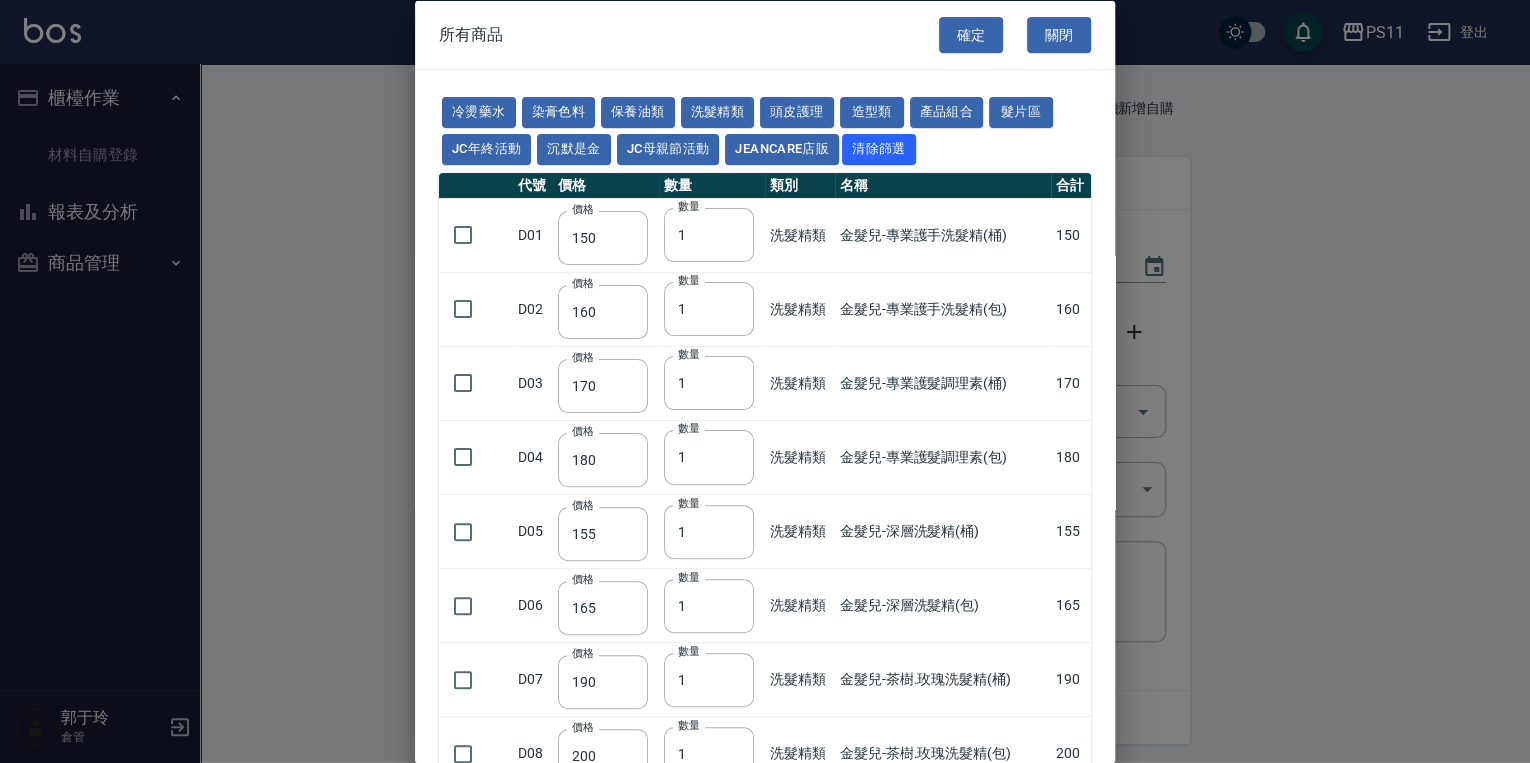 drag, startPoint x: 894, startPoint y: 573, endPoint x: 587, endPoint y: 196, distance: 486.1872 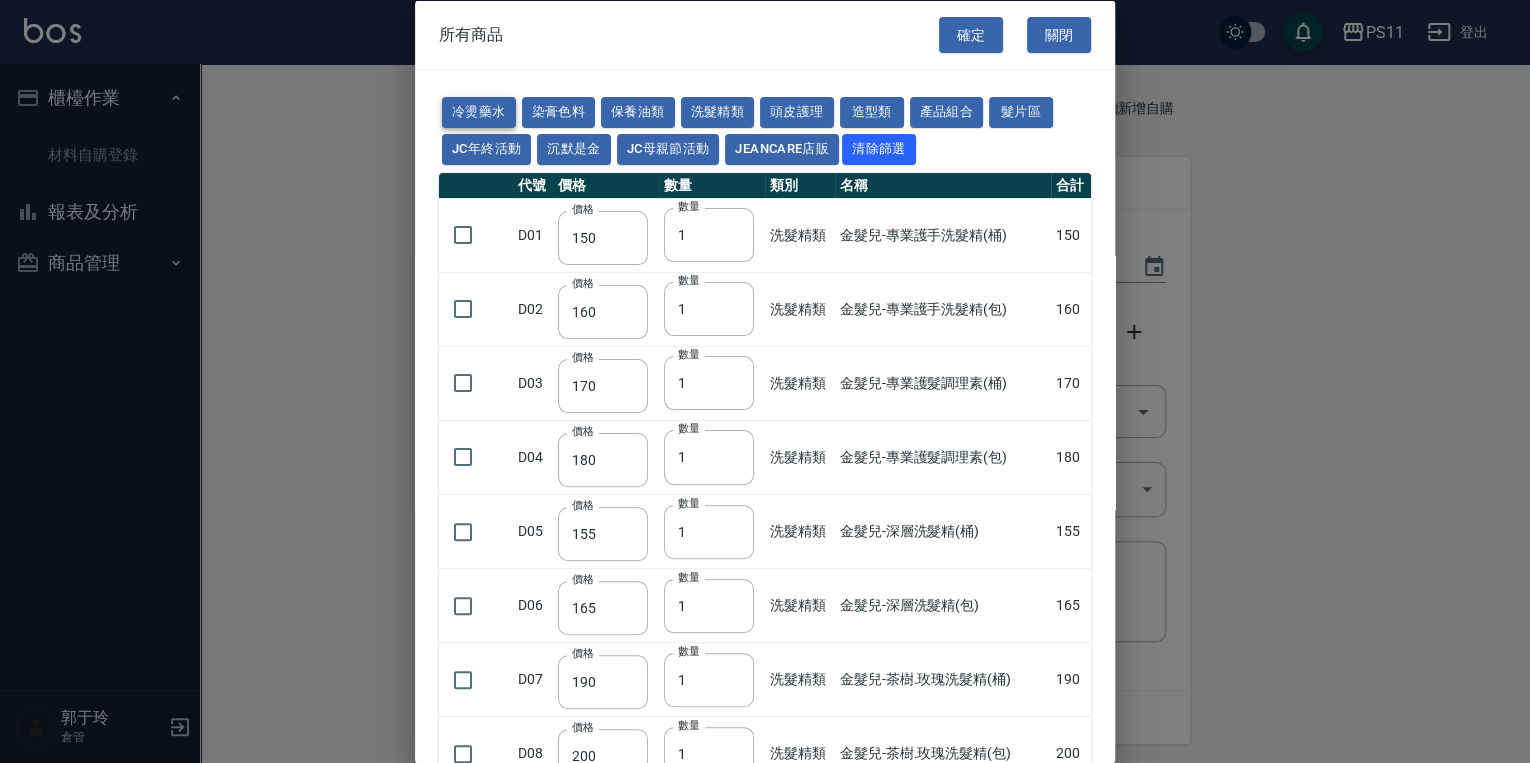 click on "冷燙藥水" at bounding box center (479, 112) 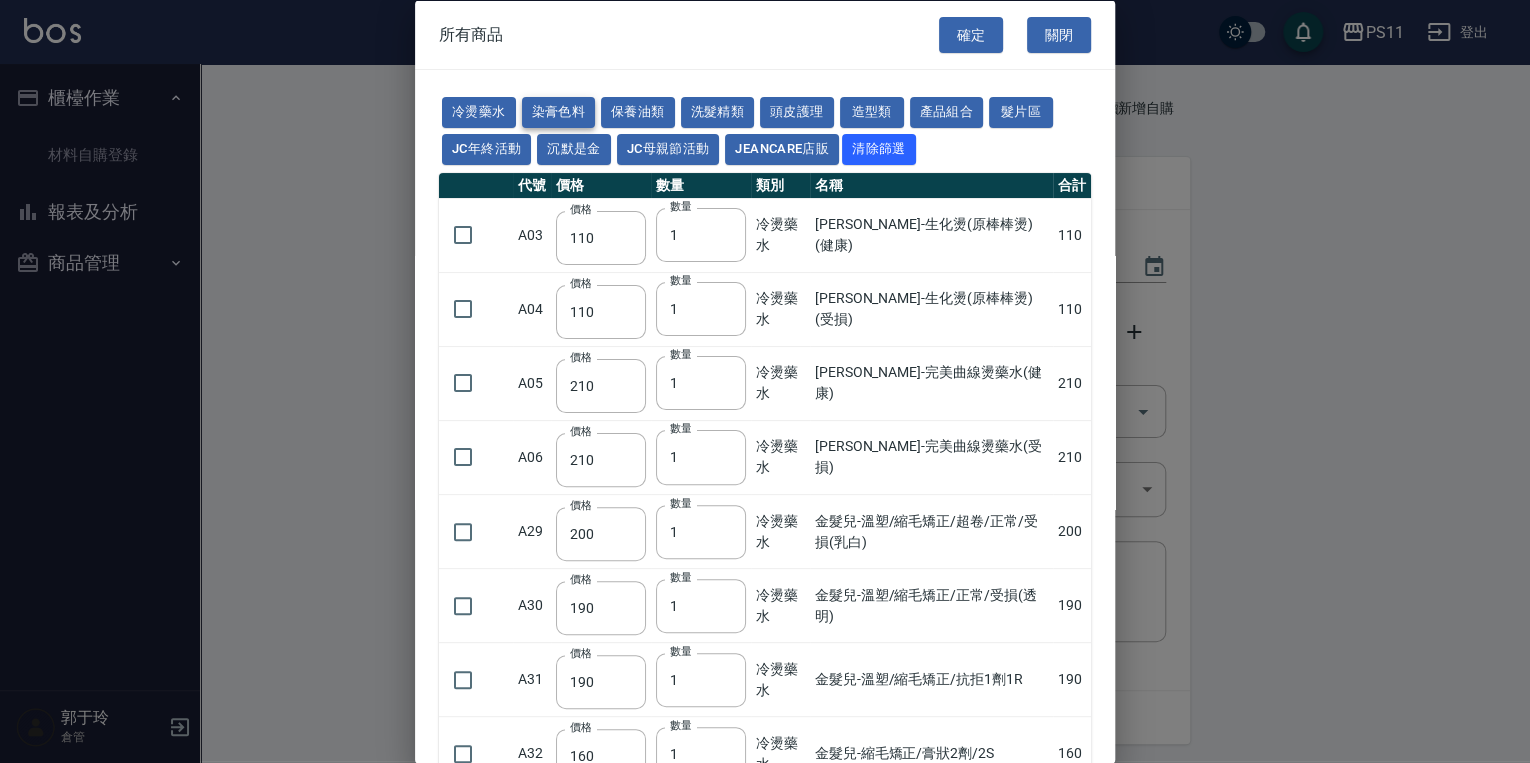 click on "染膏色料" at bounding box center (559, 112) 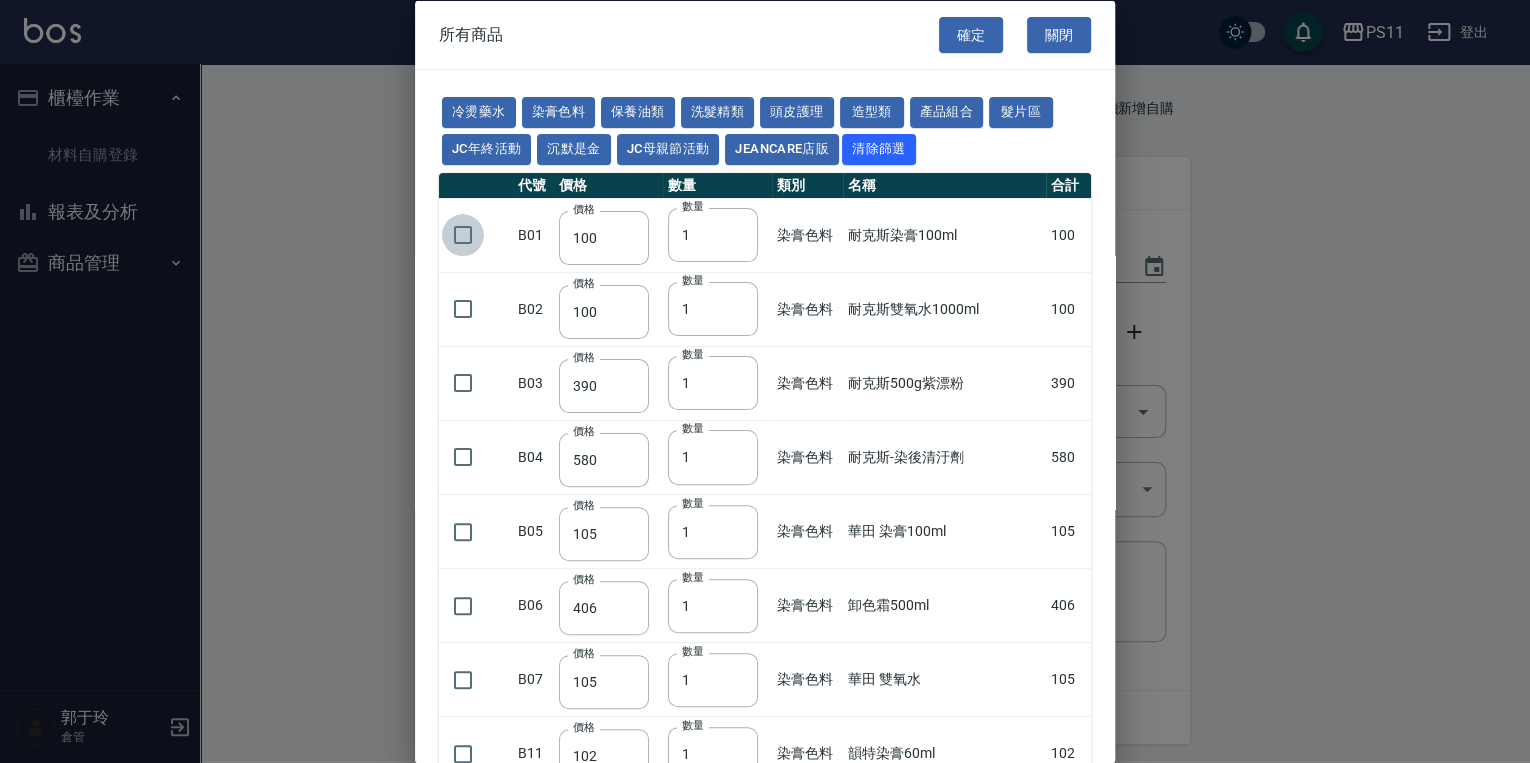 click at bounding box center (463, 235) 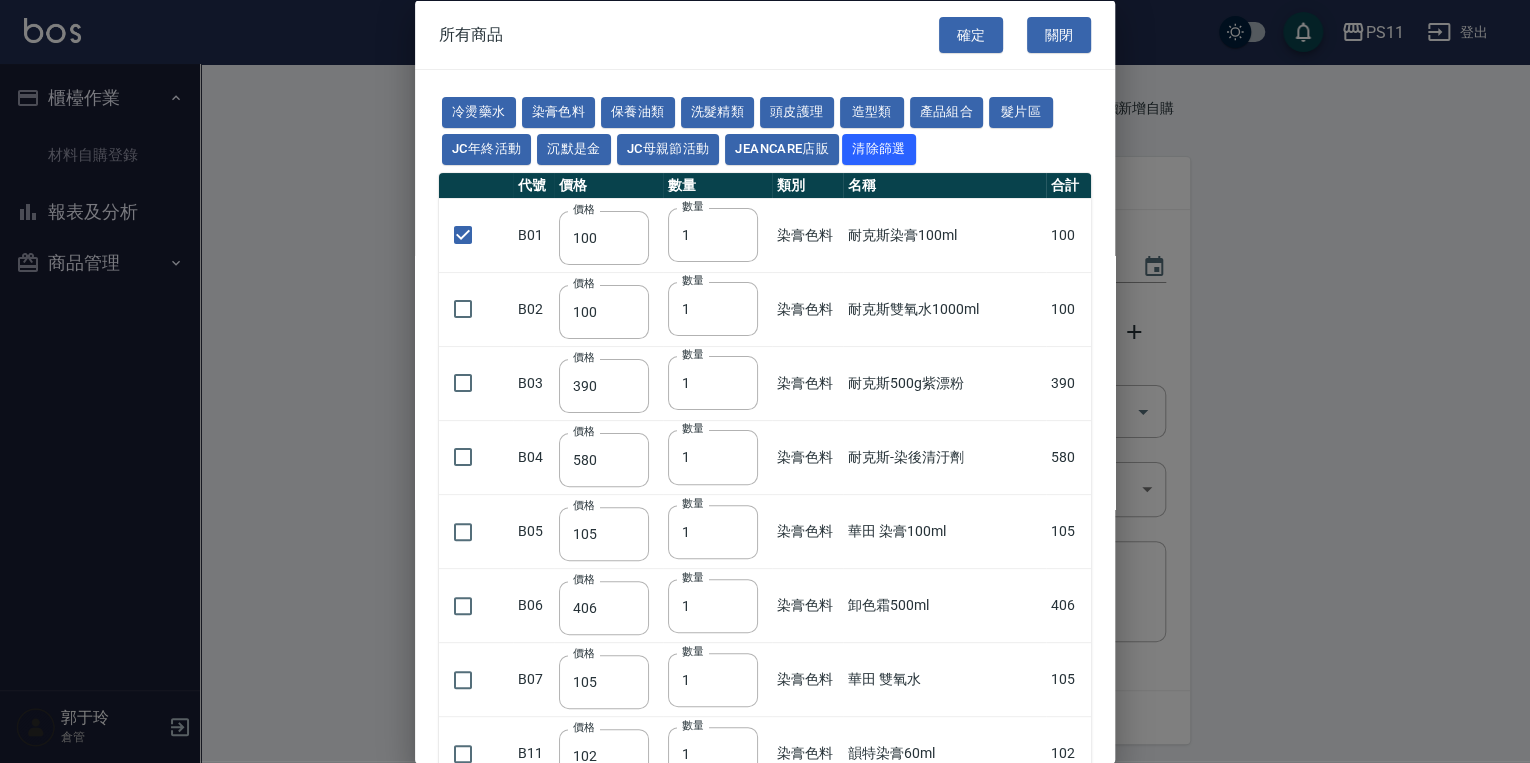 drag, startPoint x: 901, startPoint y: 423, endPoint x: 873, endPoint y: 321, distance: 105.773346 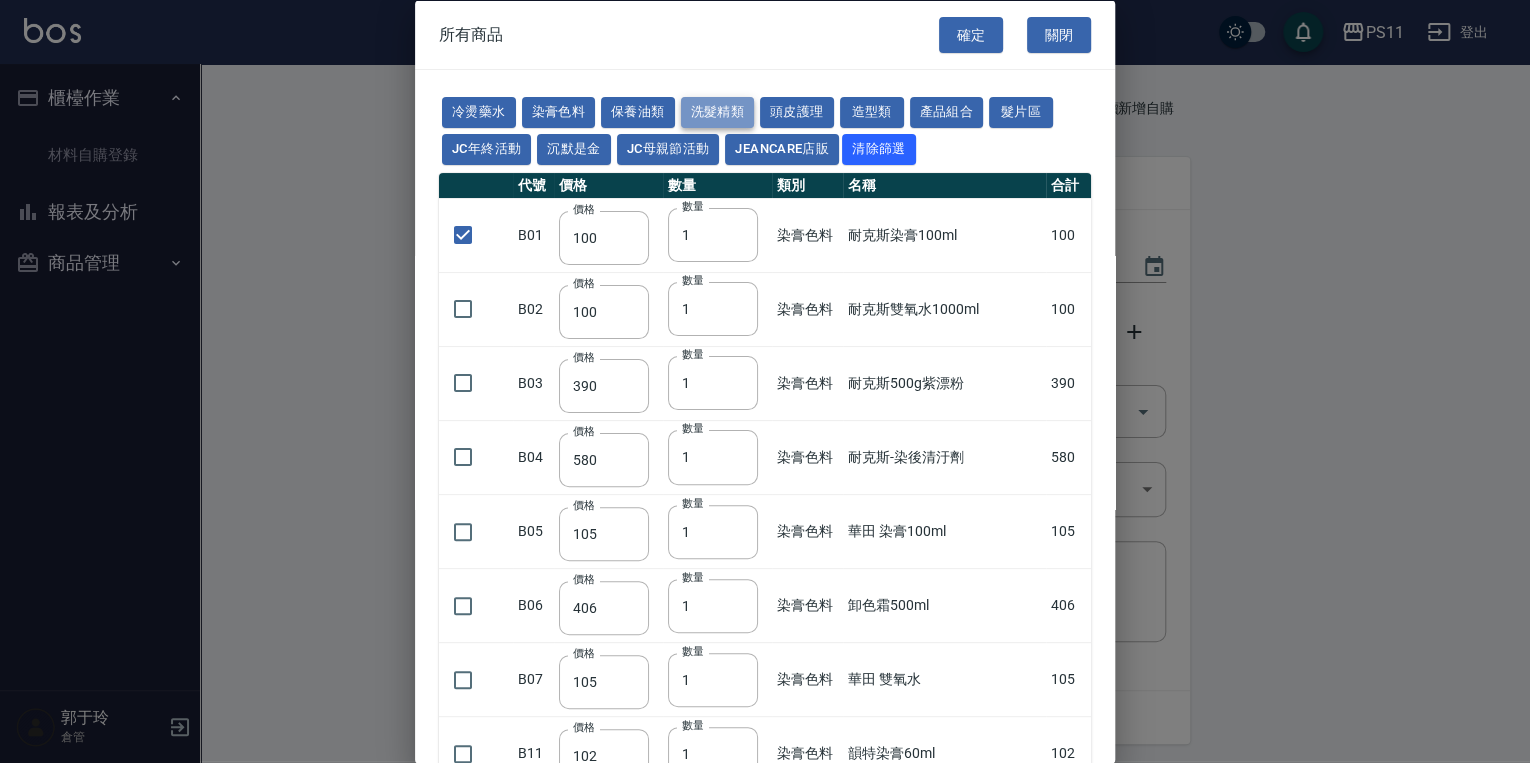 click on "洗髮精類" at bounding box center (718, 112) 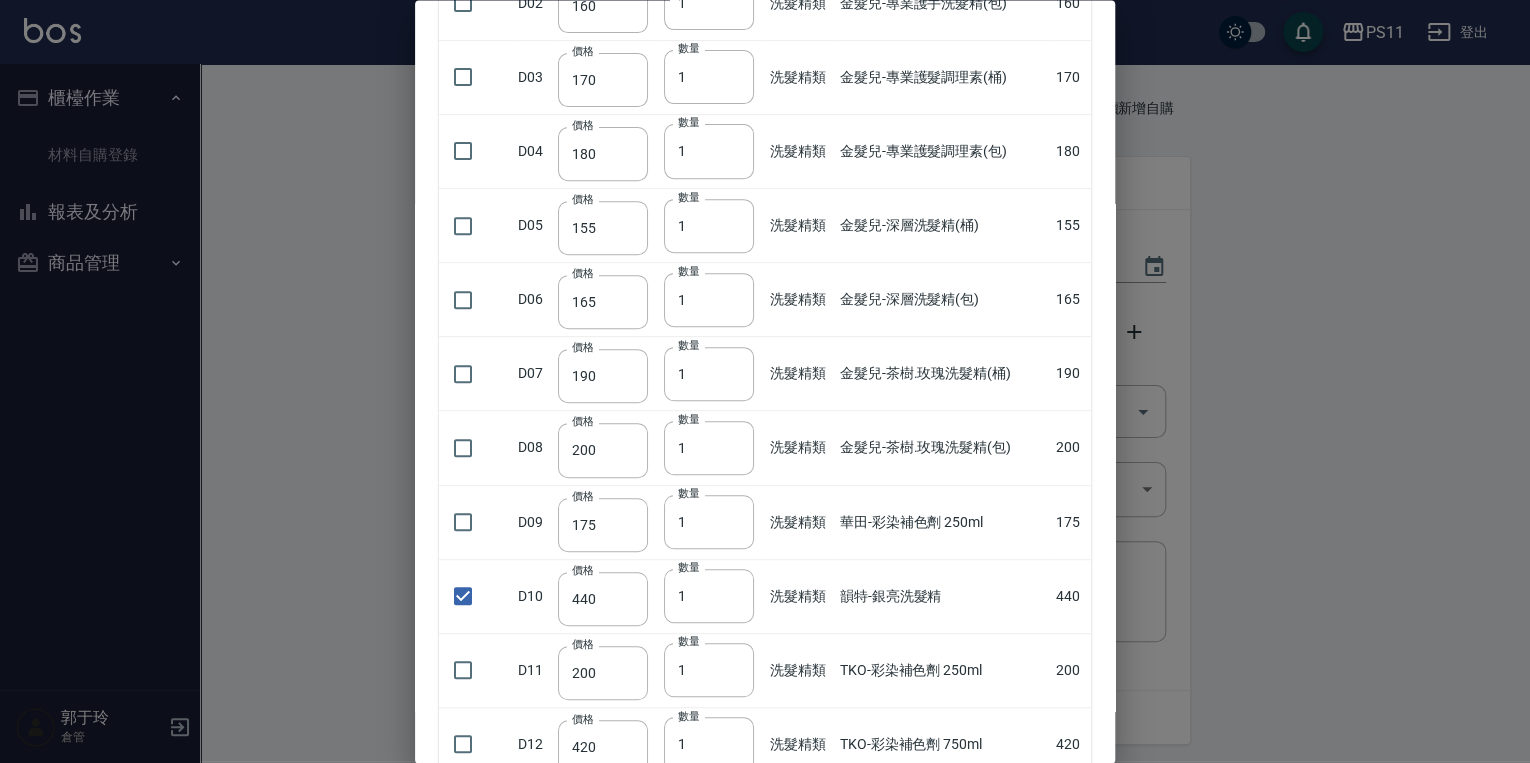drag, startPoint x: 1015, startPoint y: 317, endPoint x: 957, endPoint y: 465, distance: 158.95912 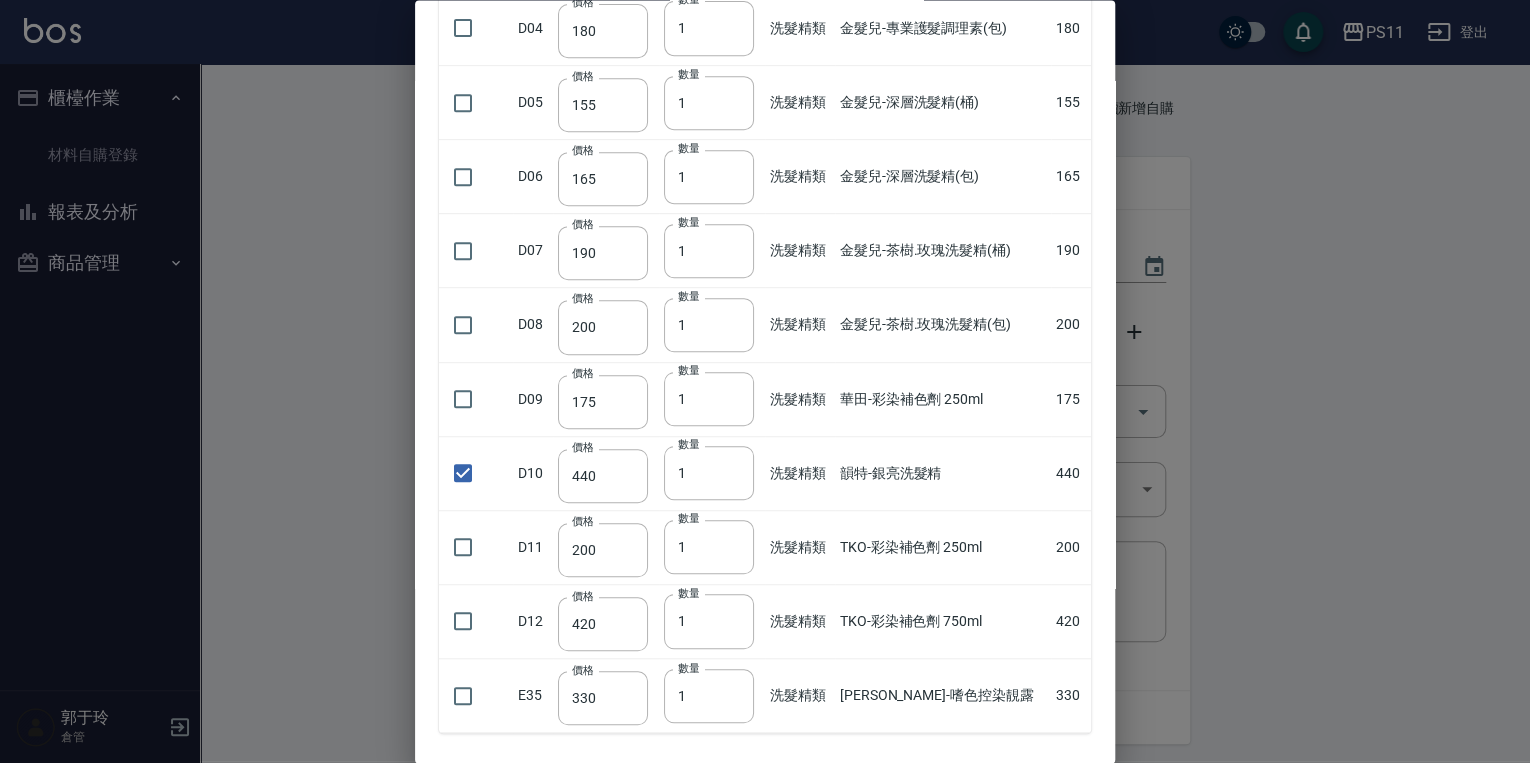 scroll, scrollTop: 520, scrollLeft: 0, axis: vertical 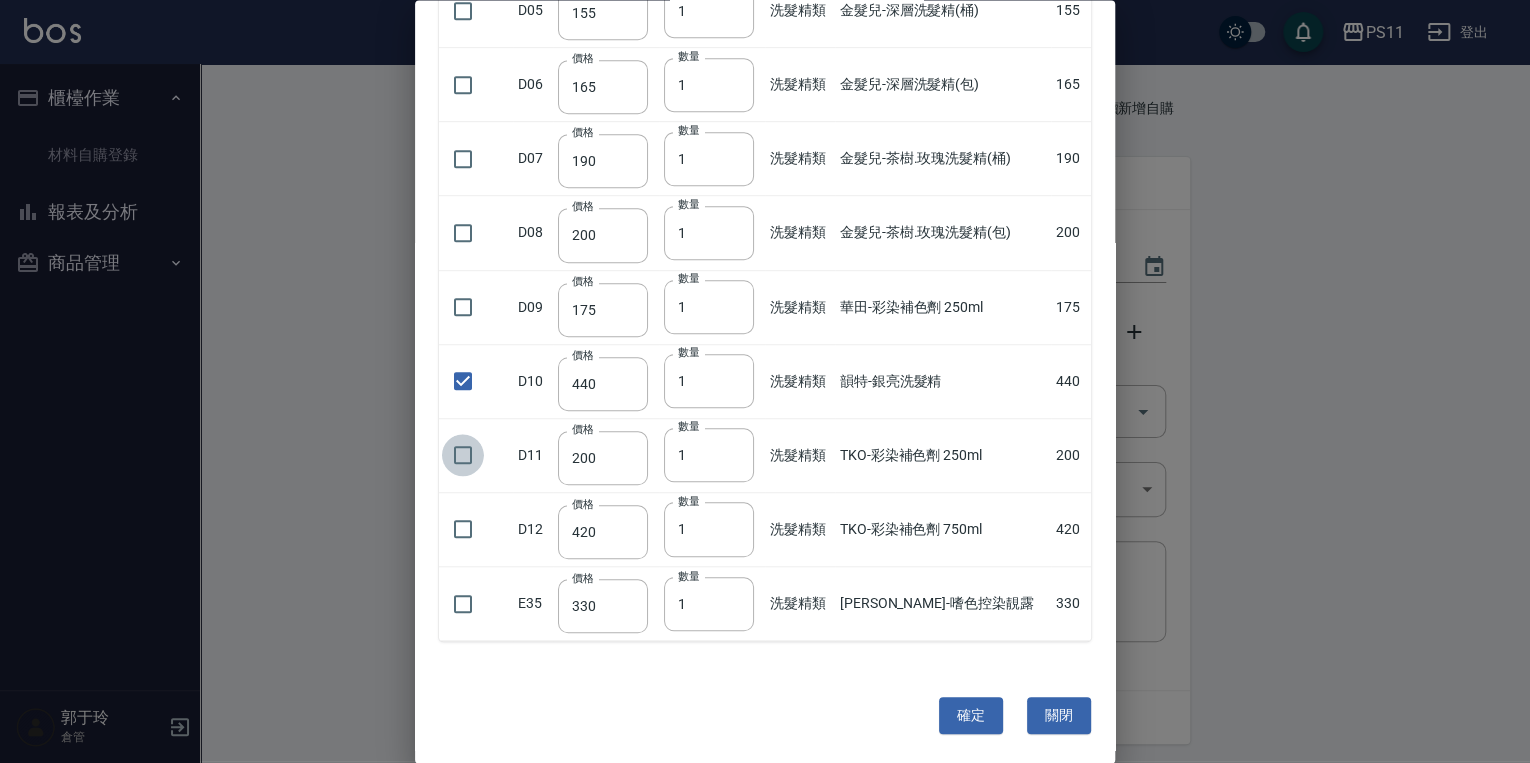 click at bounding box center (463, 456) 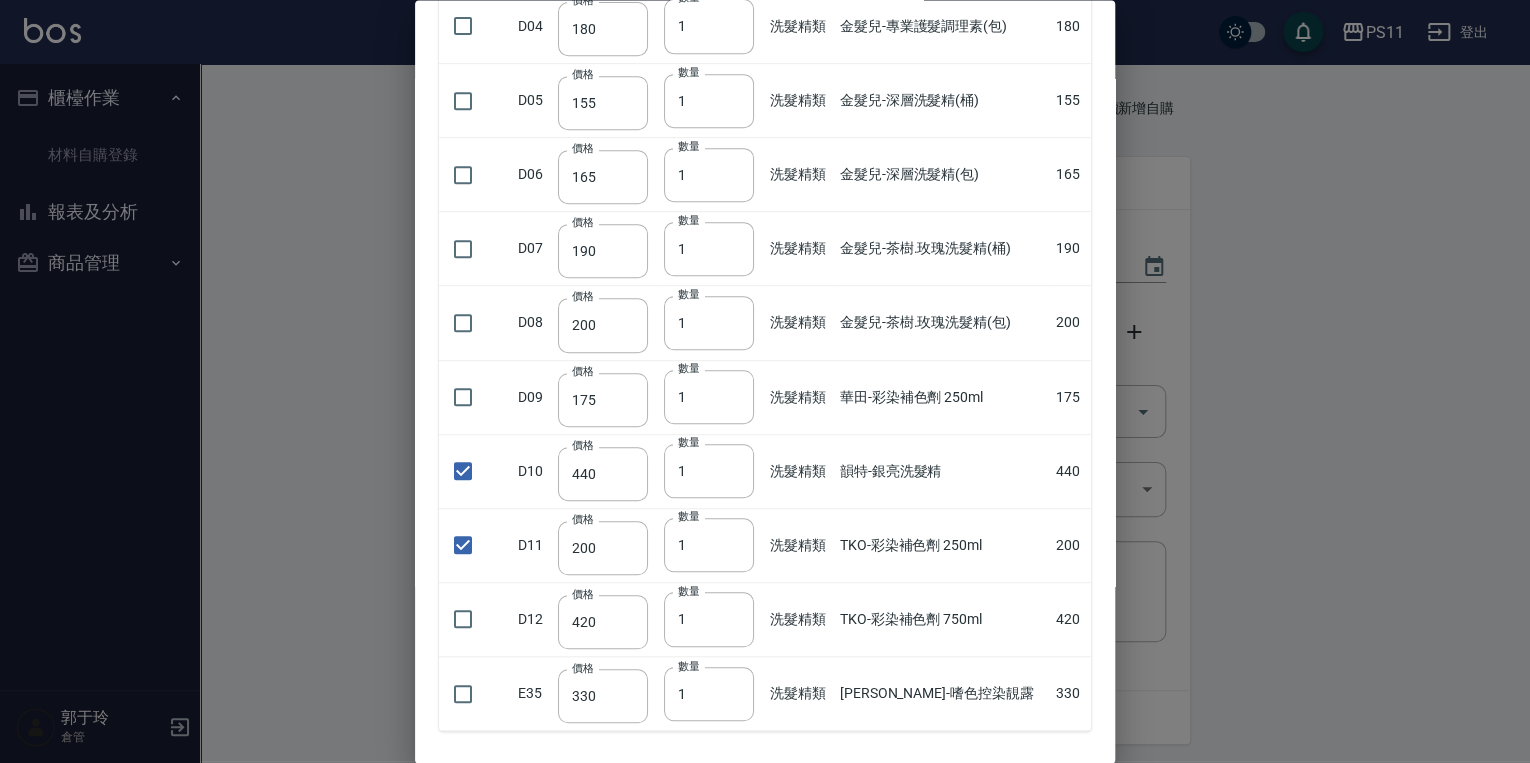 scroll, scrollTop: 86, scrollLeft: 0, axis: vertical 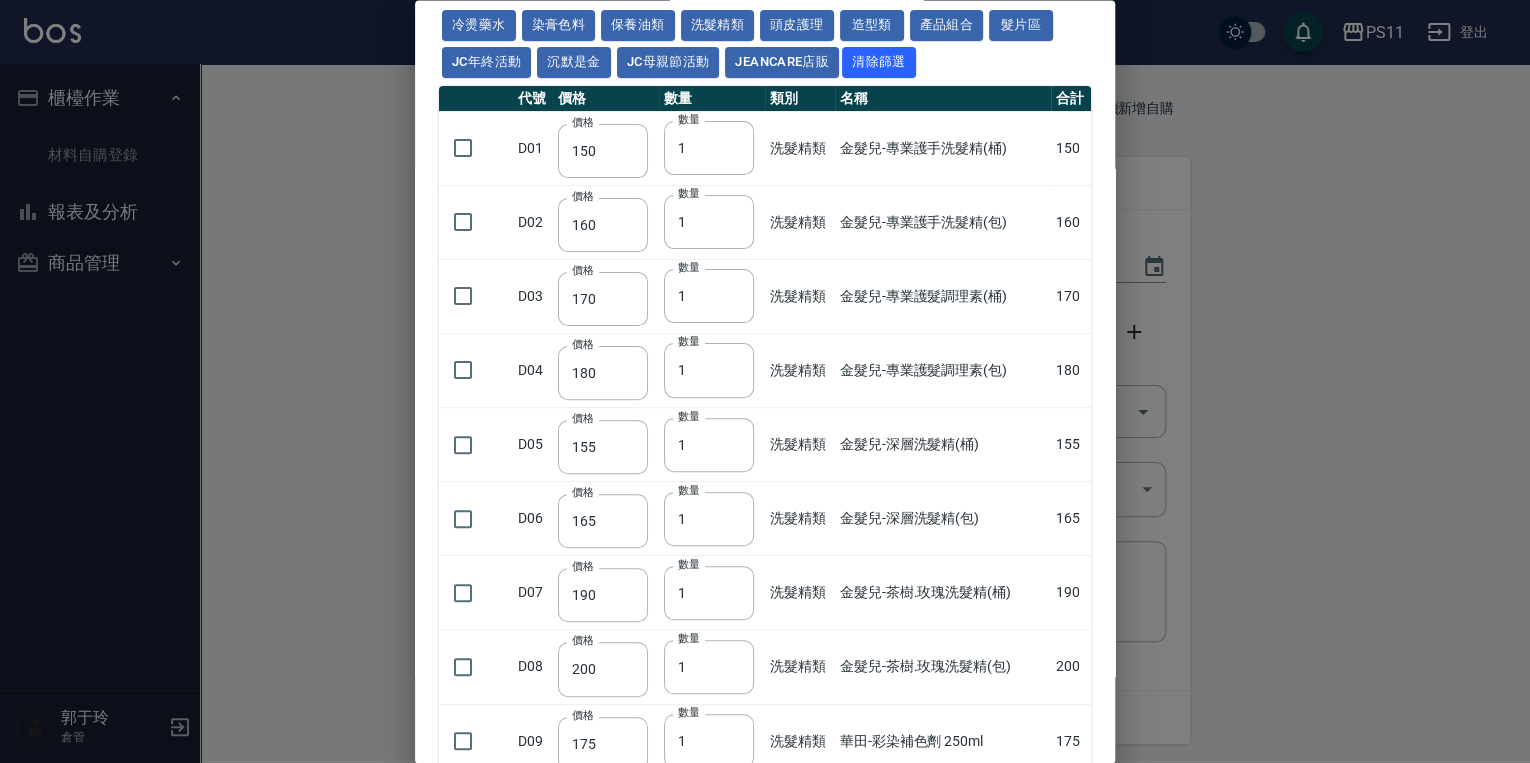 drag, startPoint x: 896, startPoint y: 527, endPoint x: 924, endPoint y: 351, distance: 178.21335 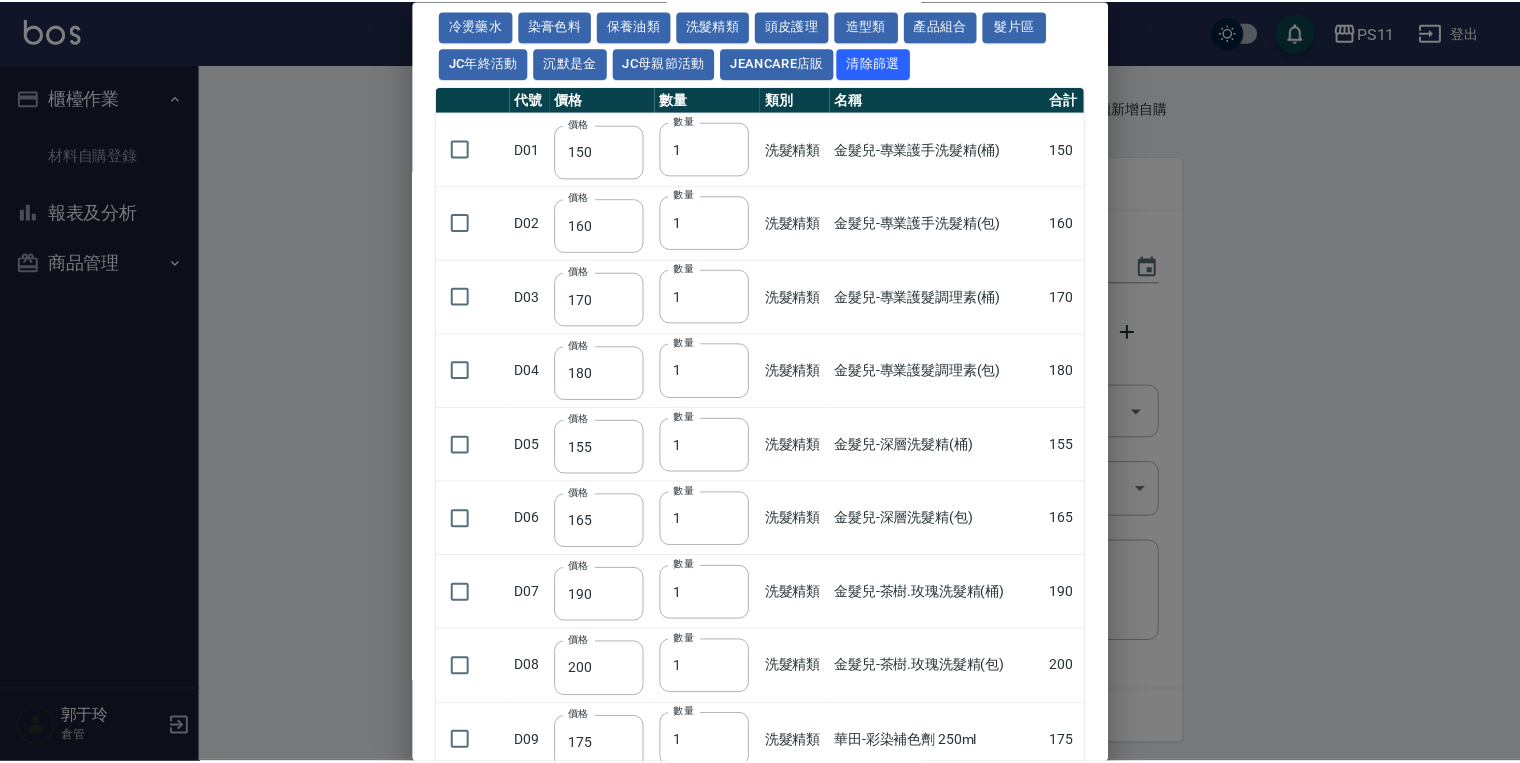 scroll, scrollTop: 0, scrollLeft: 0, axis: both 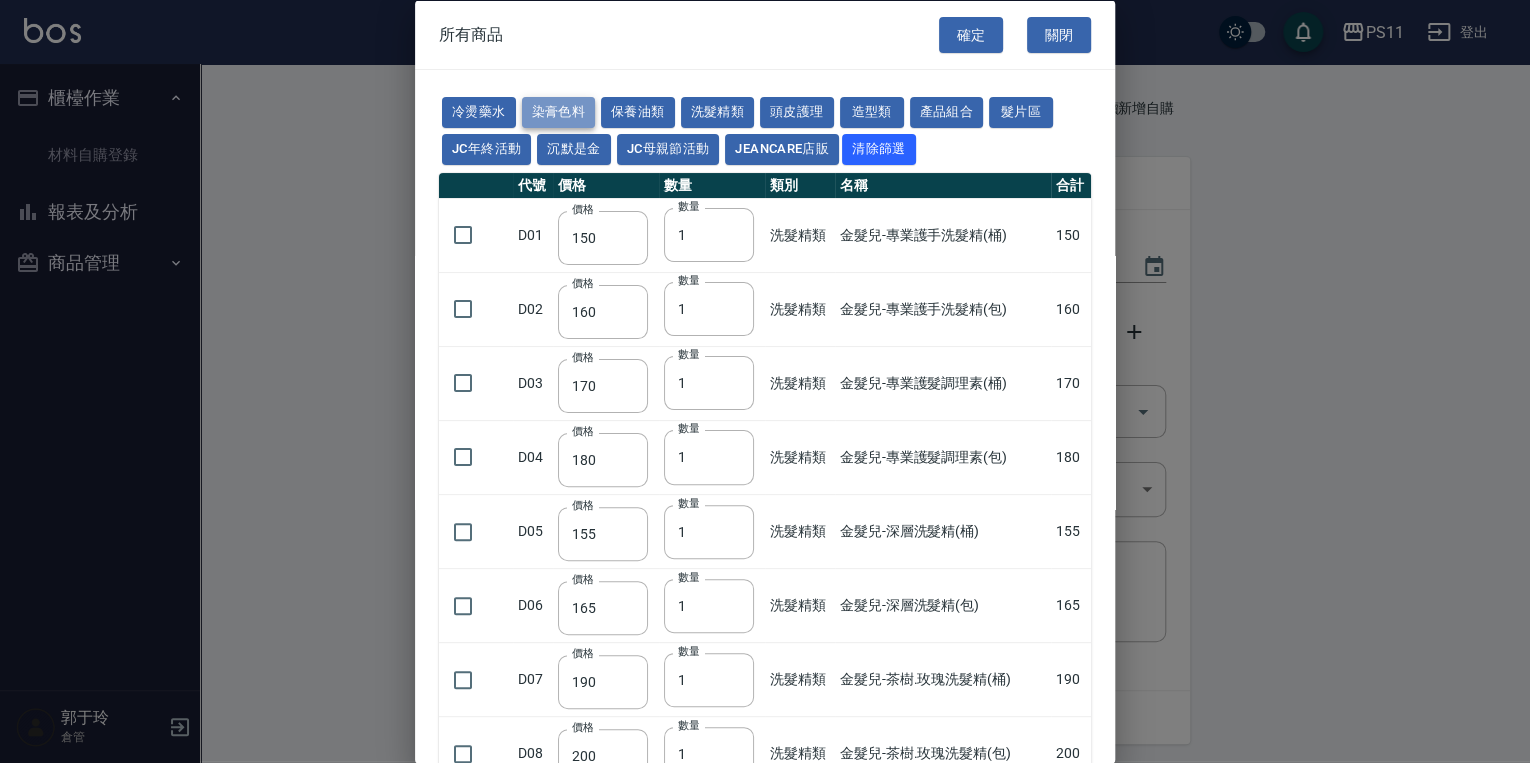 click on "染膏色料" at bounding box center [559, 112] 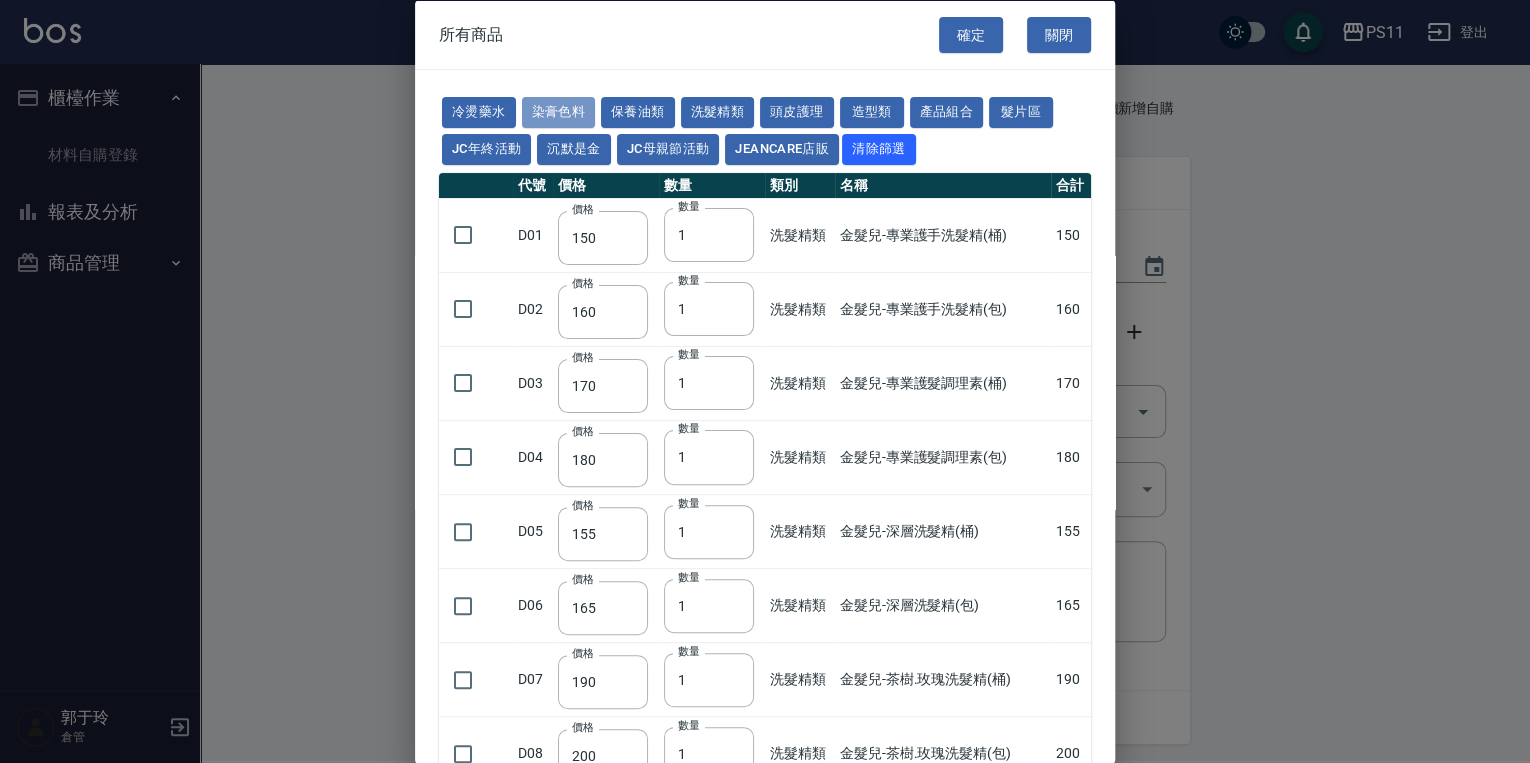 checkbox on "true" 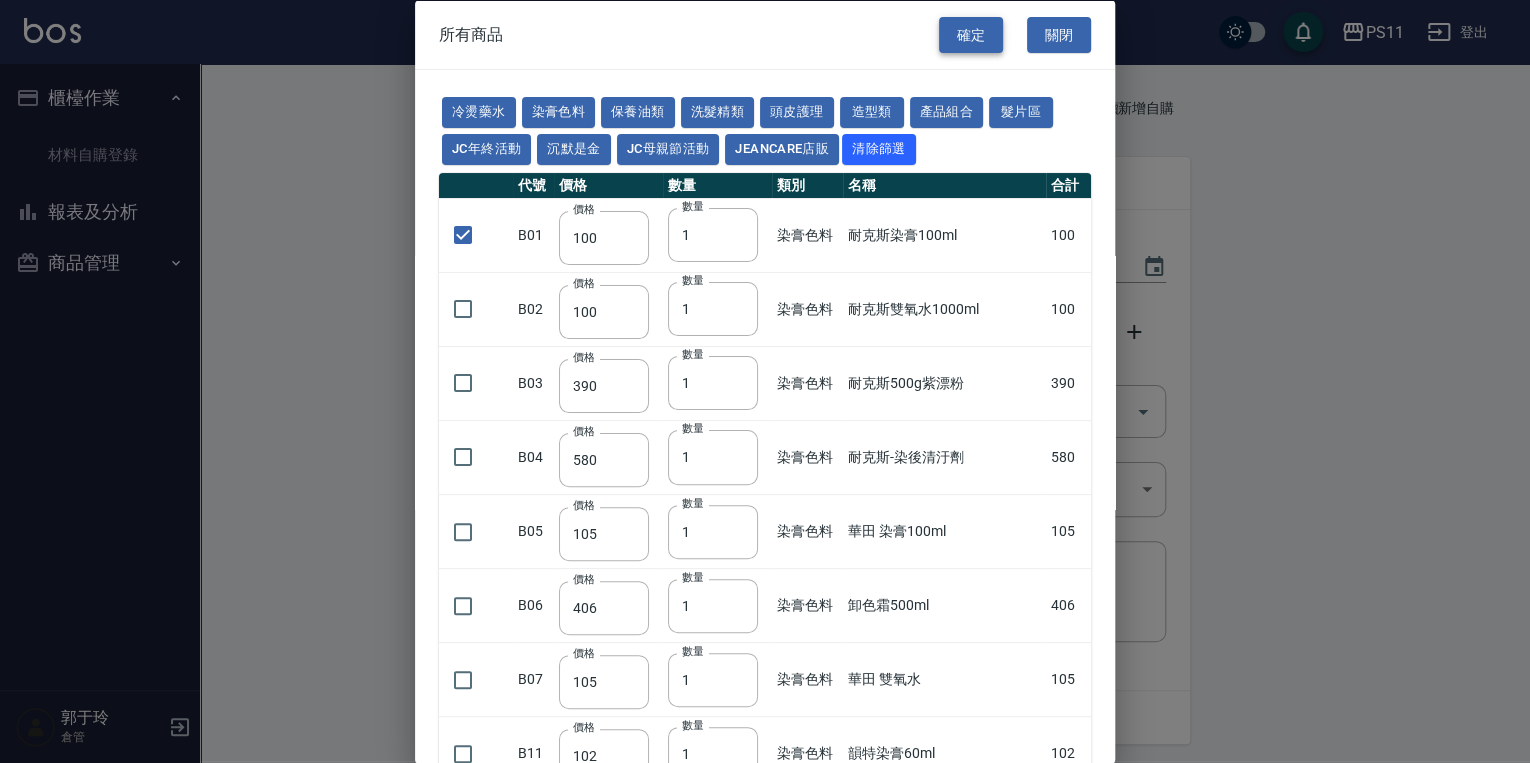 click on "確定" at bounding box center [971, 34] 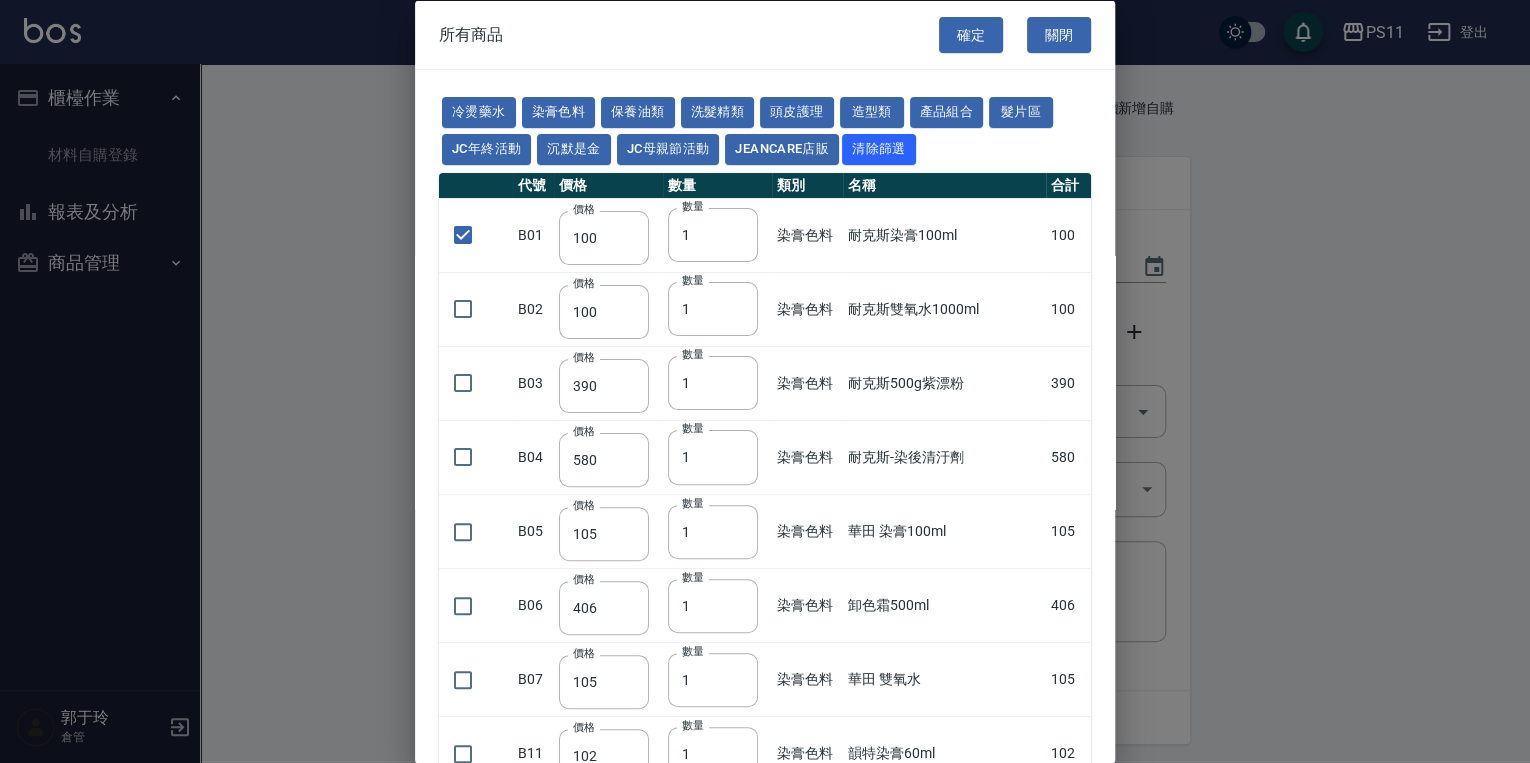 type on "金髮兒-溫塑/縮毛矯正/CYA1劑/正常/受損" 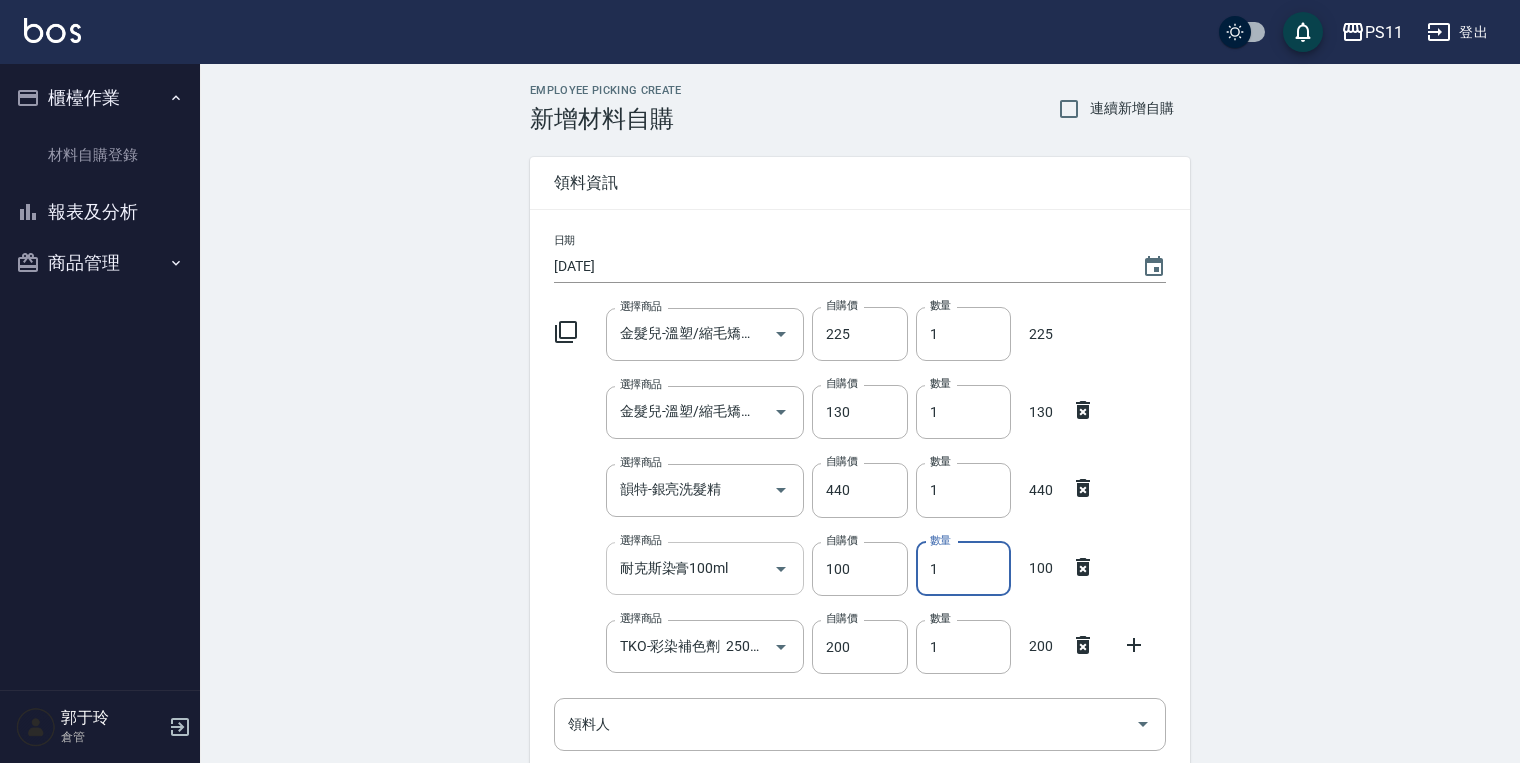 drag, startPoint x: 985, startPoint y: 570, endPoint x: 716, endPoint y: 566, distance: 269.02972 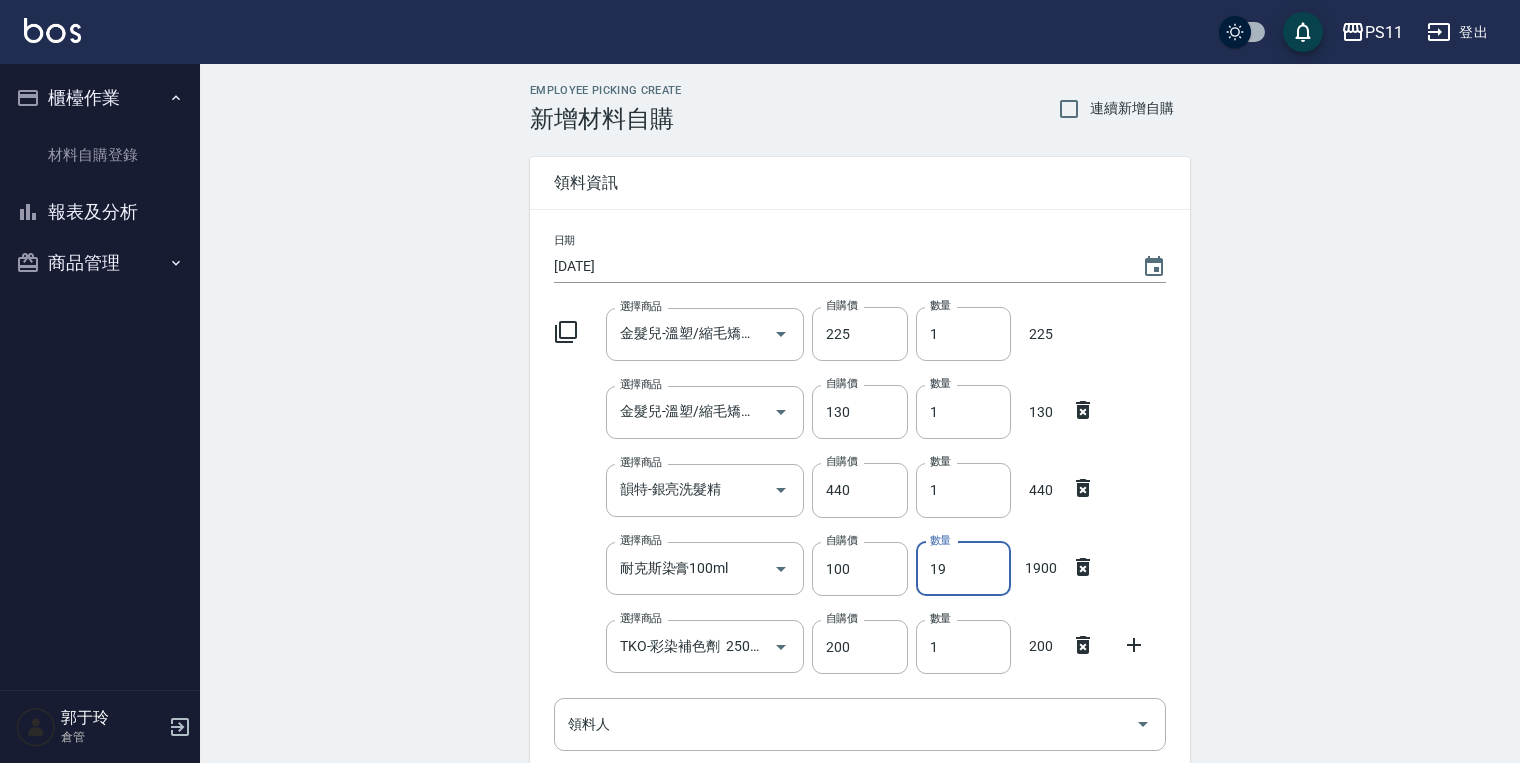 drag, startPoint x: 979, startPoint y: 568, endPoint x: 764, endPoint y: 533, distance: 217.83022 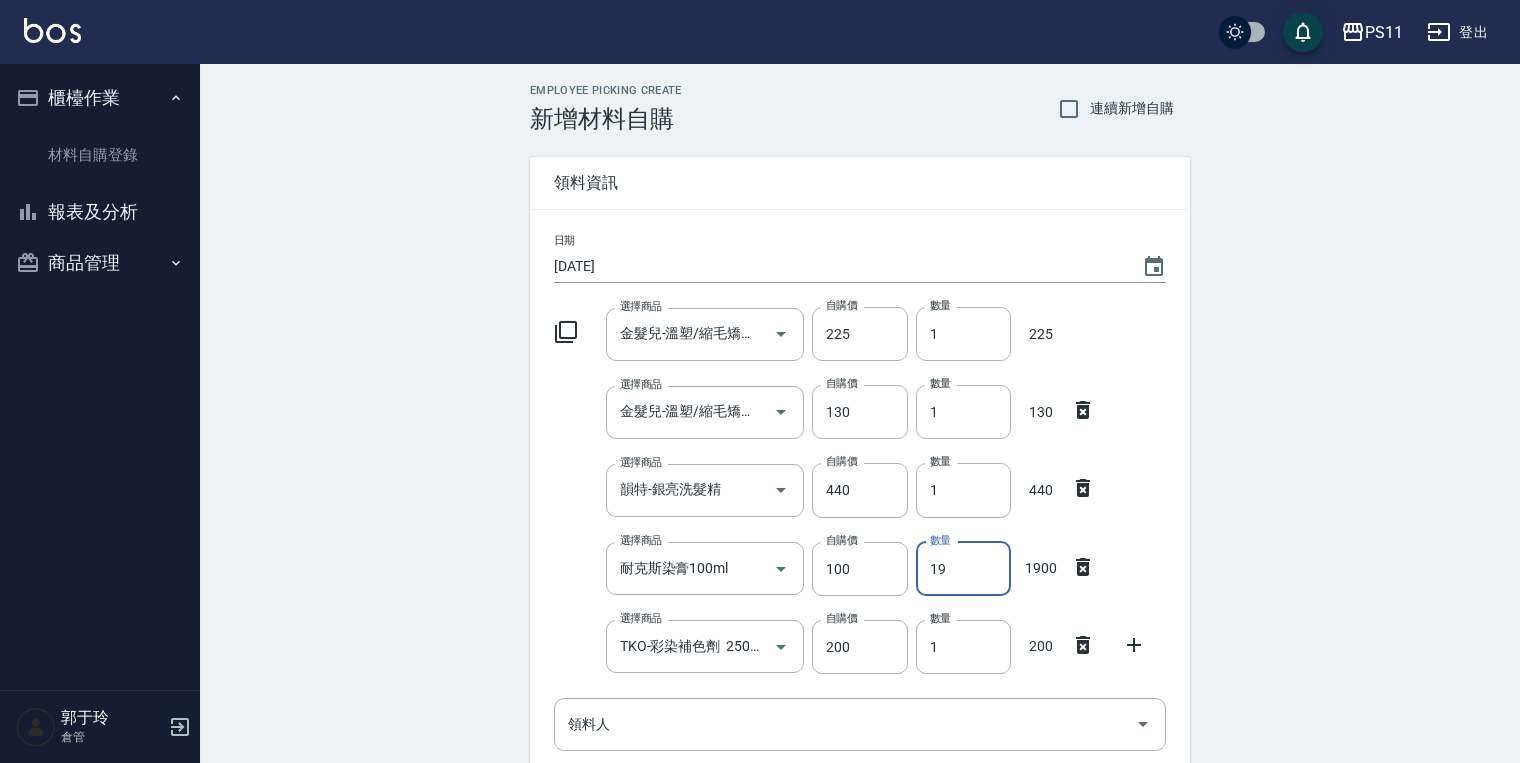 click on "選擇商品 耐克斯染膏100ml 選擇商品 自購價 100 自購價 數量 19 數量 1900" at bounding box center (856, 565) 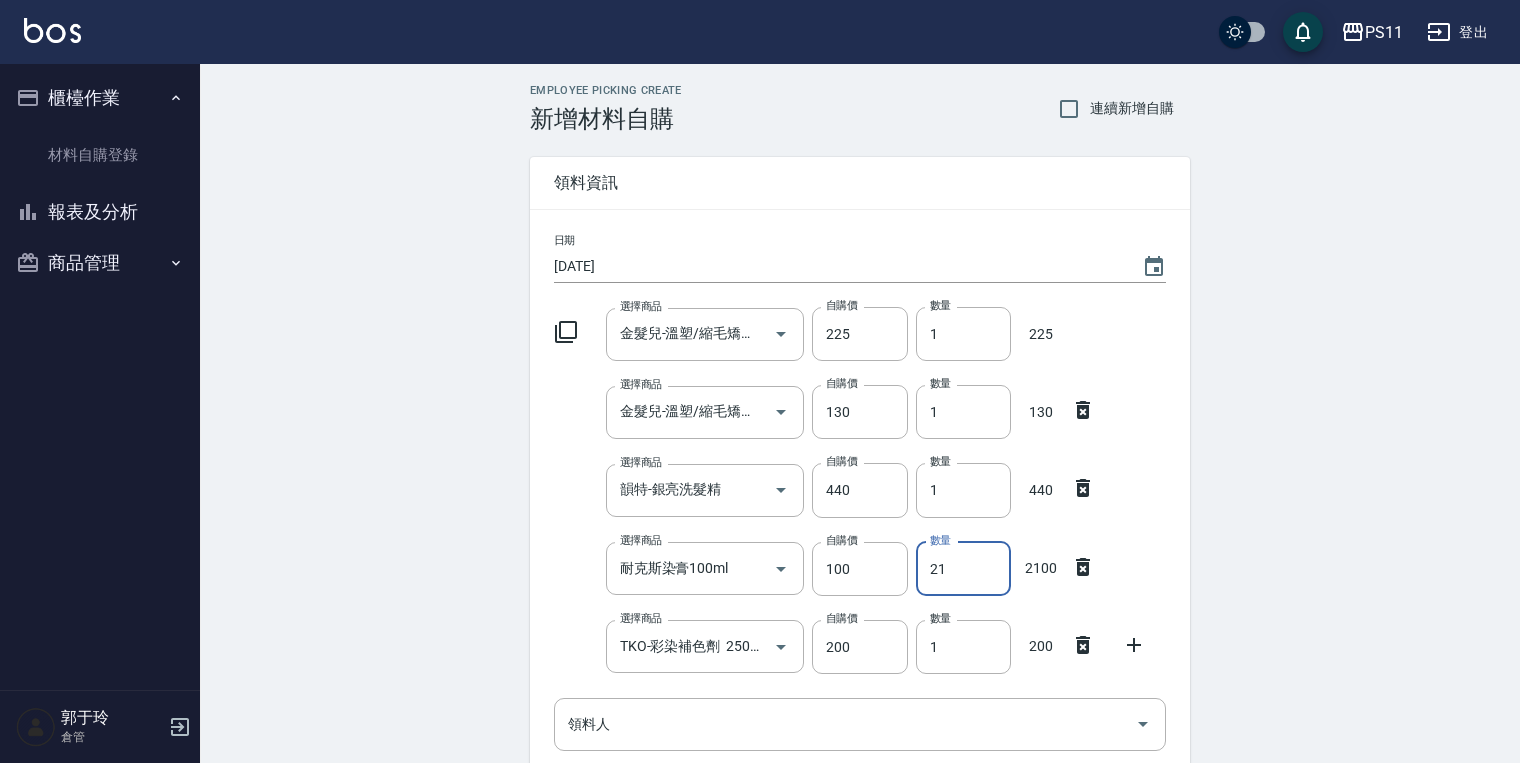 type on "21" 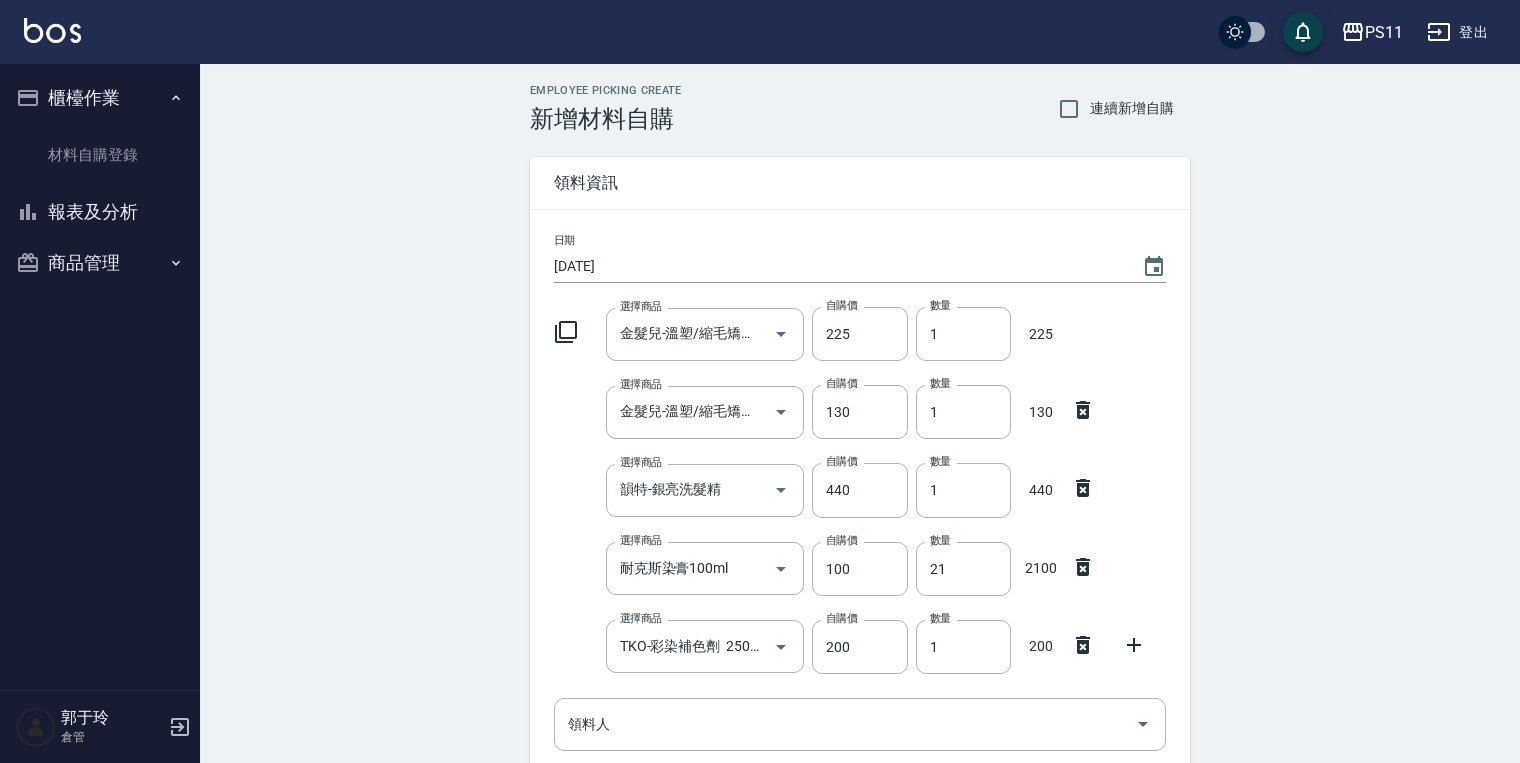 click 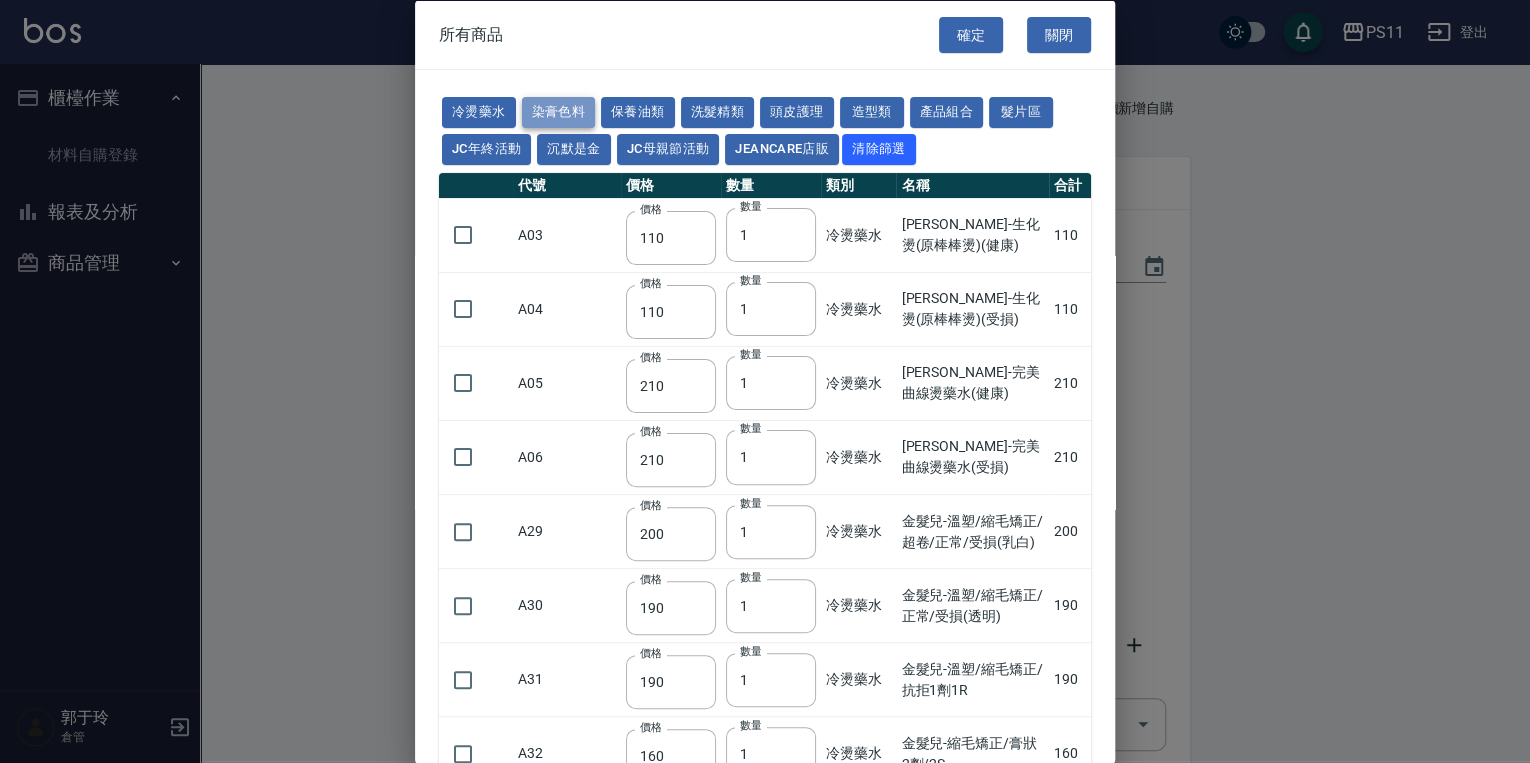 click on "染膏色料" at bounding box center [559, 112] 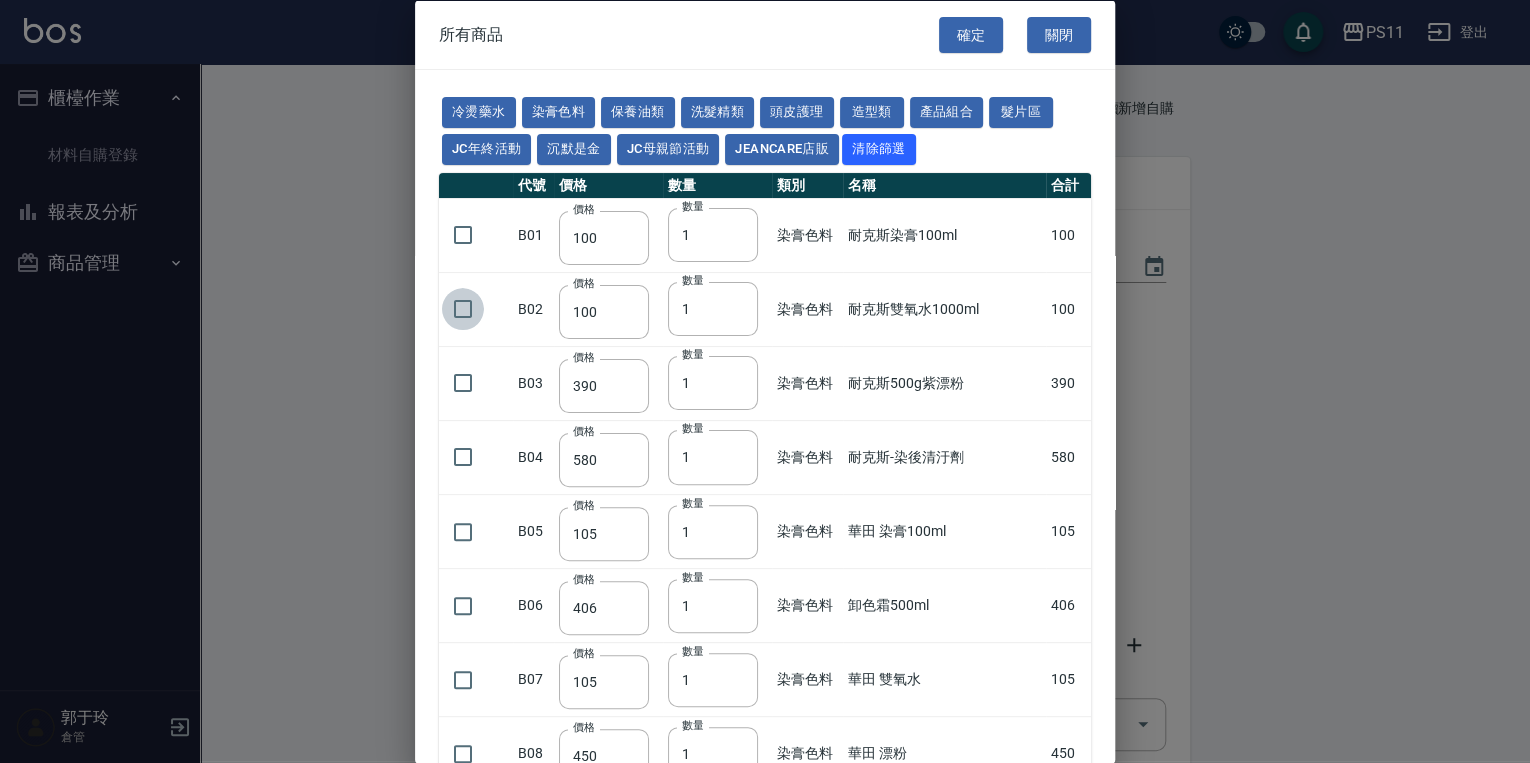 click at bounding box center (463, 309) 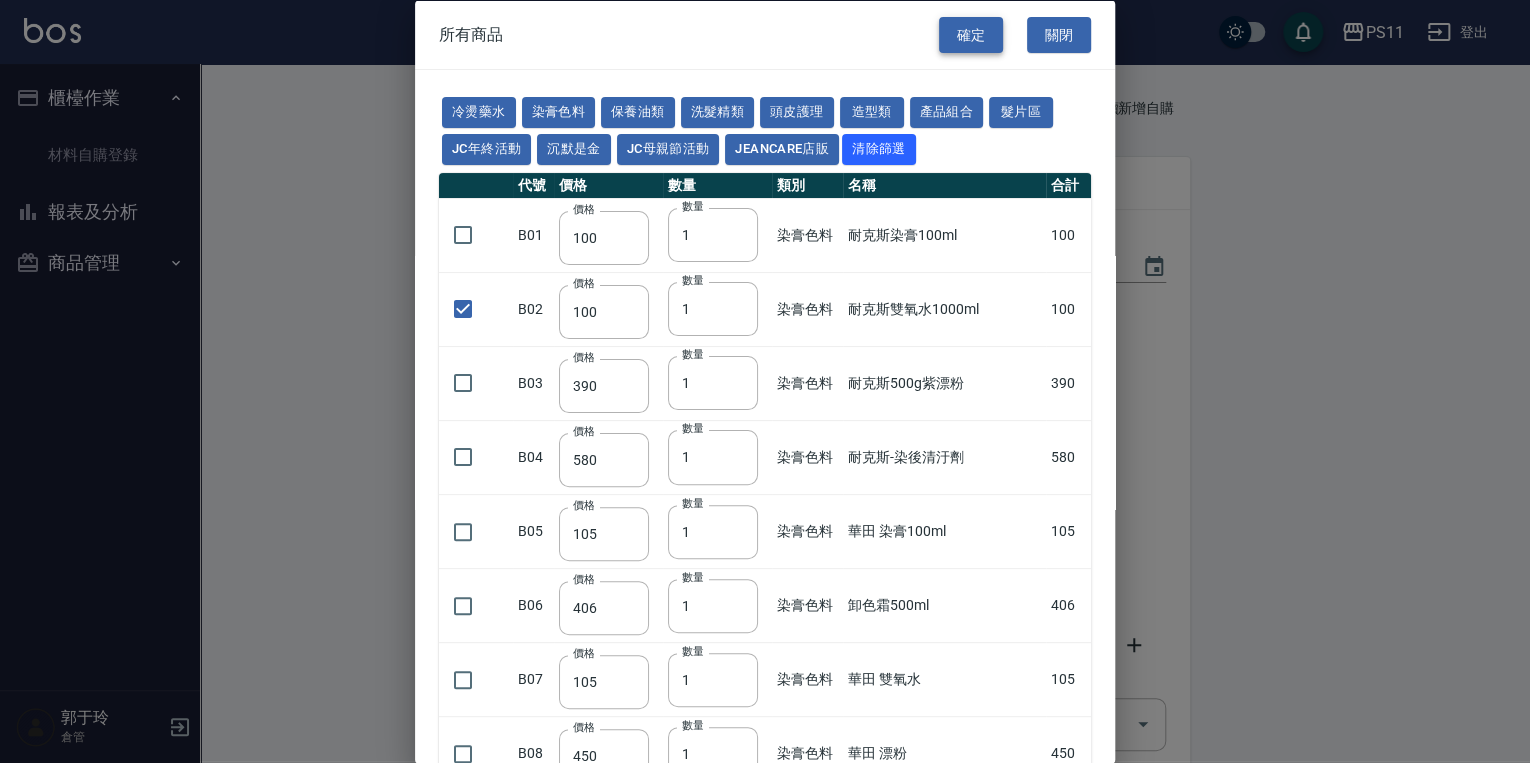 click on "確定" at bounding box center [971, 34] 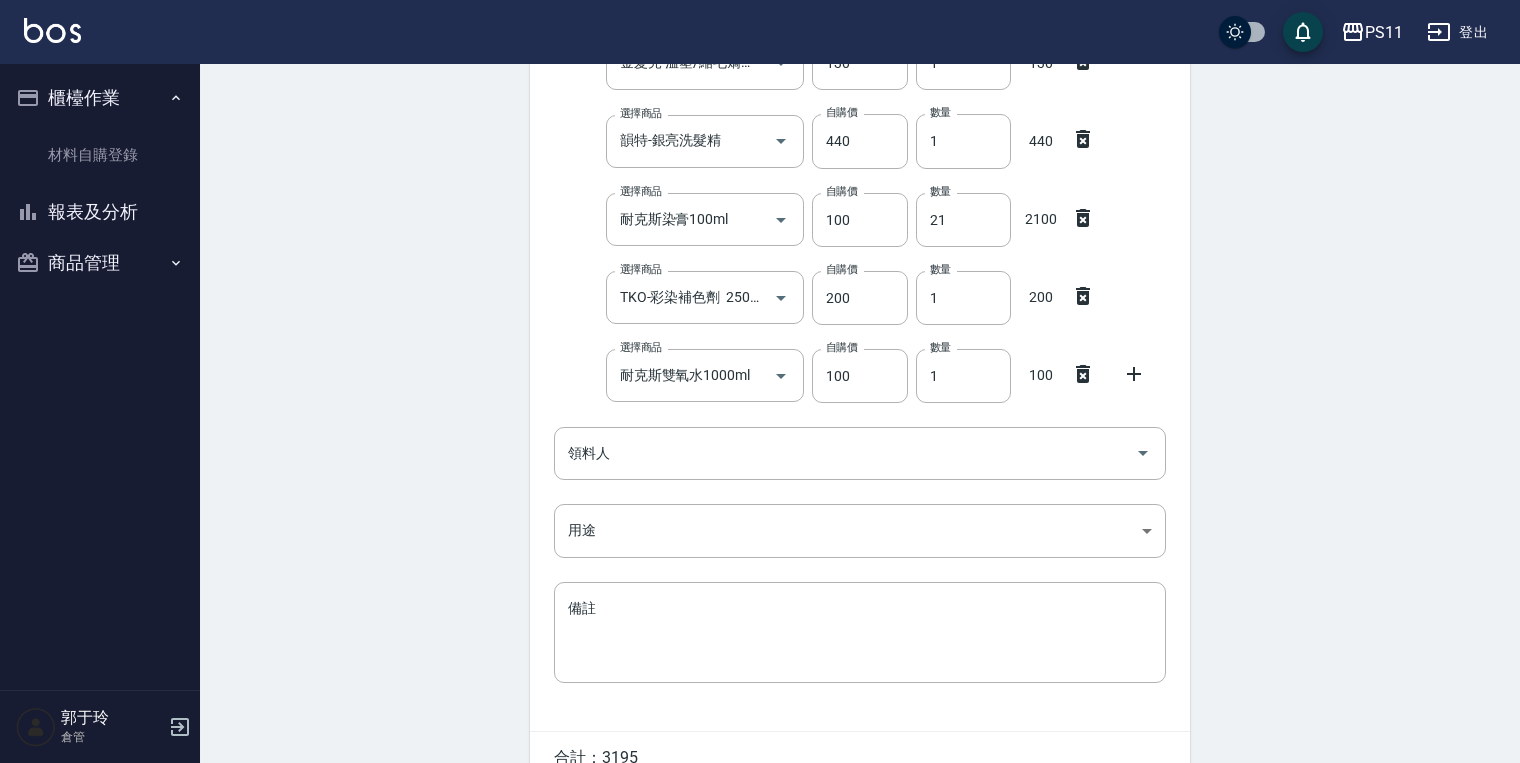drag, startPoint x: 1311, startPoint y: 193, endPoint x: 1326, endPoint y: 344, distance: 151.74321 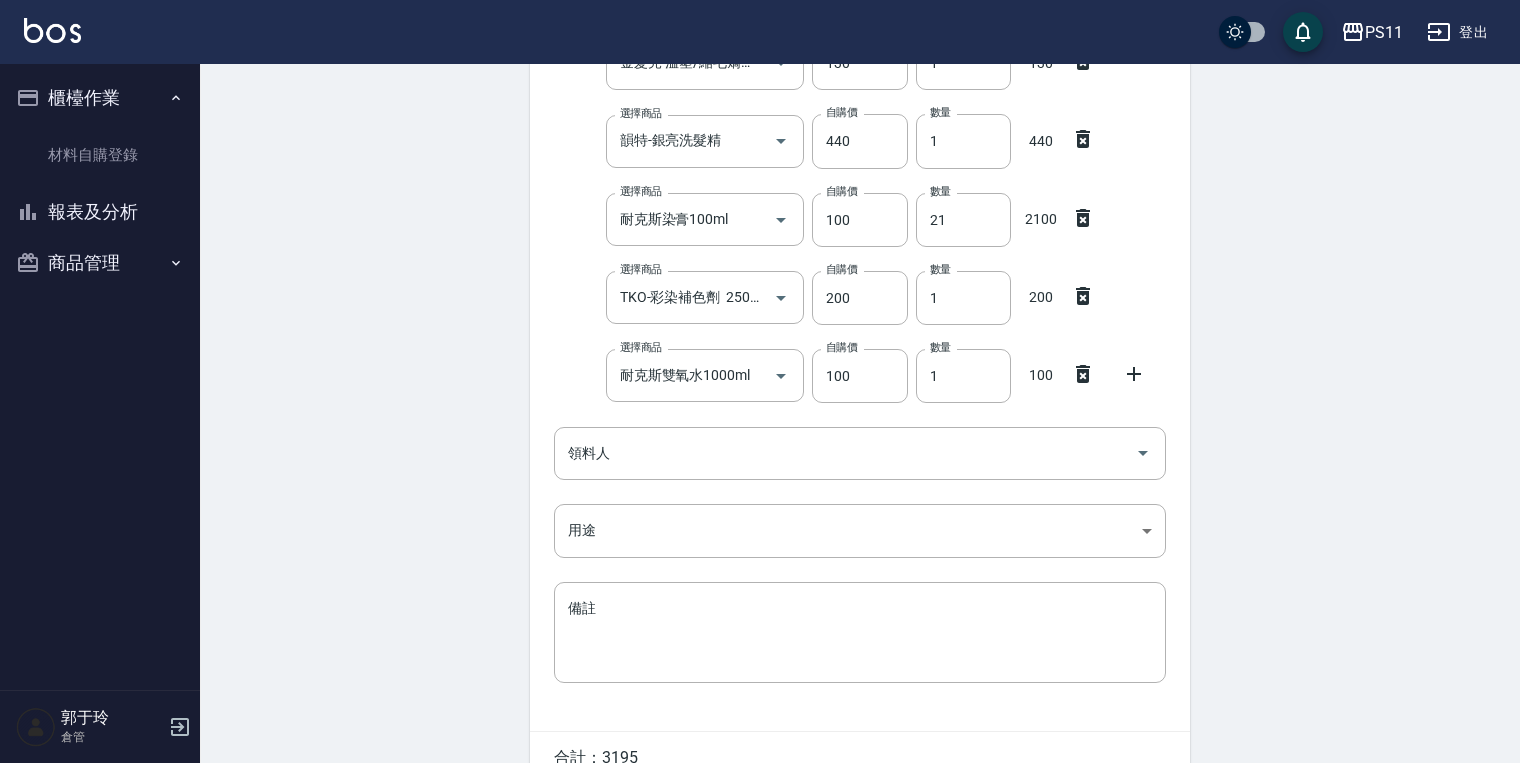 scroll, scrollTop: 380, scrollLeft: 0, axis: vertical 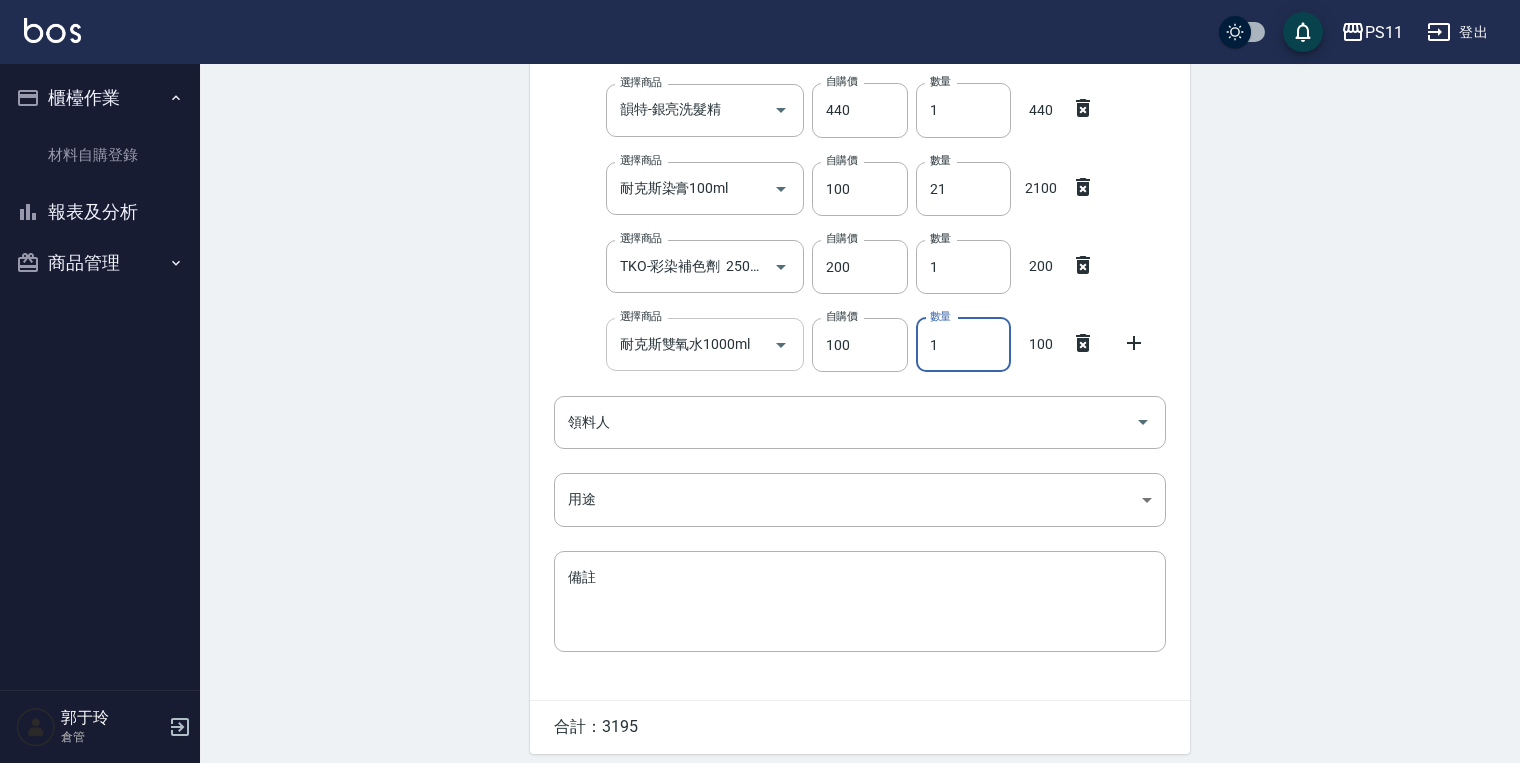 drag, startPoint x: 973, startPoint y: 334, endPoint x: 628, endPoint y: 342, distance: 345.09274 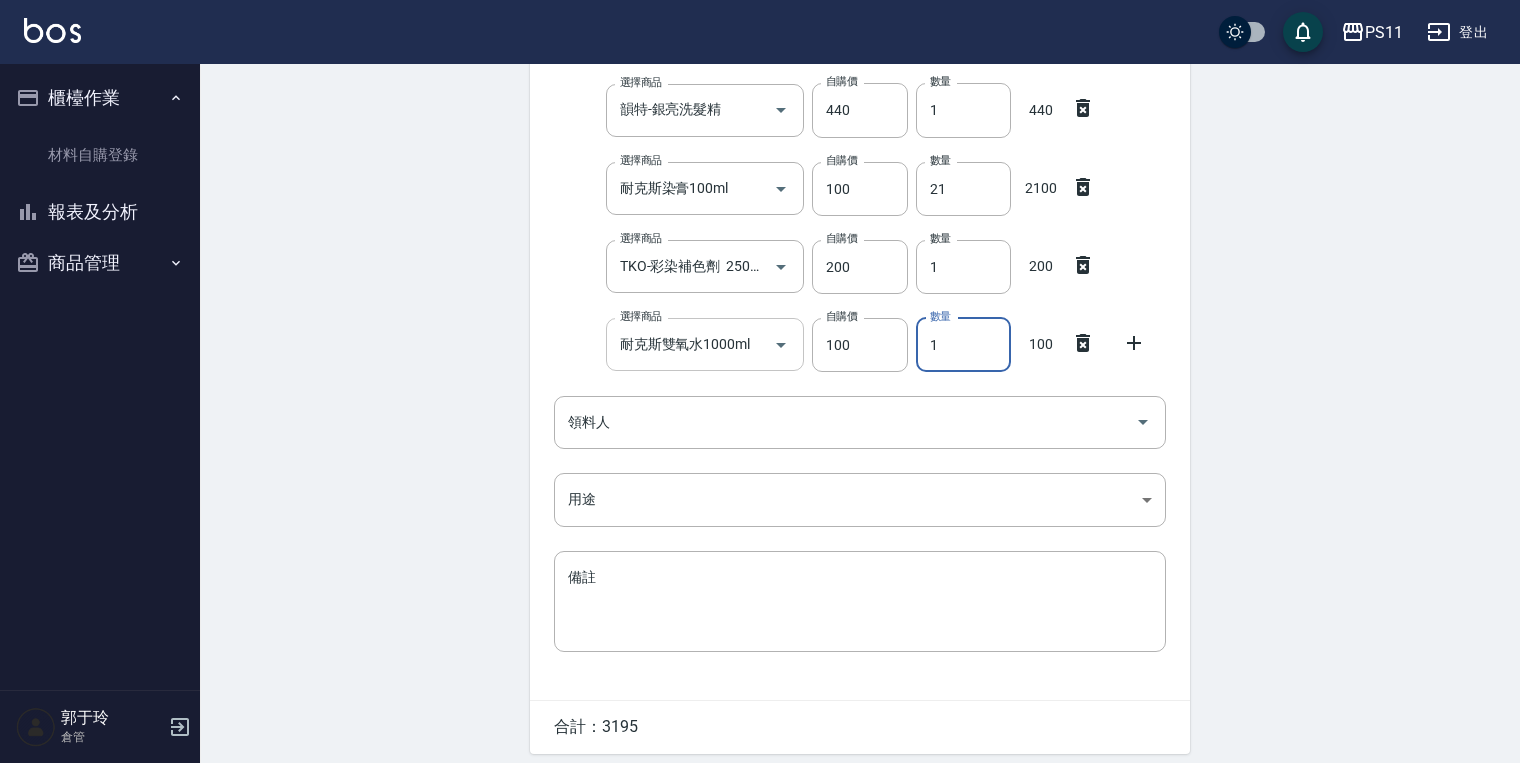 click on "選擇商品 耐克斯雙氧水1000ml 選擇商品 自購價 100 自購價 數量 1 數量 100" at bounding box center (856, 341) 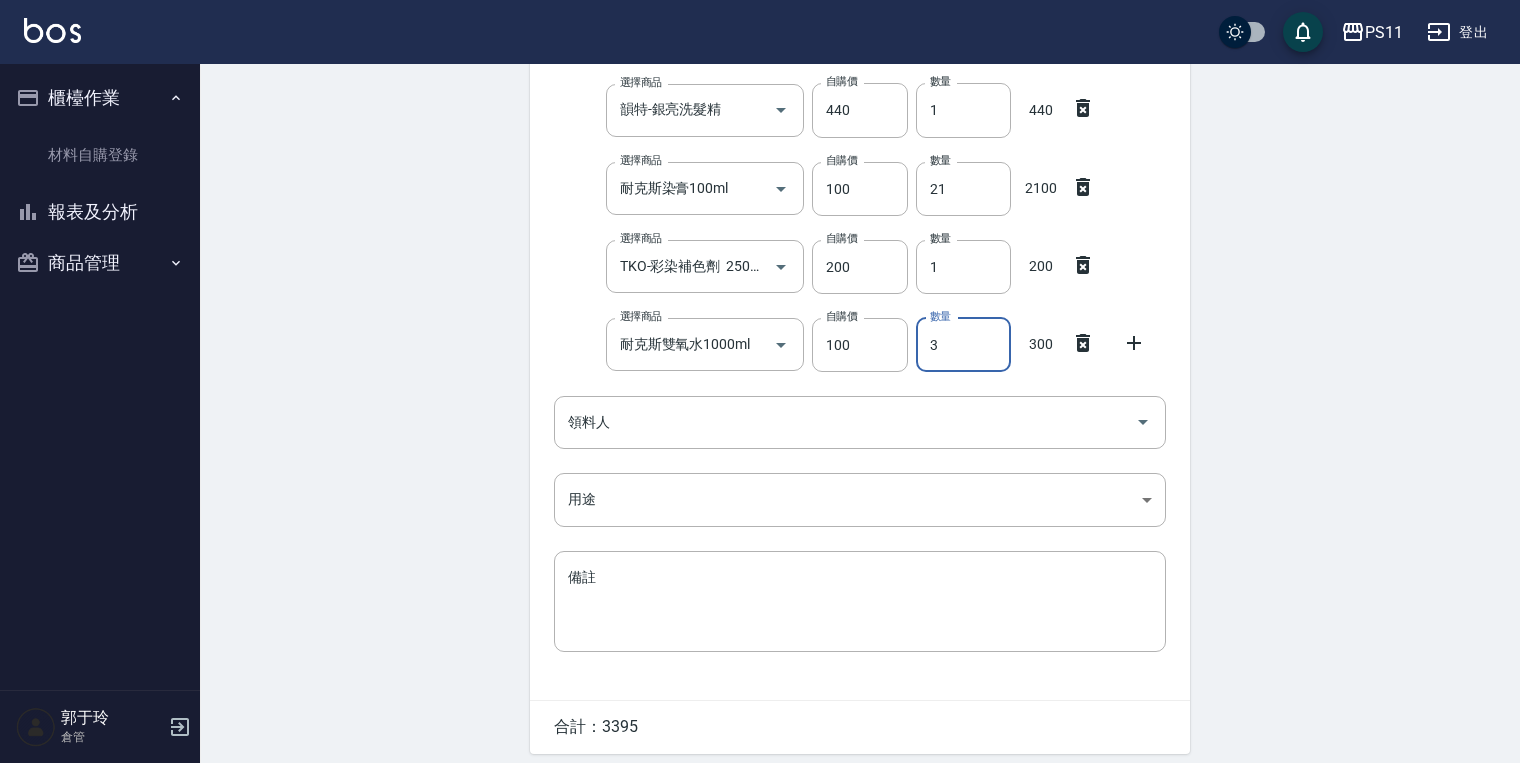 type on "3" 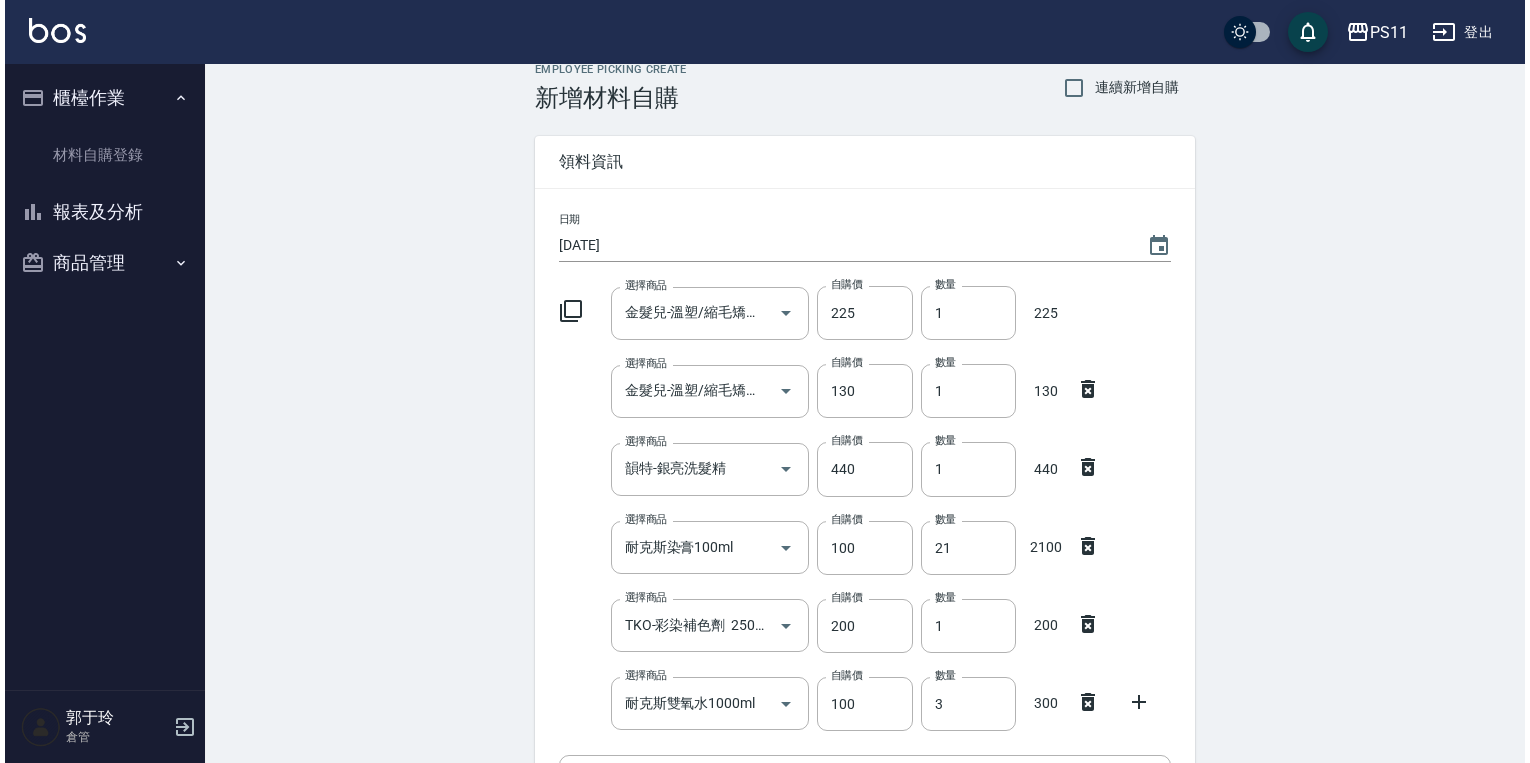 scroll, scrollTop: 0, scrollLeft: 0, axis: both 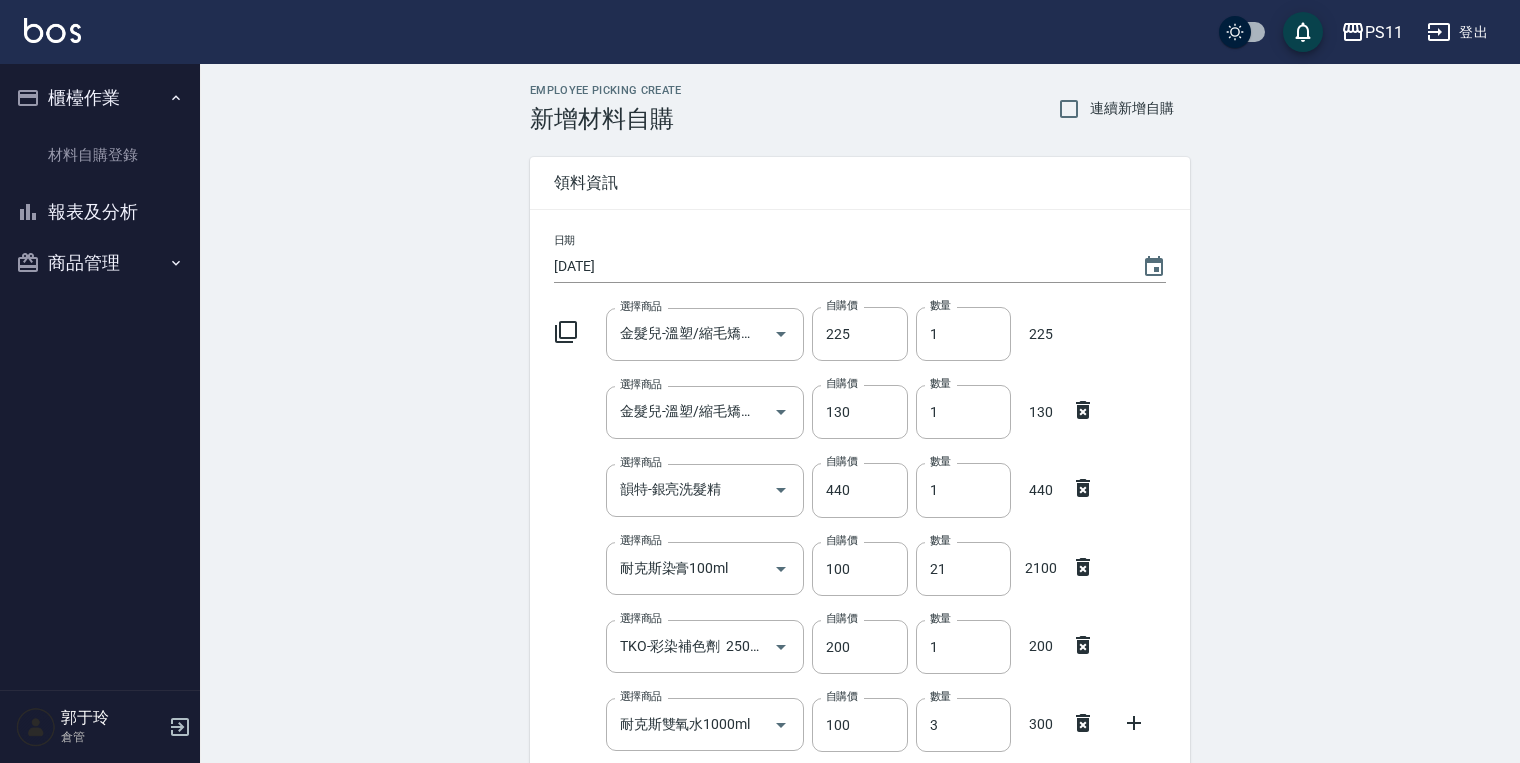 drag, startPoint x: 1378, startPoint y: 517, endPoint x: 1338, endPoint y: 203, distance: 316.5375 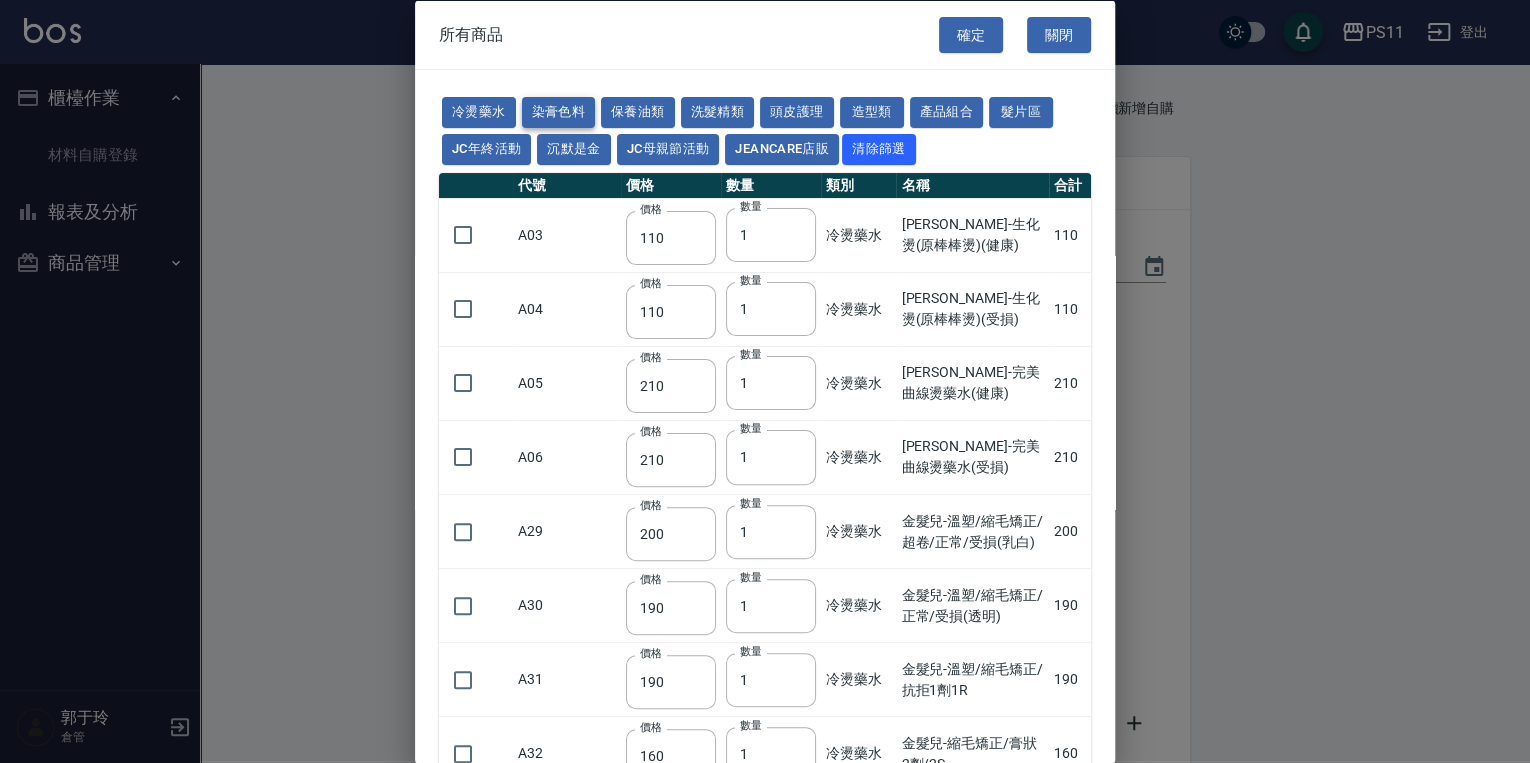 click on "染膏色料" at bounding box center [559, 112] 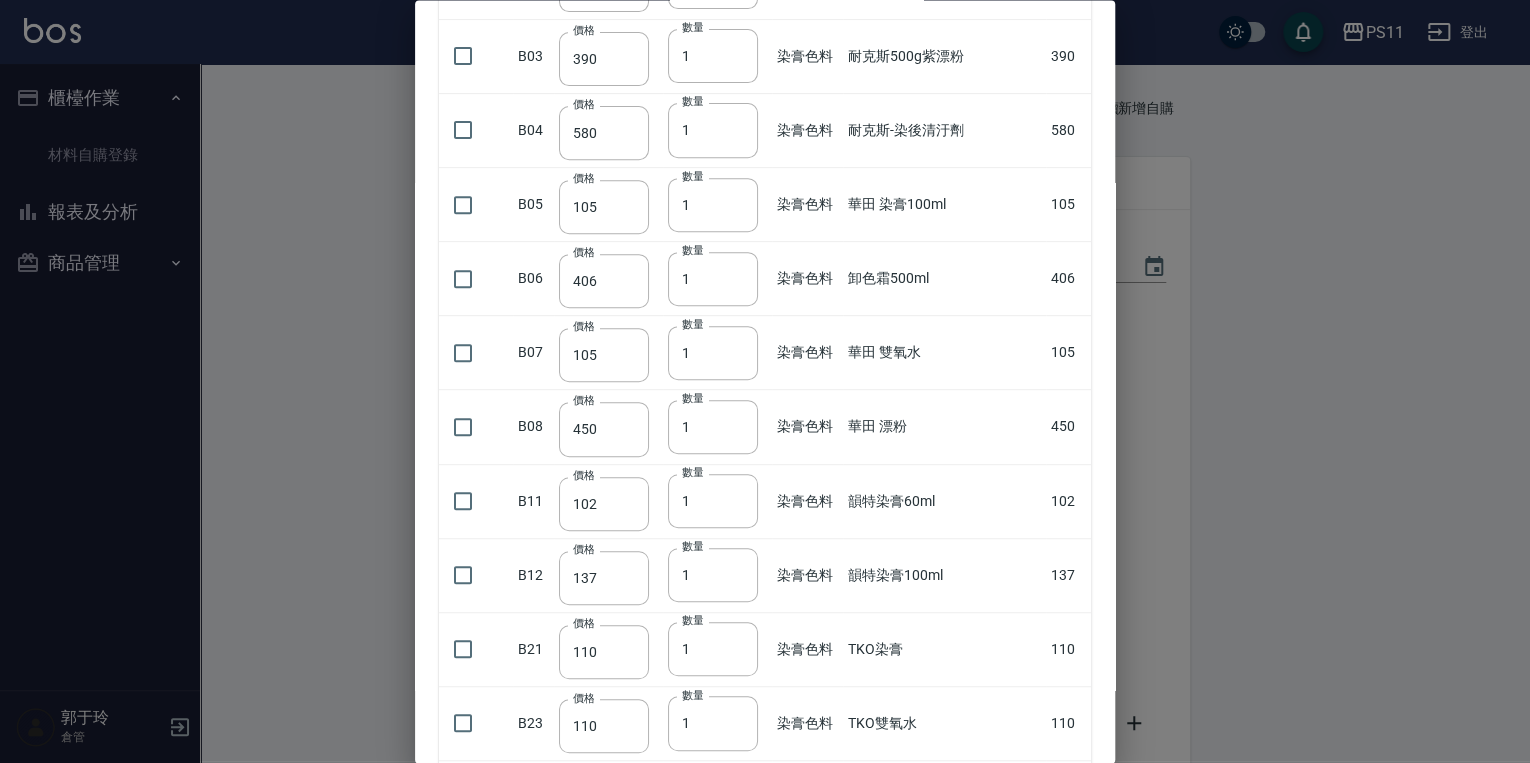 scroll, scrollTop: 480, scrollLeft: 0, axis: vertical 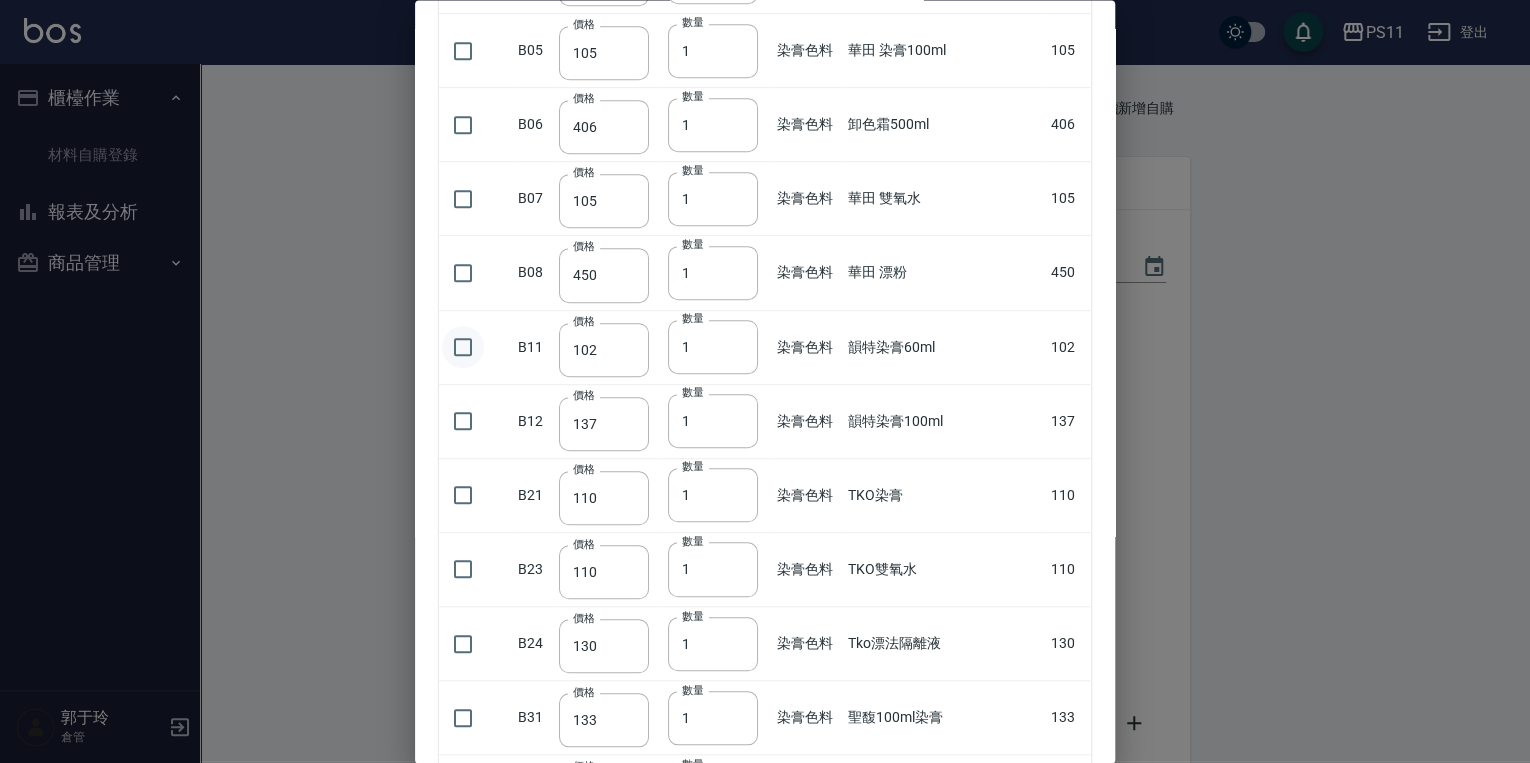 click at bounding box center (463, 348) 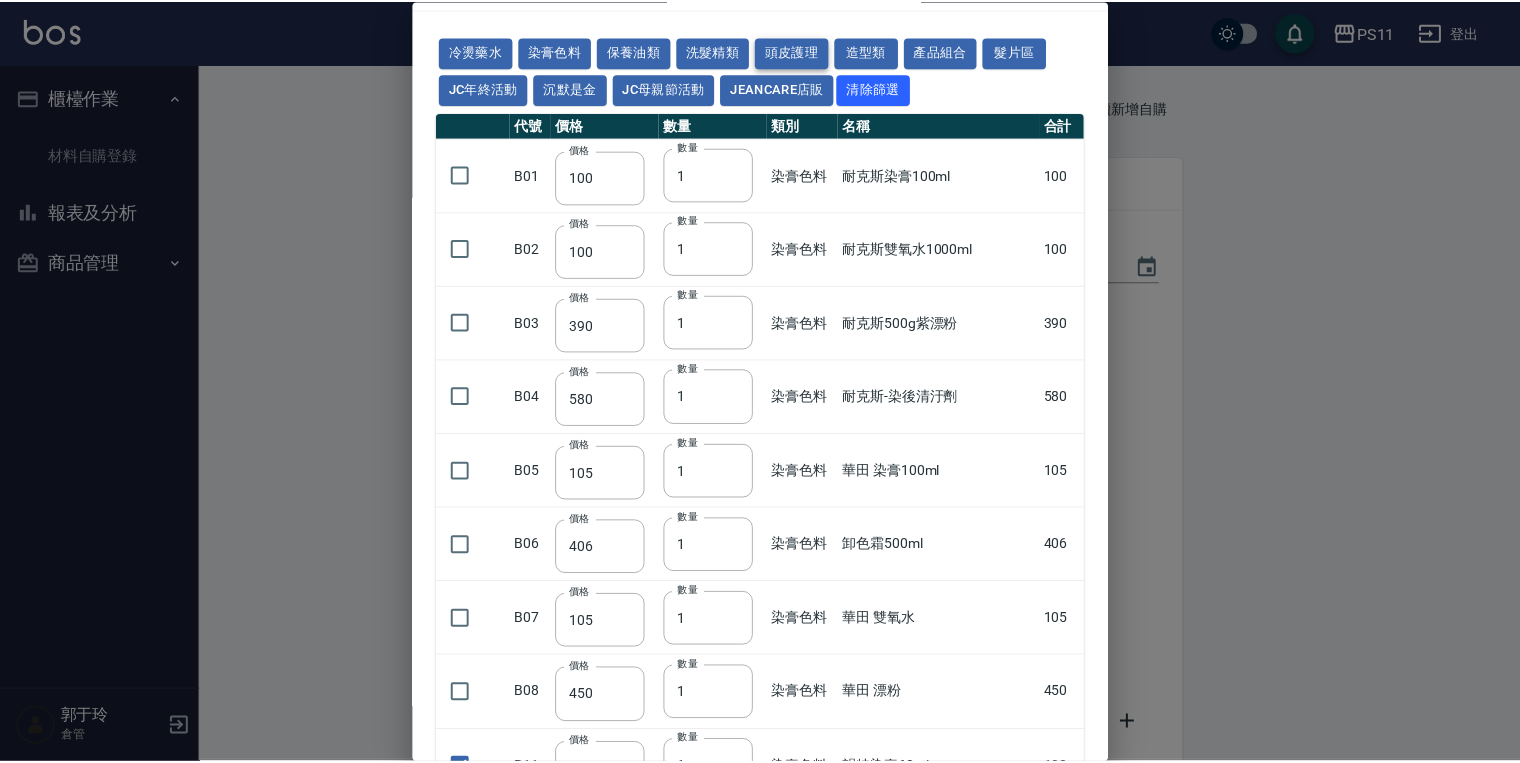 scroll, scrollTop: 0, scrollLeft: 0, axis: both 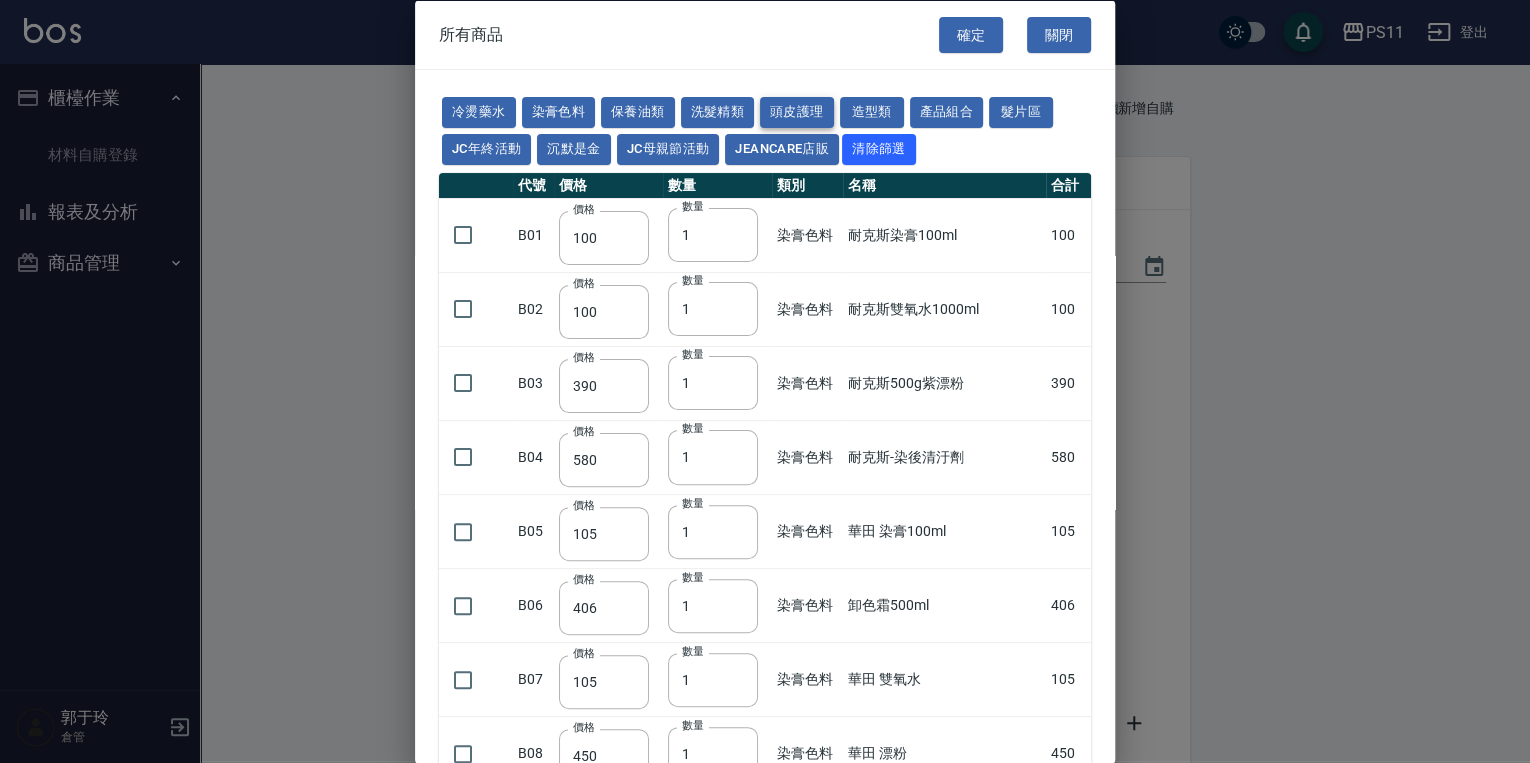 drag, startPoint x: 1036, startPoint y: 461, endPoint x: 903, endPoint y: 117, distance: 368.81567 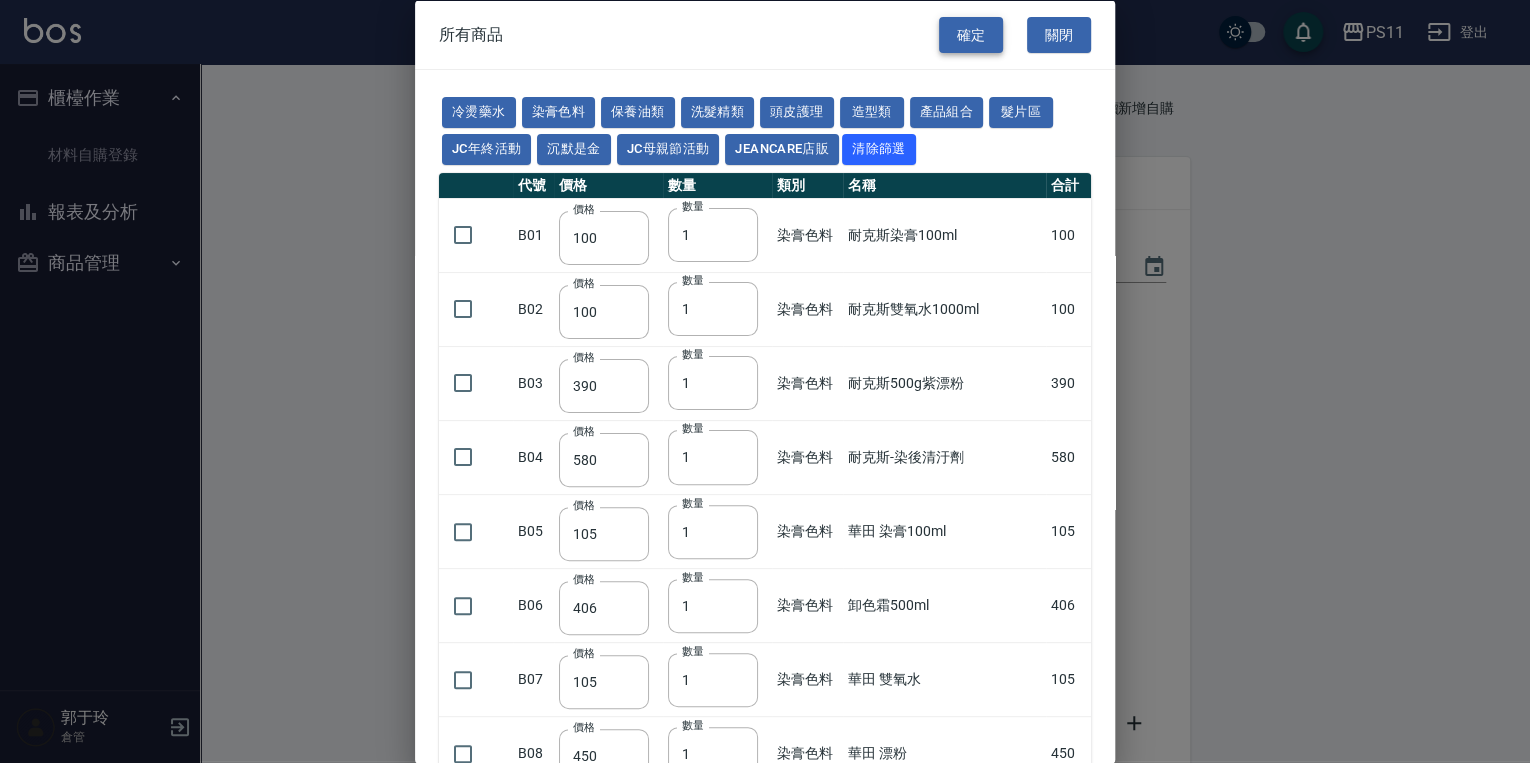 click on "確定" at bounding box center (971, 34) 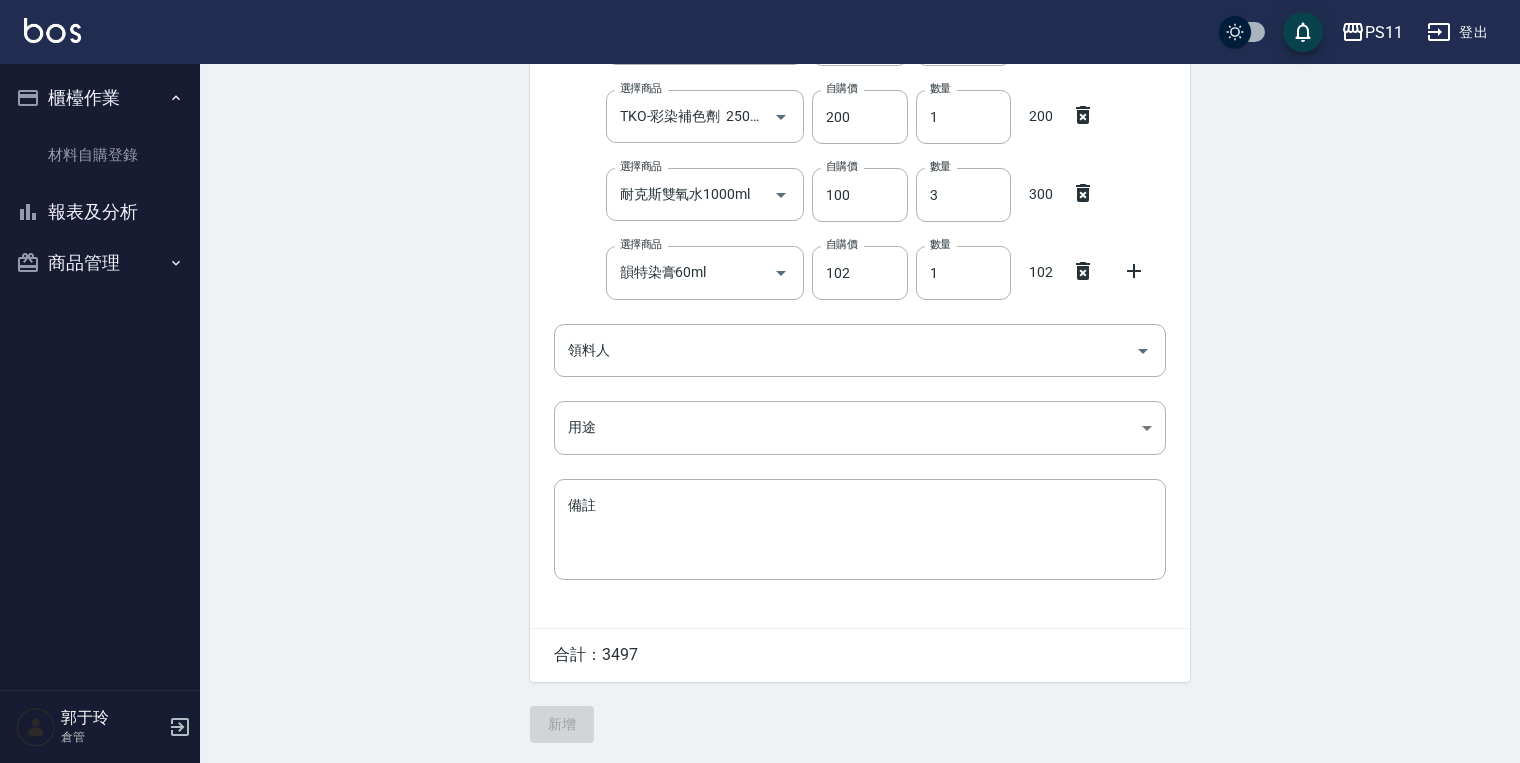 drag, startPoint x: 1298, startPoint y: 192, endPoint x: 1289, endPoint y: 584, distance: 392.1033 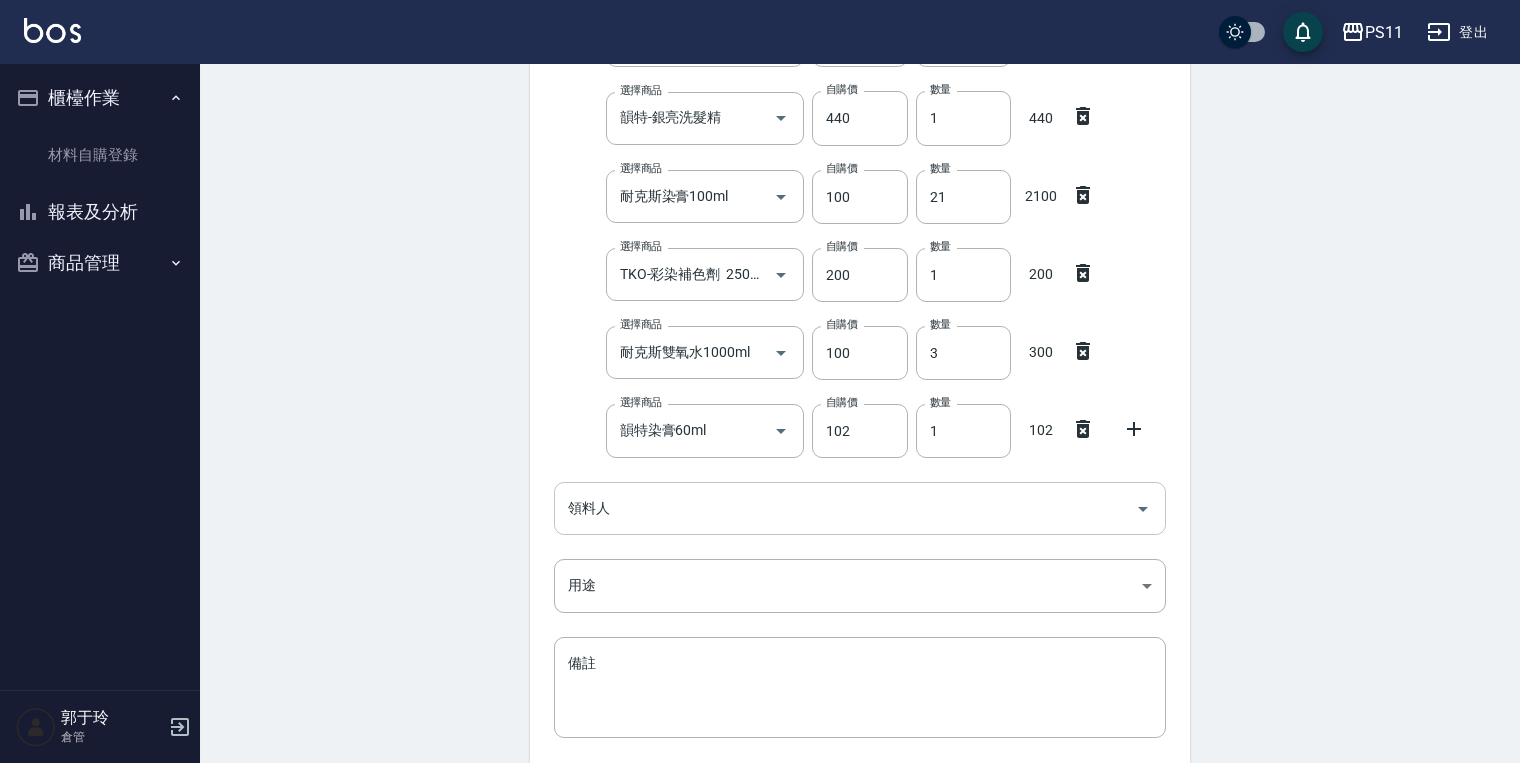 scroll, scrollTop: 371, scrollLeft: 0, axis: vertical 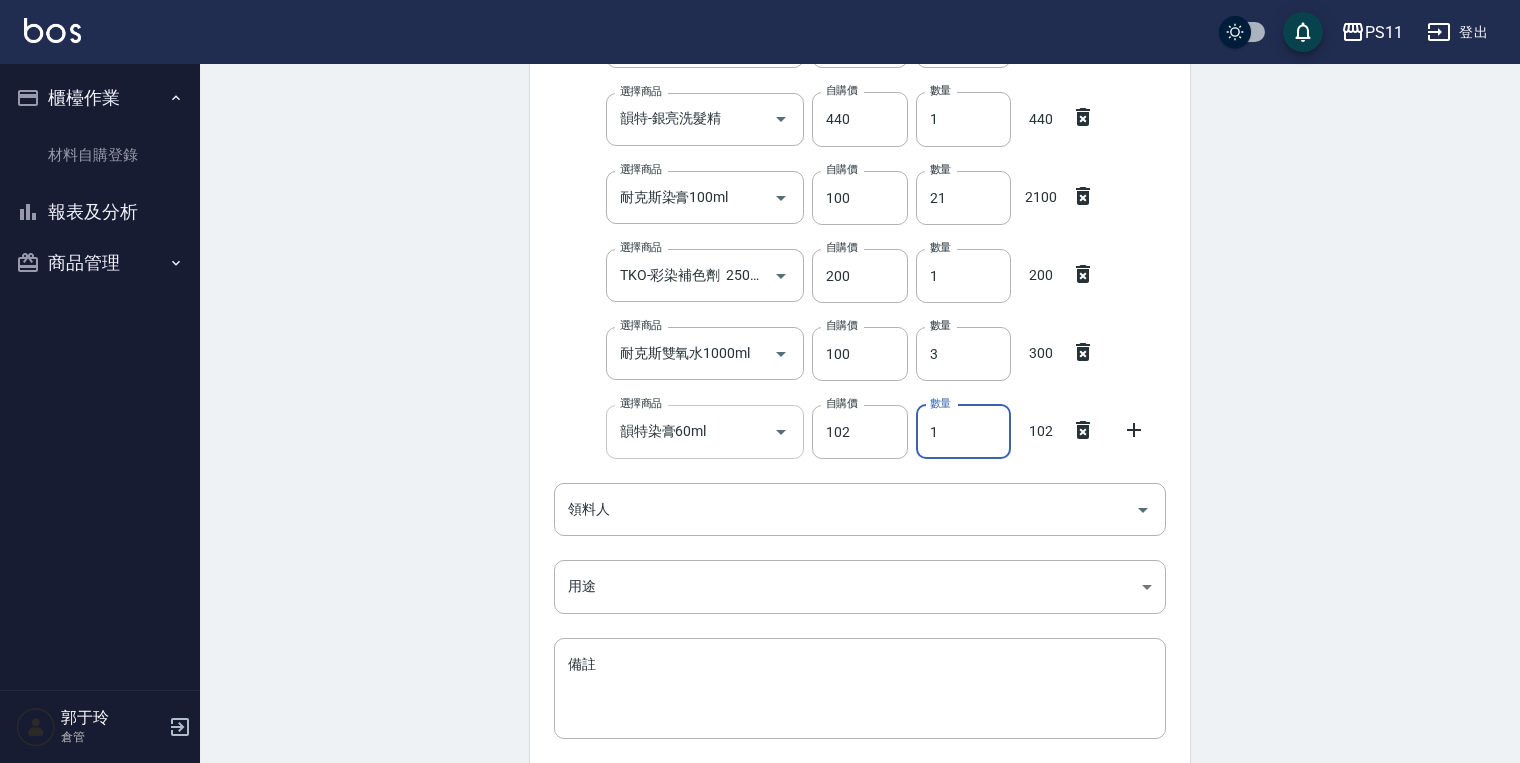 drag, startPoint x: 963, startPoint y: 433, endPoint x: 688, endPoint y: 417, distance: 275.46506 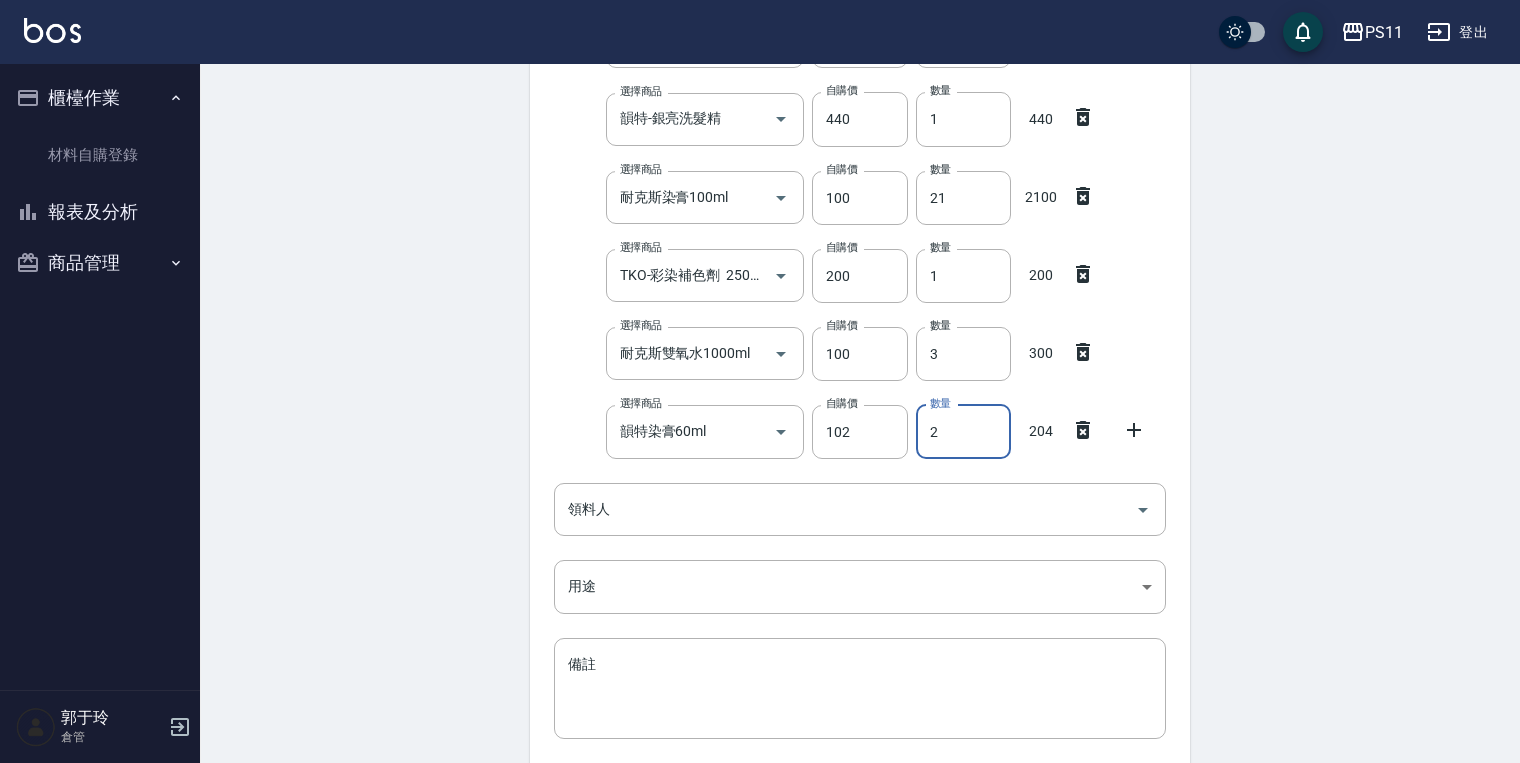 type on "2" 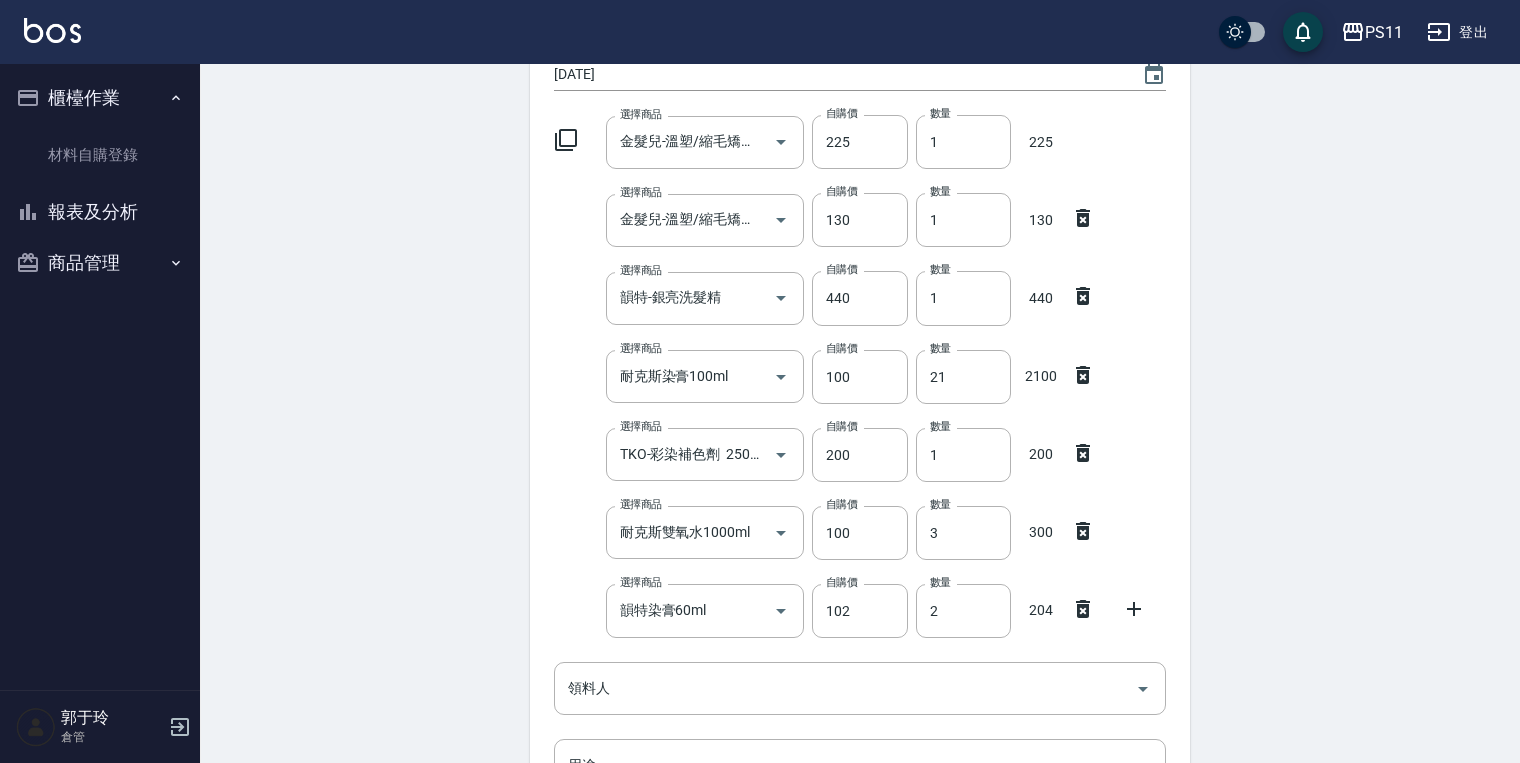 drag, startPoint x: 1306, startPoint y: 173, endPoint x: 1188, endPoint y: 66, distance: 159.28905 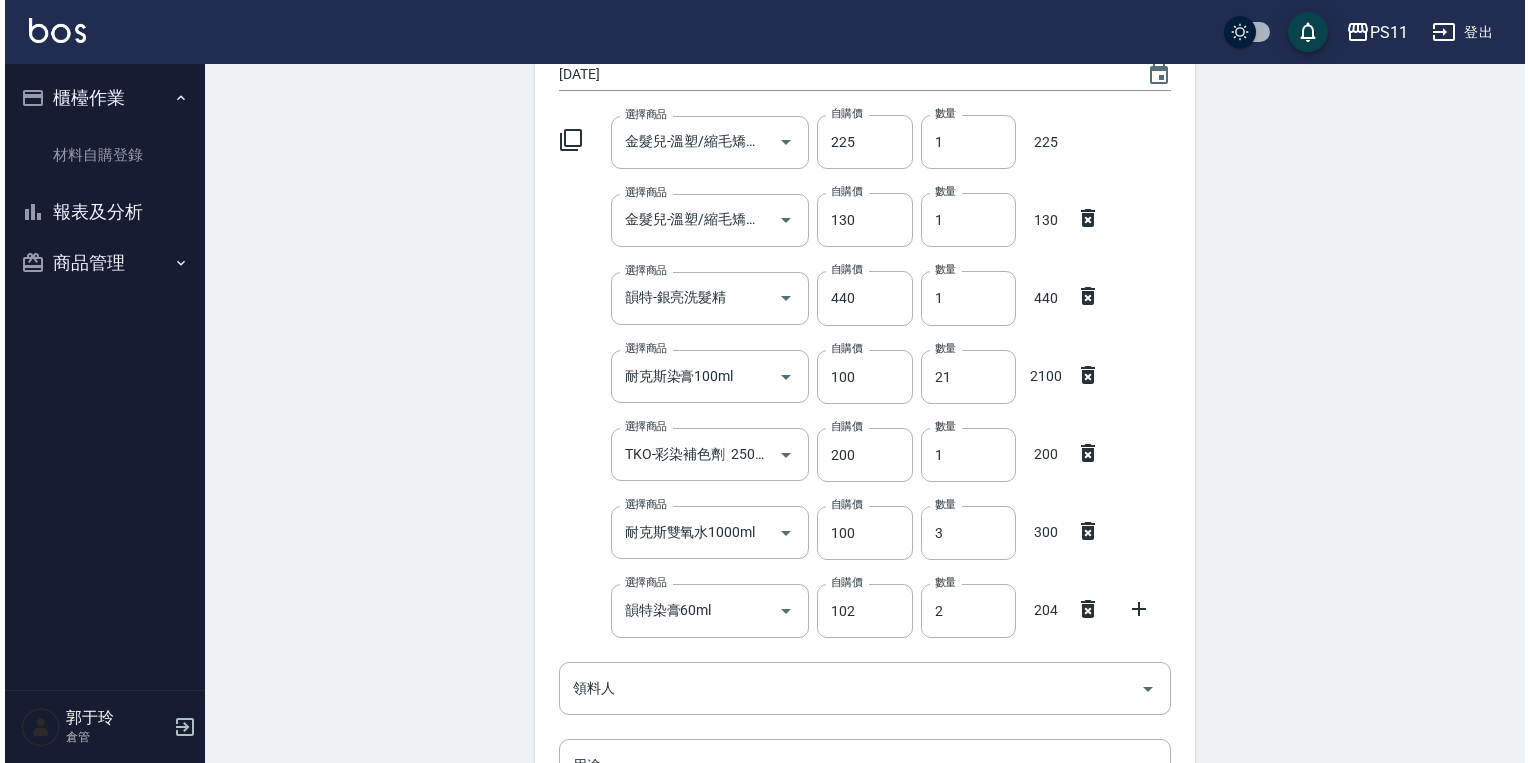 scroll, scrollTop: 112, scrollLeft: 0, axis: vertical 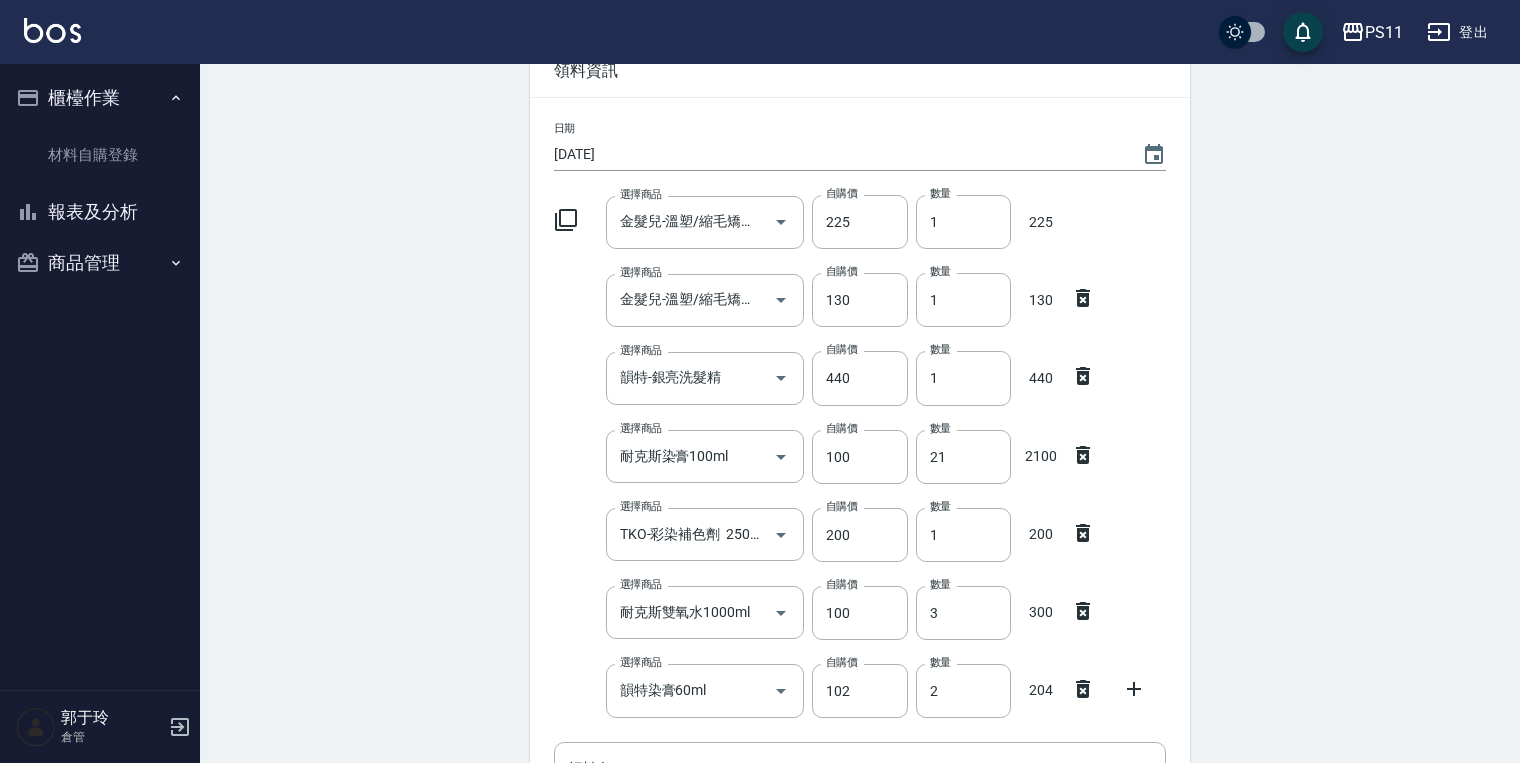 click 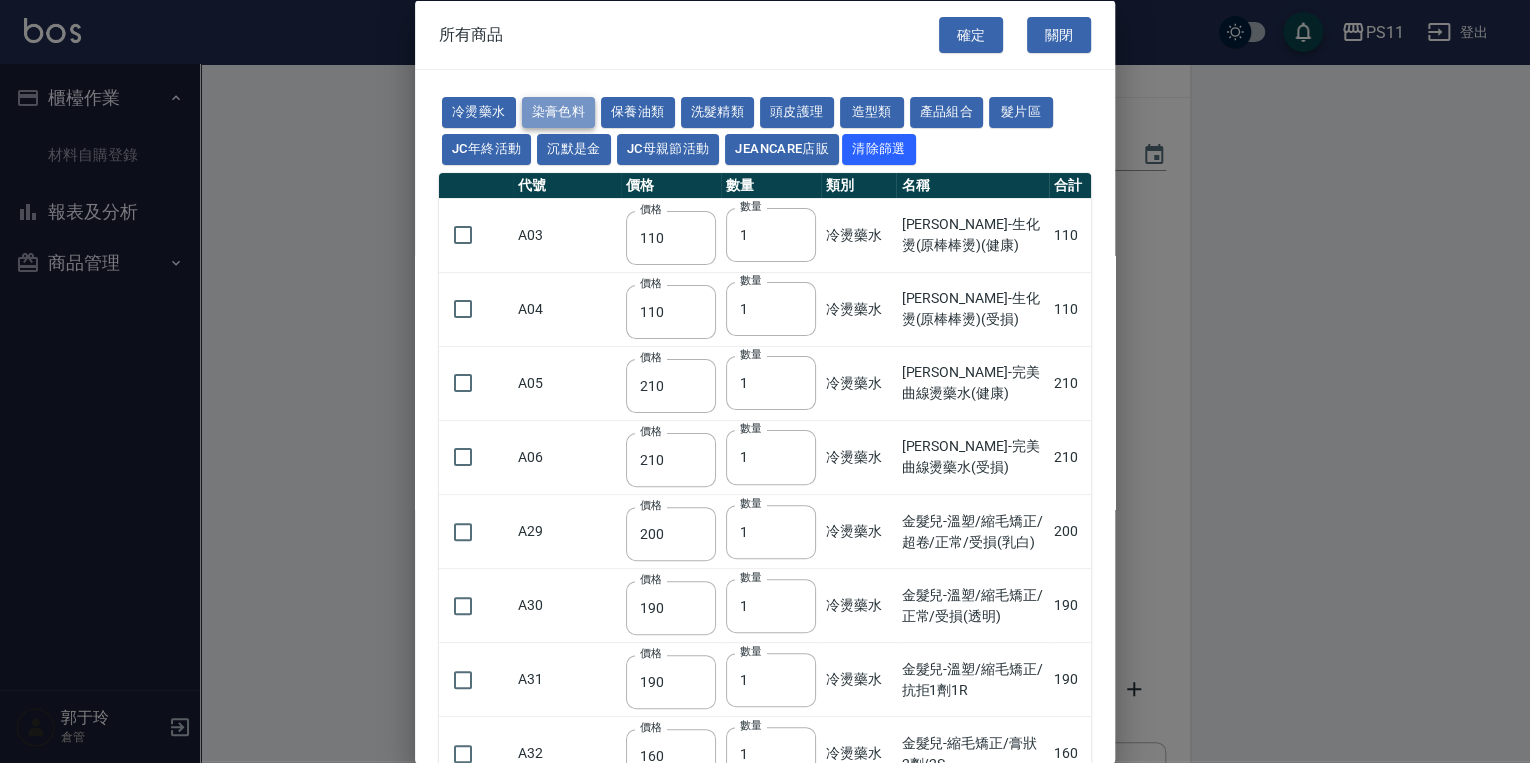 click on "染膏色料" at bounding box center [559, 112] 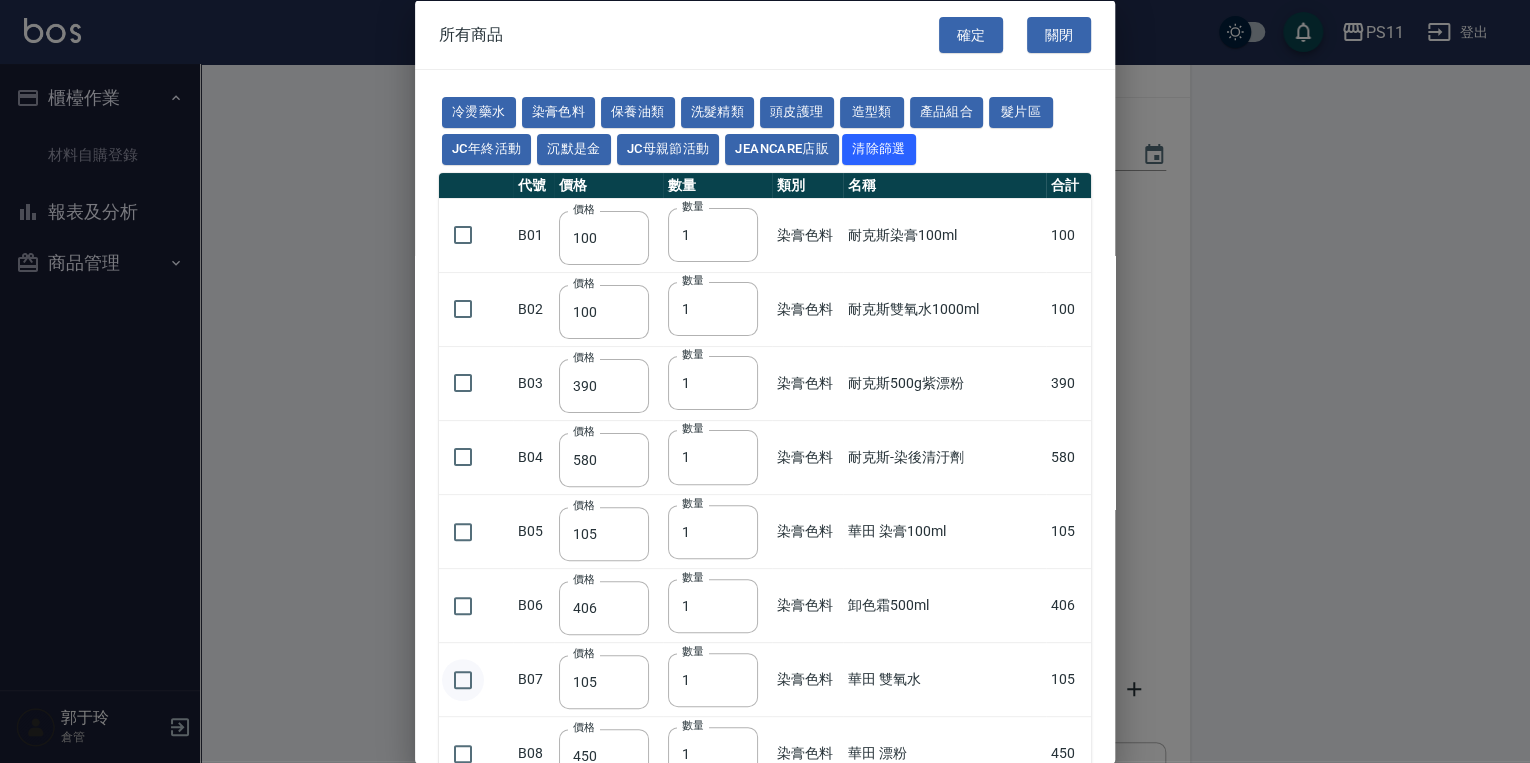 click at bounding box center (463, 679) 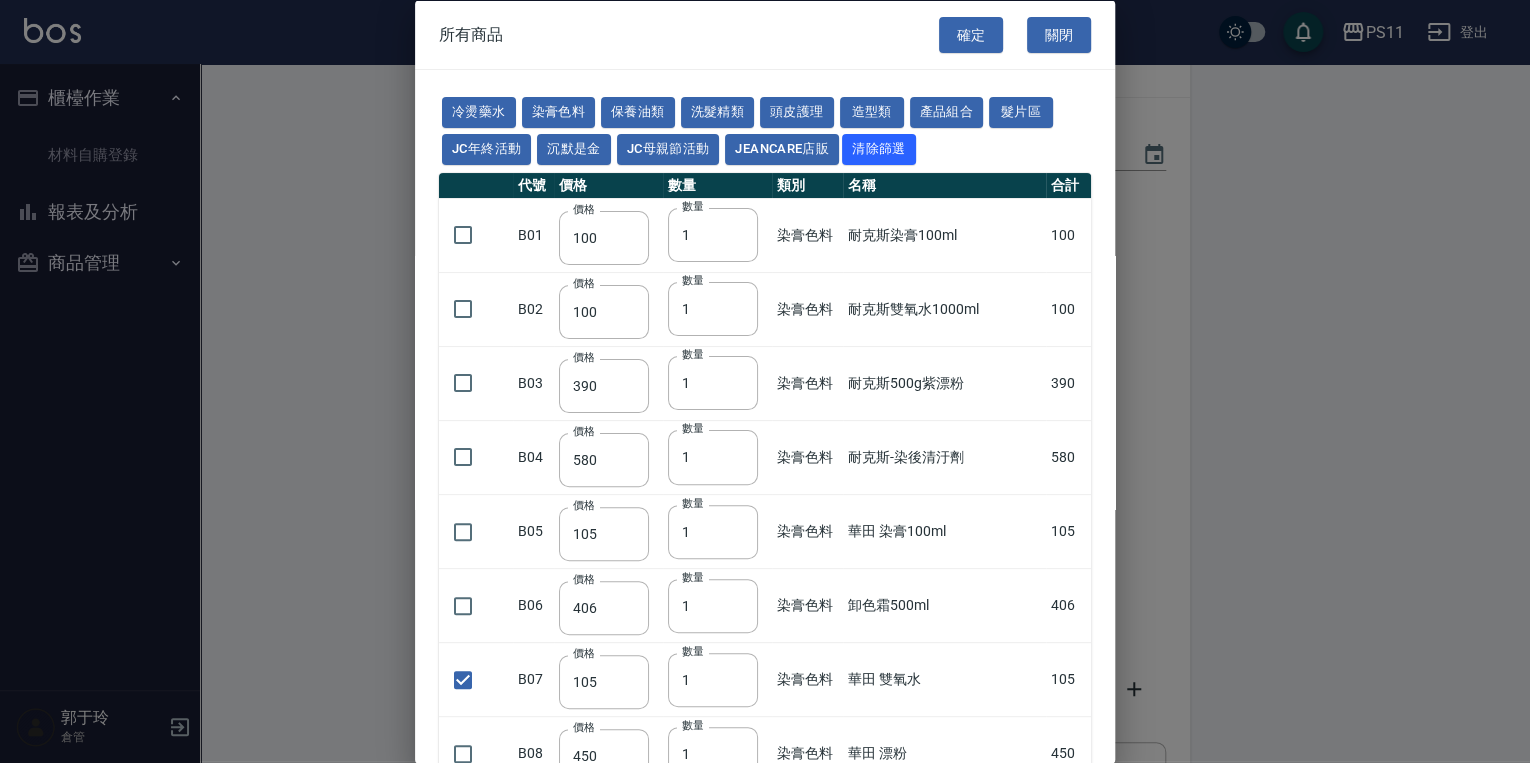 drag, startPoint x: 964, startPoint y: 536, endPoint x: 1007, endPoint y: 264, distance: 275.37793 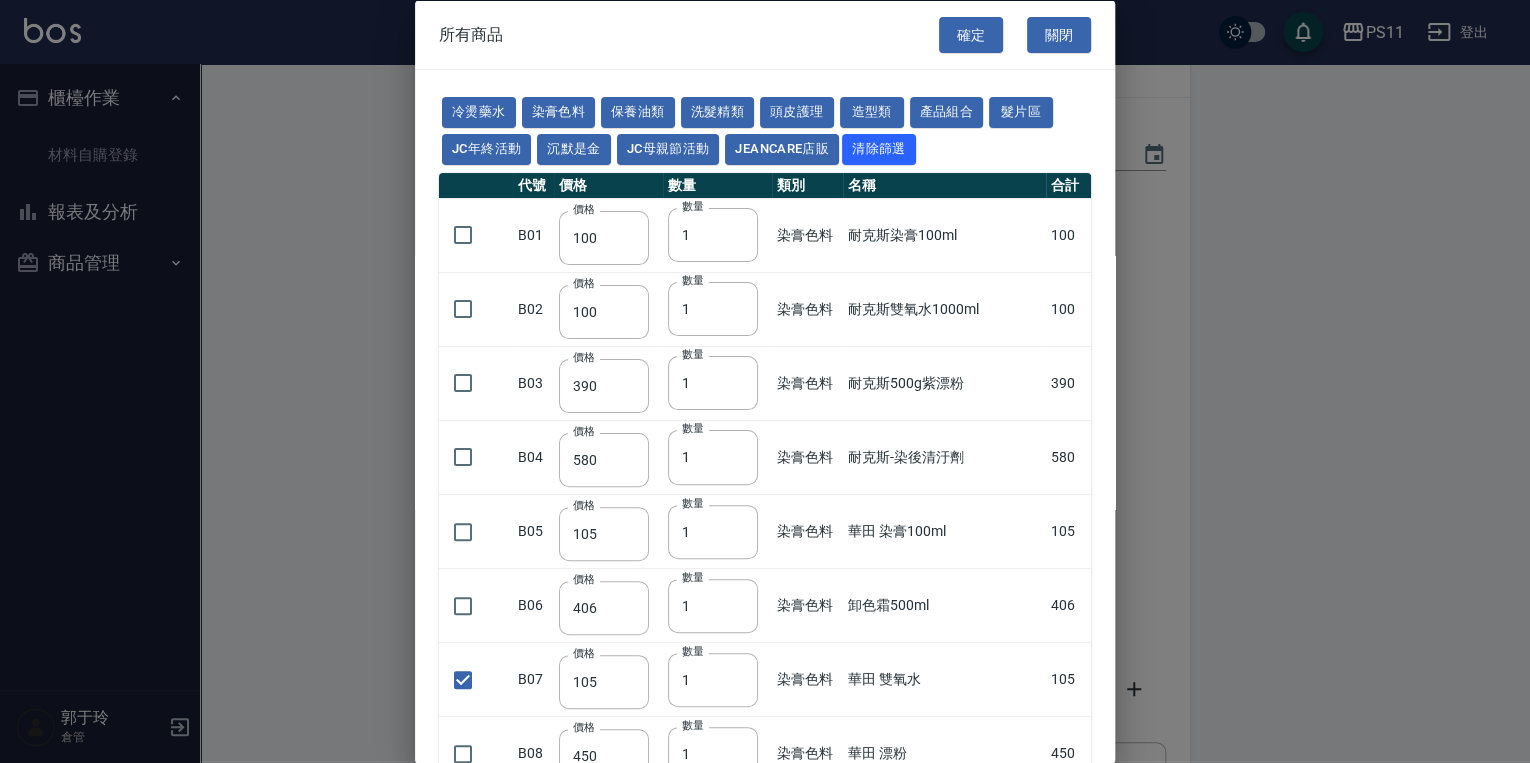 click on "耐克斯-染後清汙劑" at bounding box center [944, 457] 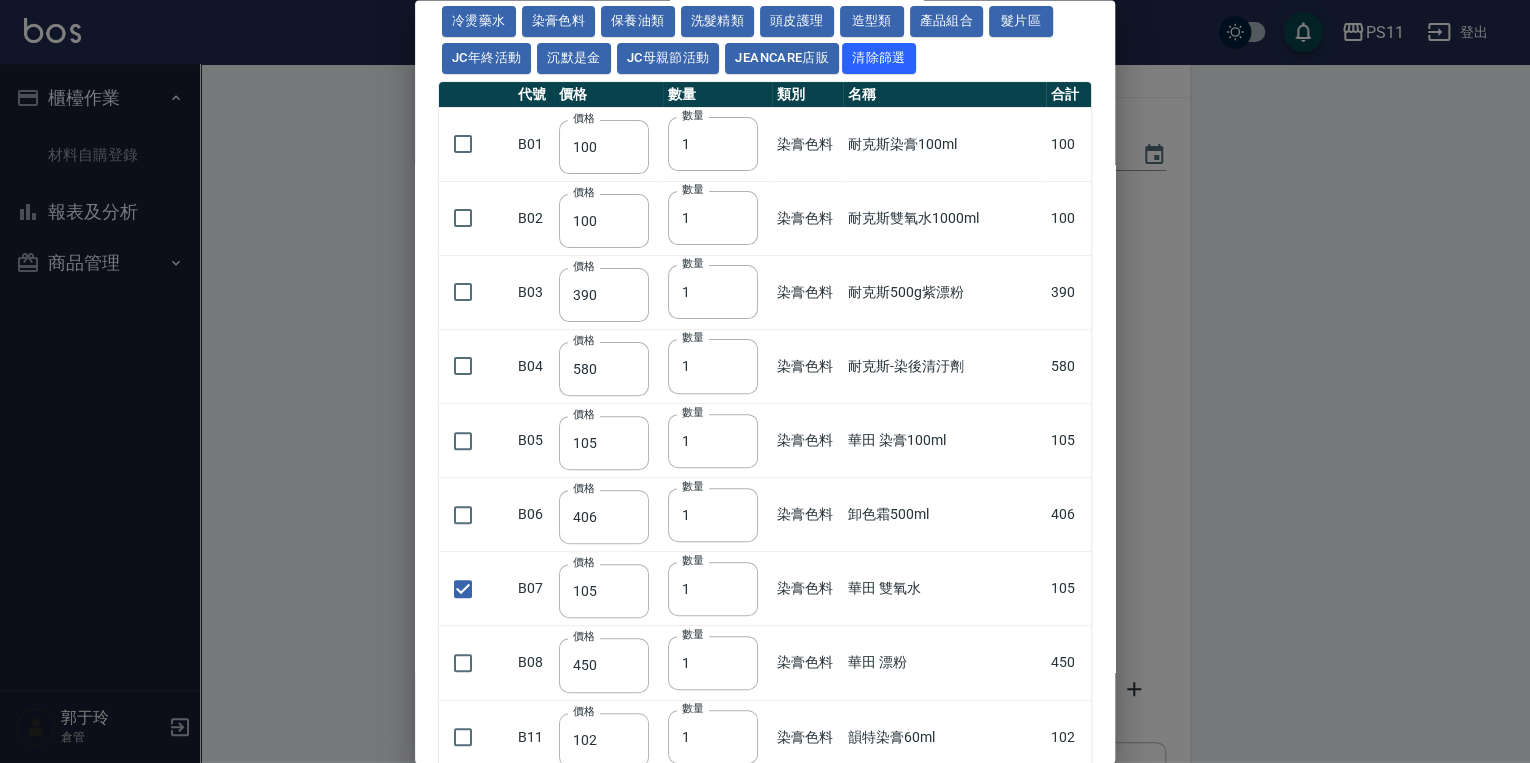 scroll, scrollTop: 160, scrollLeft: 0, axis: vertical 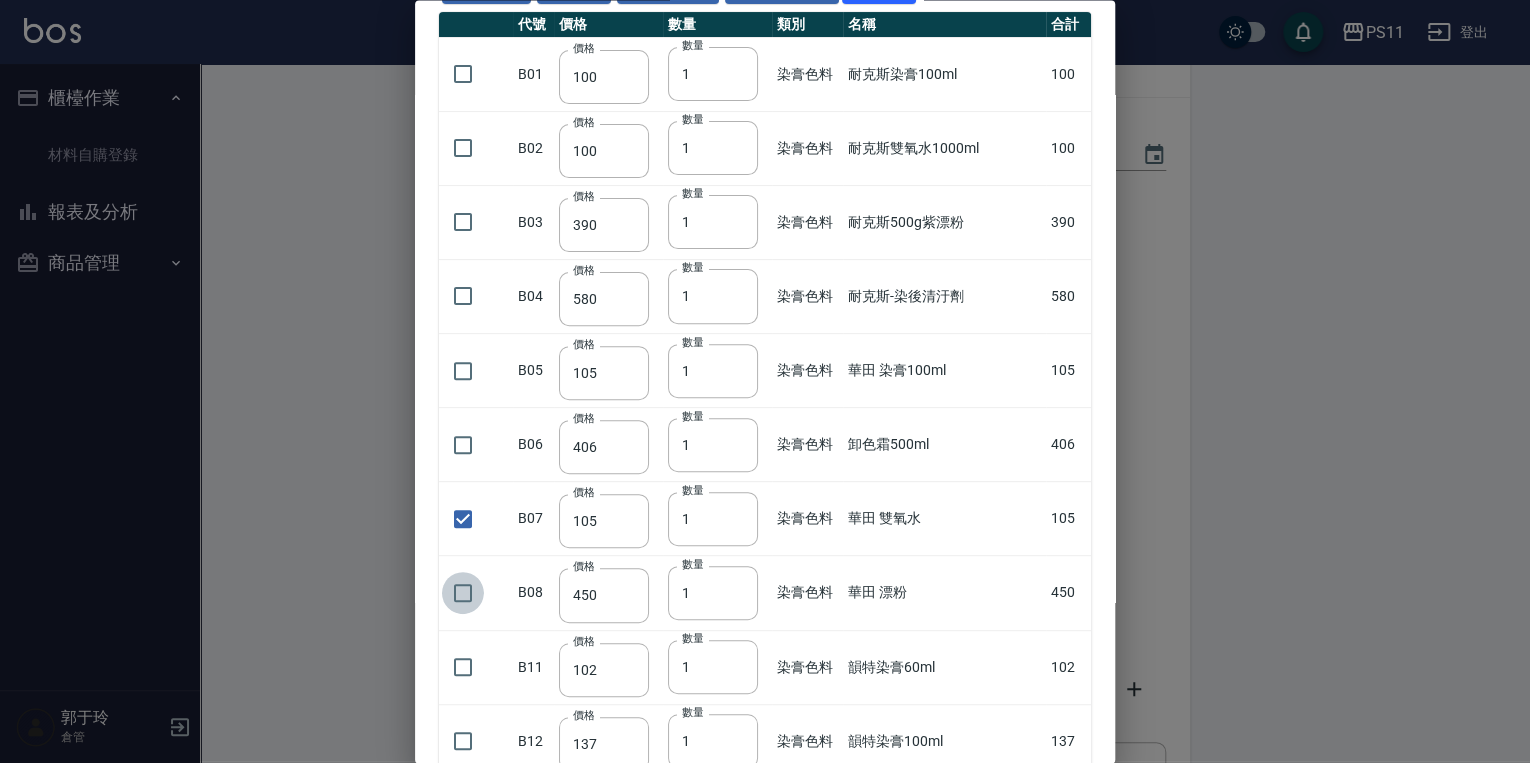 click at bounding box center (463, 593) 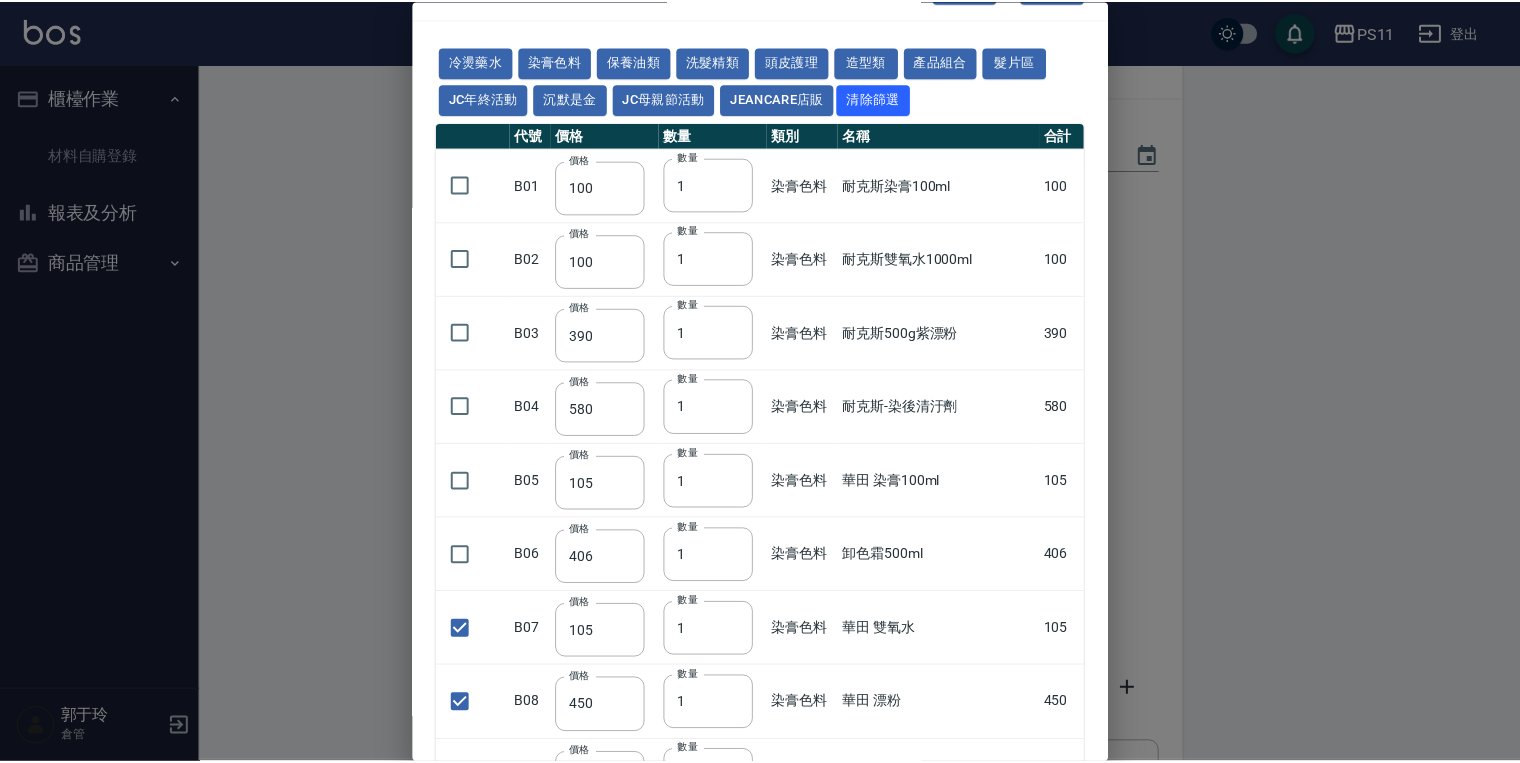 scroll, scrollTop: 0, scrollLeft: 0, axis: both 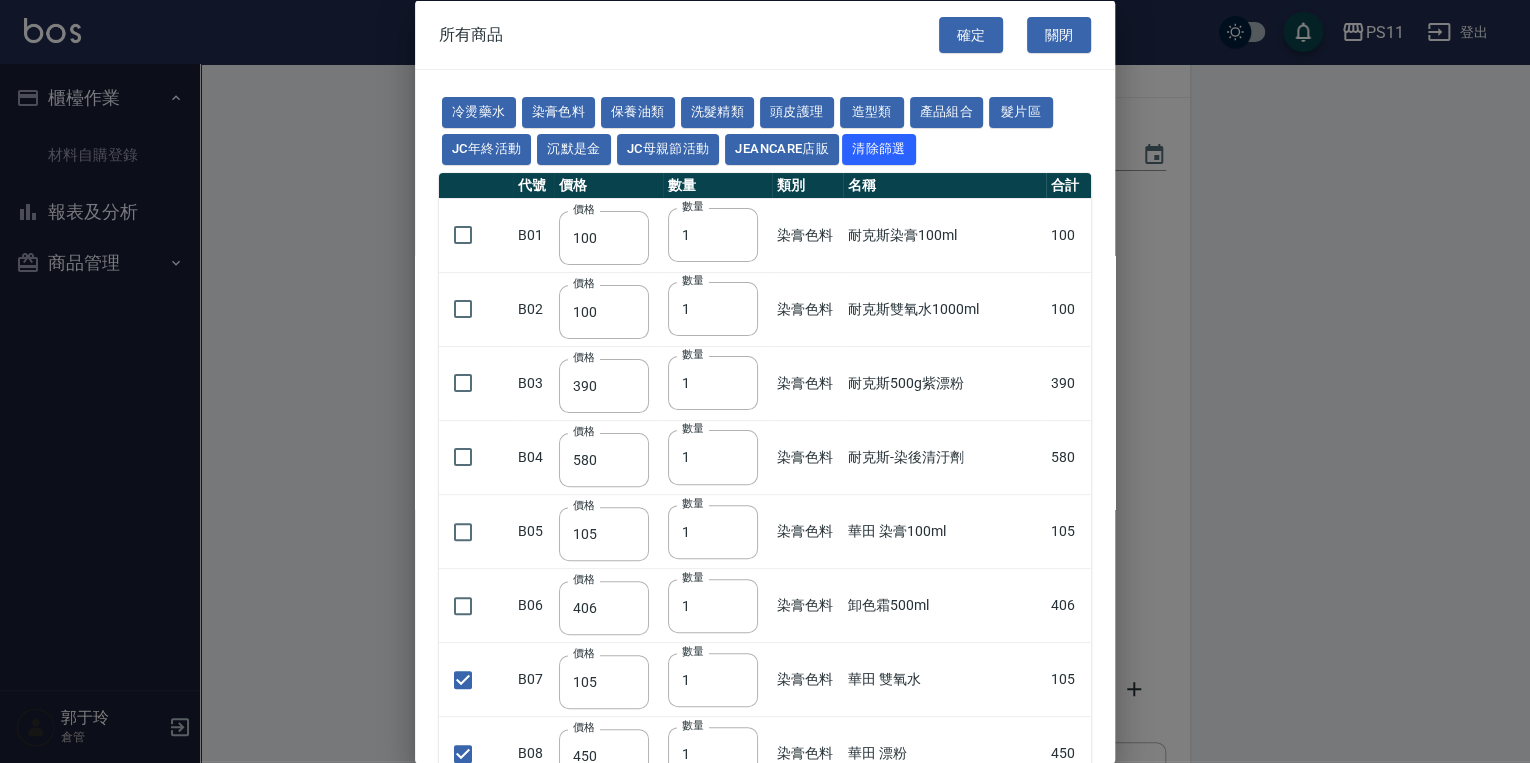 drag, startPoint x: 1022, startPoint y: 492, endPoint x: 940, endPoint y: 11, distance: 487.93954 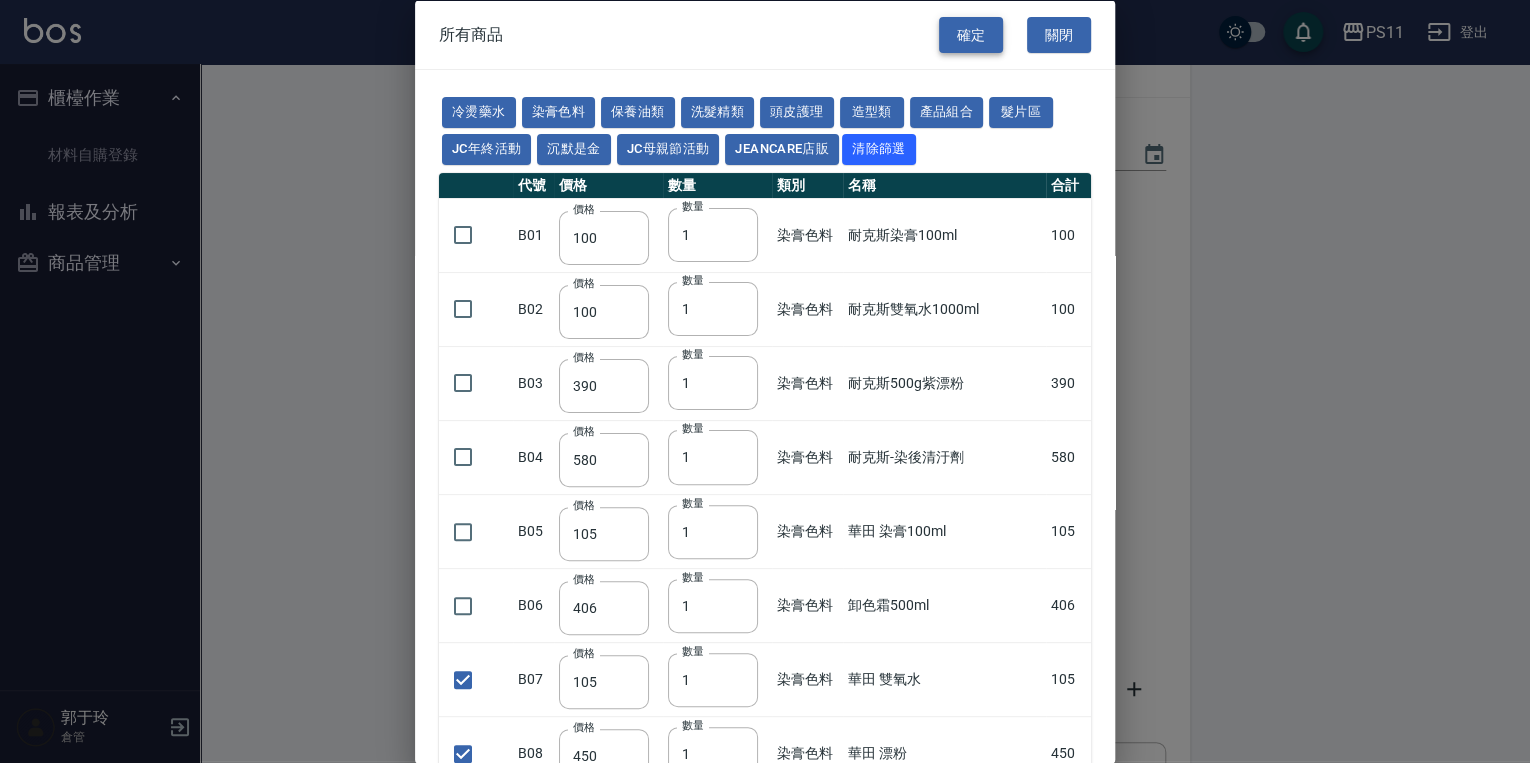click on "確定" at bounding box center [971, 34] 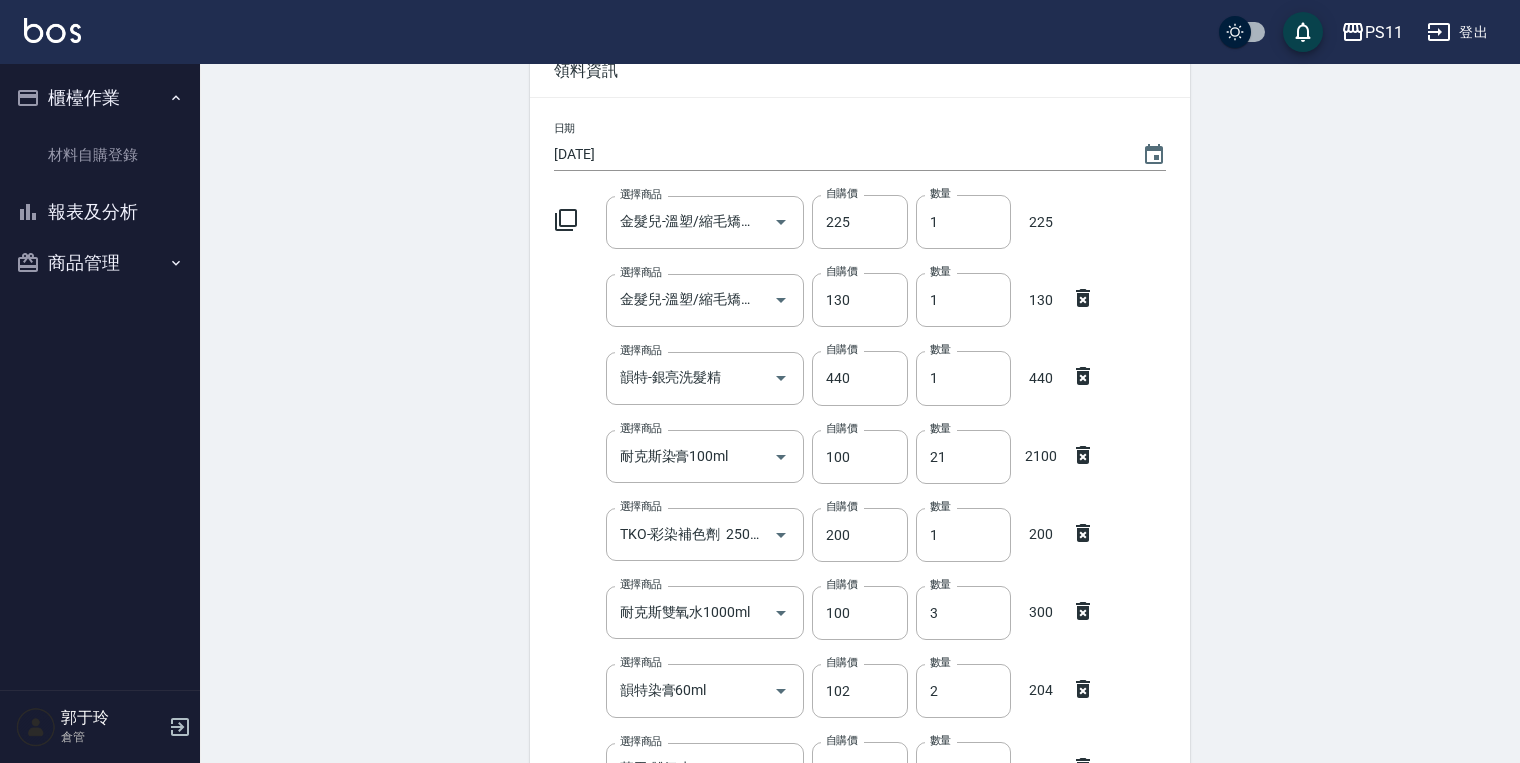 click on "Employee Picking Create 新增材料自購 連續新增自購 領料資訊 日期 [DATE] 選擇商品 金髮兒-溫塑/縮毛矯正/CYA1劑/正常/受損 選擇商品 自購價 225 自購價 數量 1 數量 225 選擇商品 金髮兒-溫塑/縮毛矯正/CYA2劑/水狀 選擇商品 自購價 130 自購價 數量 1 數量 130 選擇商品 韻特-銀亮洗髮精 選擇商品 自購價 440 自購價 數量 1 數量 440 選擇商品 耐克斯染膏100ml 選擇商品 自購價 100 自購價 數量 21 數量 2100 選擇商品 TKO-彩染補色劑  250ml 選擇商品 自購價 200 自購價 數量 1 數量 200 選擇商品 耐克斯雙氧水1000ml 選擇商品 自購價 100 自購價 數量 3 數量 300 選擇商品 韻特染膏60ml 選擇商品 自購價 102 自購價 數量 2 數量 204 選擇商品 華田 雙氧水 選擇商品 自購價 105 自購價 數量 1 數量 105 選擇商品 華田 漂粉 選擇商品 自購價 450 自購價 數量 1 數量 450 領料人 領料人 用途 ​ 用途 備註 x 備註 4154" at bounding box center [860, 644] 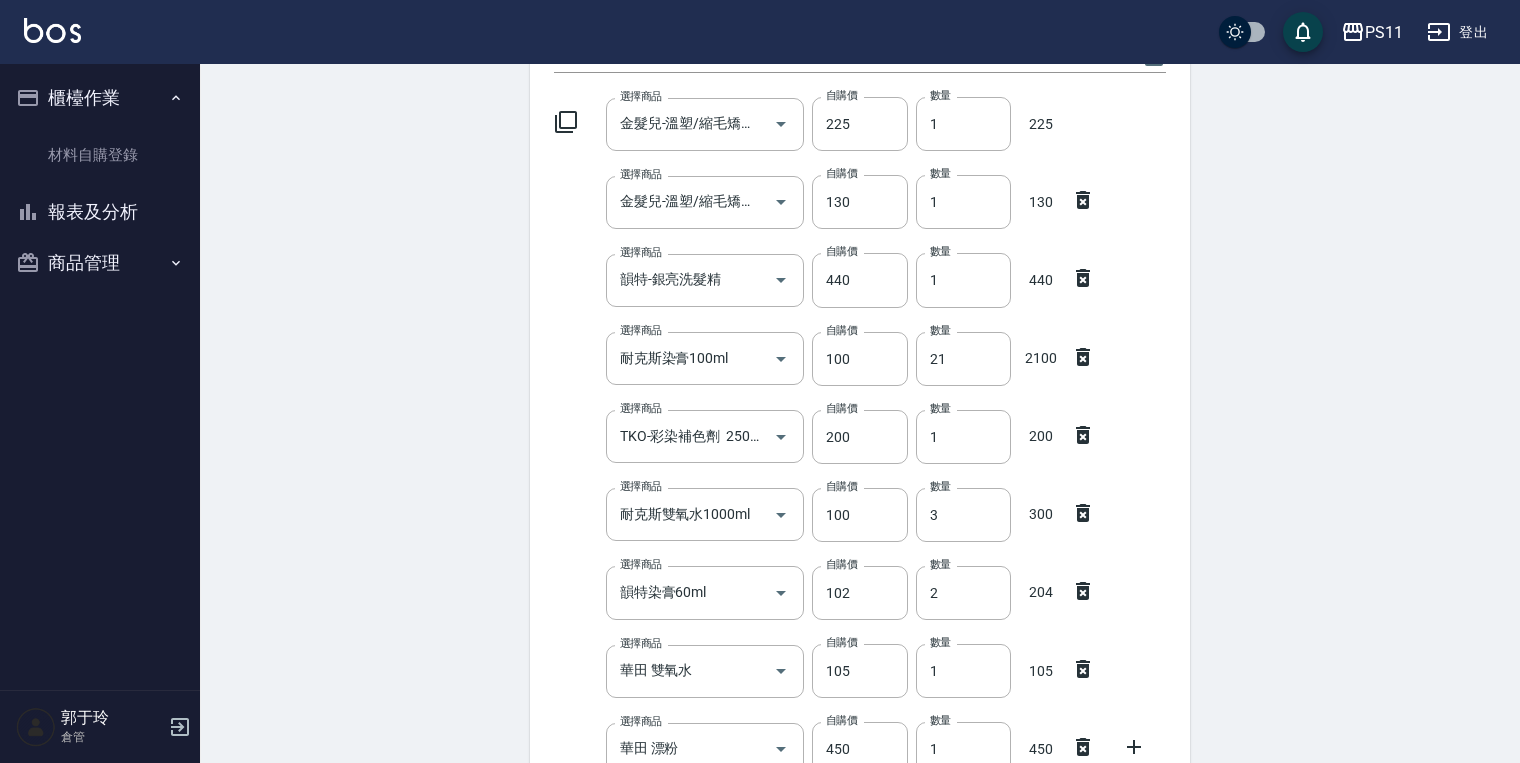 scroll, scrollTop: 672, scrollLeft: 0, axis: vertical 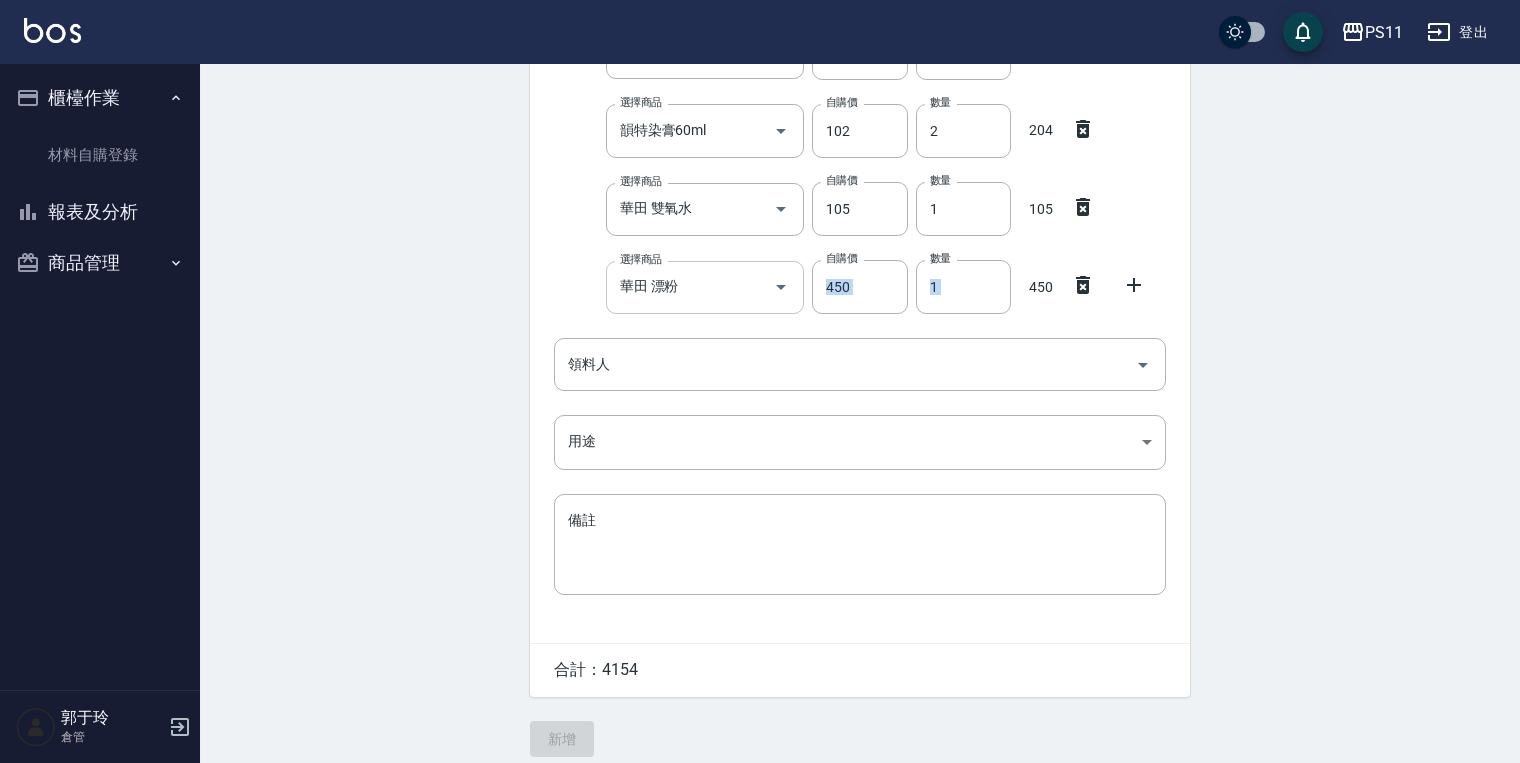 drag, startPoint x: 1022, startPoint y: 284, endPoint x: 767, endPoint y: 286, distance: 255.00784 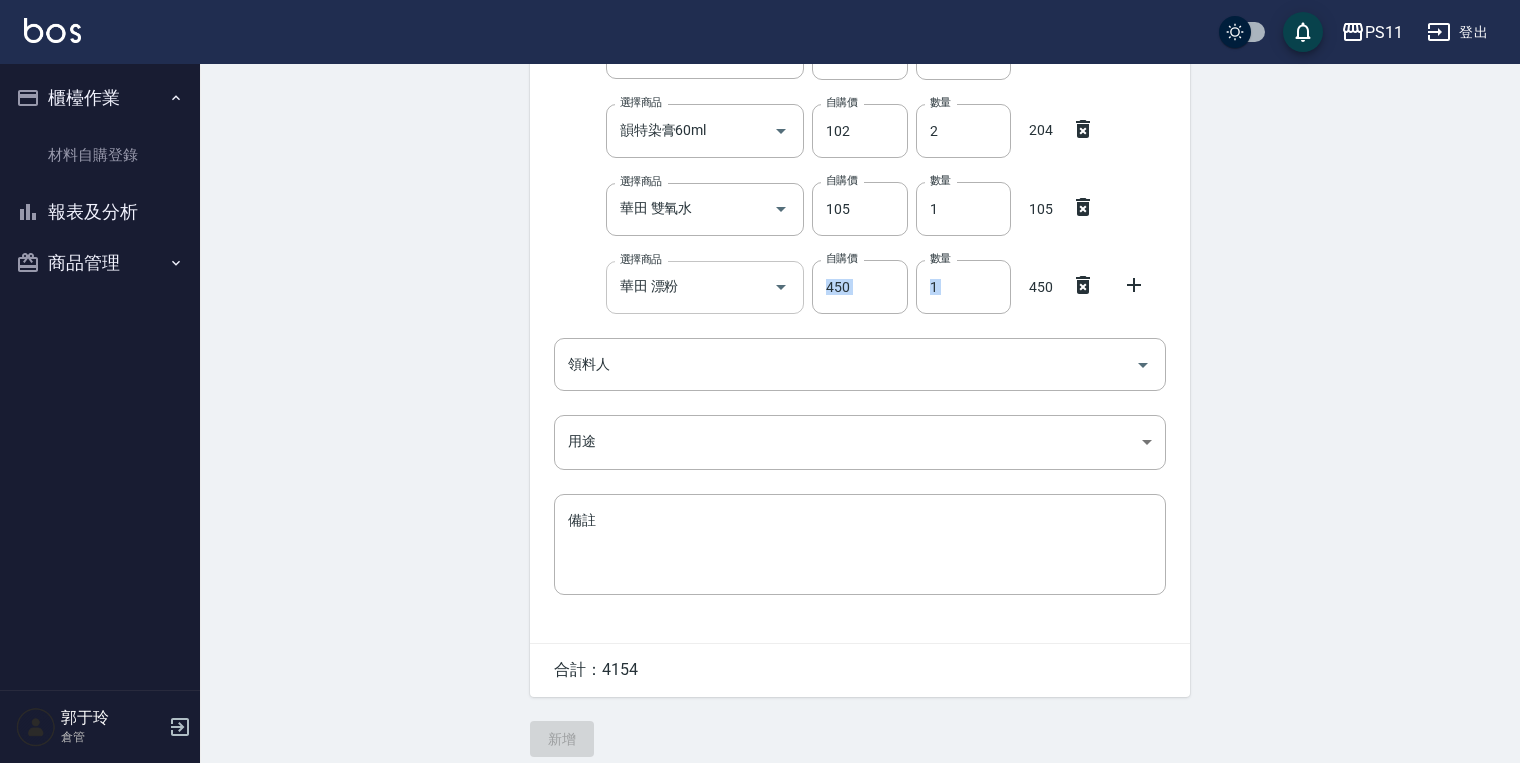 click on "選擇商品 華田 漂粉 選擇商品 自購價 450 自購價 數量 1 數量 450" at bounding box center [856, 283] 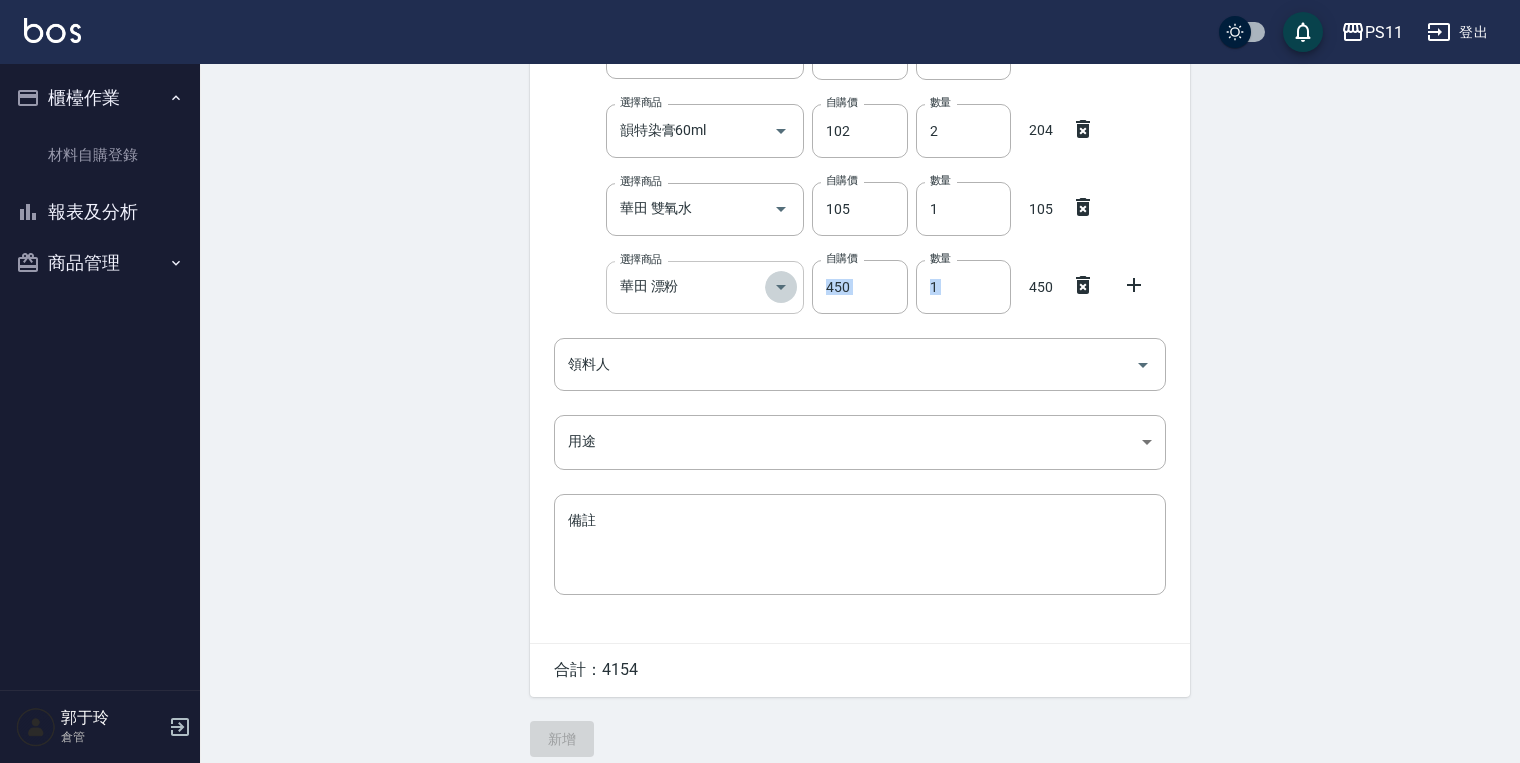 click at bounding box center [781, 287] 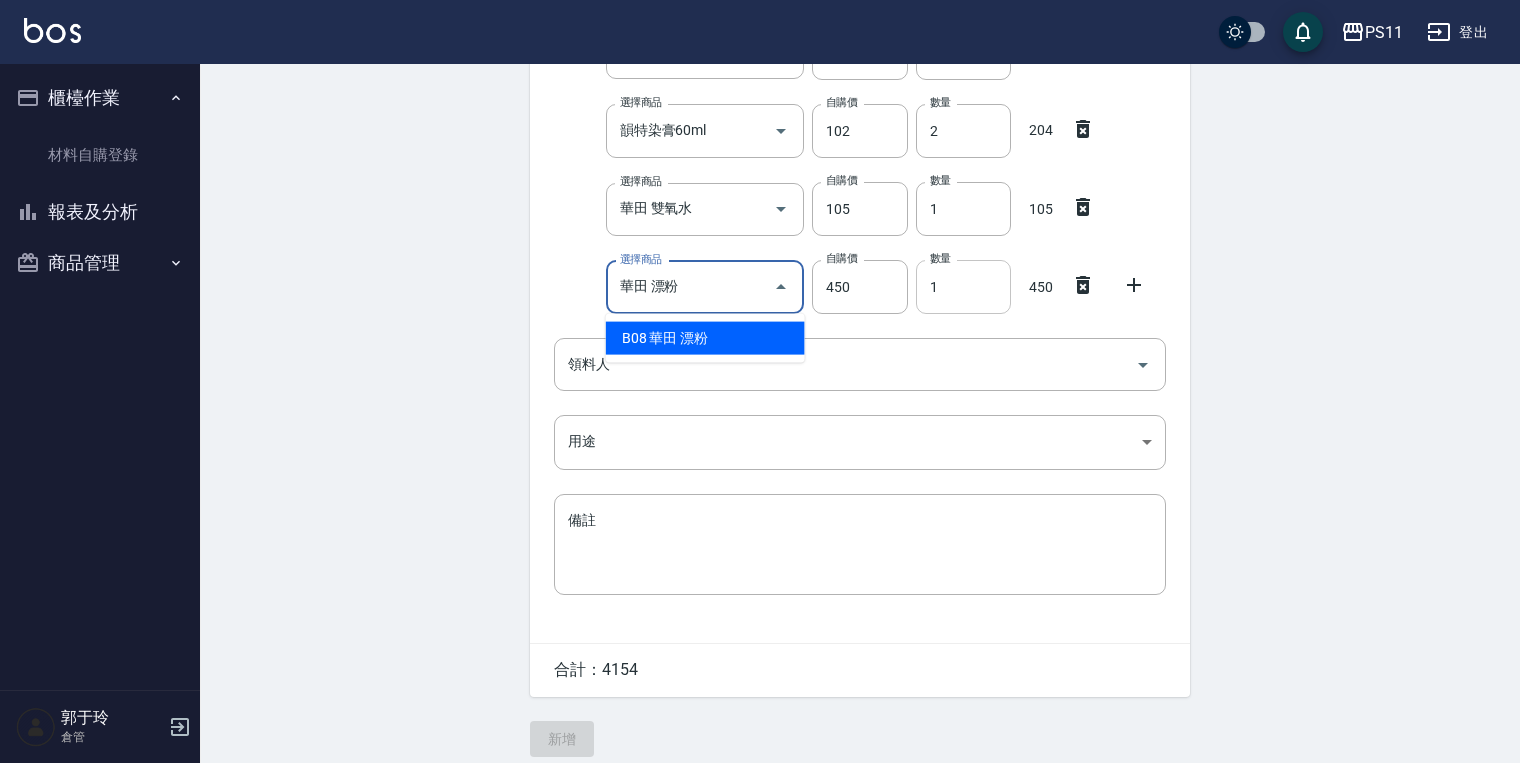 click on "1" at bounding box center (963, 287) 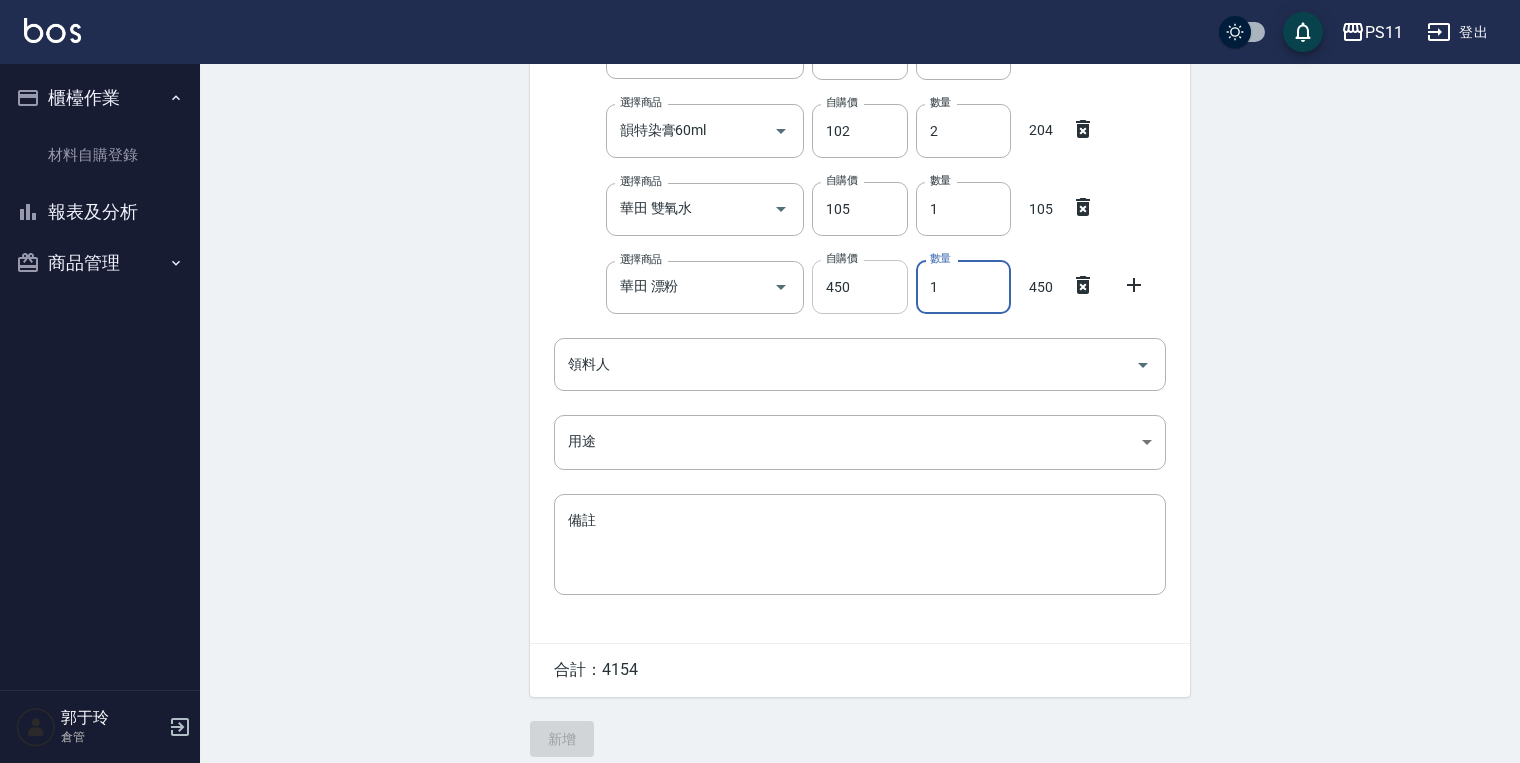 drag, startPoint x: 964, startPoint y: 279, endPoint x: 897, endPoint y: 279, distance: 67 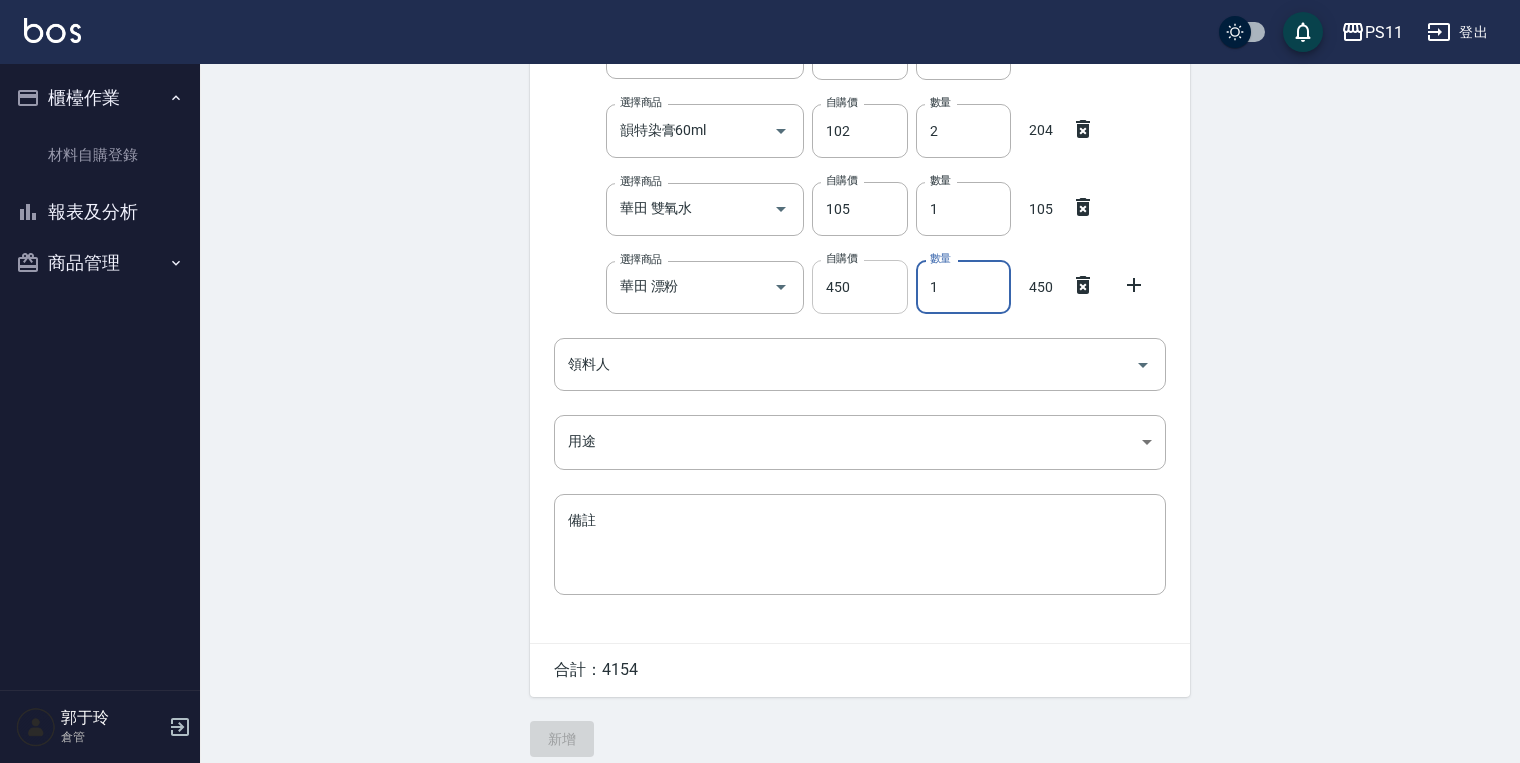 click on "選擇商品 華田 漂粉 選擇商品 自購價 450 自購價 數量 1 數量 450" at bounding box center (856, 283) 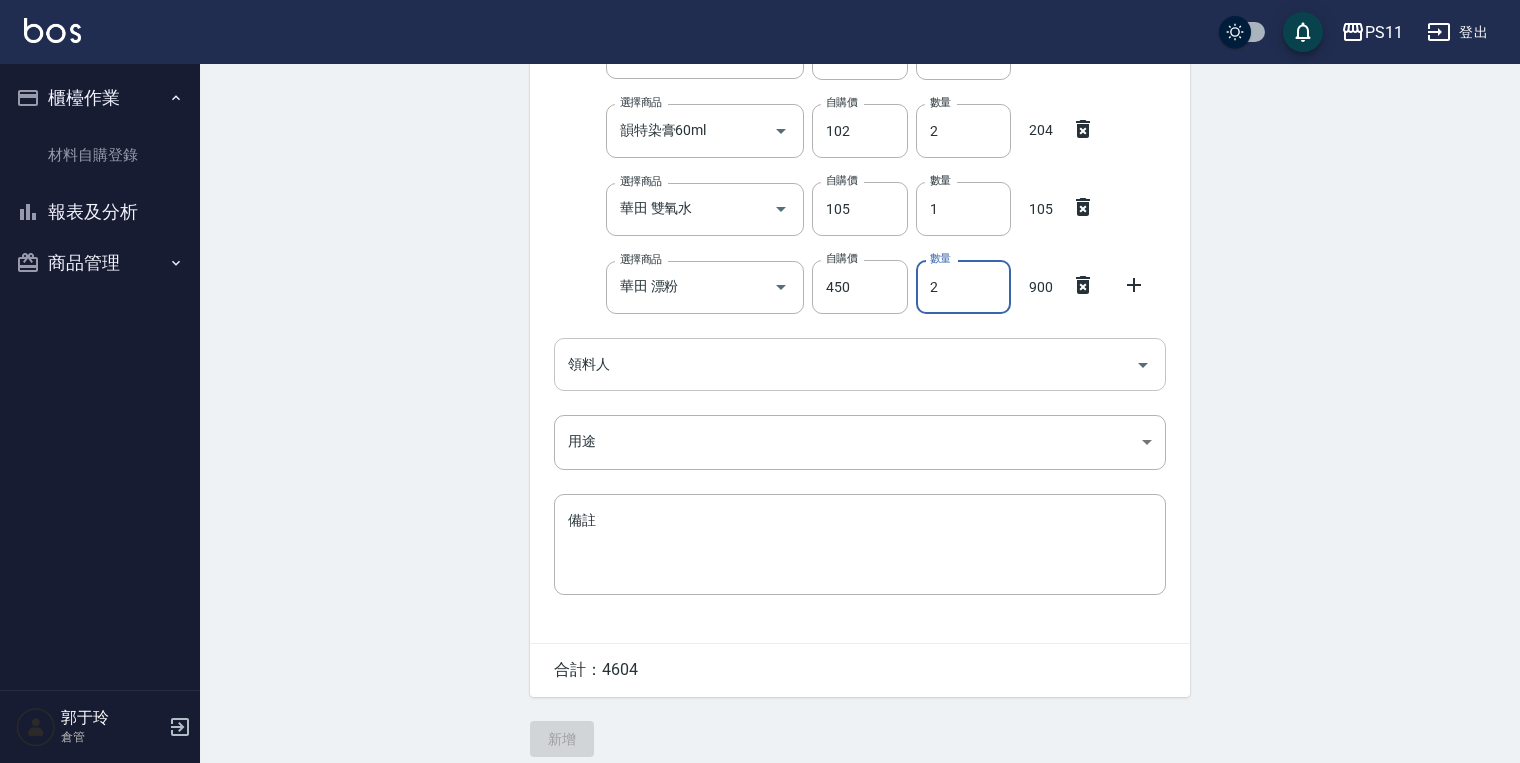 click on "領料人" at bounding box center (845, 364) 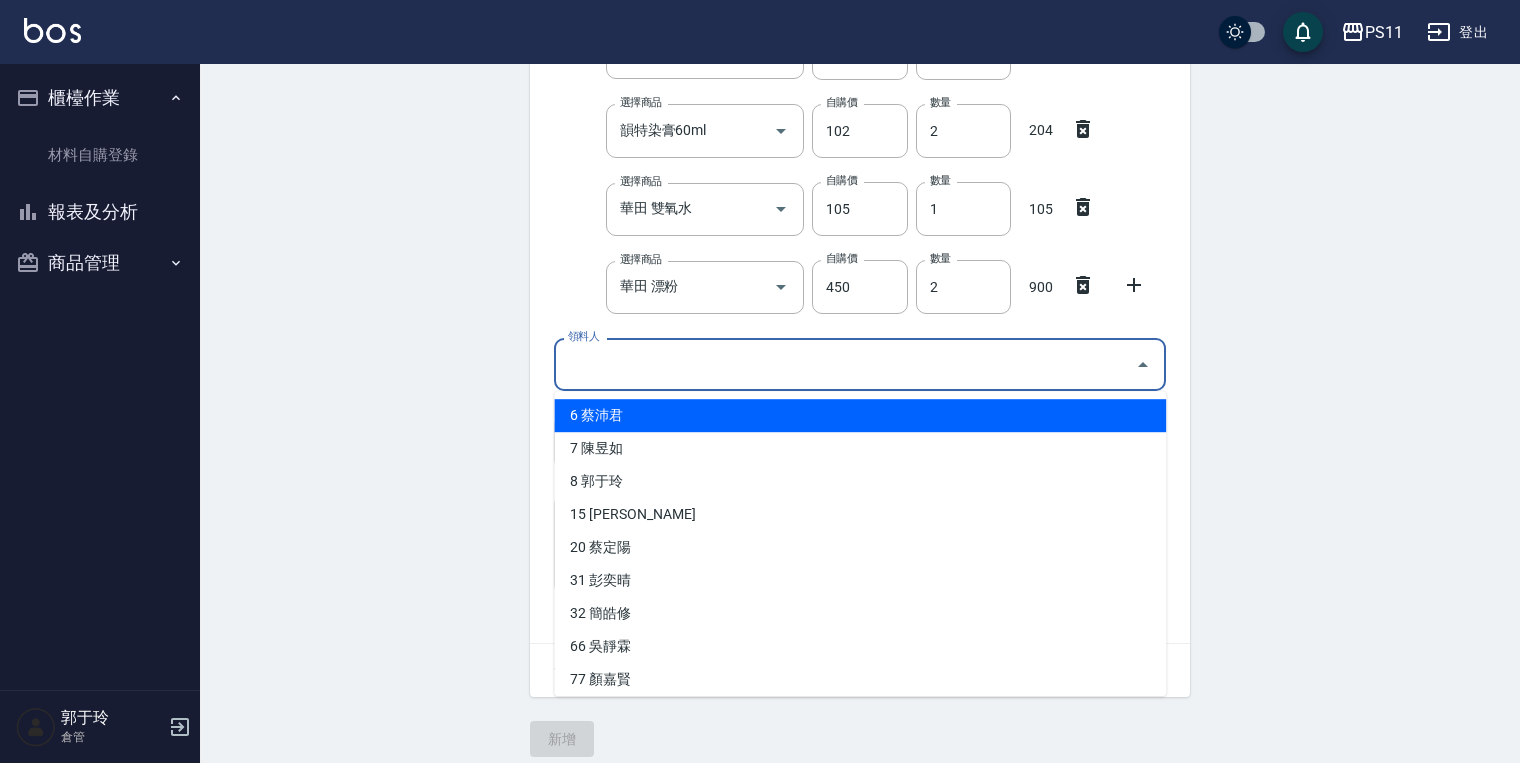 click on "6 蔡沛君" at bounding box center [860, 415] 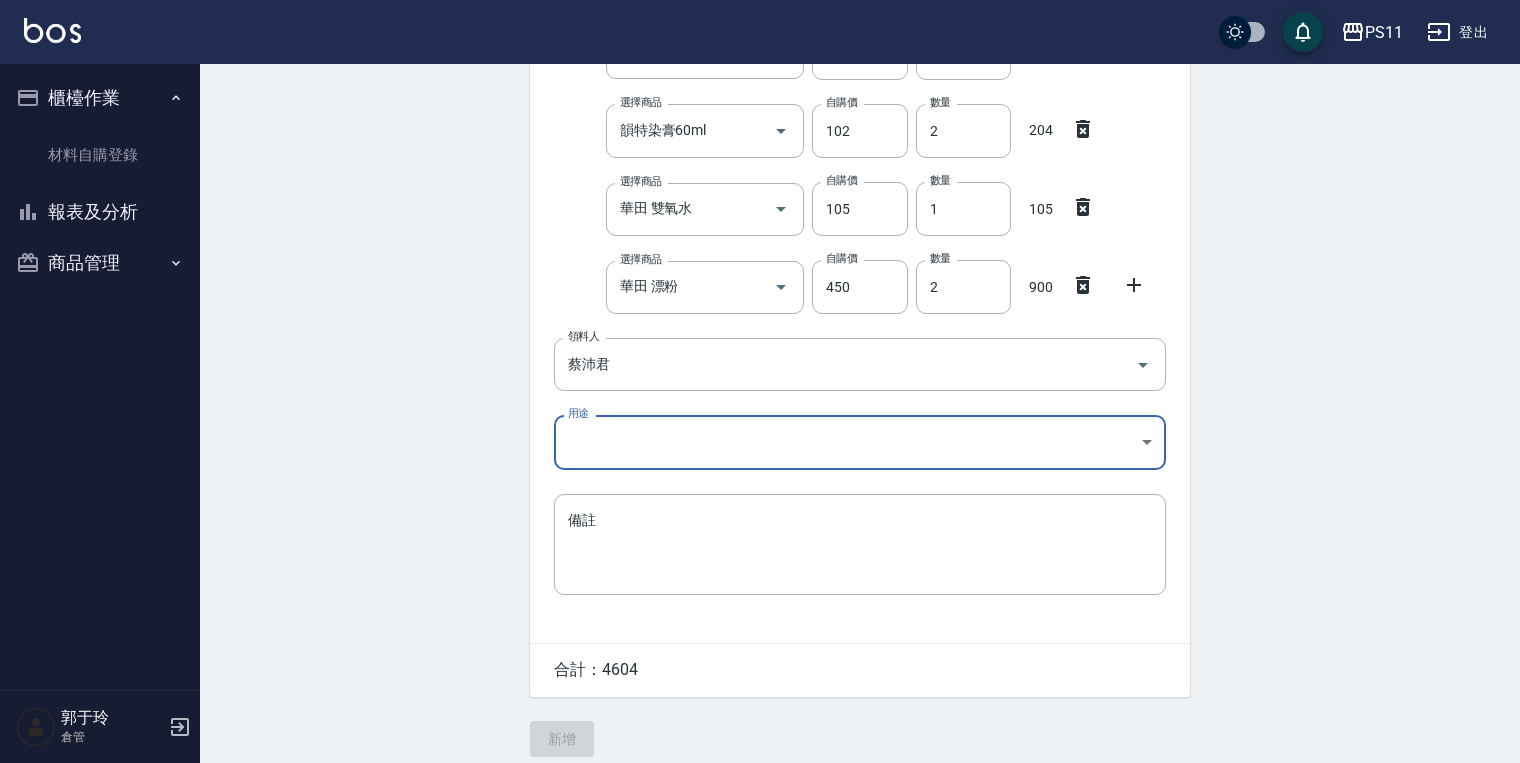 click on "PS11 登出 櫃檯作業 材料自購登錄 報表及分析 報表目錄 商品消耗明細 商品進銷貨報表 商品庫存表 商品庫存盤點表 商品管理 商品分類設定 商品列表 商品進貨作業 廠商列表 盤點作業 [PERSON_NAME] 倉管 Employee Picking Create 新增材料自購 連續新增自購 領料資訊 日期 [DATE] 選擇商品 金髮兒-溫塑/縮毛矯正/CYA1劑/正常/受損 選擇商品 自購價 225 自購價 數量 1 數量 225 選擇商品 金髮兒-溫塑/縮毛矯正/CYA2劑/水狀 選擇商品 自購價 130 自購價 數量 1 數量 130 選擇商品 韻特-銀亮洗髮精 選擇商品 自購價 440 自購價 數量 1 數量 440 選擇商品 耐克斯染膏100ml 選擇商品 自購價 100 自購價 數量 21 數量 2100 選擇商品 TKO-彩染補色劑  250ml 選擇商品 自購價 200 自購價 數量 1 數量 200 選擇商品 耐克斯雙氧水1000ml 選擇商品 自購價 100 自購價 數量 3 數量 300 選擇商品 韻特染膏60ml 選擇商品 自購價 102" at bounding box center (760, 52) 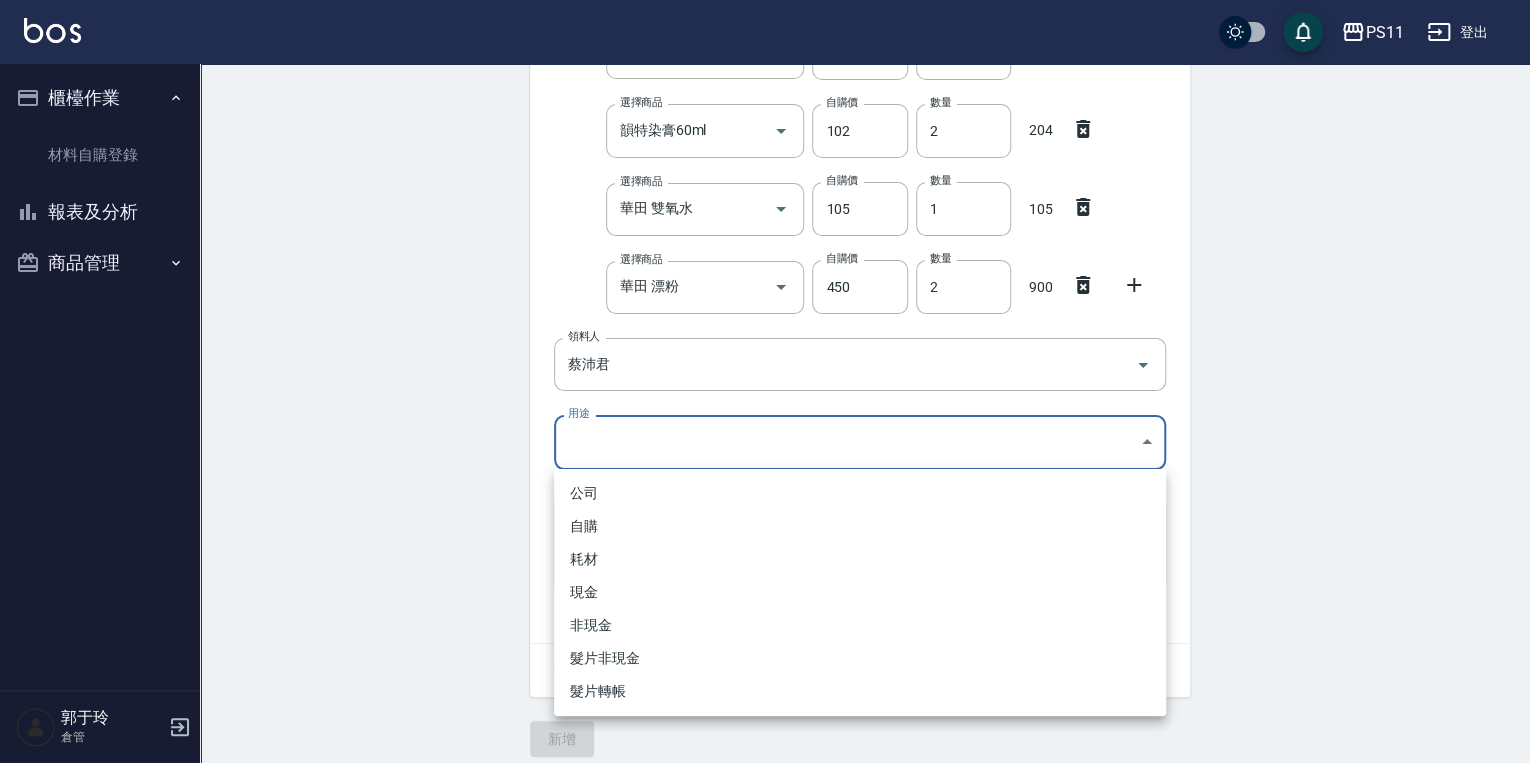 click on "自購" at bounding box center (860, 526) 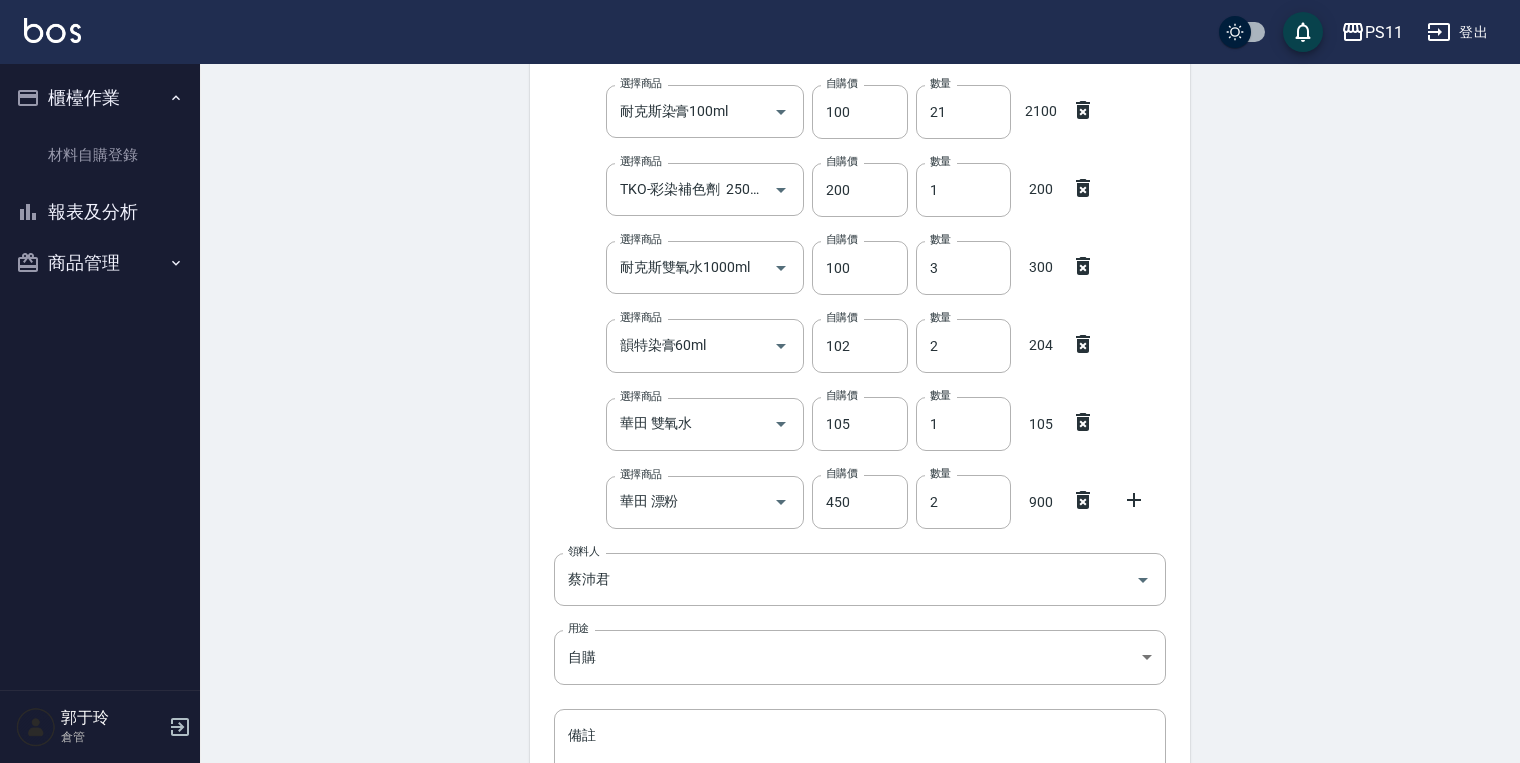 scroll, scrollTop: 0, scrollLeft: 0, axis: both 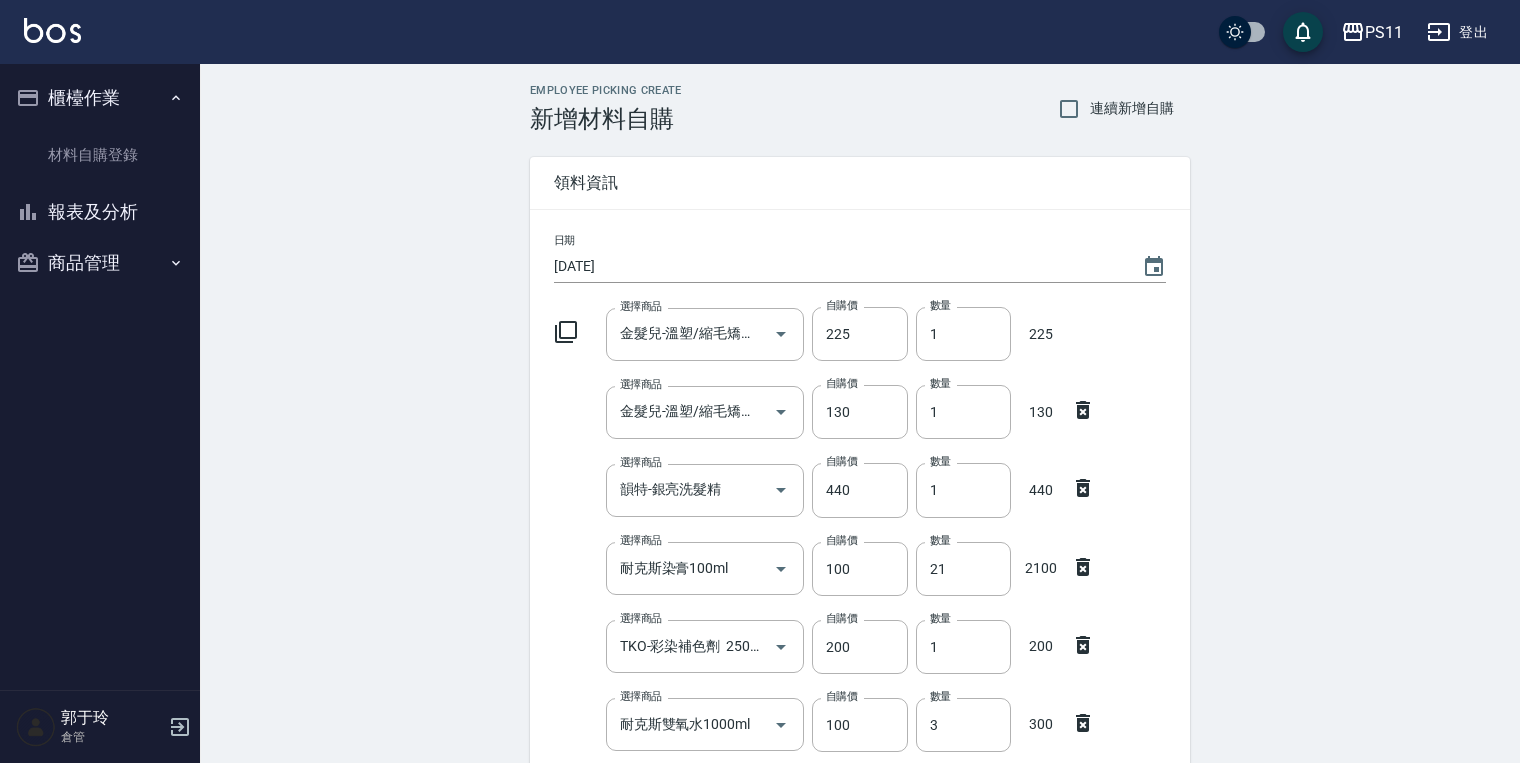 drag, startPoint x: 1316, startPoint y: 420, endPoint x: 1181, endPoint y: 228, distance: 234.71046 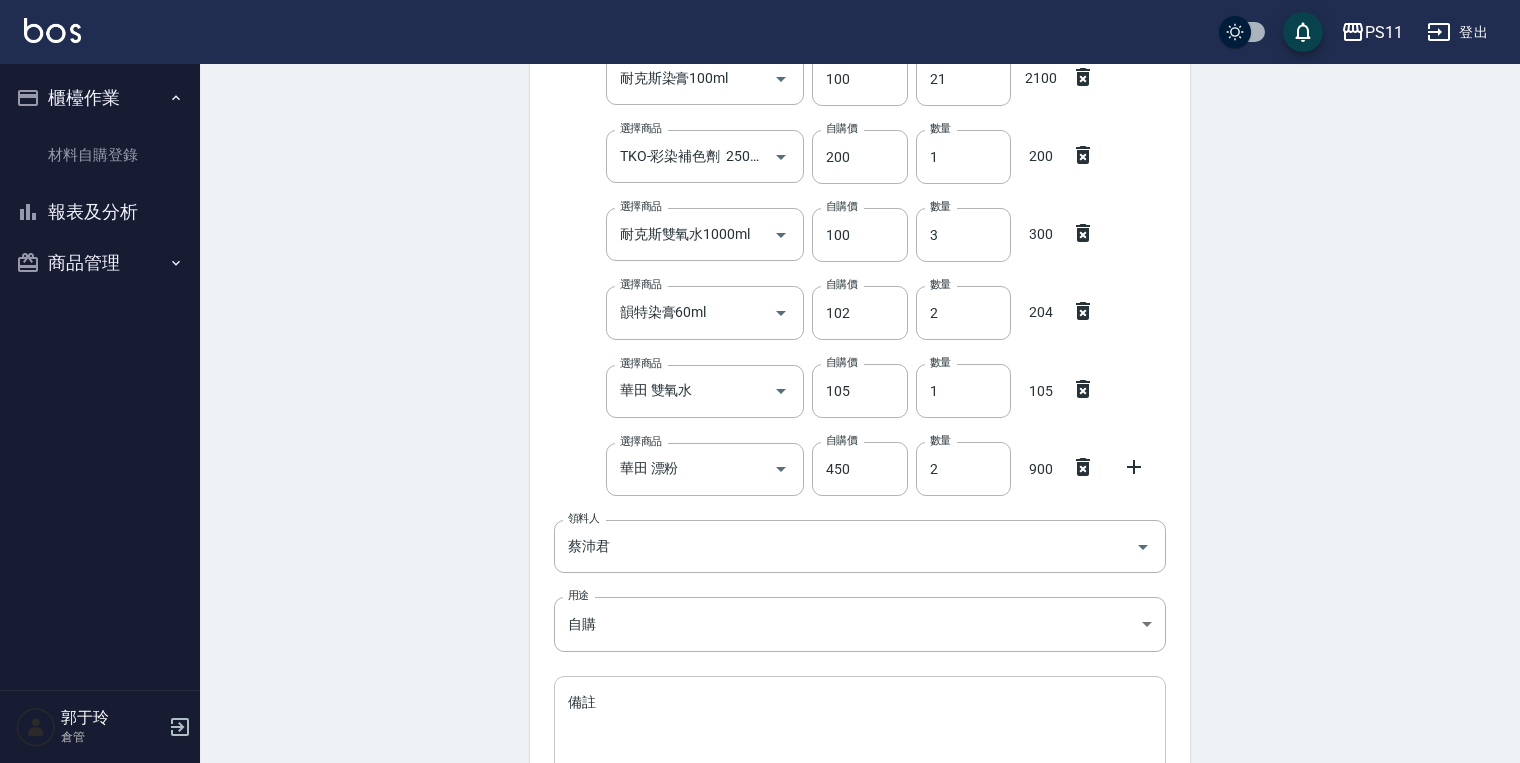 scroll, scrollTop: 688, scrollLeft: 0, axis: vertical 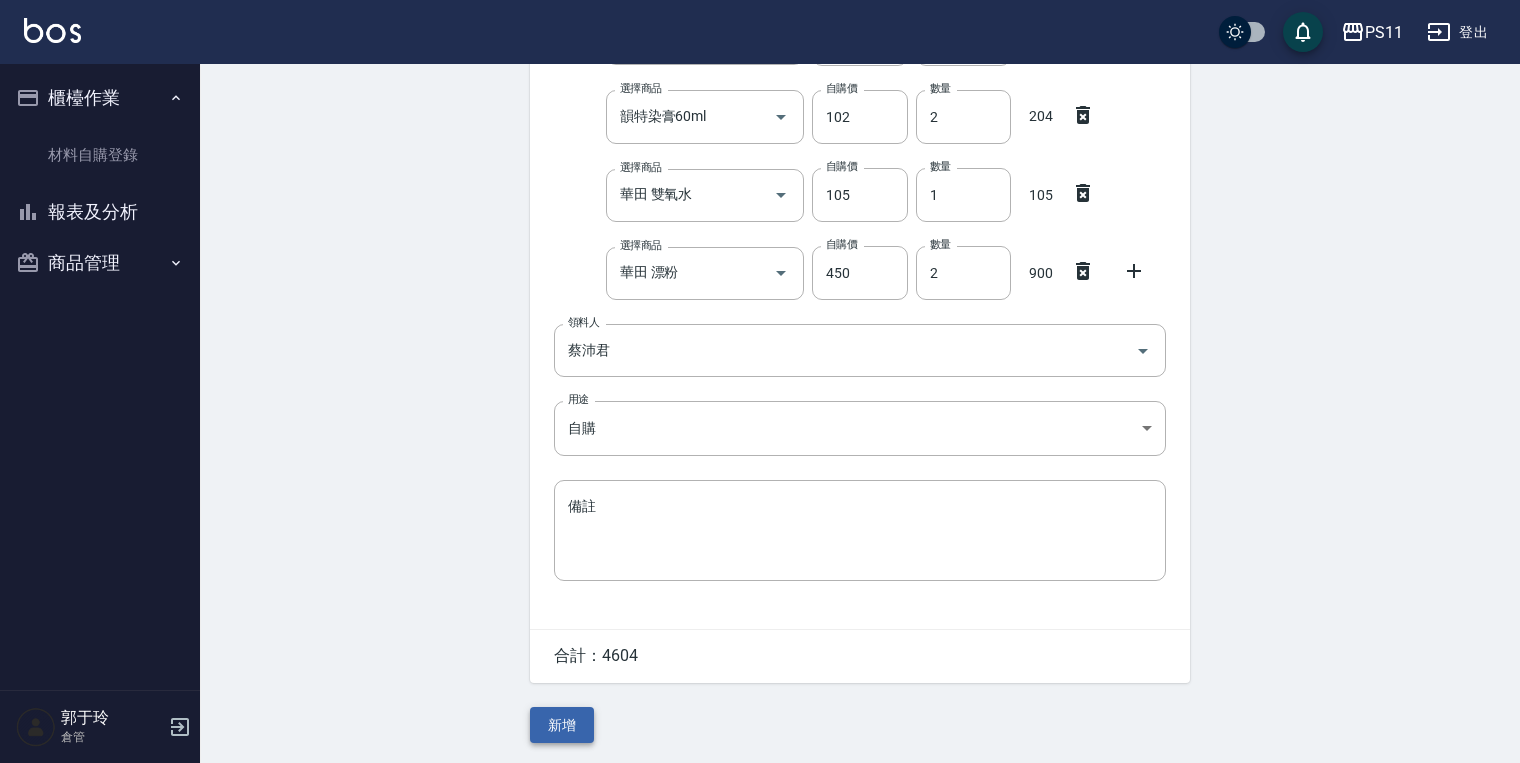 click on "新增" at bounding box center [562, 725] 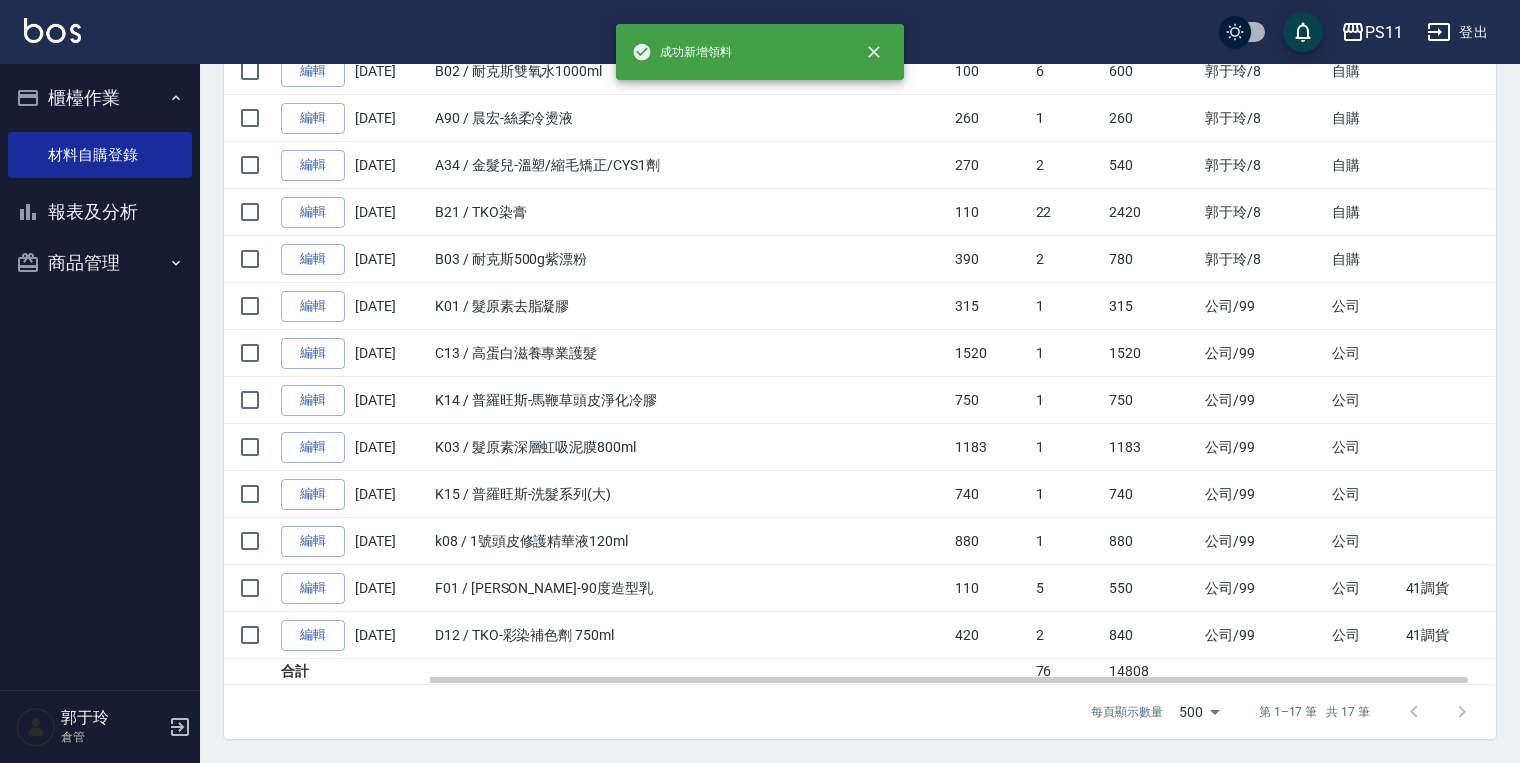 scroll, scrollTop: 0, scrollLeft: 0, axis: both 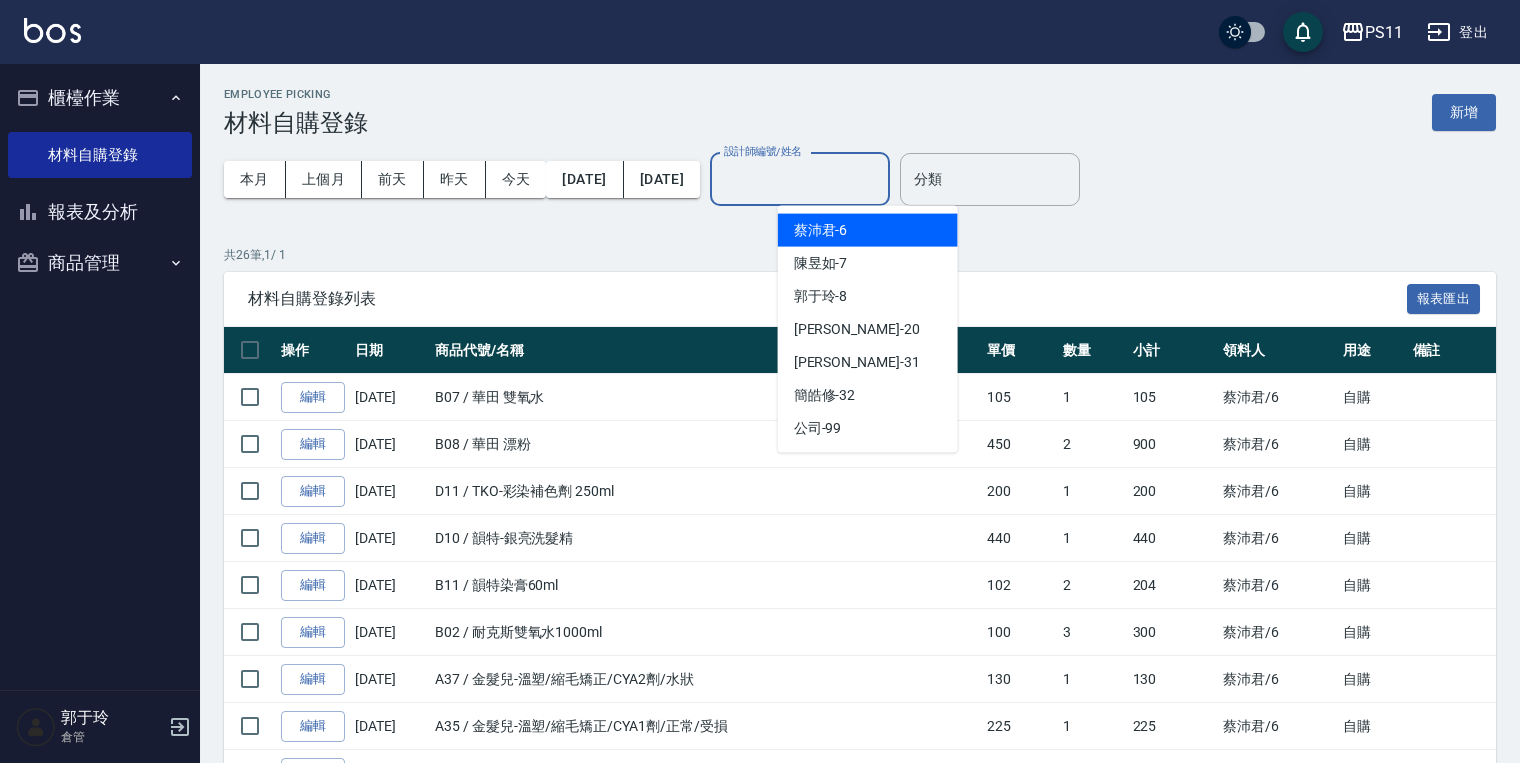 click on "設計師編號/姓名" at bounding box center [800, 179] 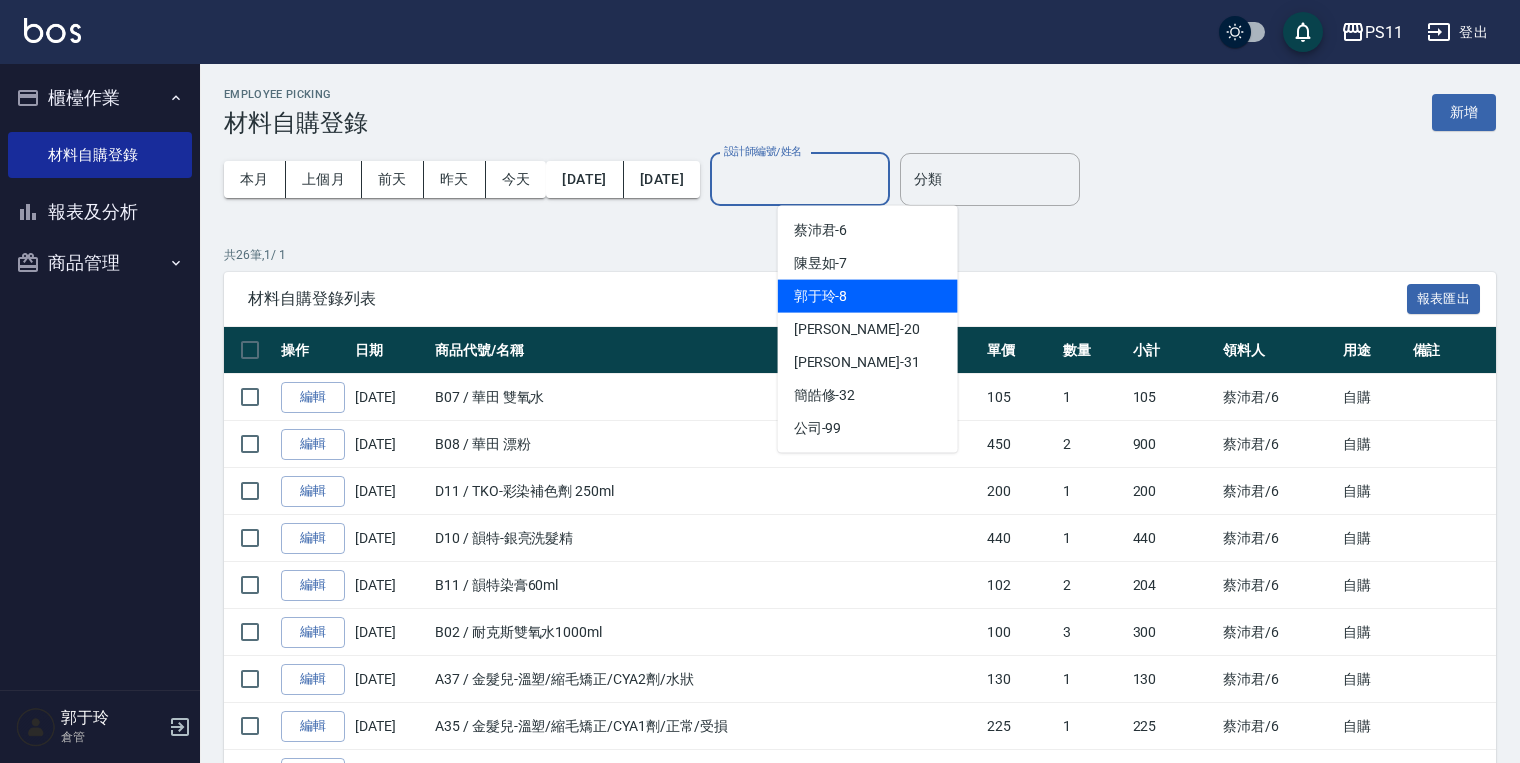 click on "[PERSON_NAME]-8" at bounding box center [868, 296] 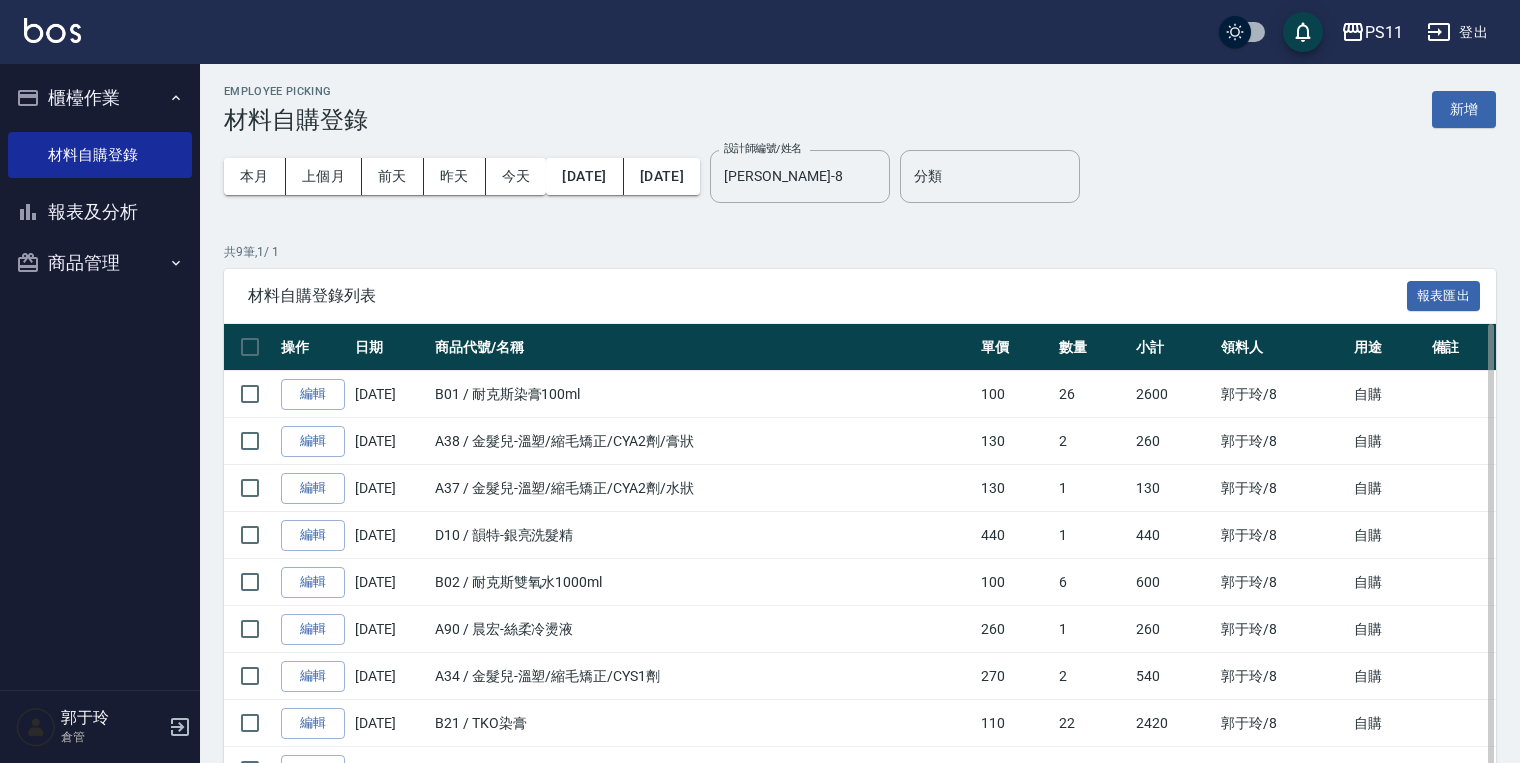 scroll, scrollTop: 136, scrollLeft: 0, axis: vertical 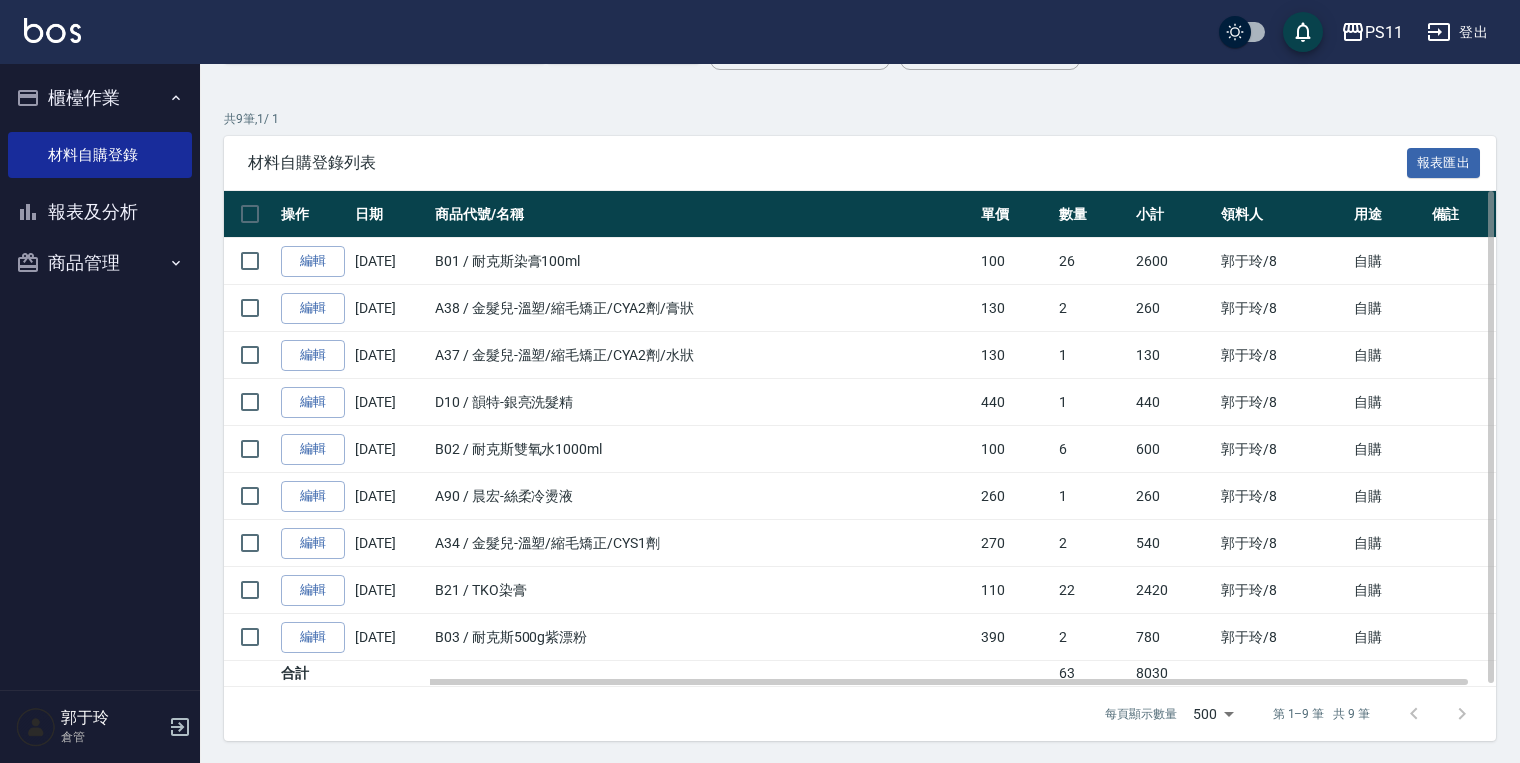 drag, startPoint x: 1191, startPoint y: 224, endPoint x: 1155, endPoint y: 444, distance: 222.926 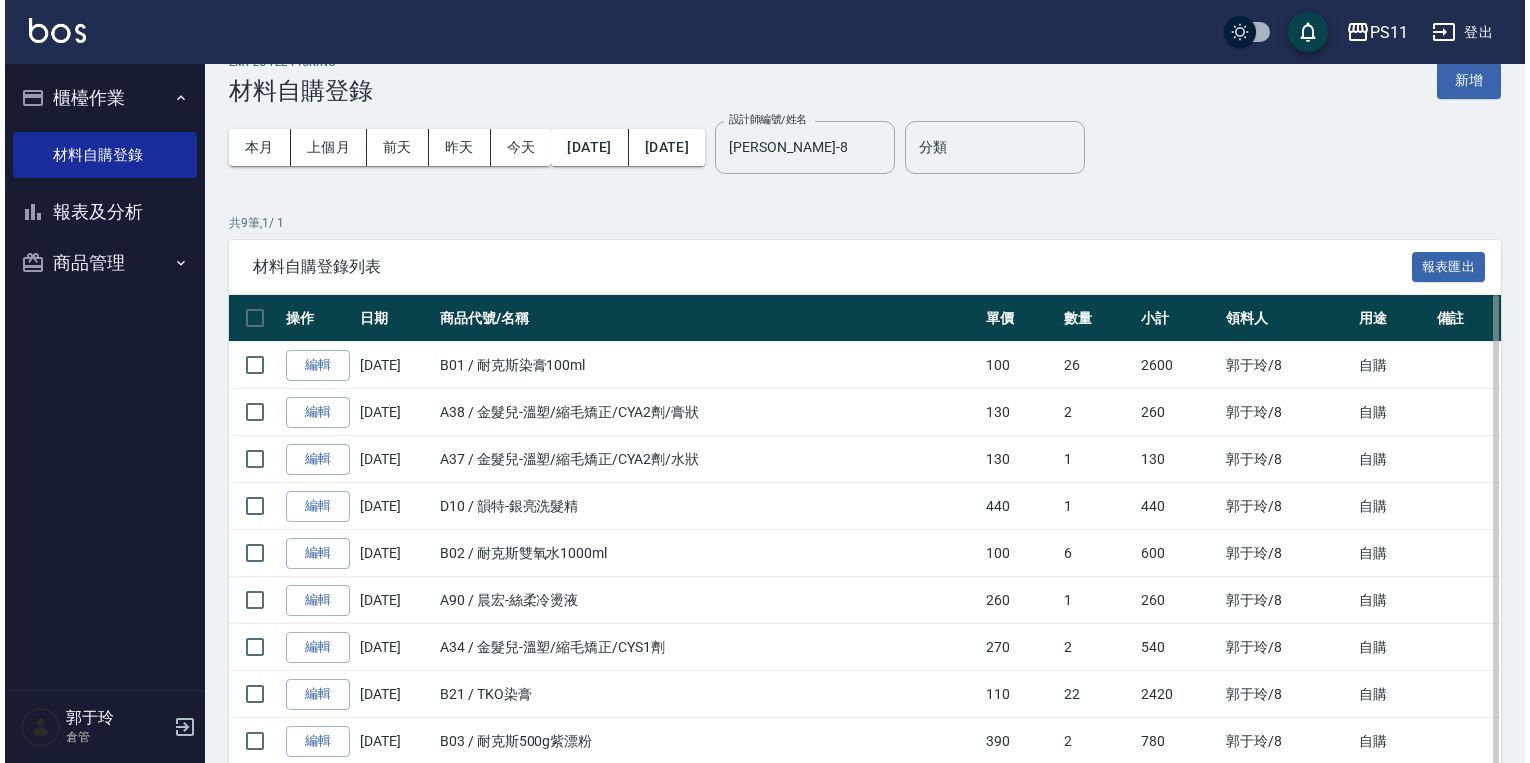 scroll, scrollTop: 0, scrollLeft: 0, axis: both 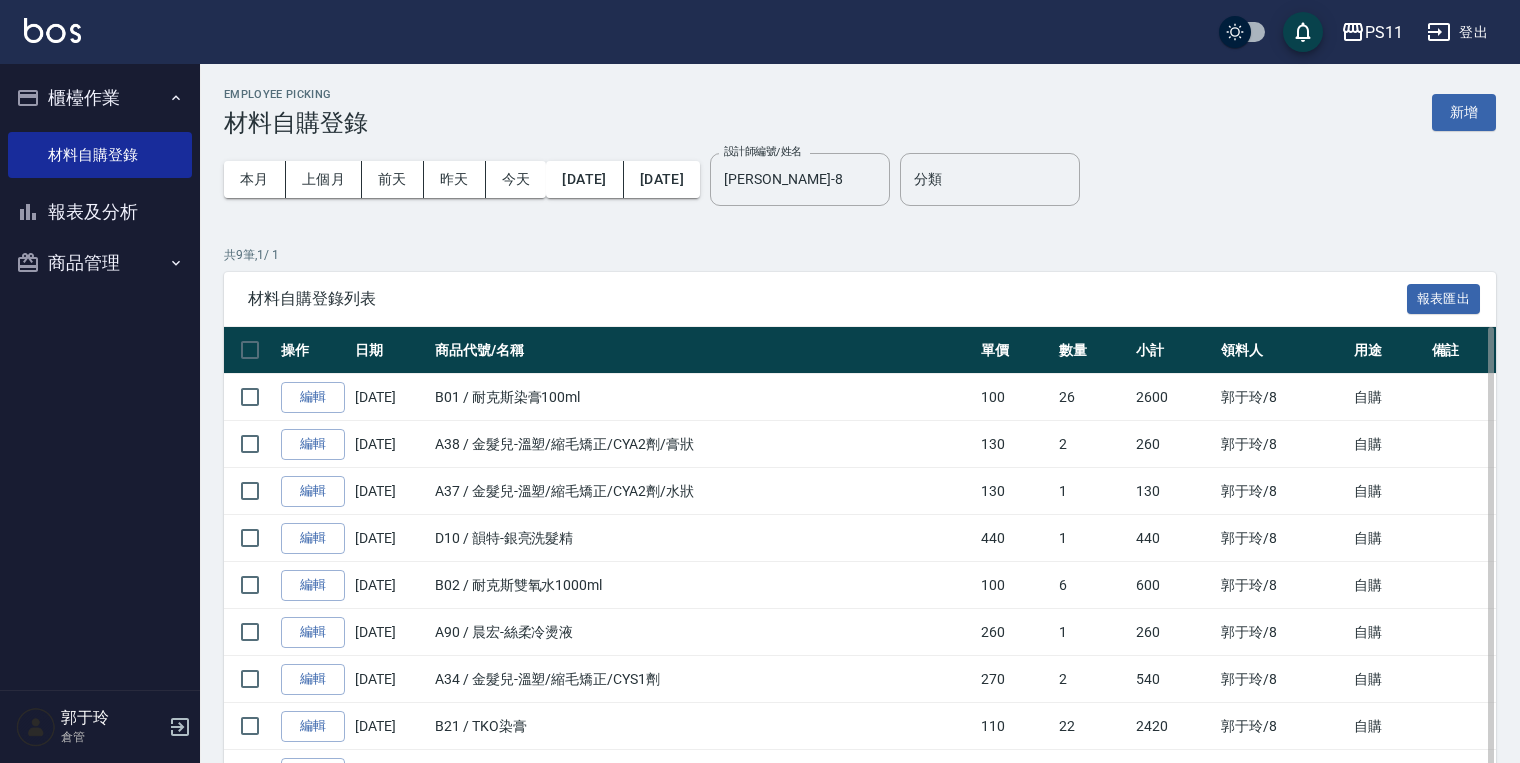 drag, startPoint x: 960, startPoint y: 739, endPoint x: 1095, endPoint y: 347, distance: 414.59497 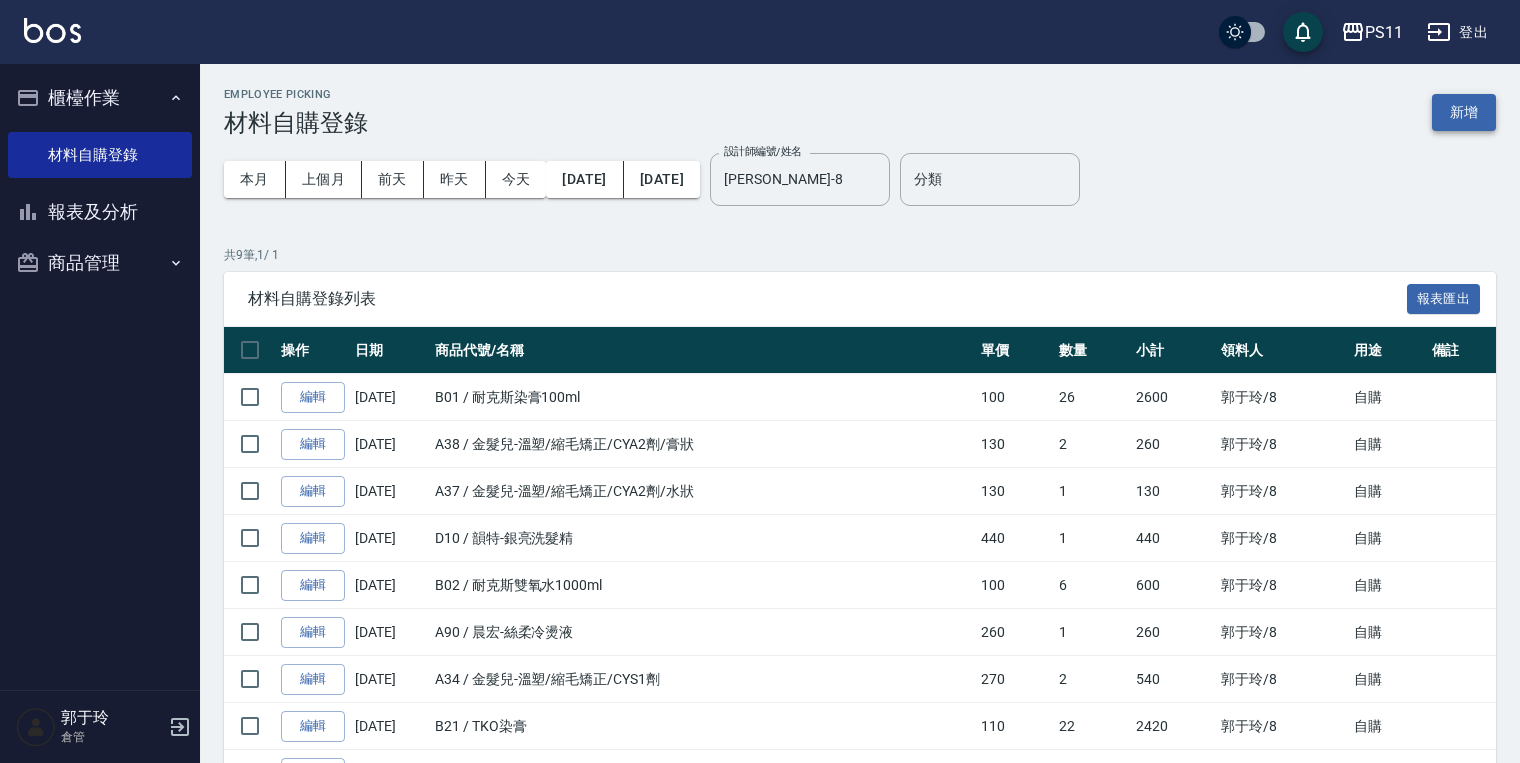 click on "新增" at bounding box center (1464, 112) 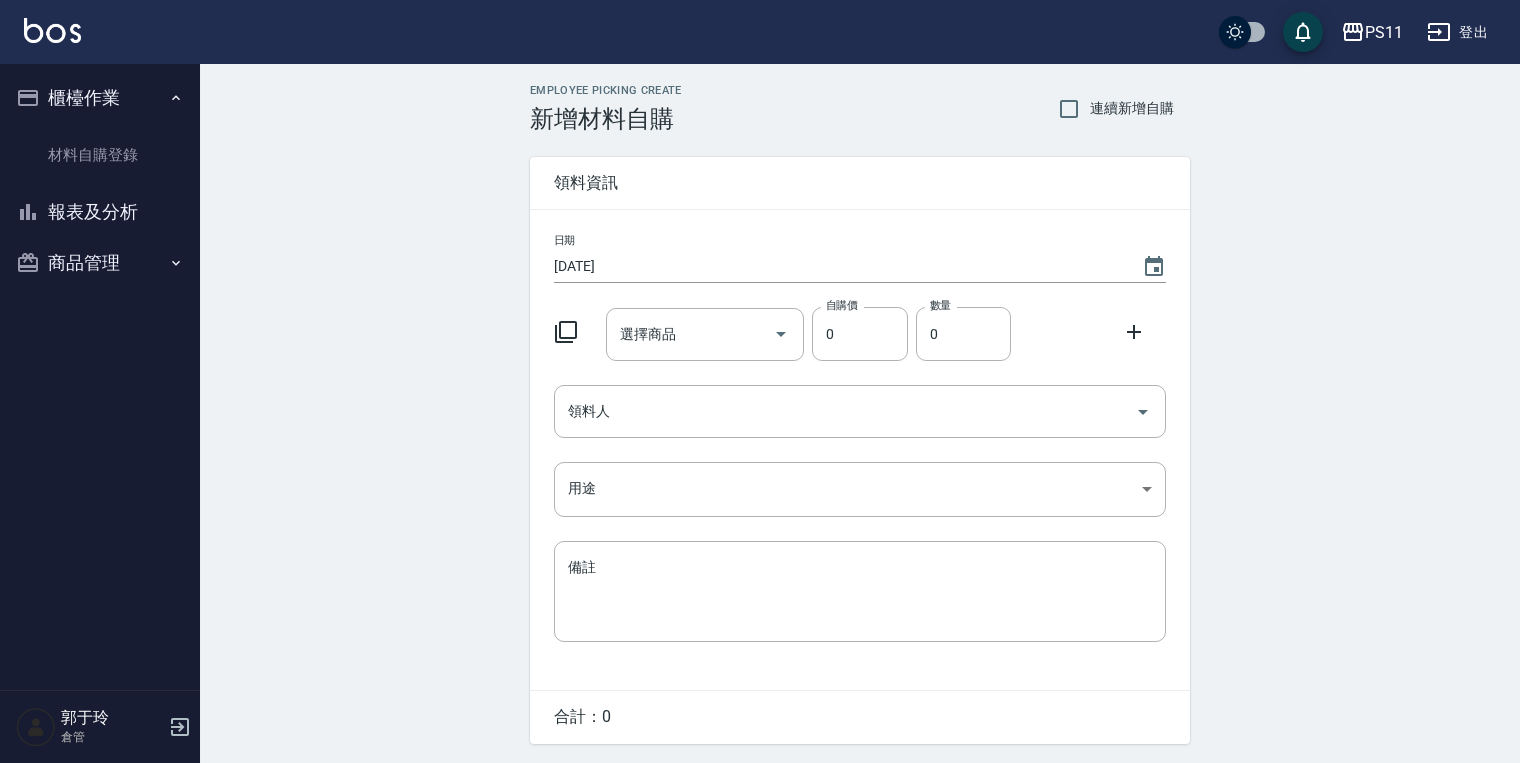 click 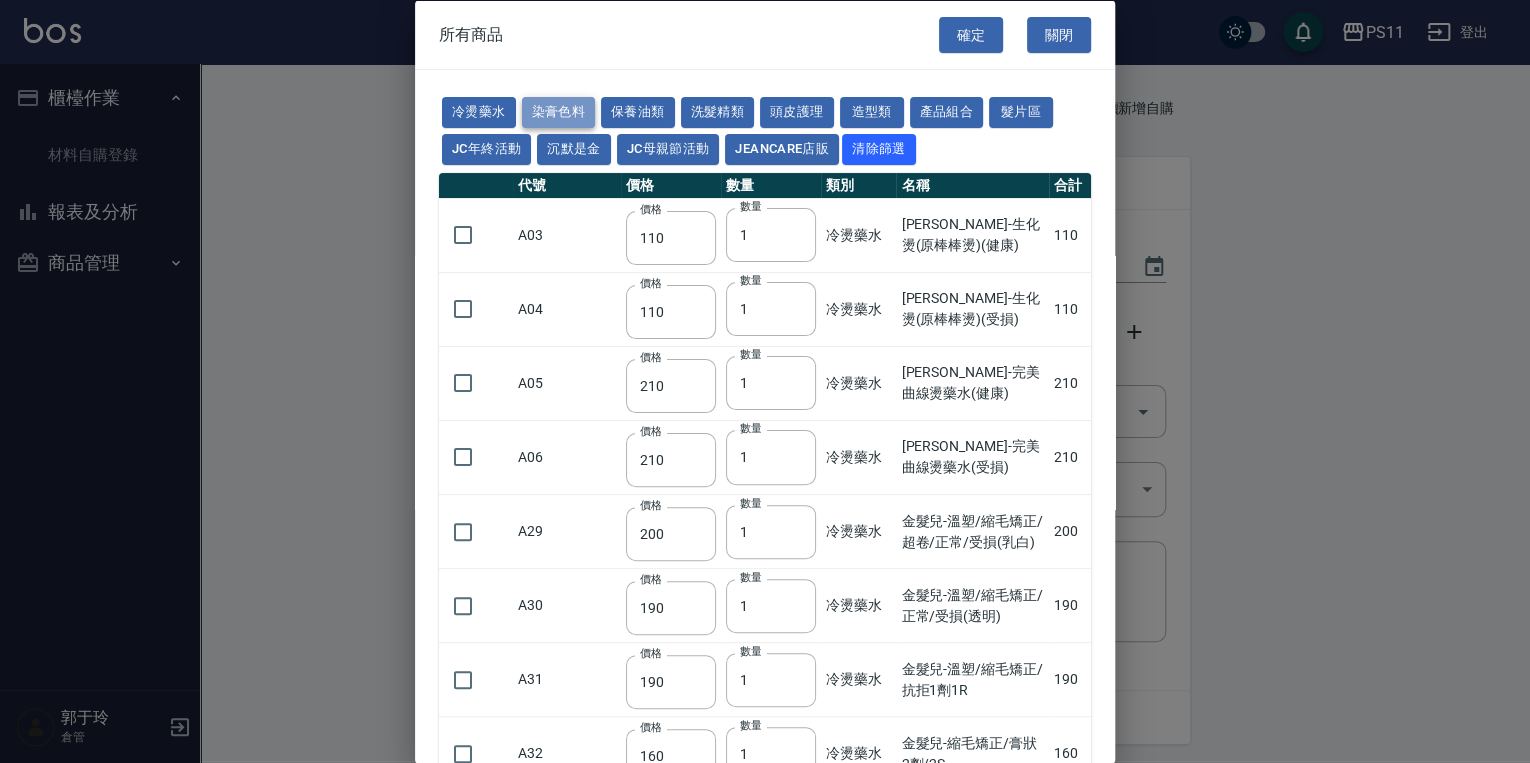 click on "染膏色料" at bounding box center (559, 112) 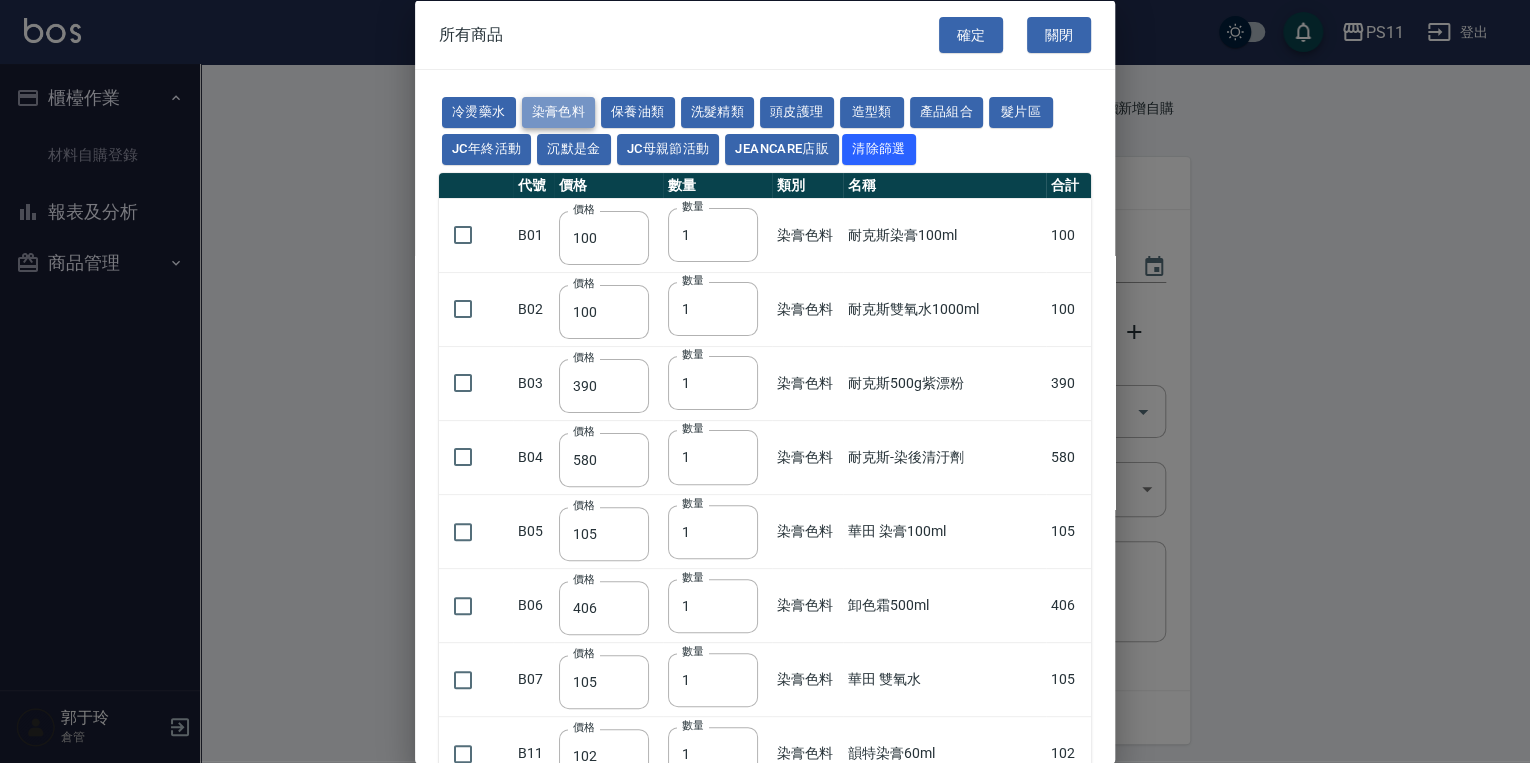 click on "染膏色料" at bounding box center [559, 112] 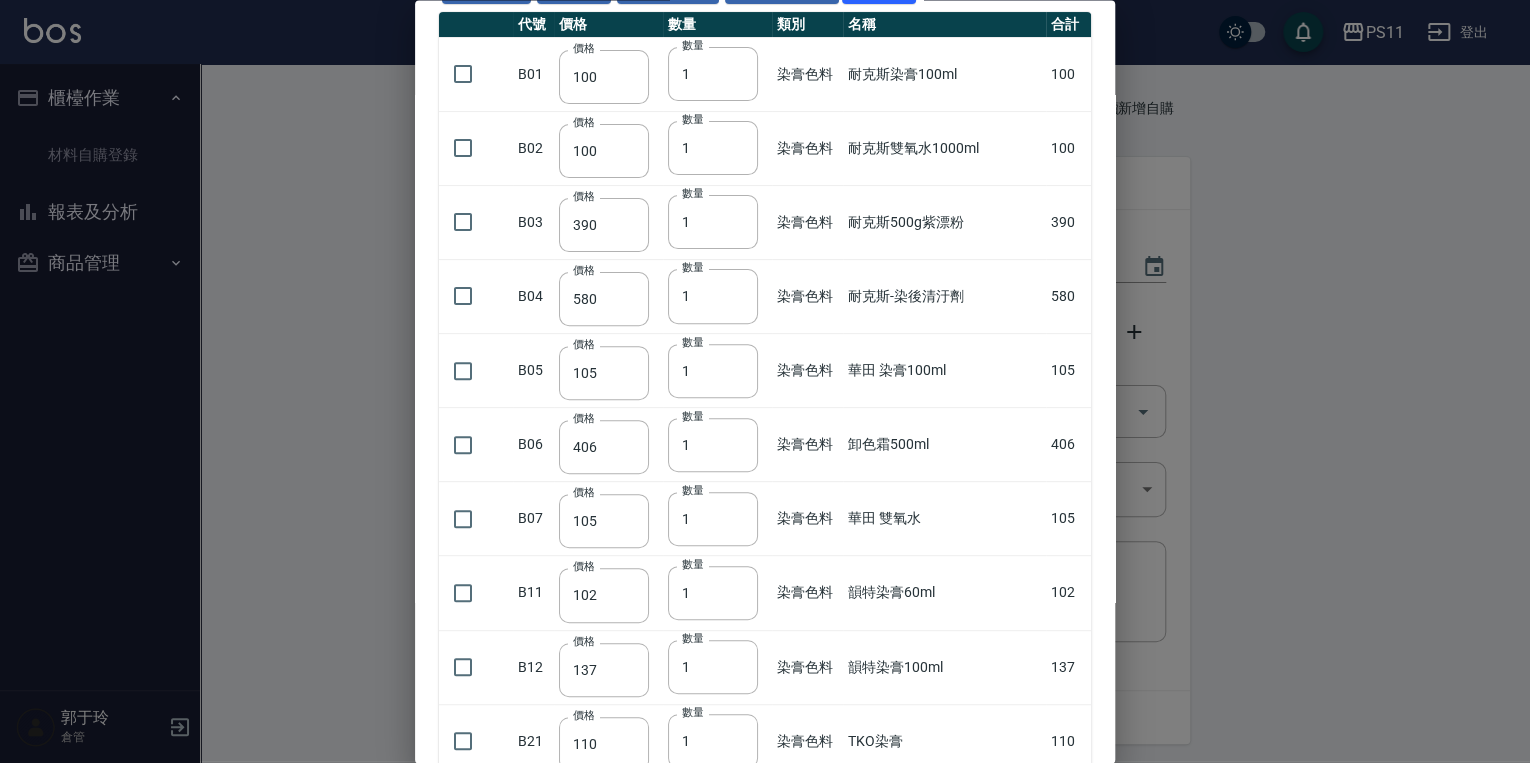 scroll, scrollTop: 400, scrollLeft: 0, axis: vertical 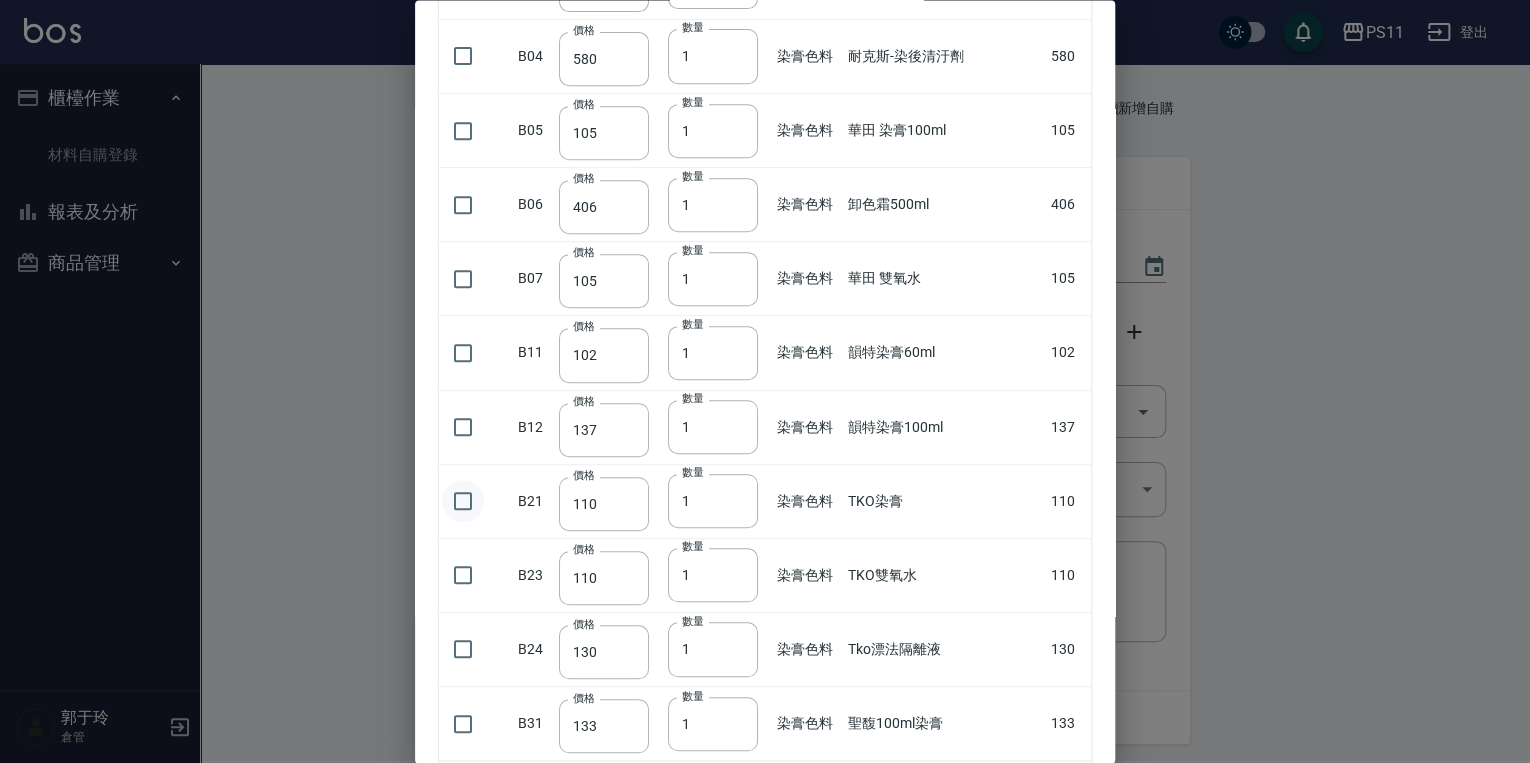click at bounding box center [463, 502] 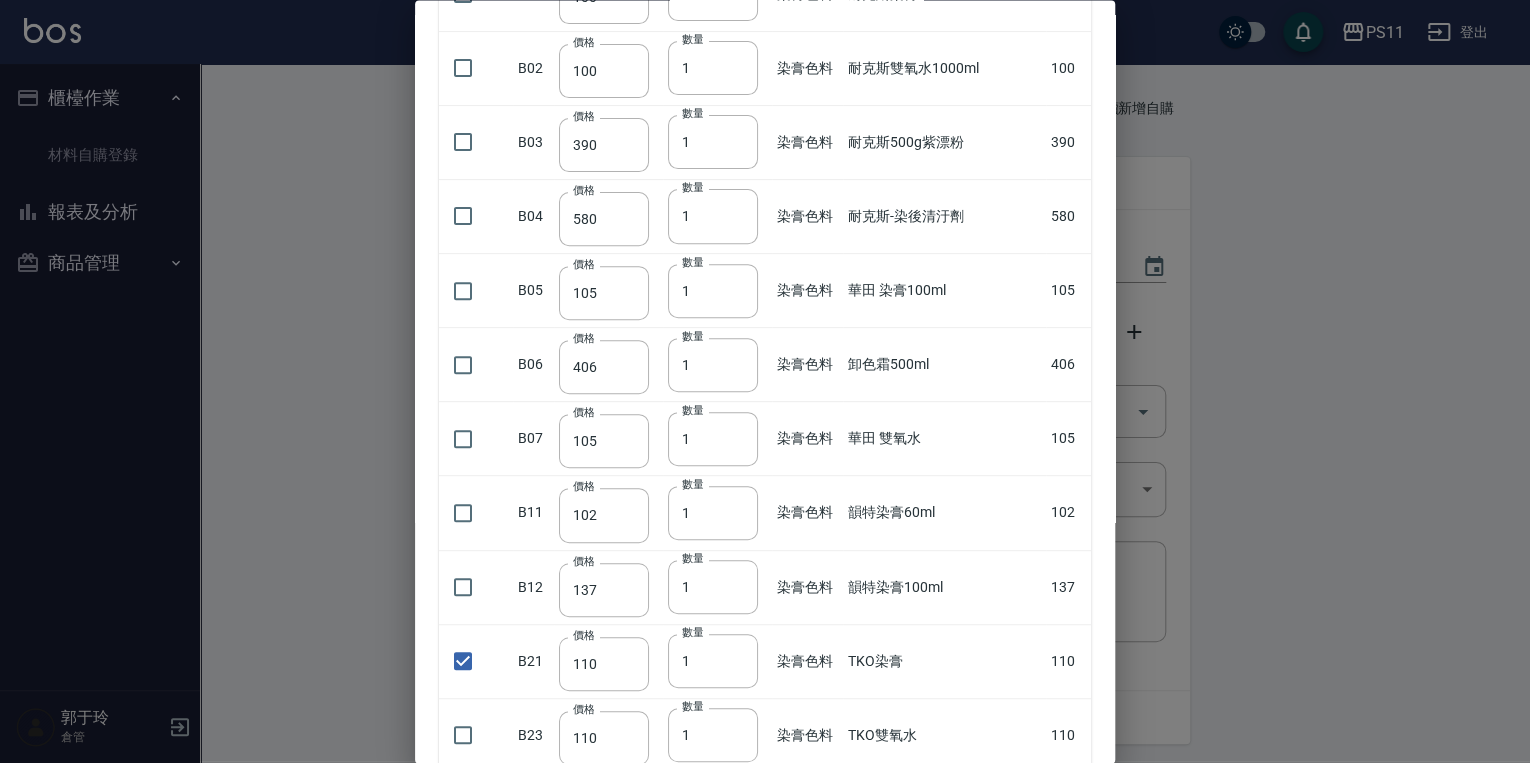 scroll, scrollTop: 160, scrollLeft: 0, axis: vertical 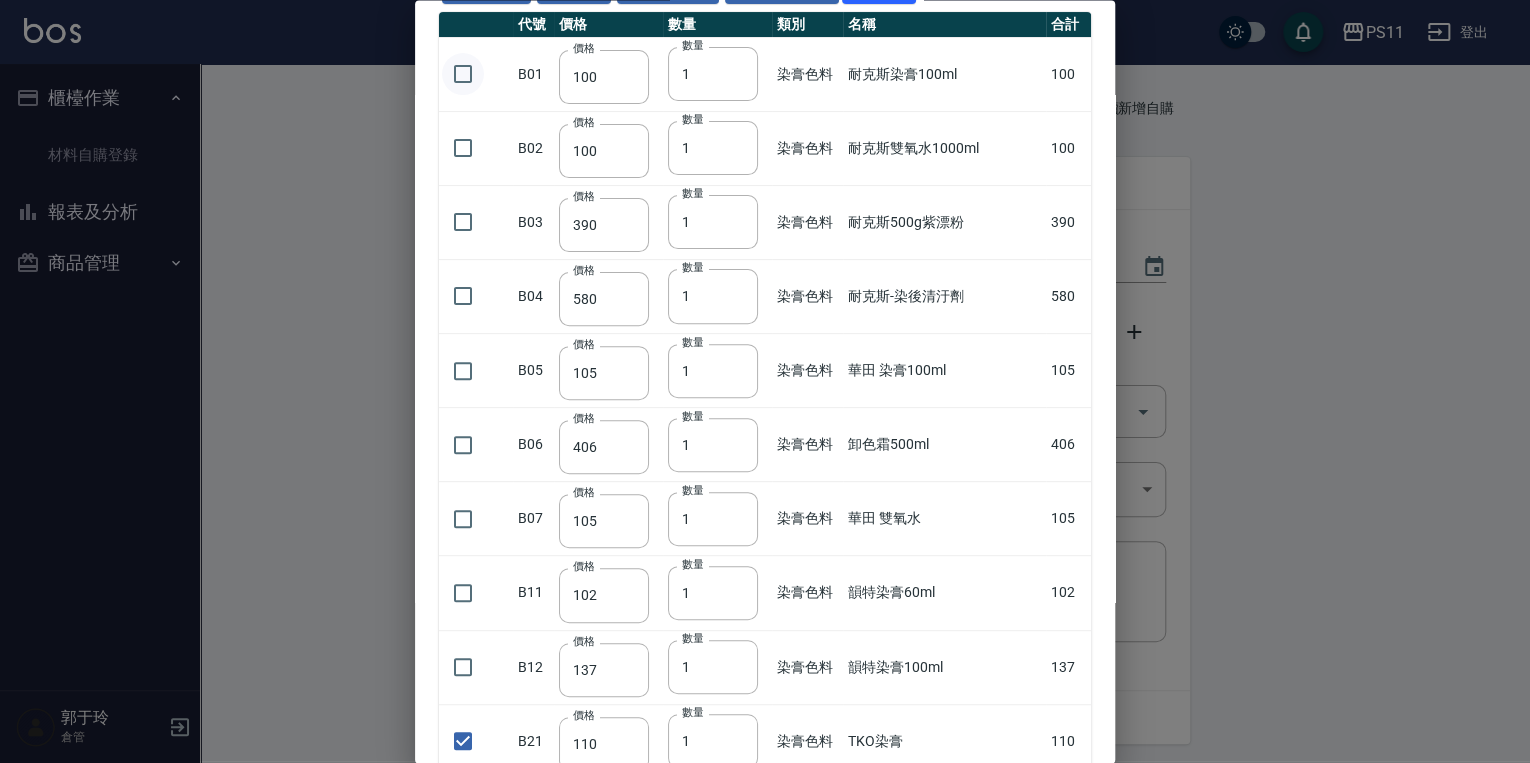 click at bounding box center (463, 75) 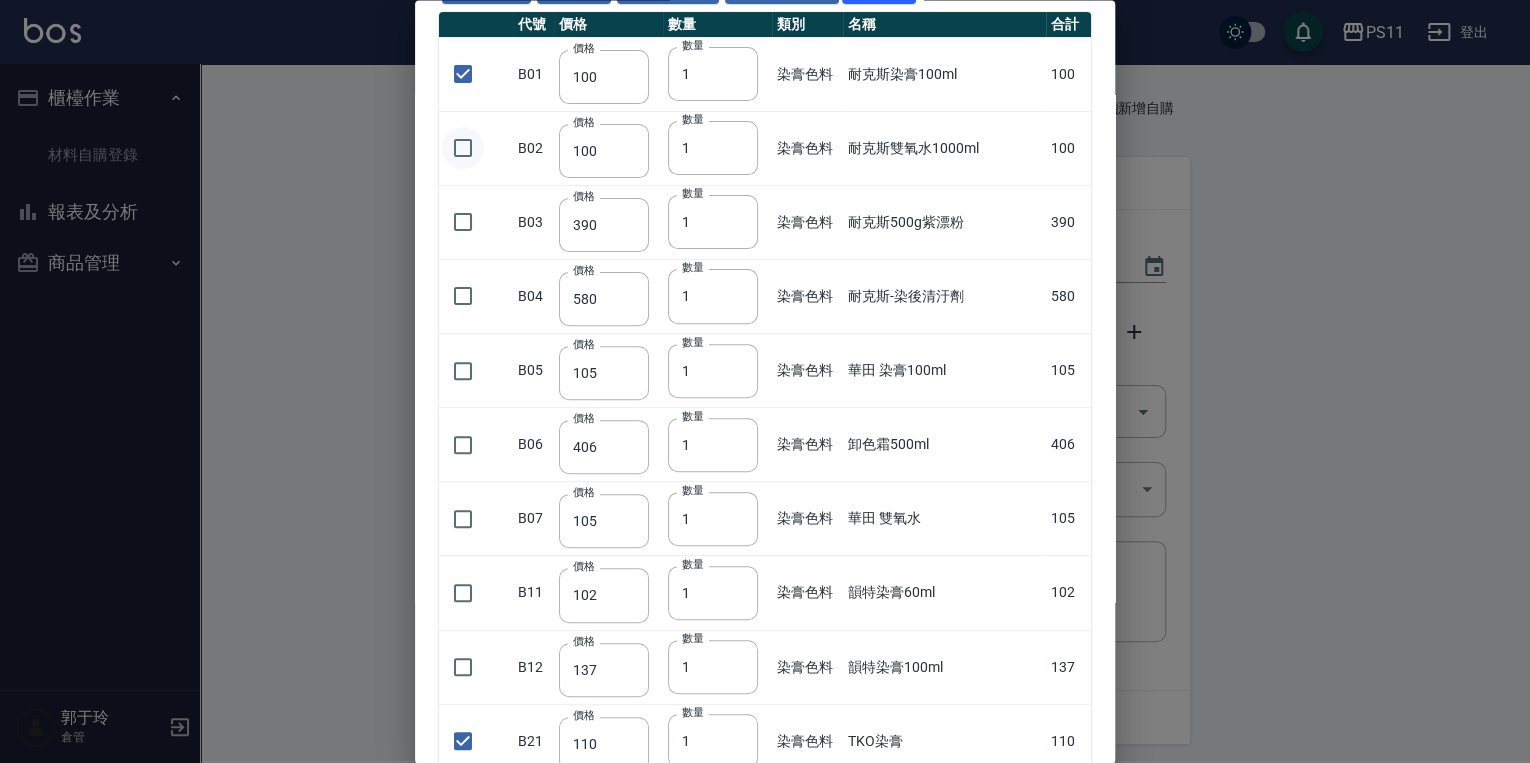 click at bounding box center [463, 149] 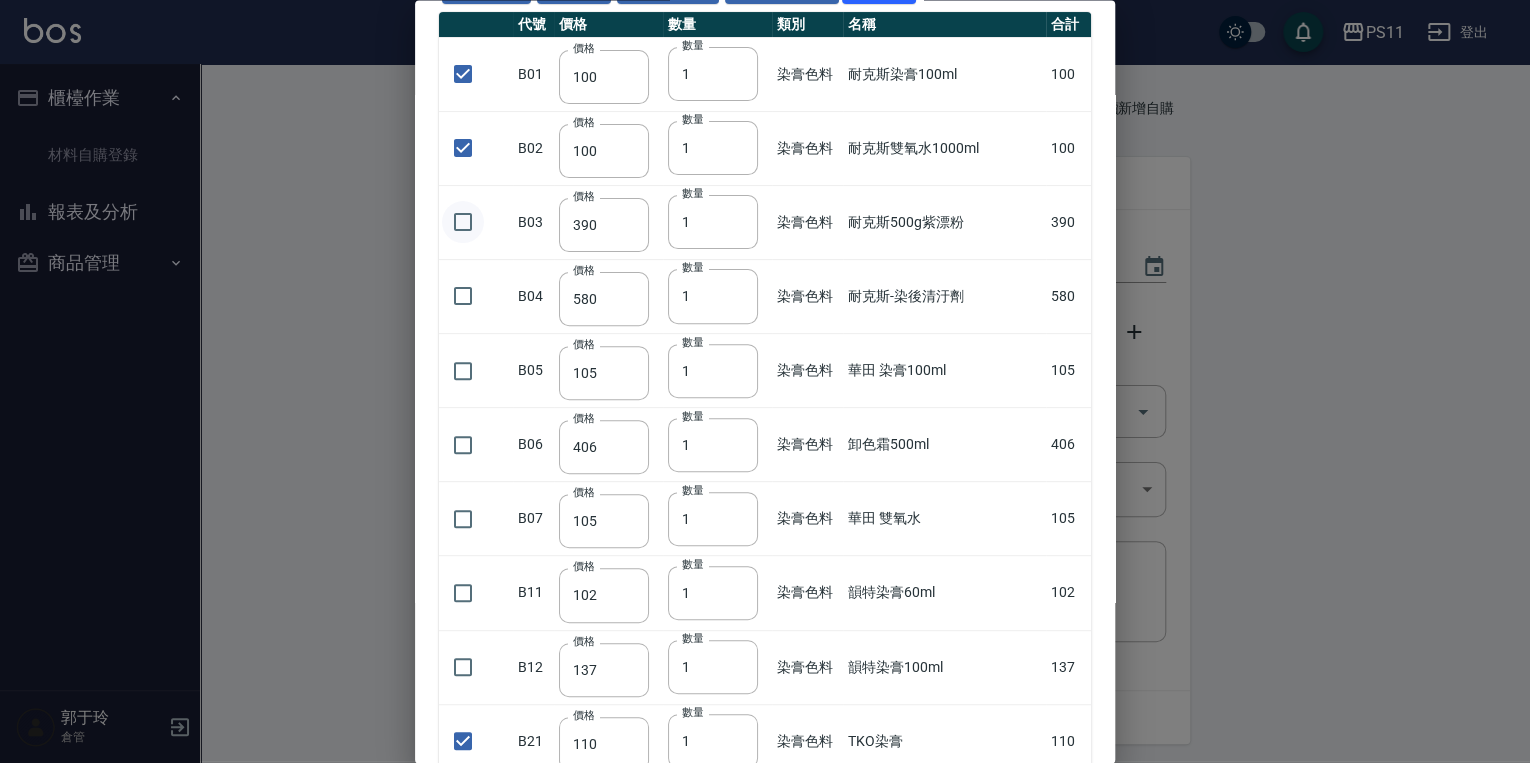 click at bounding box center [463, 223] 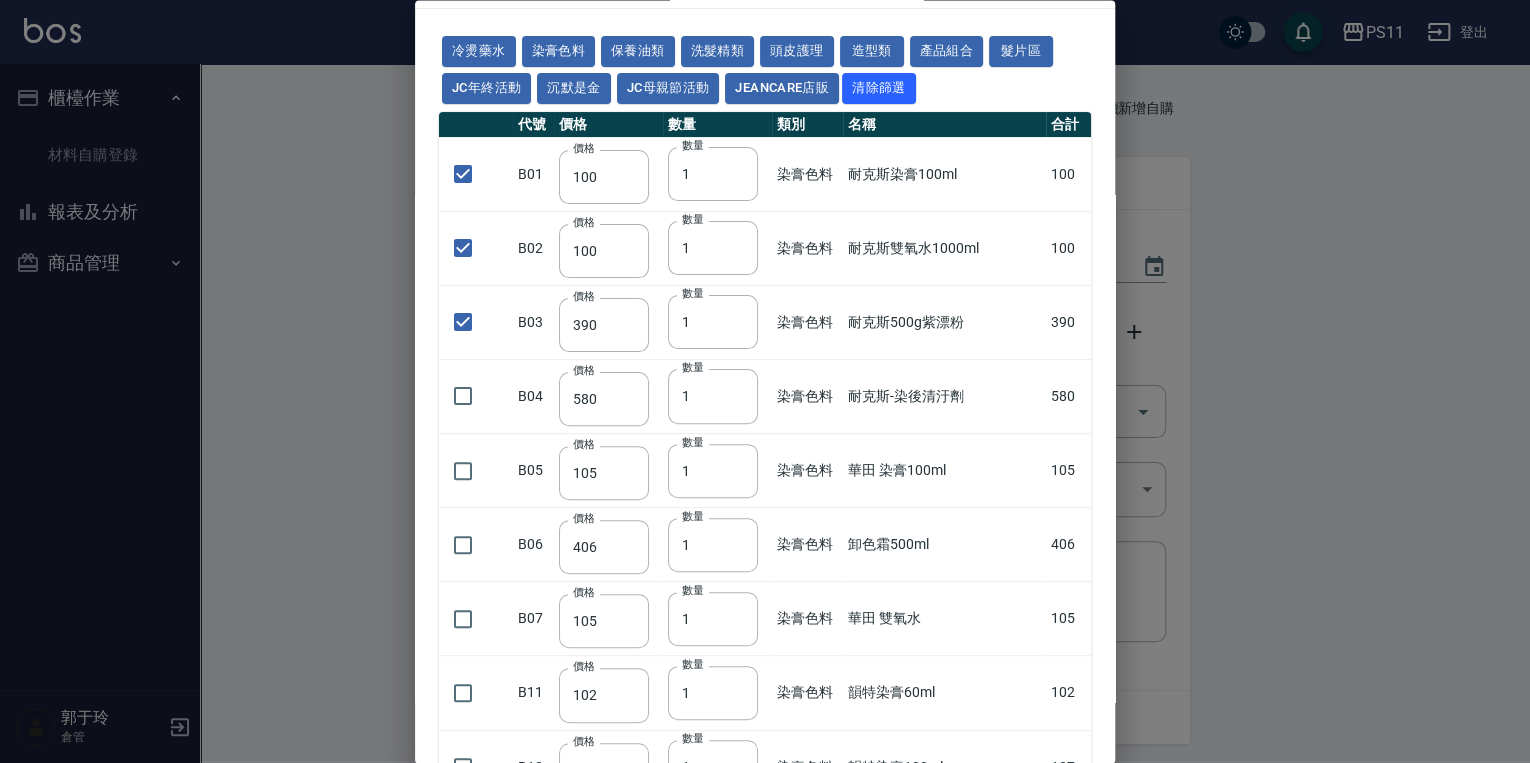 scroll, scrollTop: 0, scrollLeft: 0, axis: both 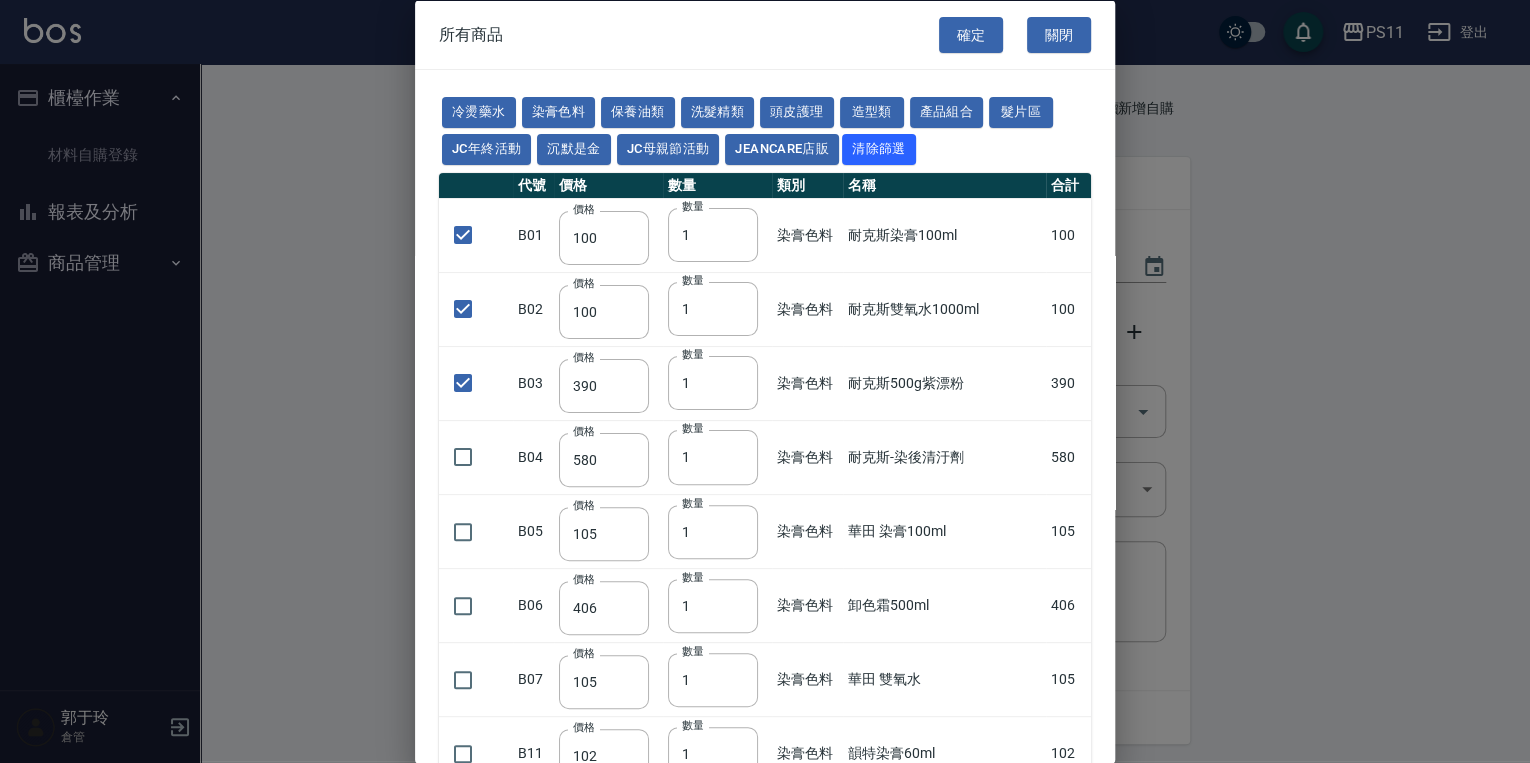 drag, startPoint x: 973, startPoint y: 429, endPoint x: 954, endPoint y: 275, distance: 155.16765 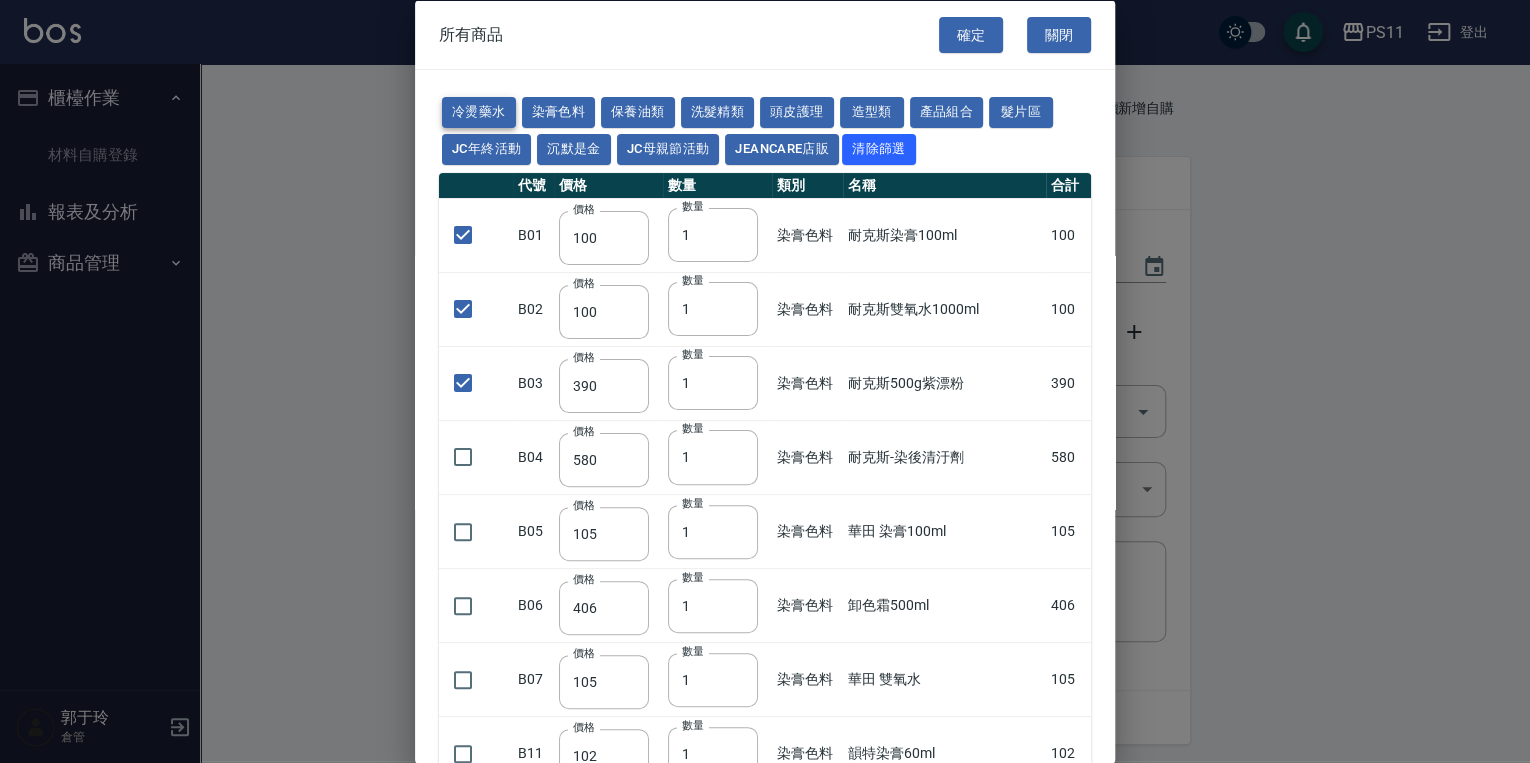 click on "冷燙藥水" at bounding box center [479, 112] 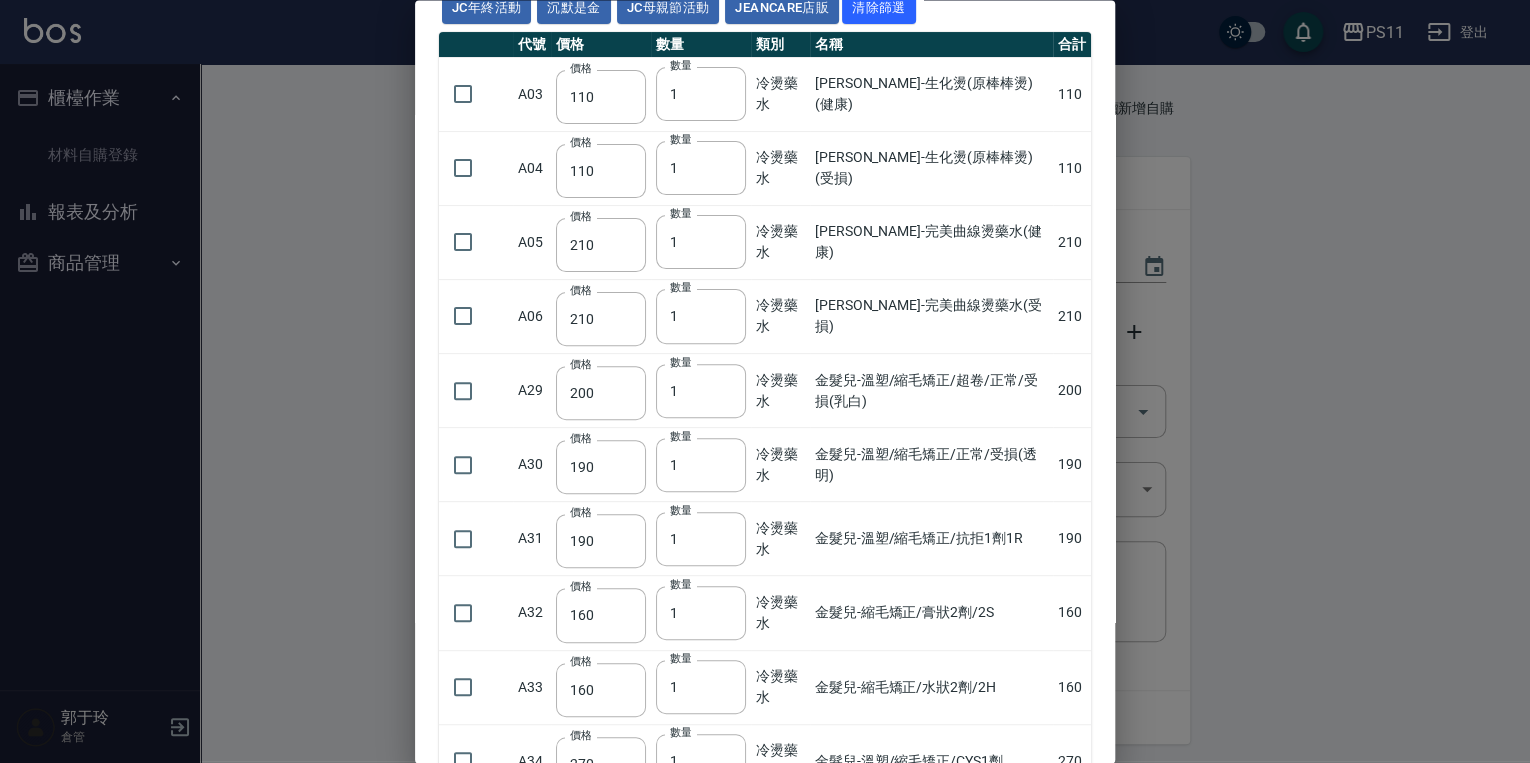scroll, scrollTop: 320, scrollLeft: 0, axis: vertical 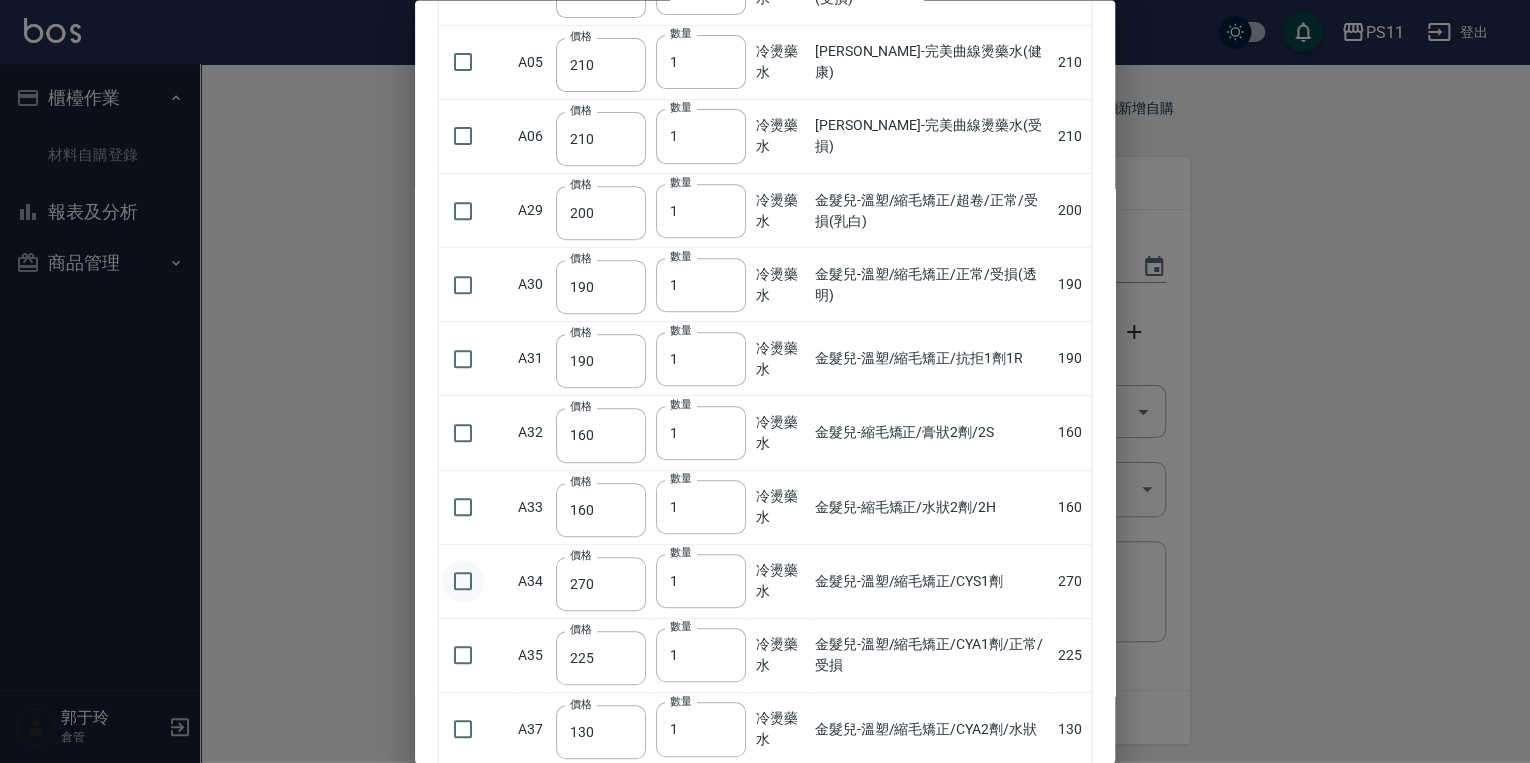click at bounding box center [463, 582] 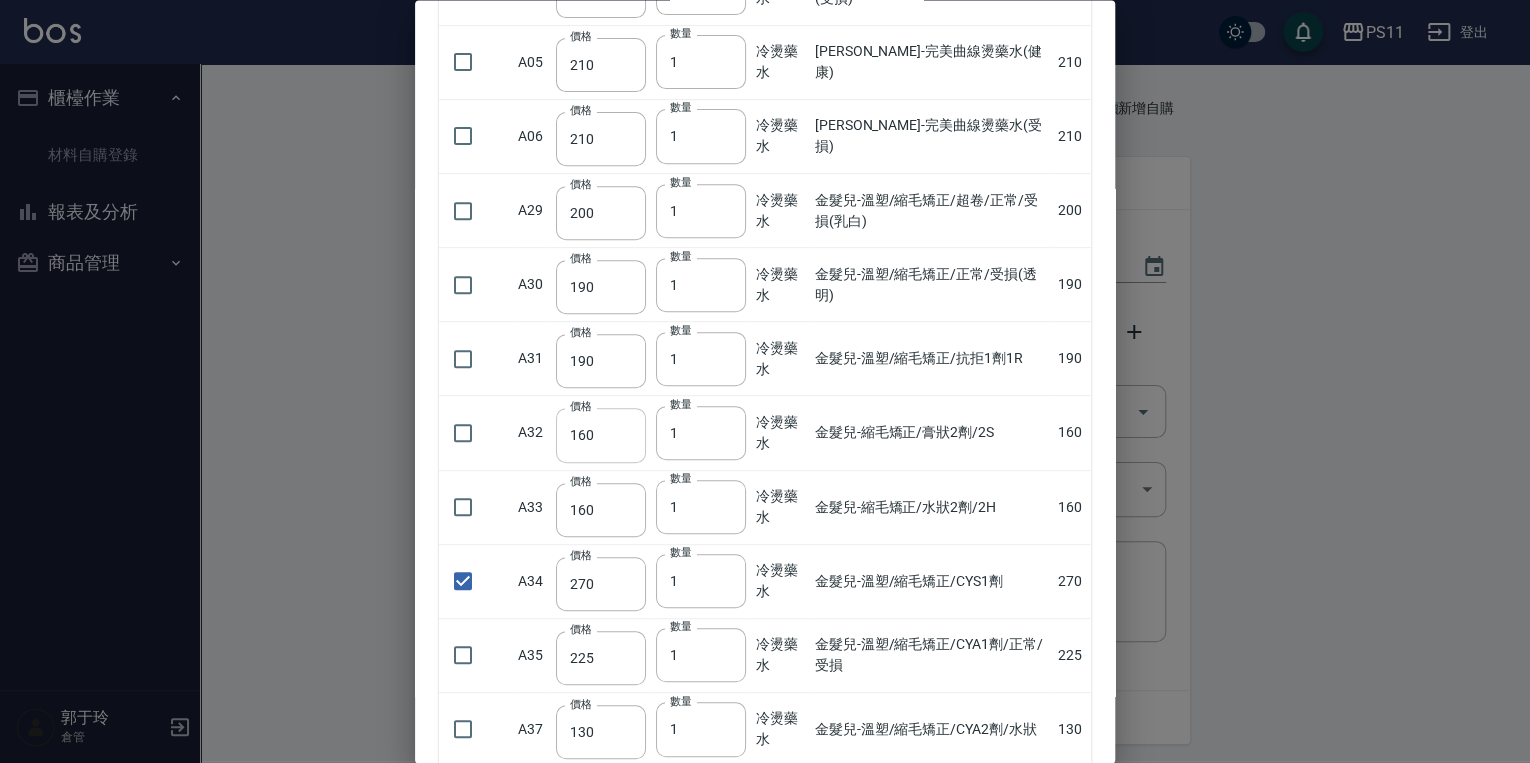 drag, startPoint x: 469, startPoint y: 430, endPoint x: 568, endPoint y: 440, distance: 99.50377 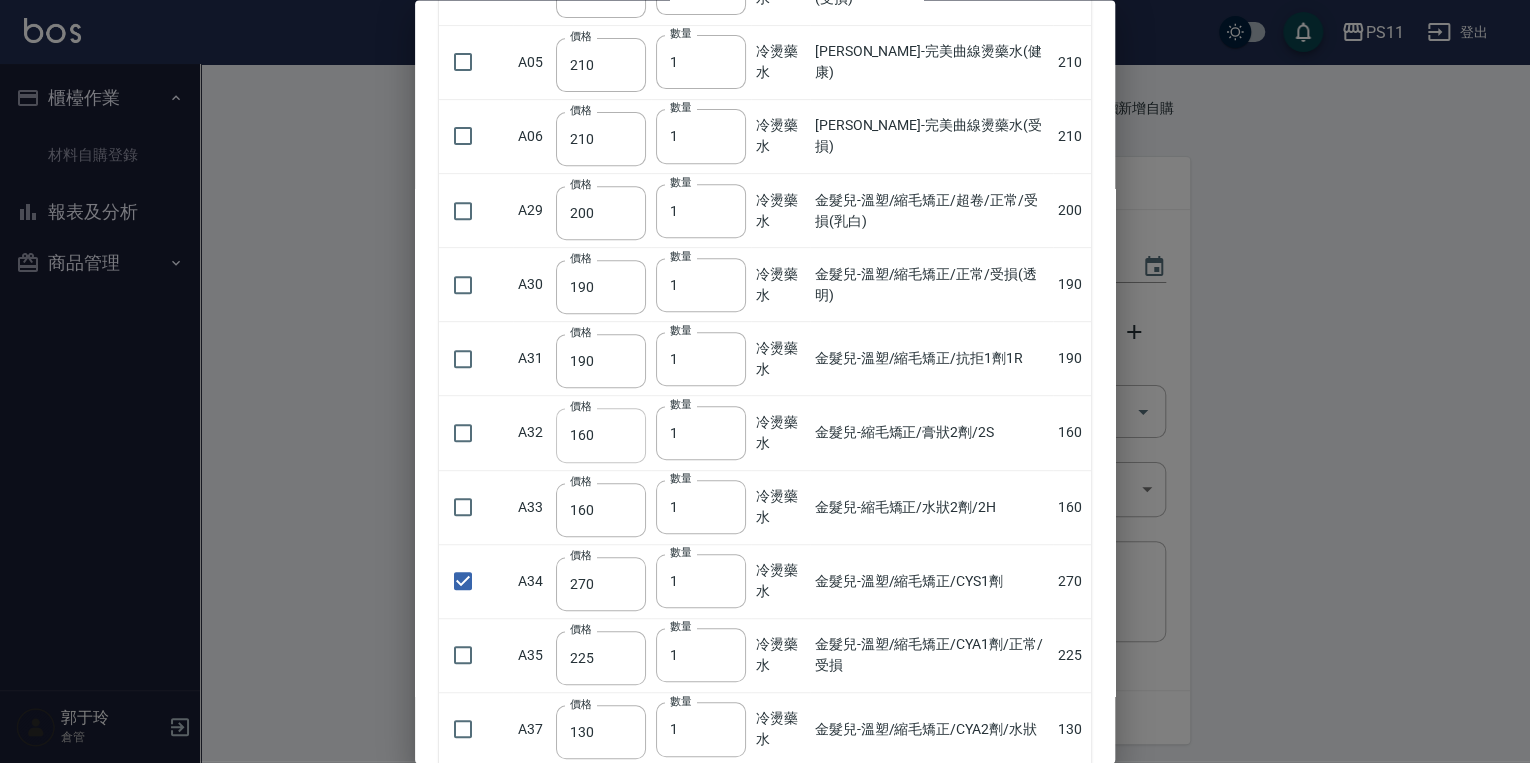 click at bounding box center [463, 433] 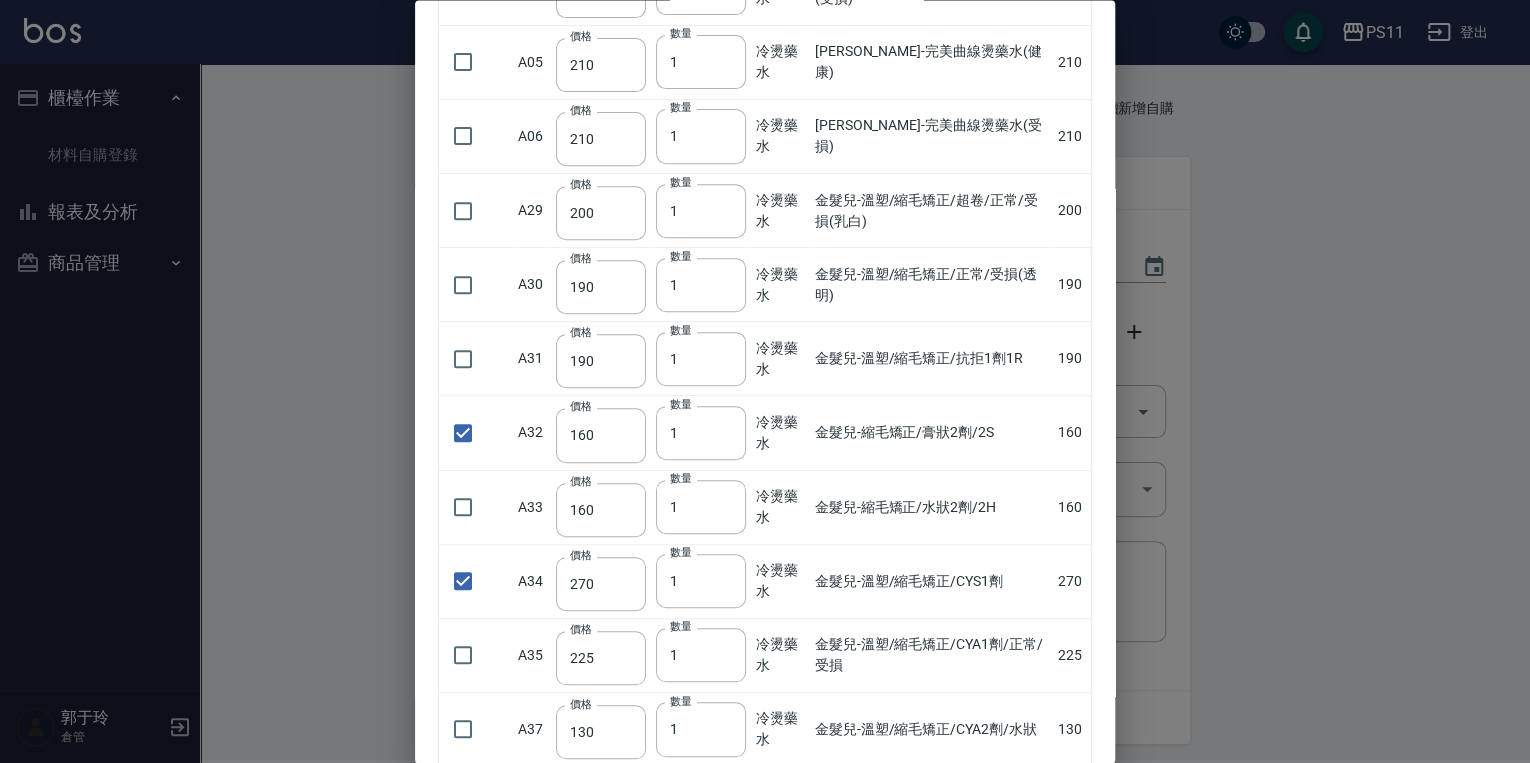 scroll, scrollTop: 0, scrollLeft: 0, axis: both 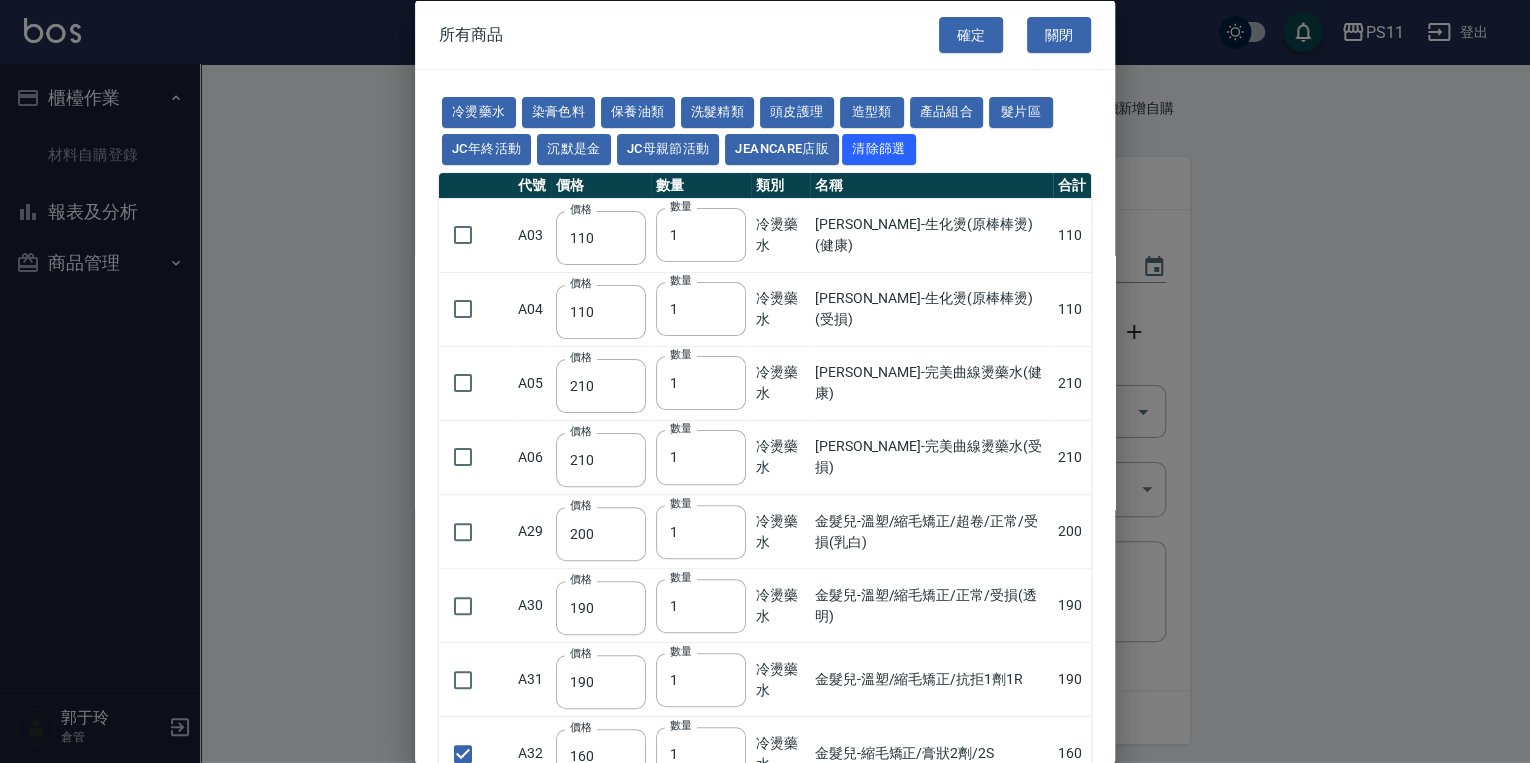 drag, startPoint x: 954, startPoint y: 597, endPoint x: 736, endPoint y: 83, distance: 558.3189 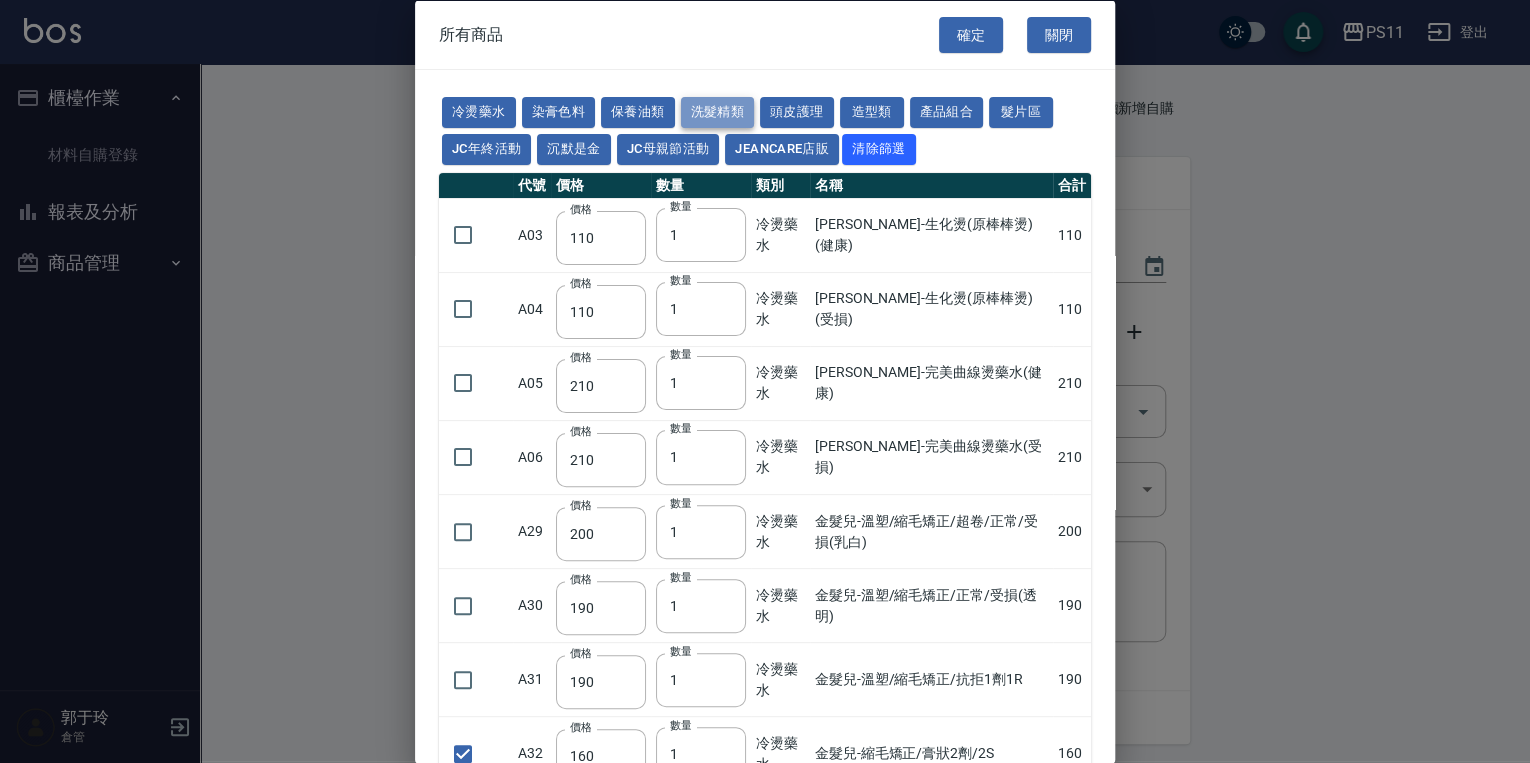click on "洗髮精類" at bounding box center (718, 112) 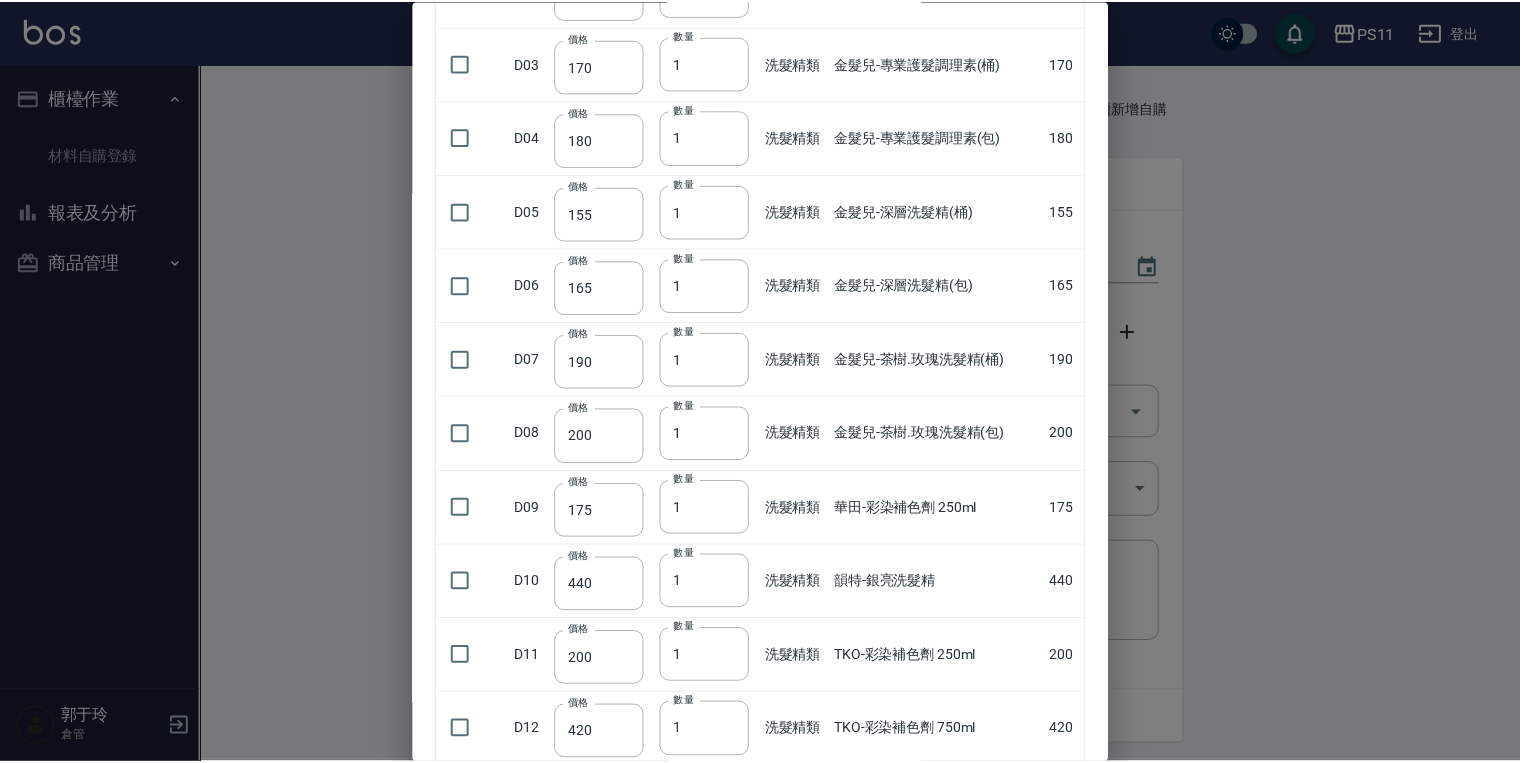 scroll, scrollTop: 520, scrollLeft: 0, axis: vertical 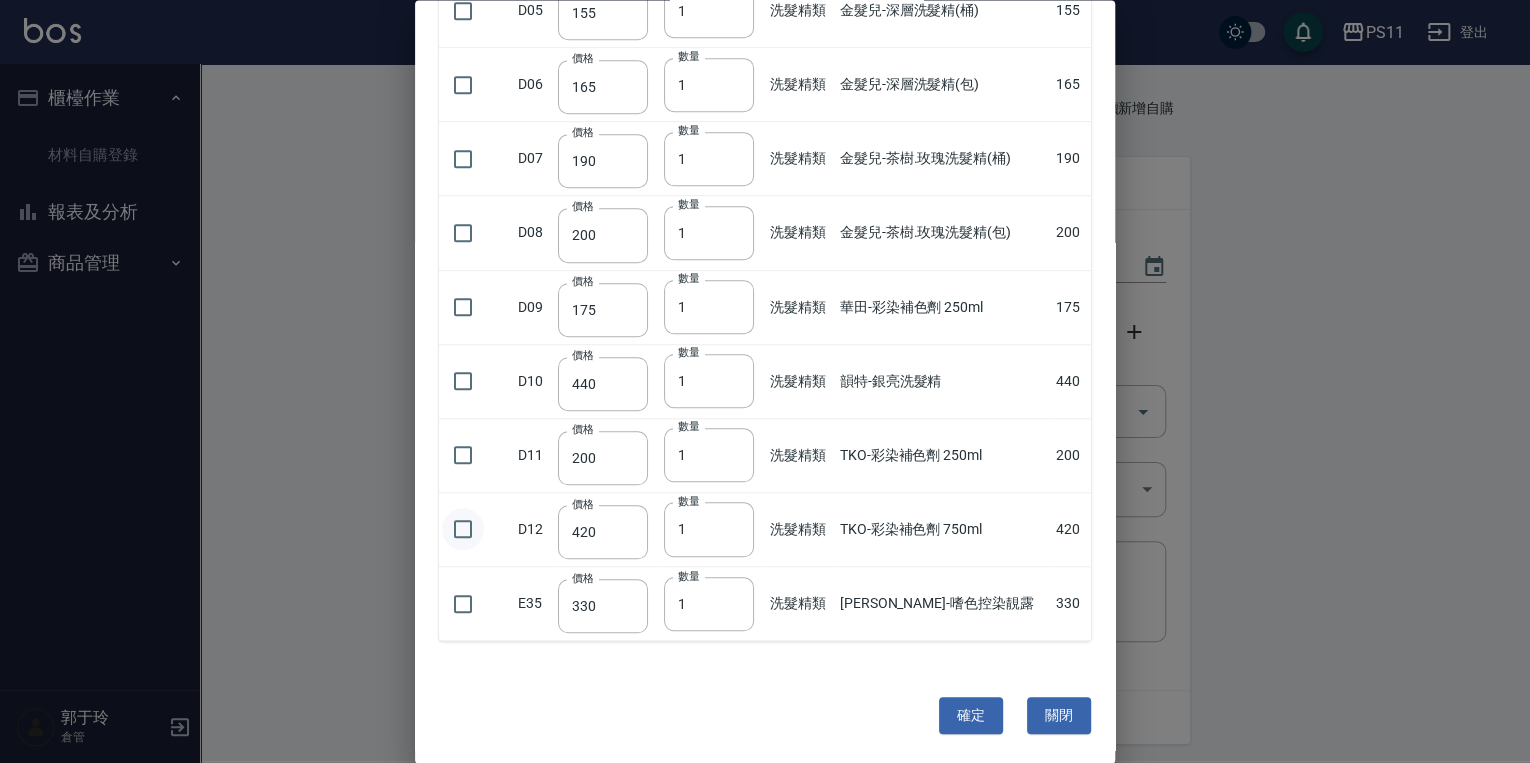 click at bounding box center [463, 530] 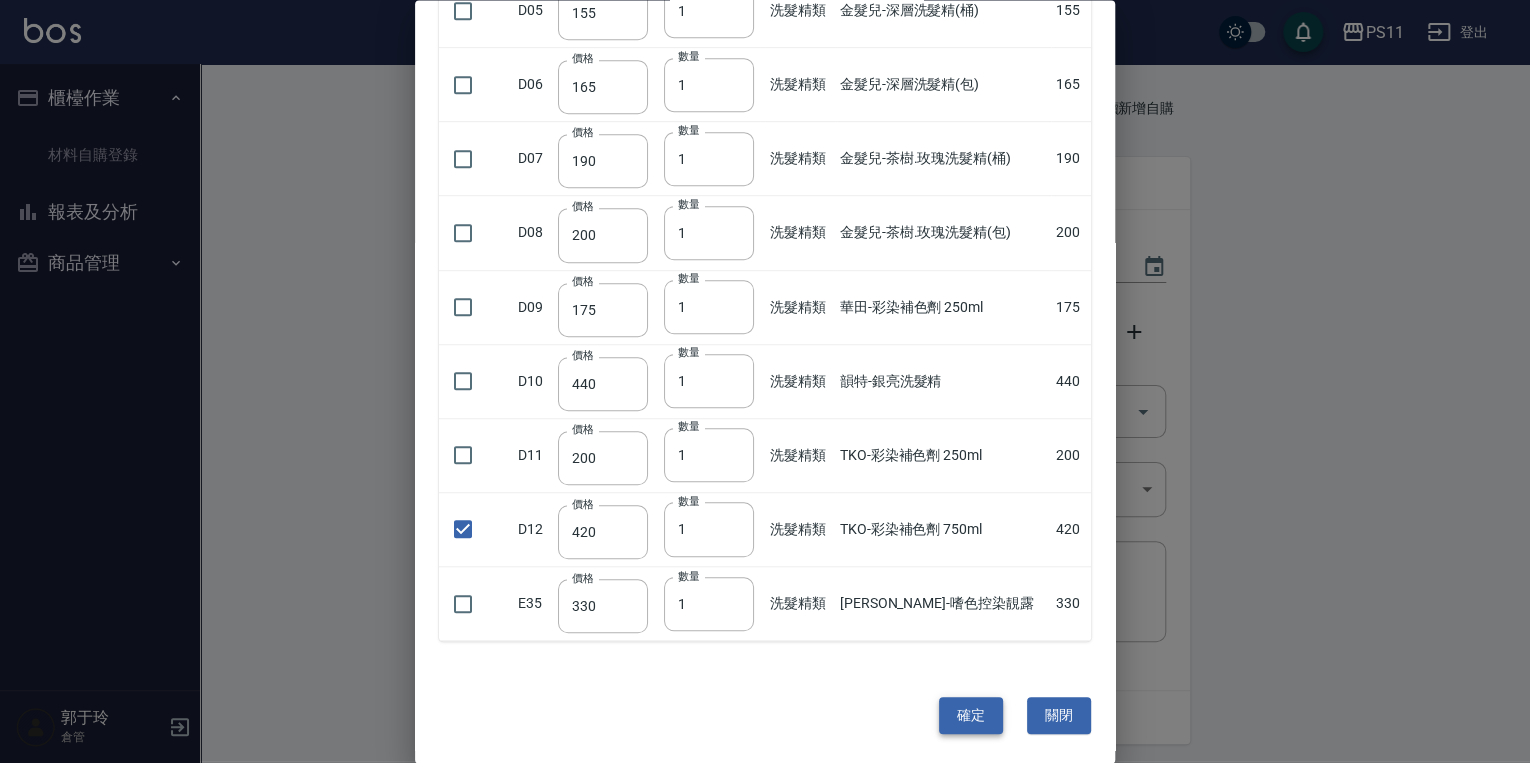 click on "確定" at bounding box center [971, 716] 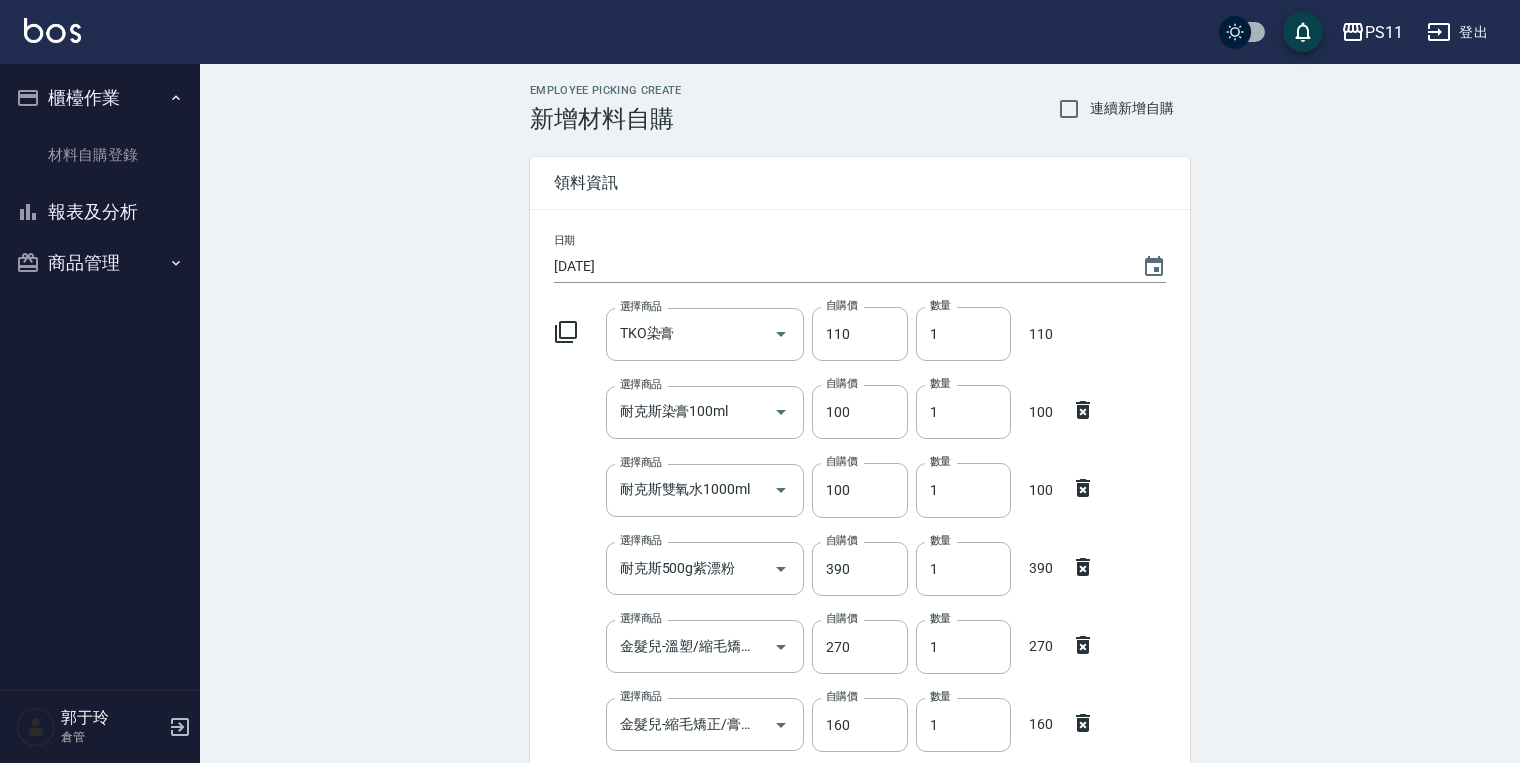 click on "Employee Picking Create 新增材料自購 連續新增自購 領料資訊 日期 [DATE] 選擇商品 TKO染膏 選擇商品 自購價 110 自購價 數量 1 數量 110 選擇商品 耐克斯染膏100ml 選擇商品 自購價 100 自購價 數量 1 數量 100 選擇商品 耐克斯雙氧水1000ml 選擇商品 自購價 100 自購價 數量 1 數量 100 選擇商品 耐克斯500g紫漂粉 選擇商品 自購價 390 自購價 數量 1 數量 390 選擇商品 金髮兒-溫塑/縮毛矯正/CYS1劑 選擇商品 自購價 270 自購價 數量 1 數量 270 選擇商品 金髮兒-縮毛矯正/膏狀2劑/2S 選擇商品 自購價 160 自購價 數量 1 數量 160 選擇商品 TKO-彩染補色劑  750ml 選擇商品 自購價 420 自購價 數量 1 數量 420 領料人 領料人 用途 ​ 用途 備註 x 備註 合計： 1550 新增" at bounding box center (860, 678) 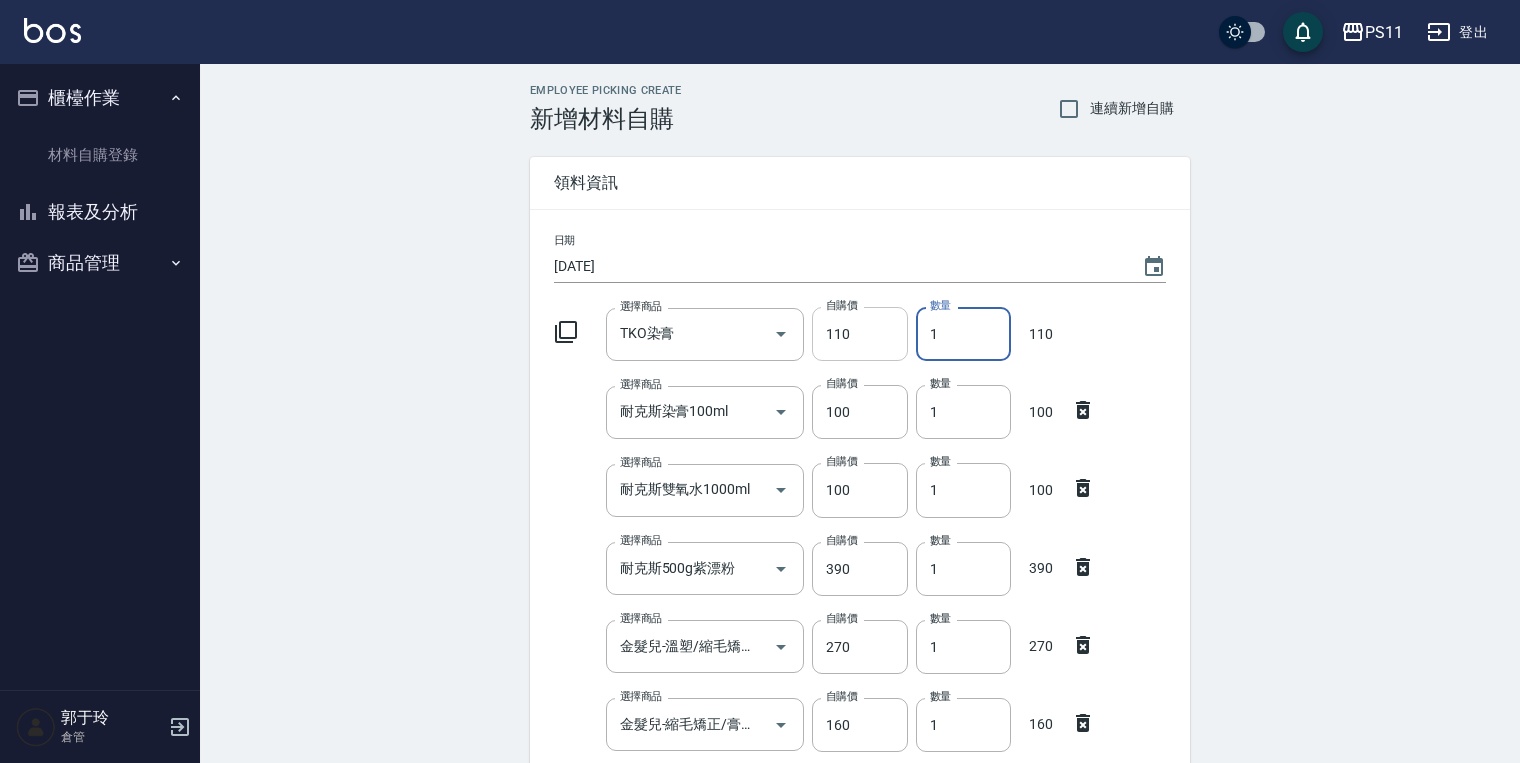 drag, startPoint x: 964, startPoint y: 335, endPoint x: 841, endPoint y: 340, distance: 123.101585 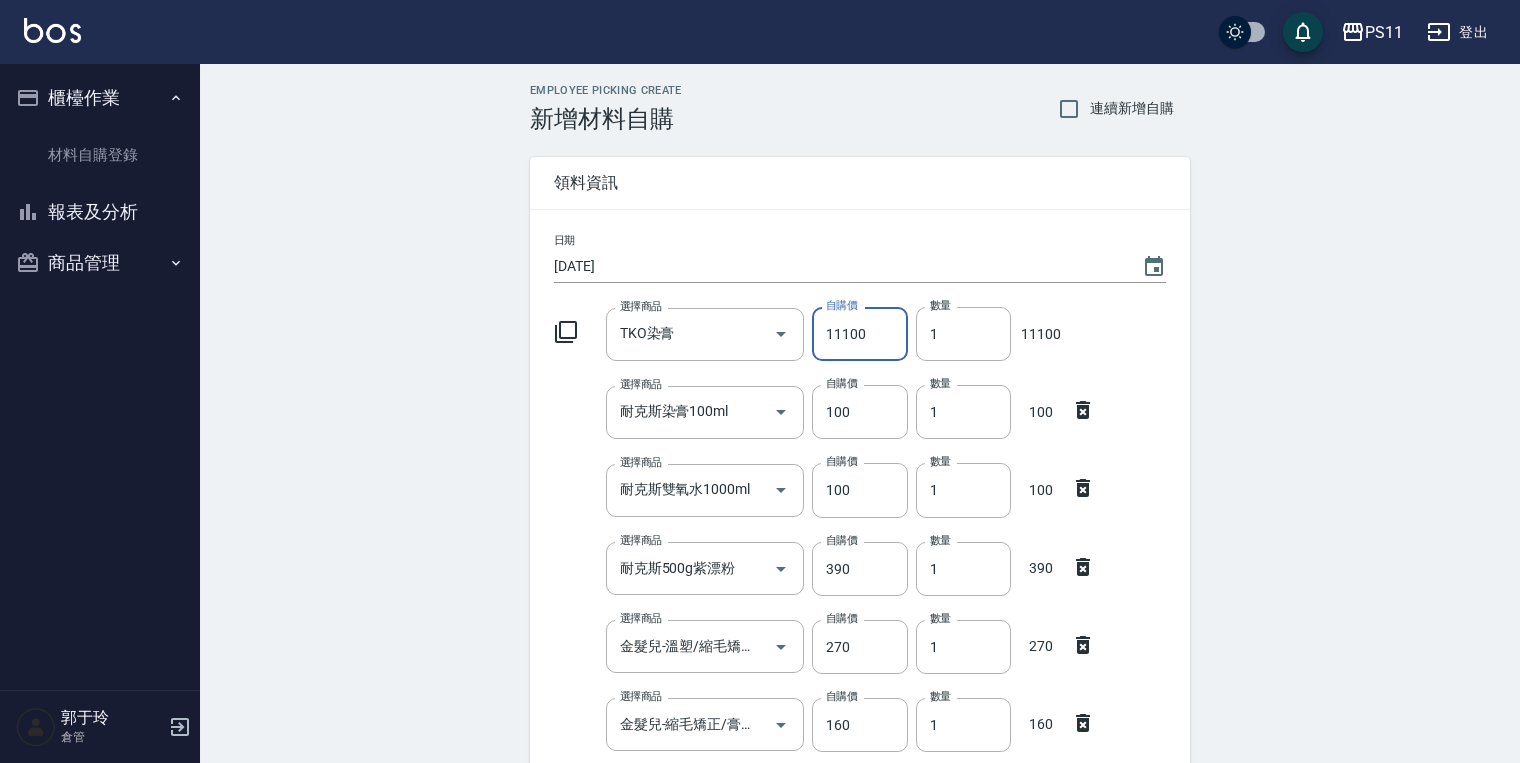 click on "11100" at bounding box center [859, 334] 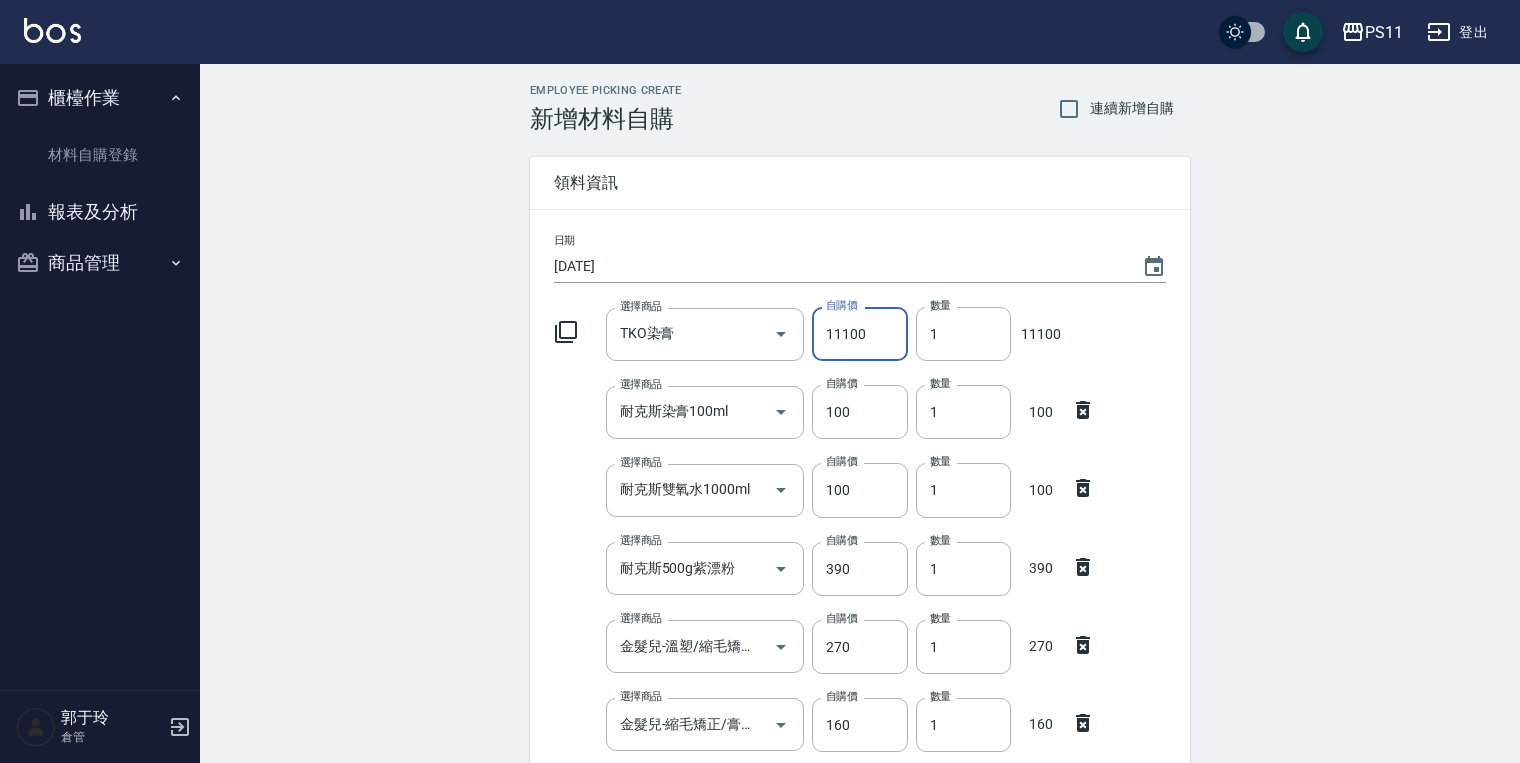 click on "11100" at bounding box center (859, 334) 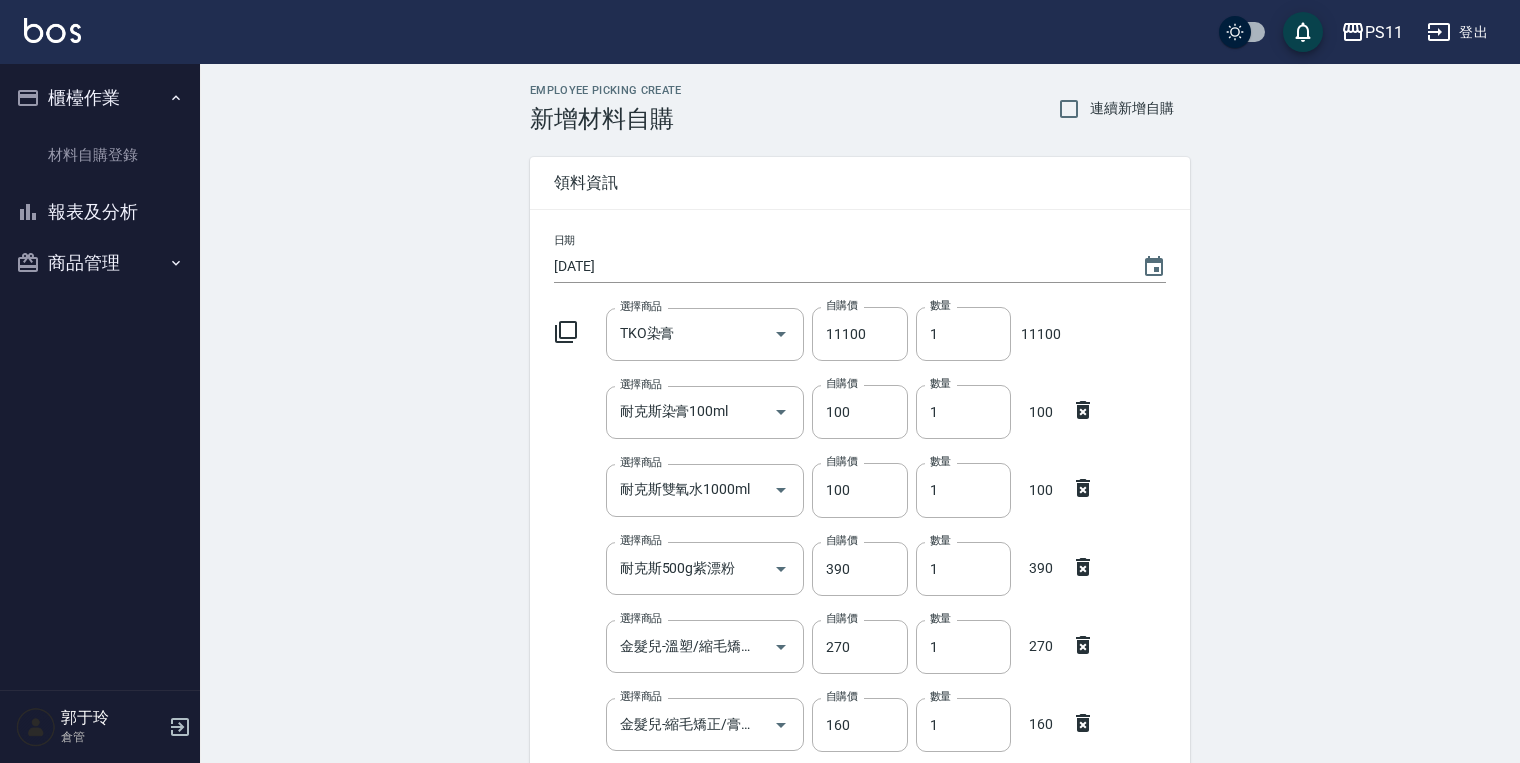 click on "日期 [DATE] 選擇商品 TKO染膏 選擇商品 自購價 11100 自購價 數量 1 數量 11100 選擇商品 耐克斯染膏100ml 選擇商品 自購價 100 自購價 數量 1 數量 100 選擇商品 耐克斯雙氧水1000ml 選擇商品 自購價 100 自購價 數量 1 數量 100 選擇商品 耐克斯500g紫漂粉 選擇商品 自購價 390 自購價 數量 1 數量 390 選擇商品 金髮兒-溫塑/縮毛矯正/CYS1劑 選擇商品 自購價 270 自購價 數量 1 數量 270 選擇商品 金髮兒-縮毛矯正/膏狀2劑/2S 選擇商品 自購價 160 自購價 數量 1 數量 160 選擇商品 TKO-彩染補色劑  750ml 選擇商品 自購價 420 自購價 數量 1 數量 420 領料人 領料人 用途 ​ 用途 備註 x 備註" at bounding box center [860, 684] 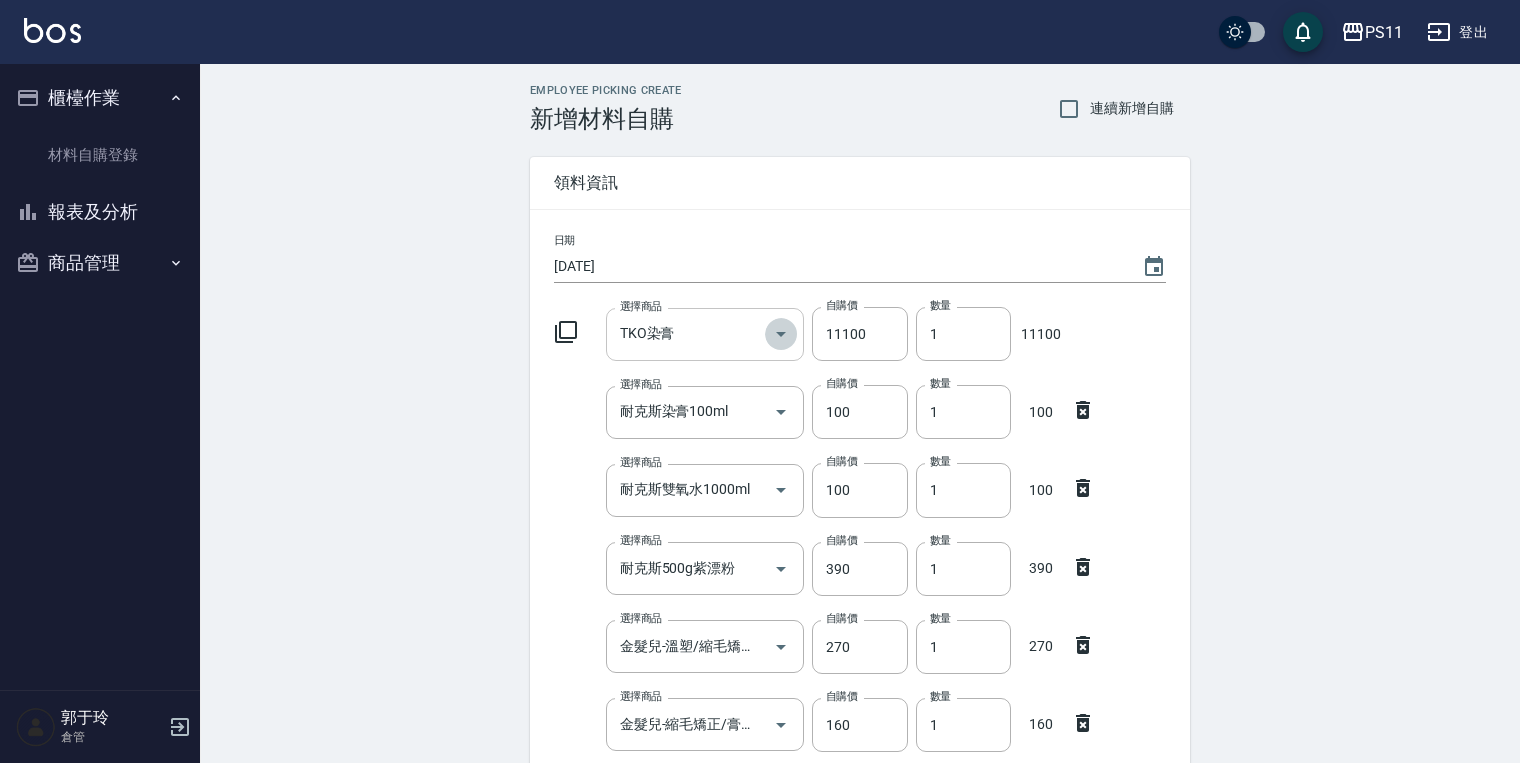 click 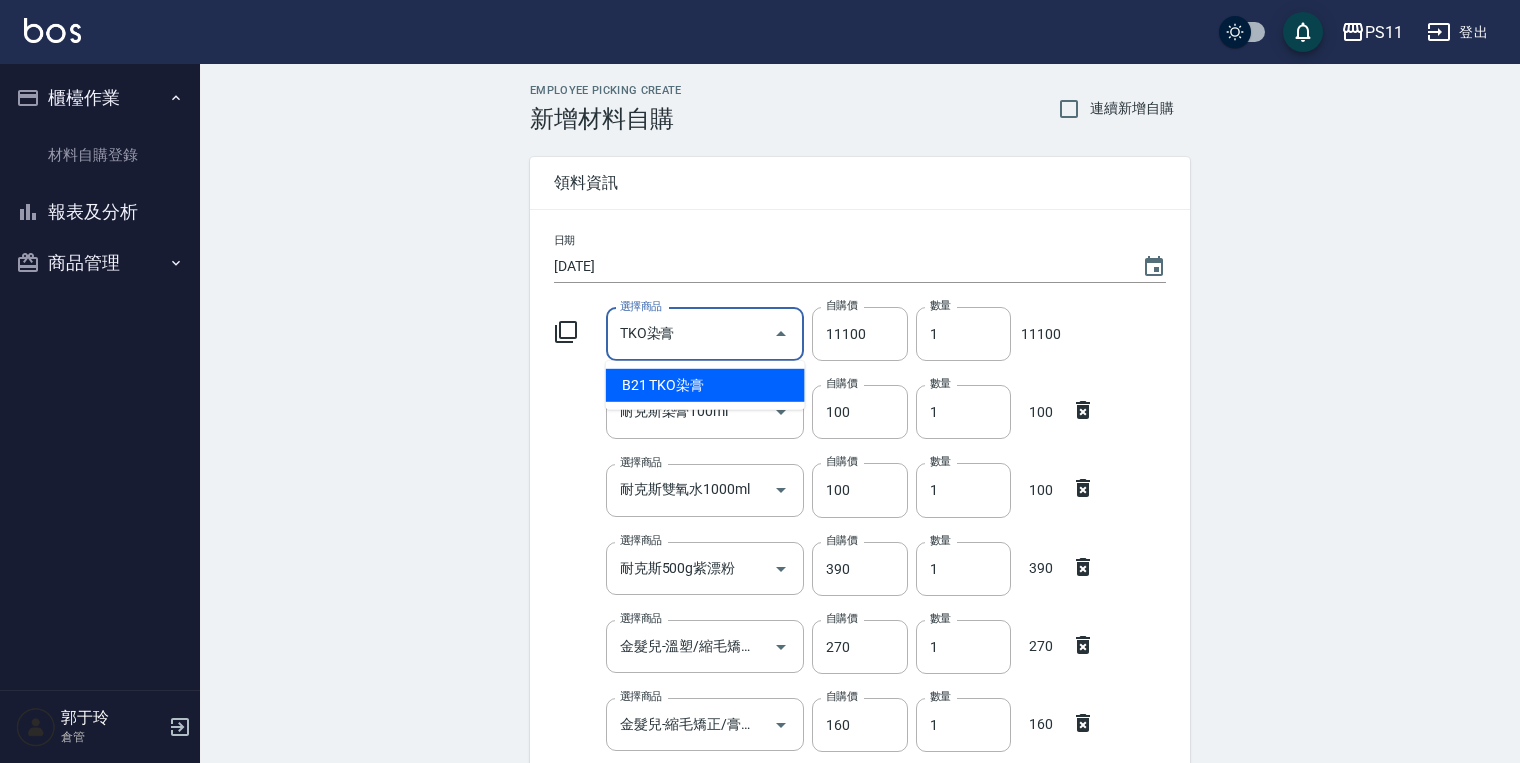 click on "B21 TKO染膏" at bounding box center (705, 385) 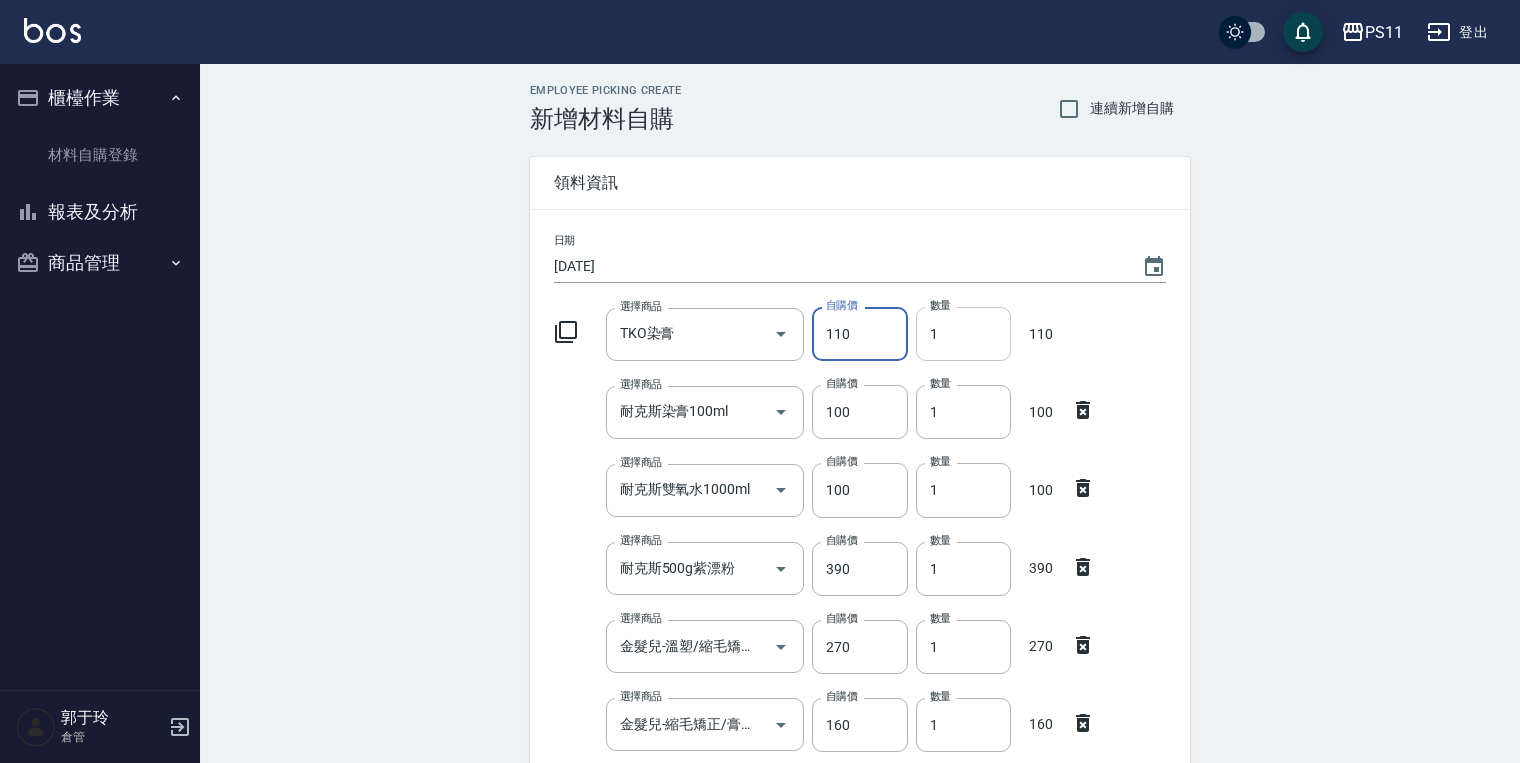 click on "1" at bounding box center [963, 334] 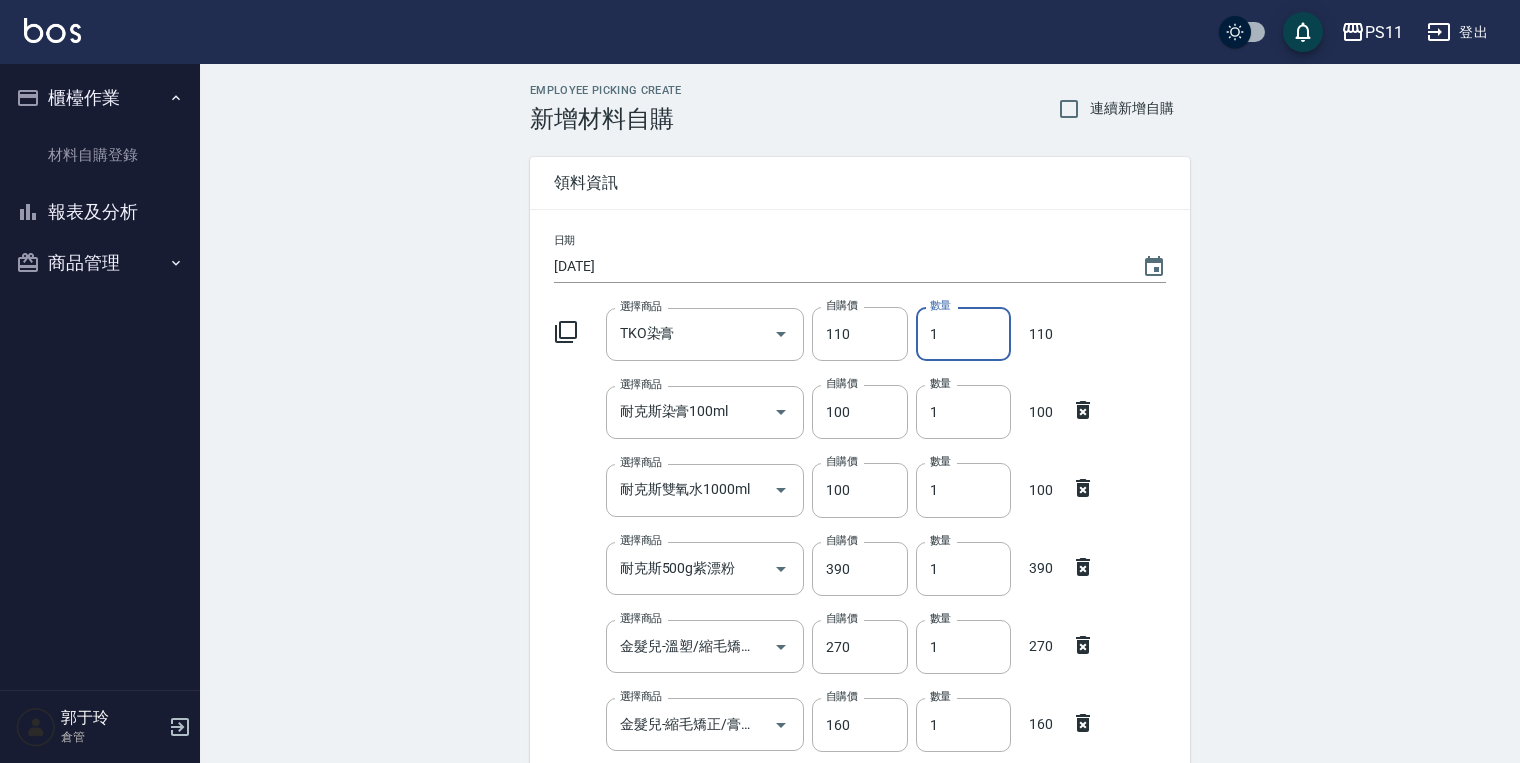 drag, startPoint x: 979, startPoint y: 332, endPoint x: 662, endPoint y: 235, distance: 331.50867 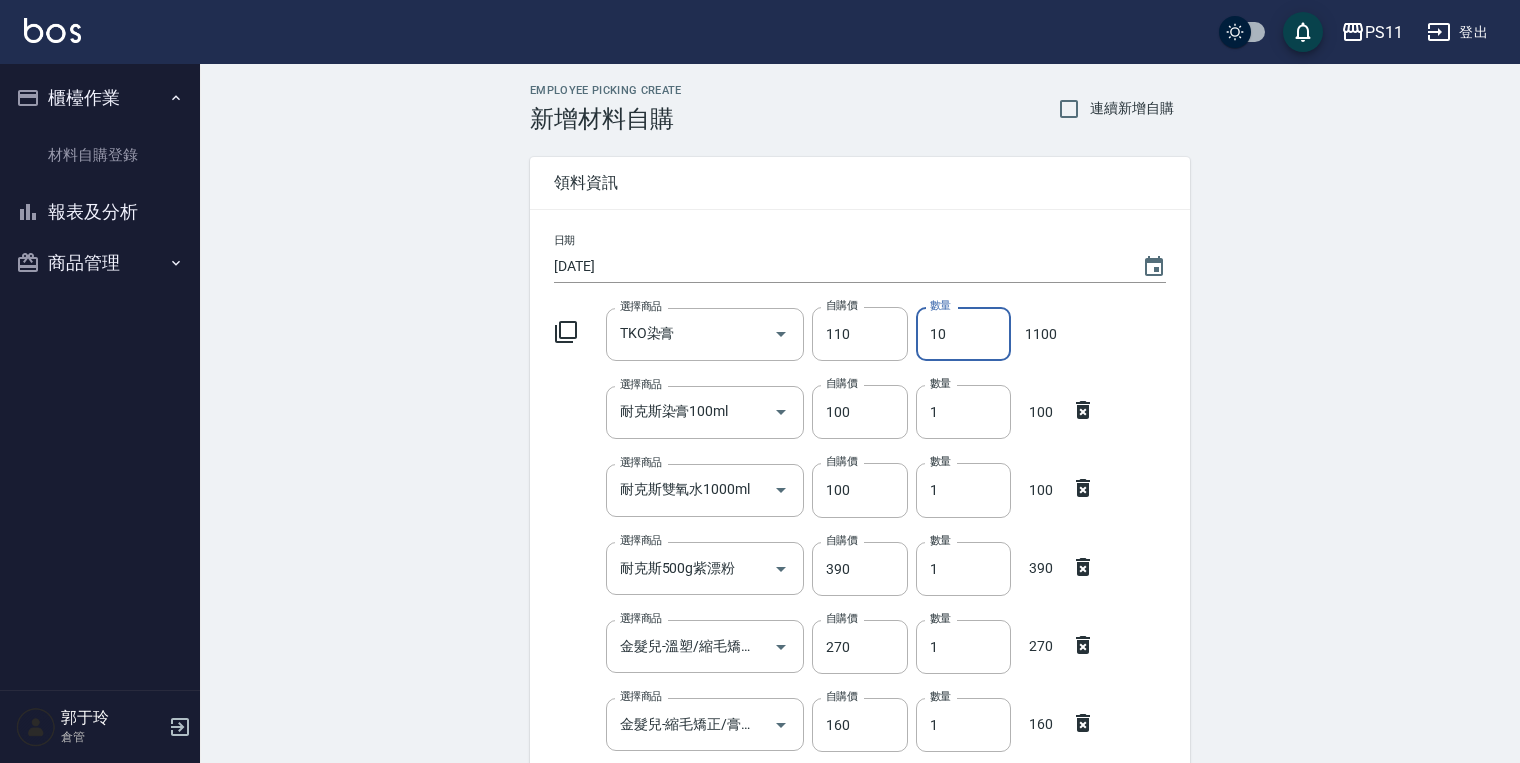 drag, startPoint x: 965, startPoint y: 412, endPoint x: 596, endPoint y: 441, distance: 370.13782 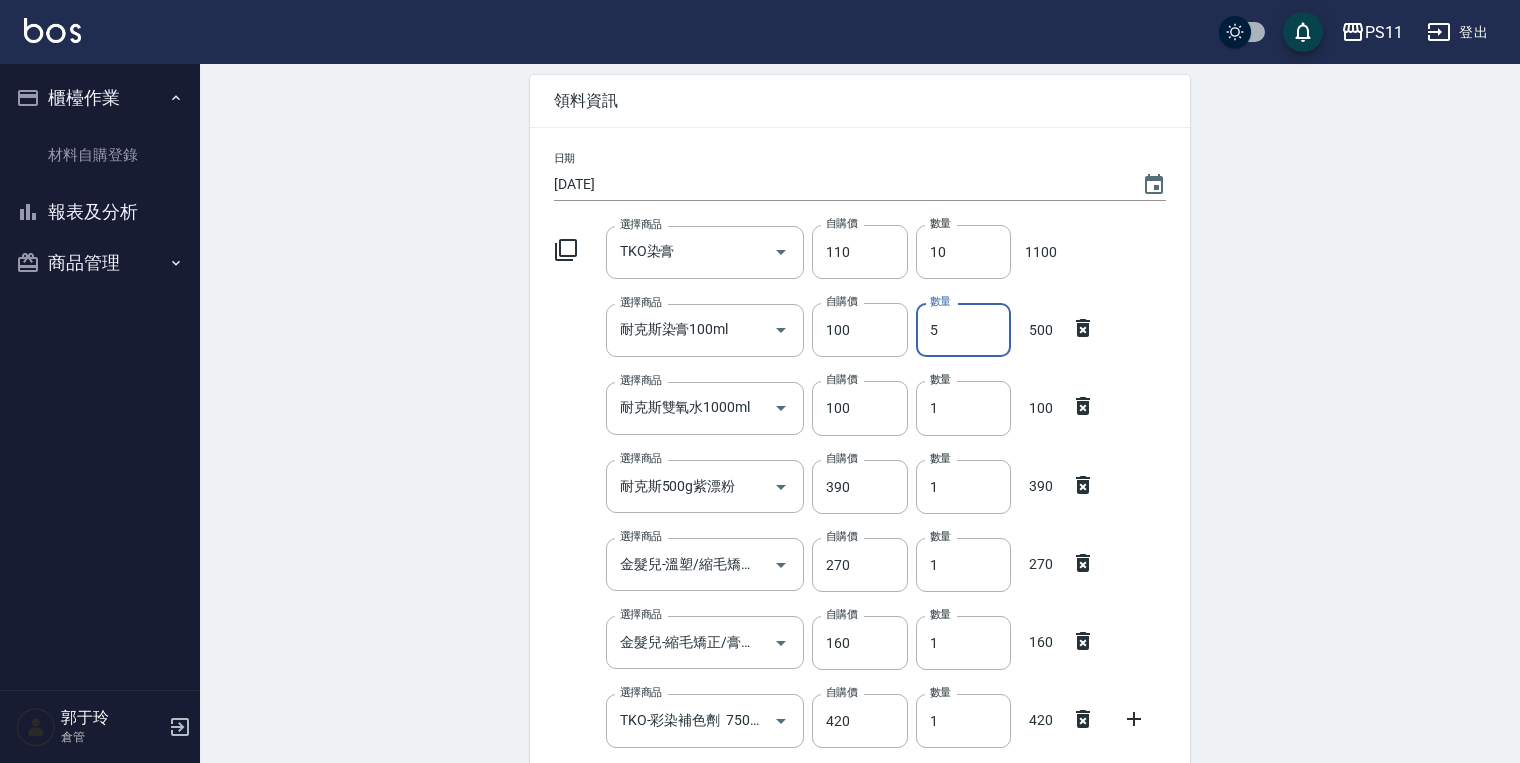 scroll, scrollTop: 160, scrollLeft: 0, axis: vertical 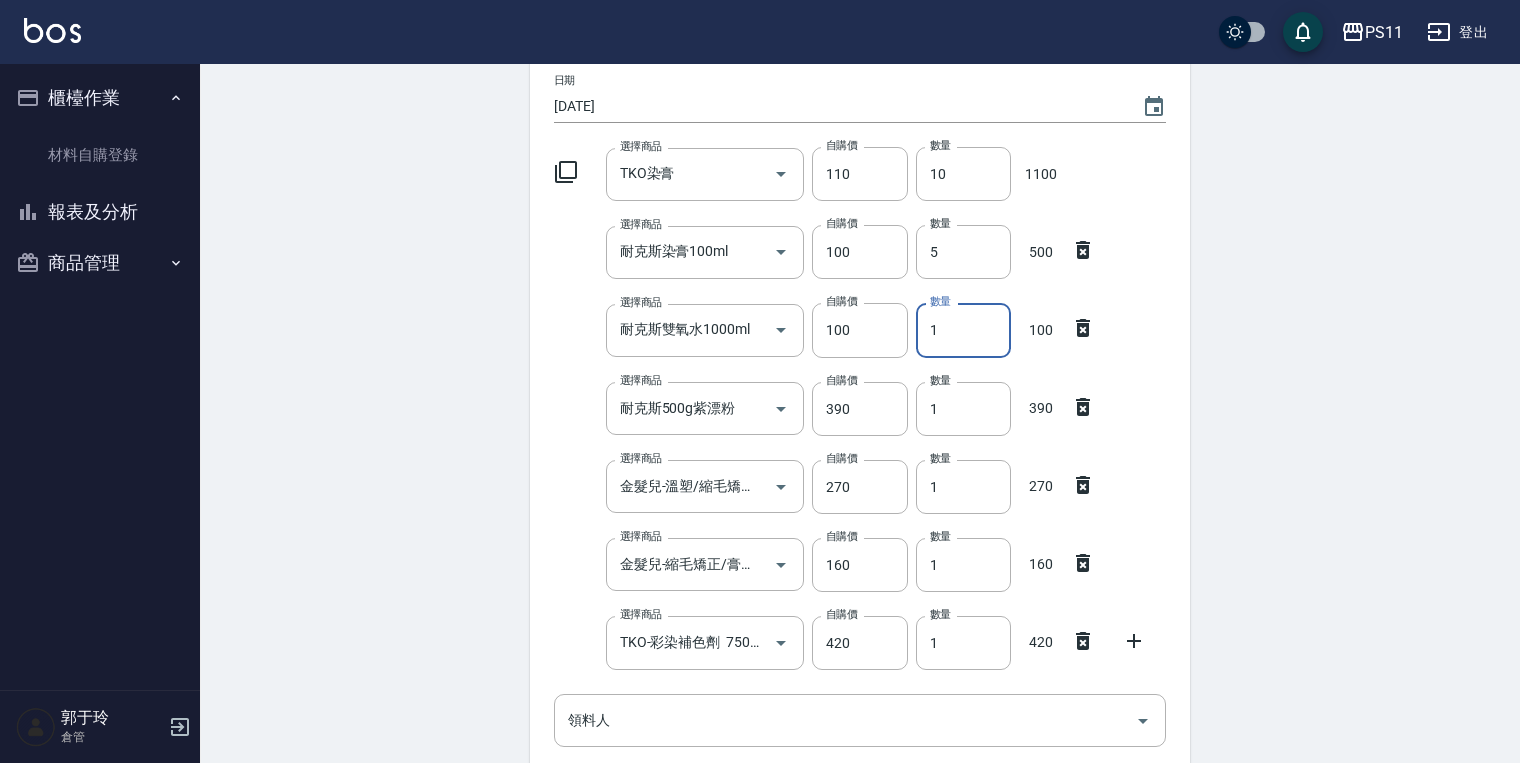 drag, startPoint x: 995, startPoint y: 336, endPoint x: 454, endPoint y: 297, distance: 542.40393 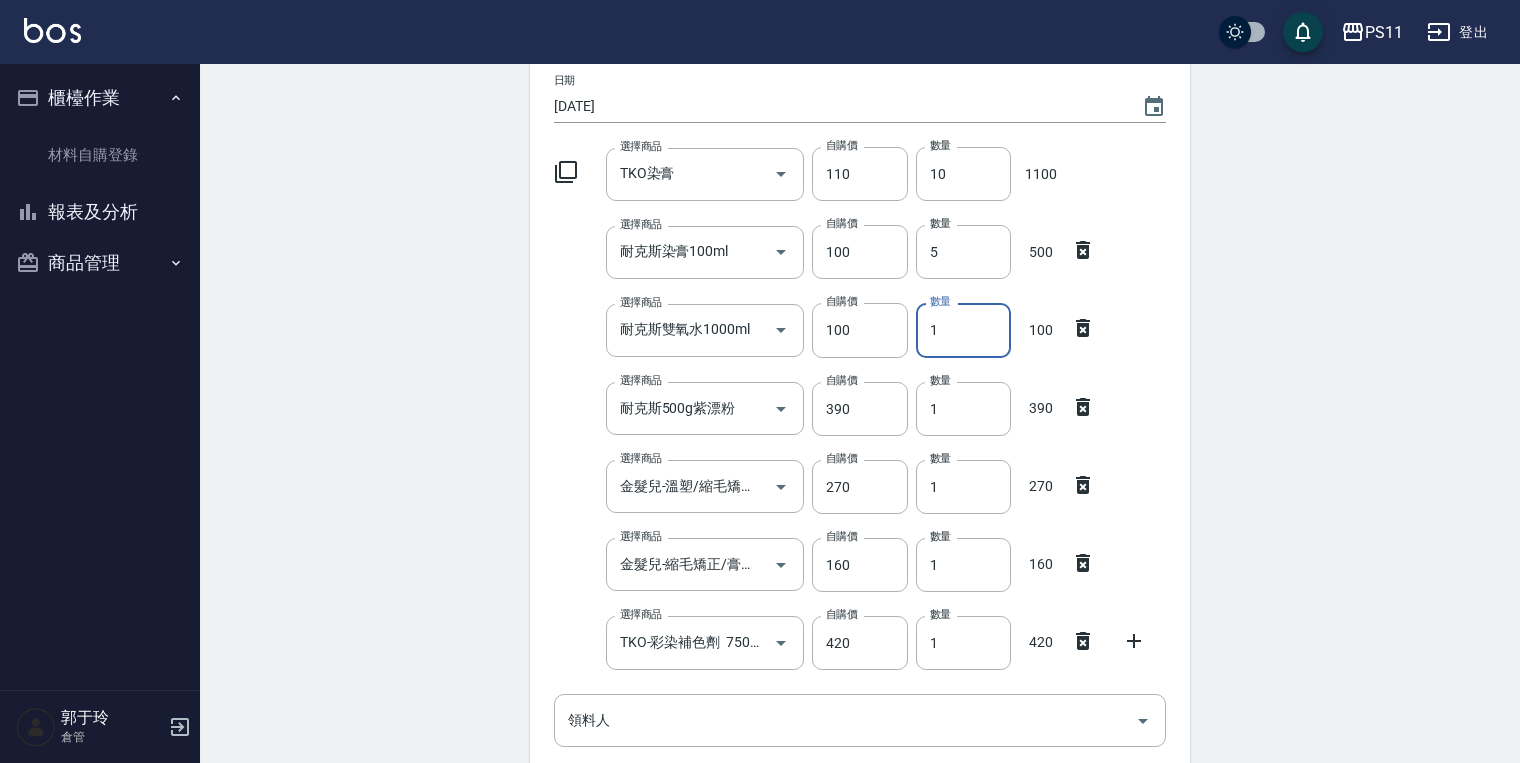 click on "Employee Picking Create 新增材料自購 連續新增自購 領料資訊 日期 [DATE] 選擇商品 TKO染膏 選擇商品 自購價 110 自購價 數量 10 數量 1100 選擇商品 耐克斯染膏100ml 選擇商品 自購價 100 自購價 數量 5 數量 500 選擇商品 耐克斯雙氧水1000ml 選擇商品 自購價 100 自購價 數量 1 數量 100 選擇商品 耐克斯500g紫漂粉 選擇商品 自購價 390 自購價 數量 1 數量 390 選擇商品 金髮兒-溫塑/縮毛矯正/CYS1劑 選擇商品 自購價 270 自購價 數量 1 數量 270 選擇商品 金髮兒-縮毛矯正/膏狀2劑/2S 選擇商品 自購價 160 自購價 數量 1 數量 160 選擇商品 TKO-彩染補色劑  750ml 選擇商品 自購價 420 自購價 數量 1 數量 420 領料人 領料人 用途 ​ 用途 備註 x 備註 合計： 2940 新增" at bounding box center [860, 518] 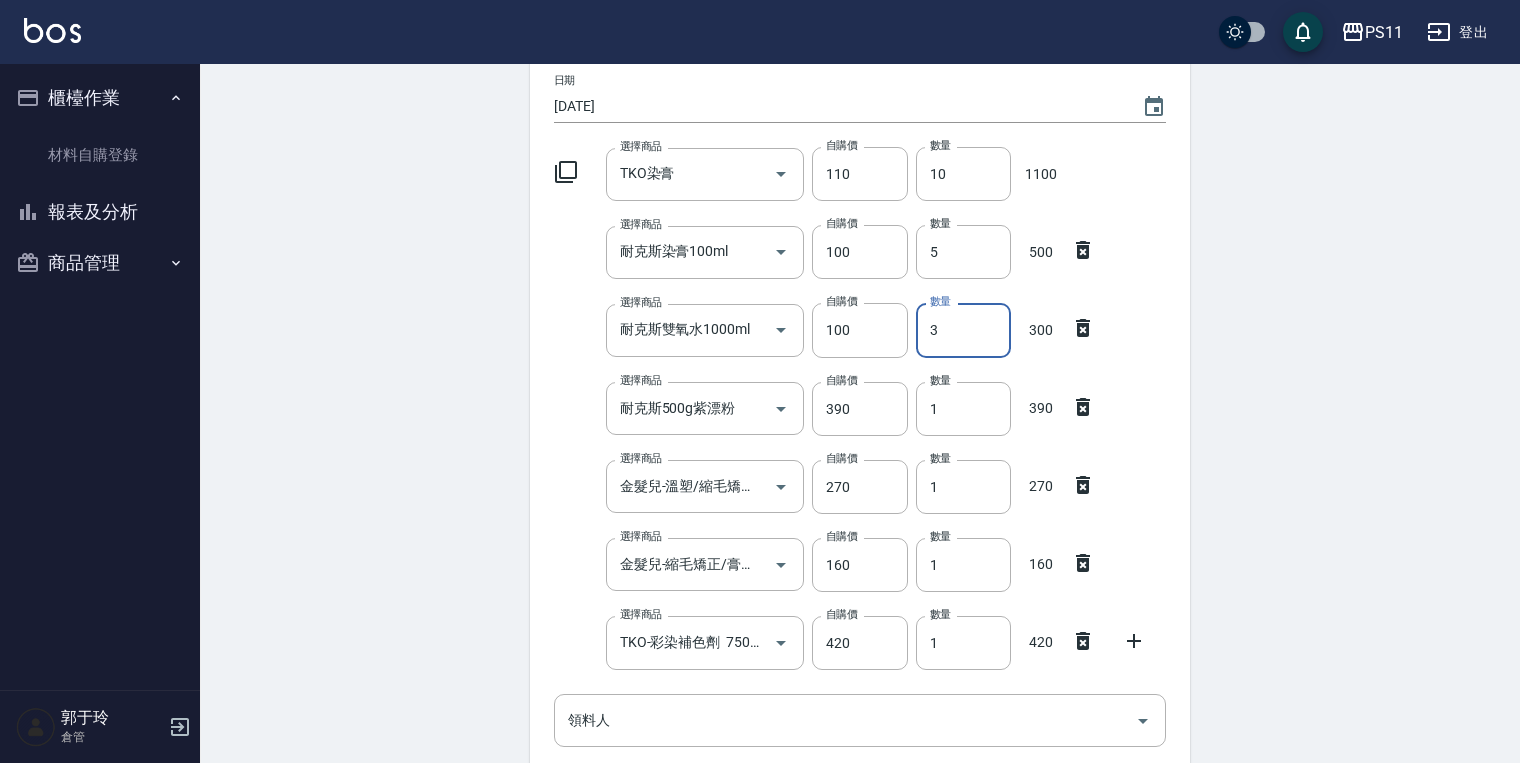 click on "Employee Picking Create 新增材料自購 連續新增自購 領料資訊 日期 [DATE] 選擇商品 TKO染膏 選擇商品 自購價 110 自購價 數量 10 數量 1100 選擇商品 耐克斯染膏100ml 選擇商品 自購價 100 自購價 數量 5 數量 500 選擇商品 耐克斯雙氧水1000ml 選擇商品 自購價 100 自購價 數量 3 數量 300 選擇商品 耐克斯500g紫漂粉 選擇商品 自購價 390 自購價 數量 1 數量 390 選擇商品 金髮兒-溫塑/縮毛矯正/CYS1劑 選擇商品 自購價 270 自購價 數量 1 數量 270 選擇商品 金髮兒-縮毛矯正/膏狀2劑/2S 選擇商品 自購價 160 自購價 數量 1 數量 160 選擇商品 TKO-彩染補色劑  750ml 選擇商品 自購價 420 自購價 數量 1 數量 420 領料人 領料人 用途 ​ 用途 備註 x 備註 合計： 3140 新增" at bounding box center [860, 518] 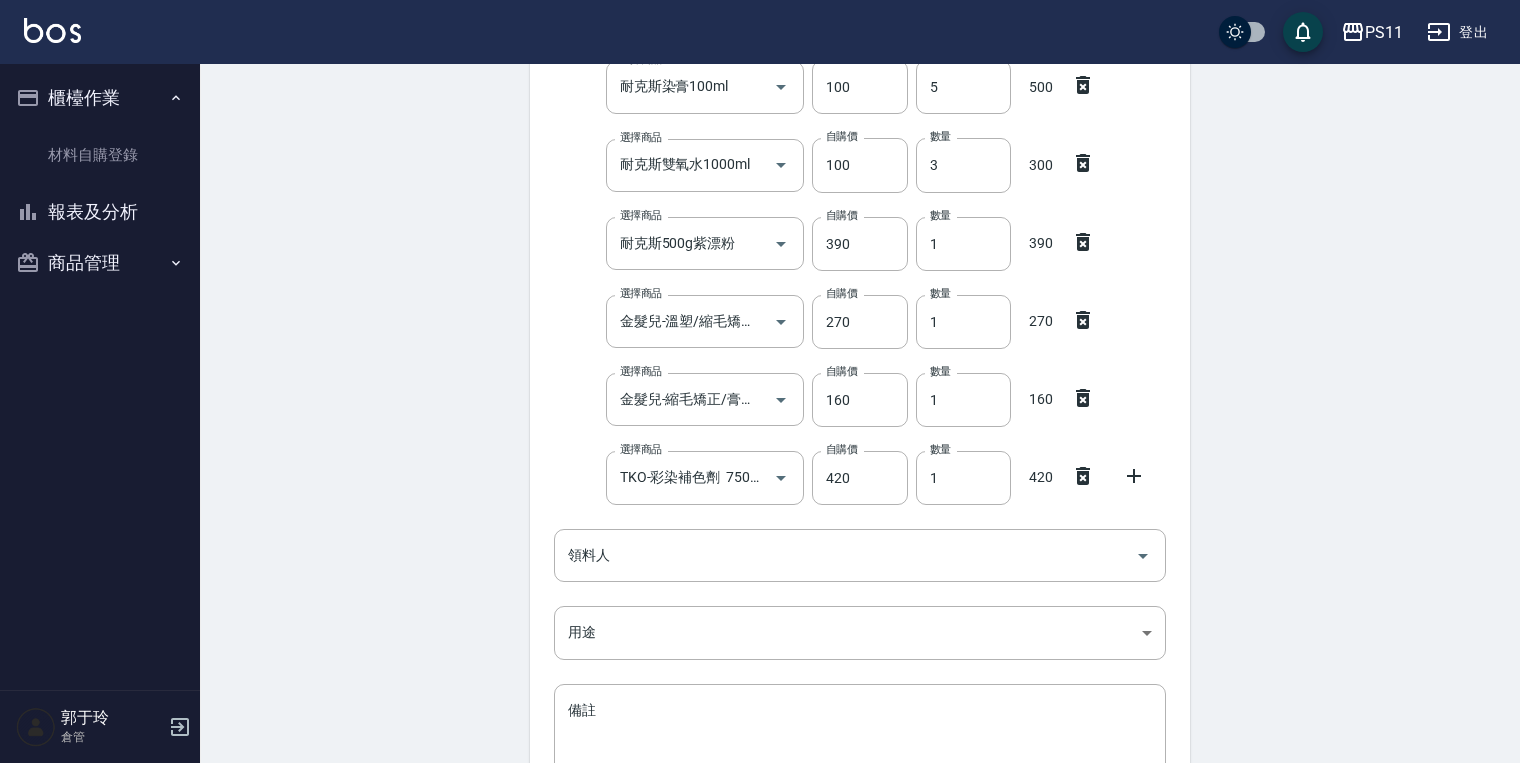 scroll, scrollTop: 480, scrollLeft: 0, axis: vertical 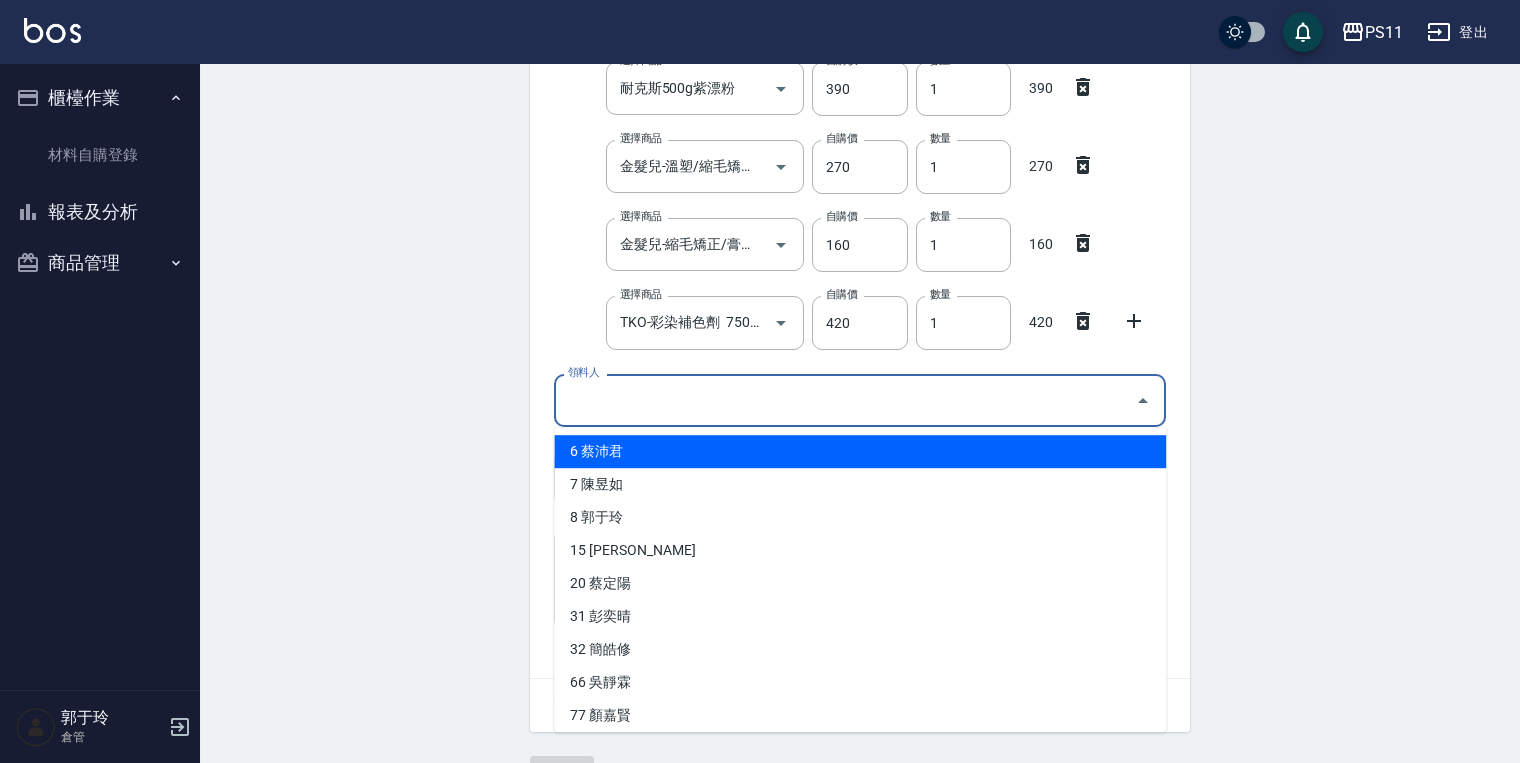 click on "領料人" at bounding box center (845, 400) 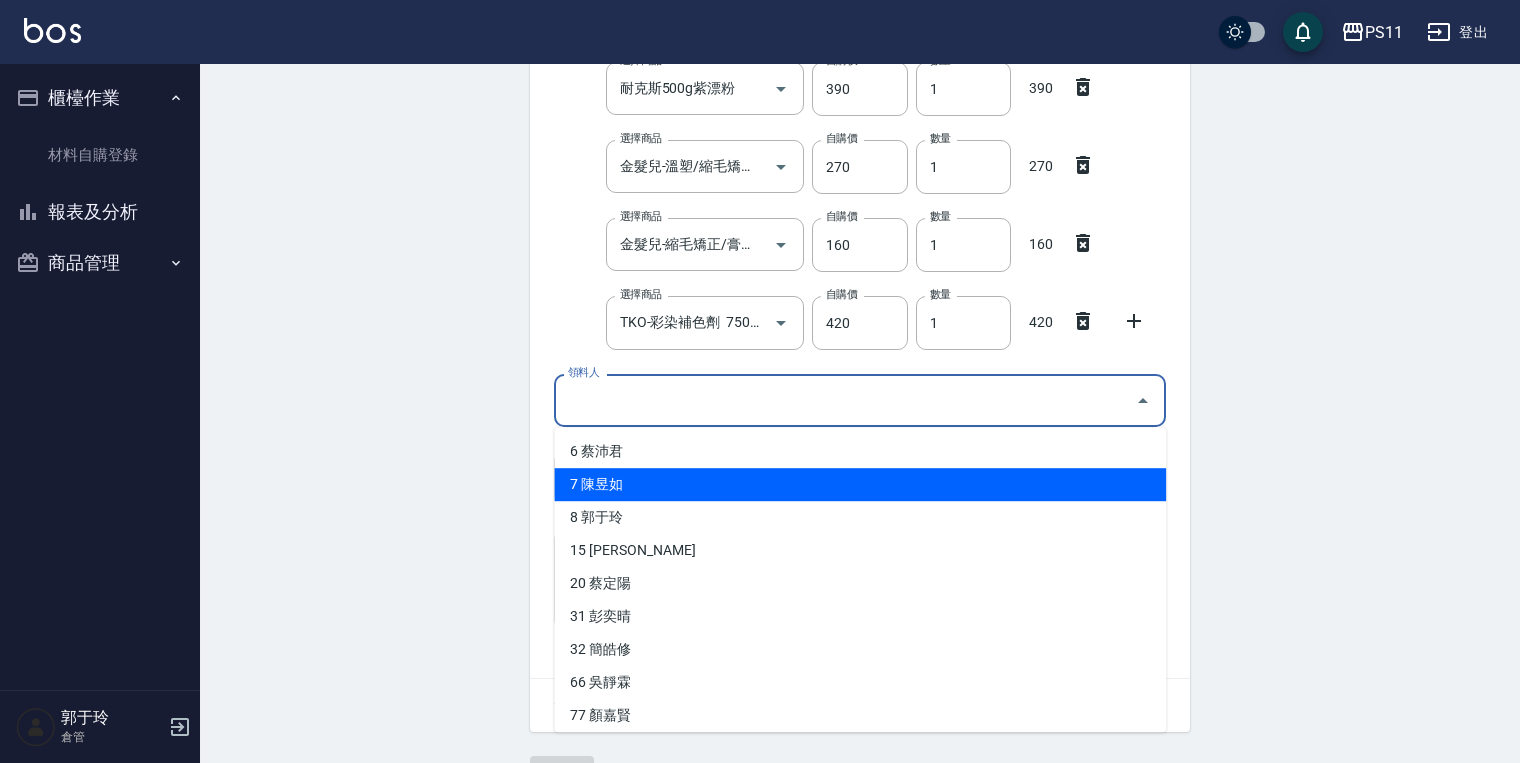 click on "7 陳昱如" at bounding box center (860, 484) 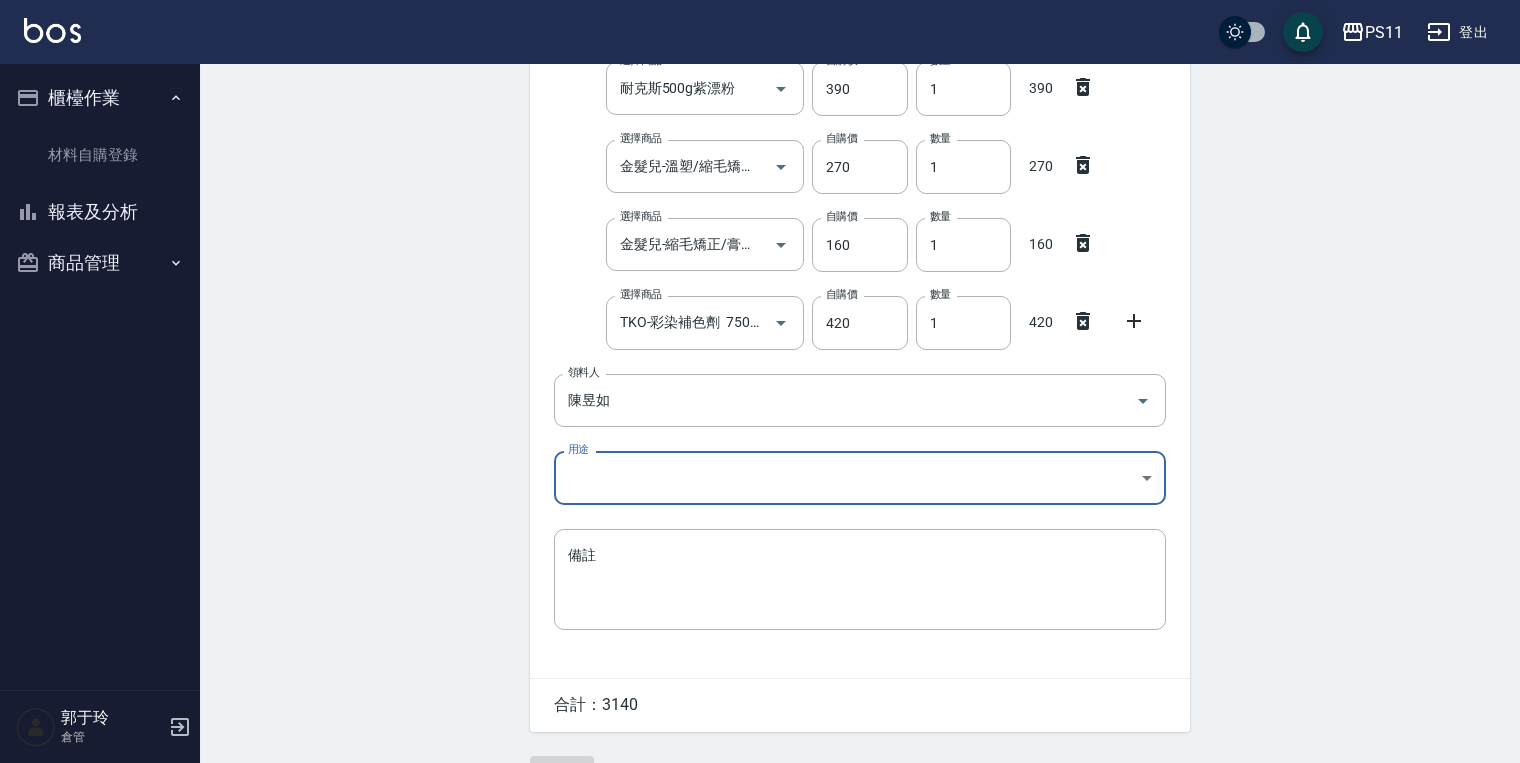 click on "PS11 登出 櫃檯作業 材料自購登錄 報表及分析 報表目錄 商品消耗明細 商品進銷貨報表 商品庫存表 商品庫存盤點表 商品管理 商品分類設定 商品列表 商品進貨作業 廠商列表 盤點作業 [PERSON_NAME] 倉管 Employee Picking Create 新增材料自購 連續新增自購 領料資訊 日期 [DATE] 選擇商品 TKO染膏 選擇商品 自購價 110 自購價 數量 10 數量 1100 選擇商品 耐克斯染膏100ml 選擇商品 自購價 100 自購價 數量 5 數量 500 選擇商品 耐克斯雙氧水1000ml 選擇商品 自購價 100 自購價 數量 3 數量 300 選擇商品 耐克斯500g紫漂粉 選擇商品 自購價 390 自購價 數量 1 數量 390 選擇商品 金髮兒-溫塑/縮毛矯正/CYS1劑 選擇商品 自購價 270 自購價 數量 1 數量 270 選擇商品 金髮兒-縮毛矯正/膏狀2劑/2S 選擇商品 自購價 160 自購價 數量 1 數量 160 選擇商品 TKO-彩染補色劑  750ml 選擇商品 自購價 420 自購價 數量 1 數量 420" at bounding box center (760, 166) 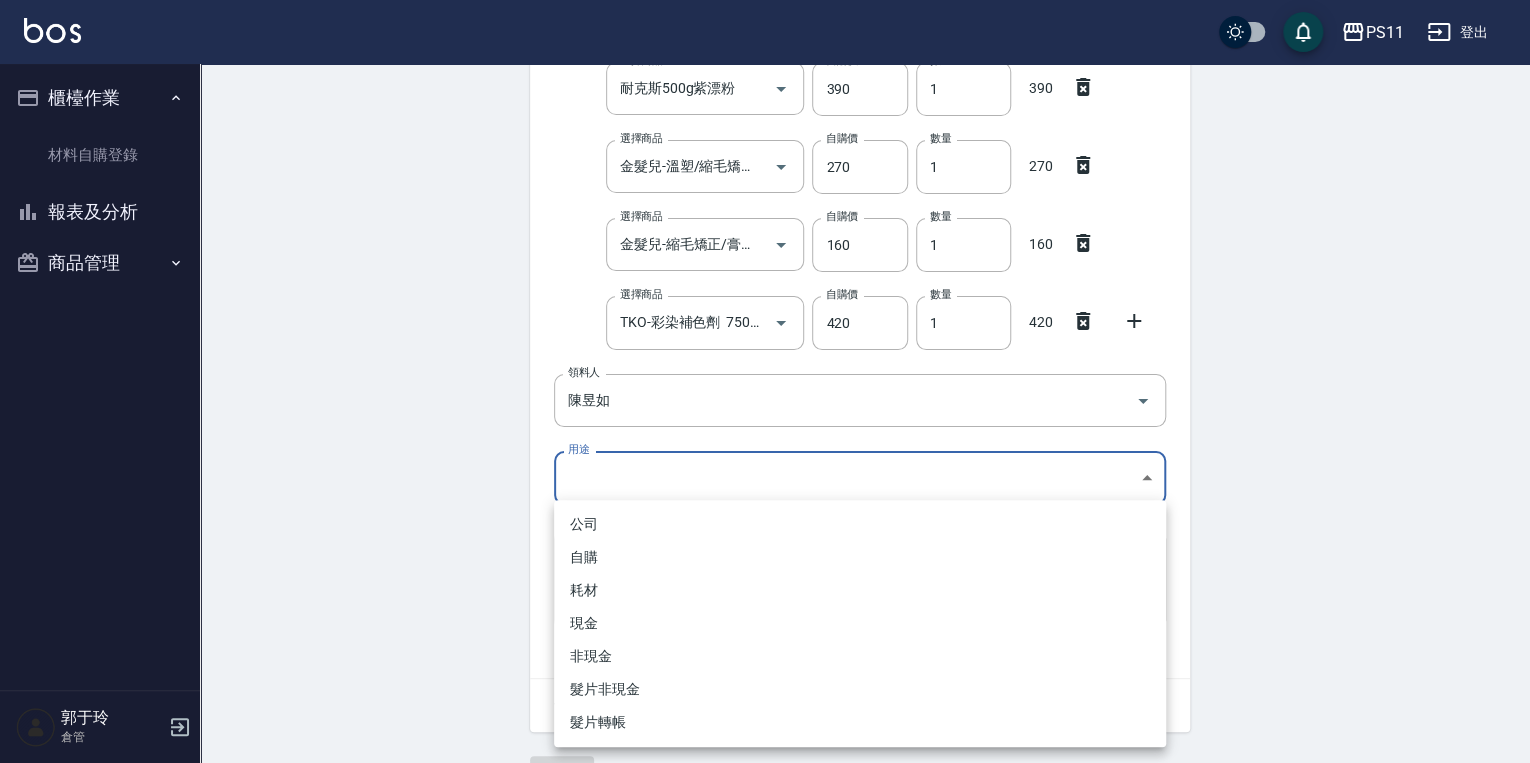 click on "自購" at bounding box center (860, 557) 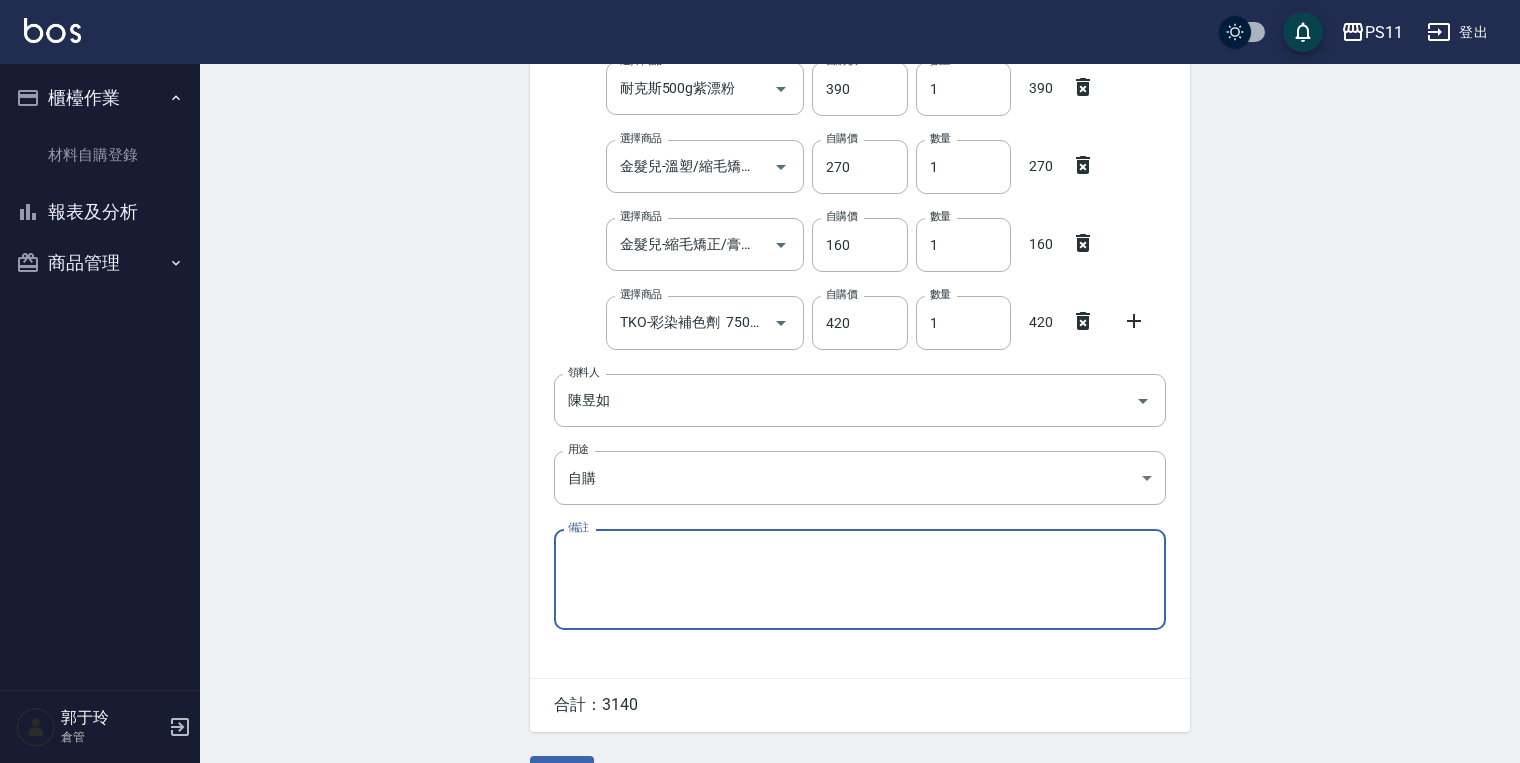 click on "Employee Picking Create 新增材料自購 連續新增自購 領料資訊 日期 [DATE] 選擇商品 TKO染膏 選擇商品 自購價 110 自購價 數量 10 數量 1100 選擇商品 耐克斯染膏100ml 選擇商品 自購價 100 自購價 數量 5 數量 500 選擇商品 耐克斯雙氧水1000ml 選擇商品 自購價 100 自購價 數量 3 數量 300 選擇商品 耐克斯500g紫漂粉 選擇商品 自購價 390 自購價 數量 1 數量 390 選擇商品 金髮兒-溫塑/縮毛矯正/CYS1劑 選擇商品 自購價 270 自購價 數量 1 數量 270 選擇商品 金髮兒-縮毛矯正/膏狀2劑/2S 選擇商品 自購價 160 自購價 數量 1 數量 160 選擇商品 TKO-彩染補色劑  750ml 選擇商品 自購價 420 自購價 數量 1 數量 420 領料人 [PERSON_NAME] 領料人 用途 自購 自購 用途 備註 x 備註 合計： 3140 新增" at bounding box center [860, 198] 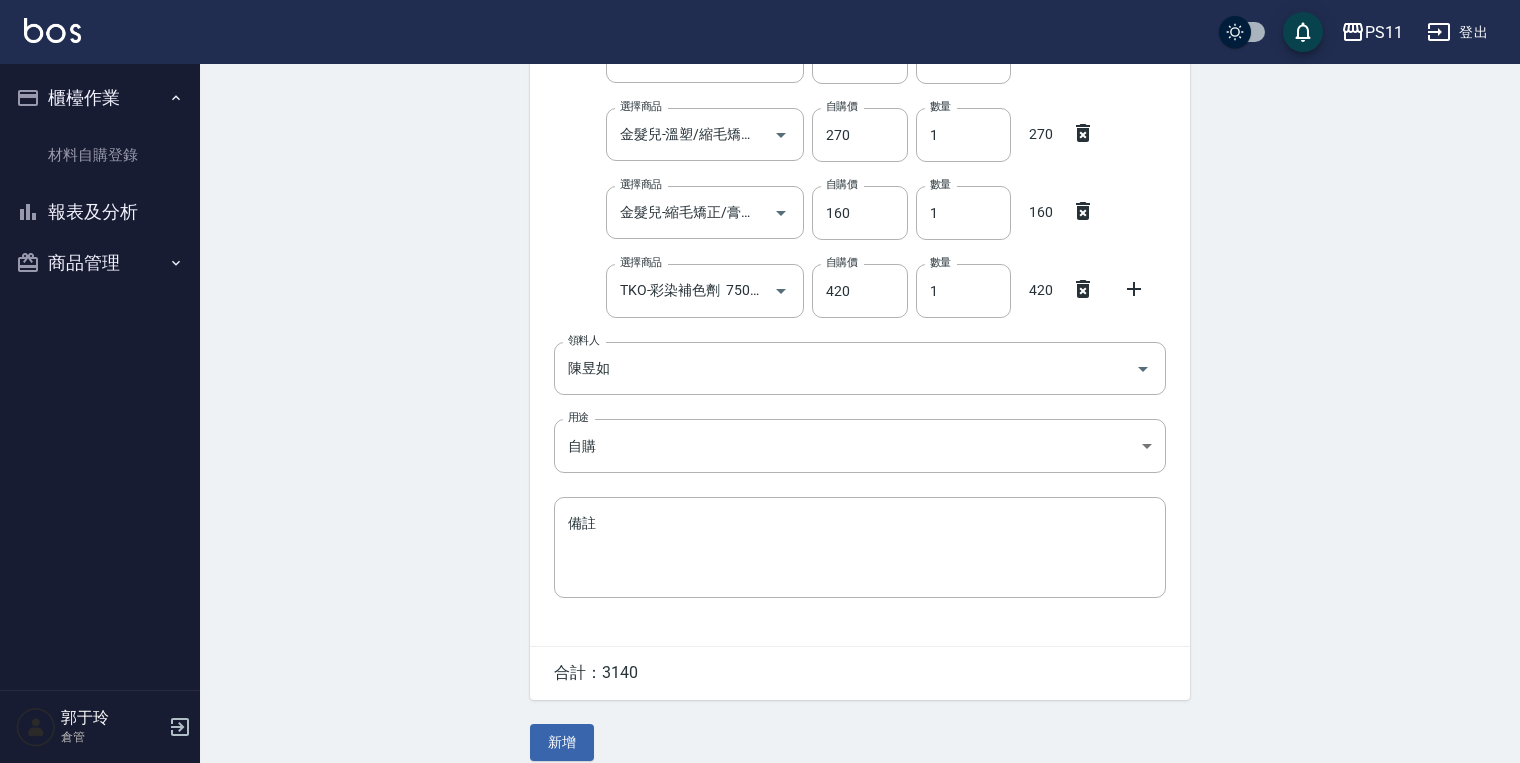 scroll, scrollTop: 531, scrollLeft: 0, axis: vertical 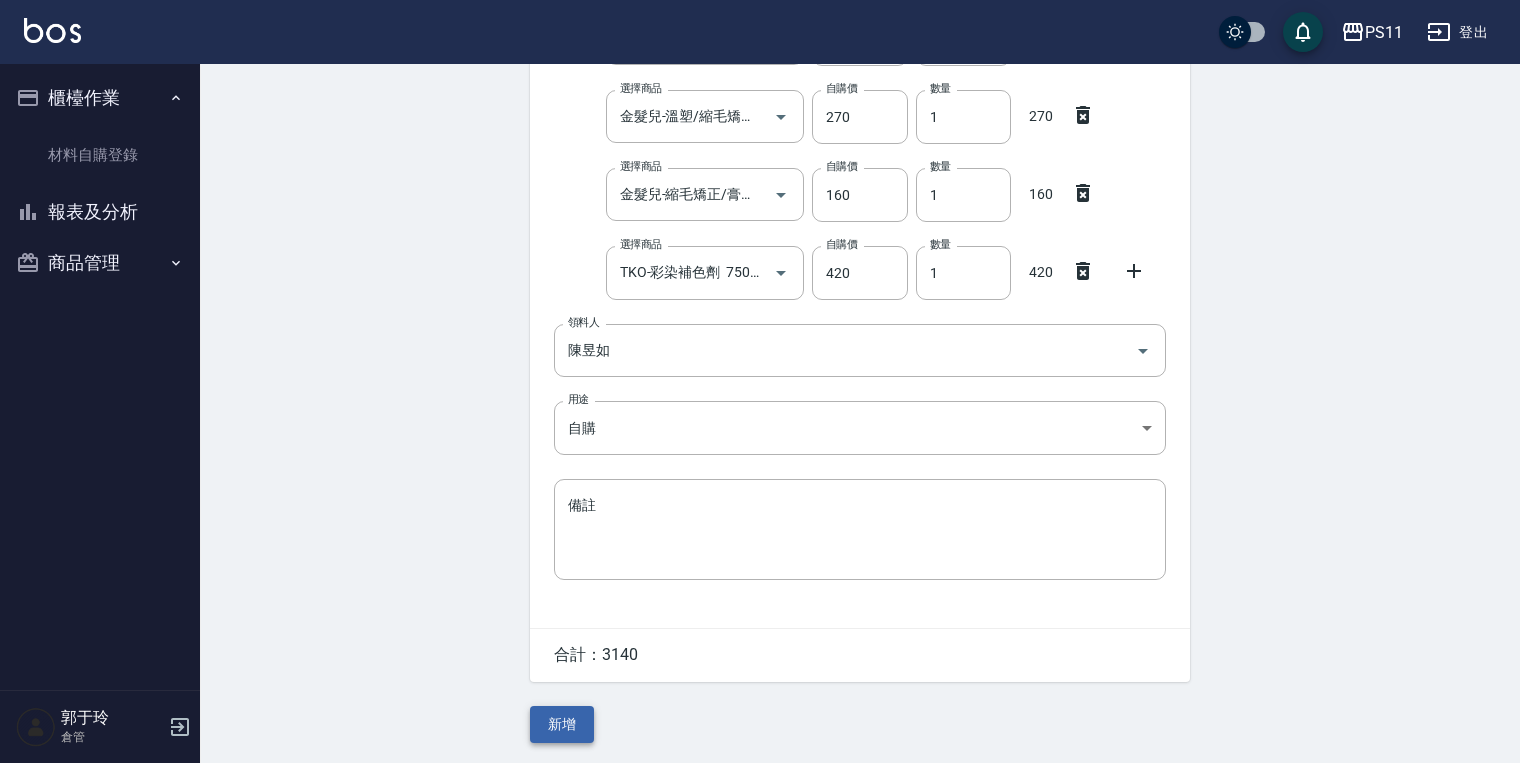 click on "新增" at bounding box center (562, 724) 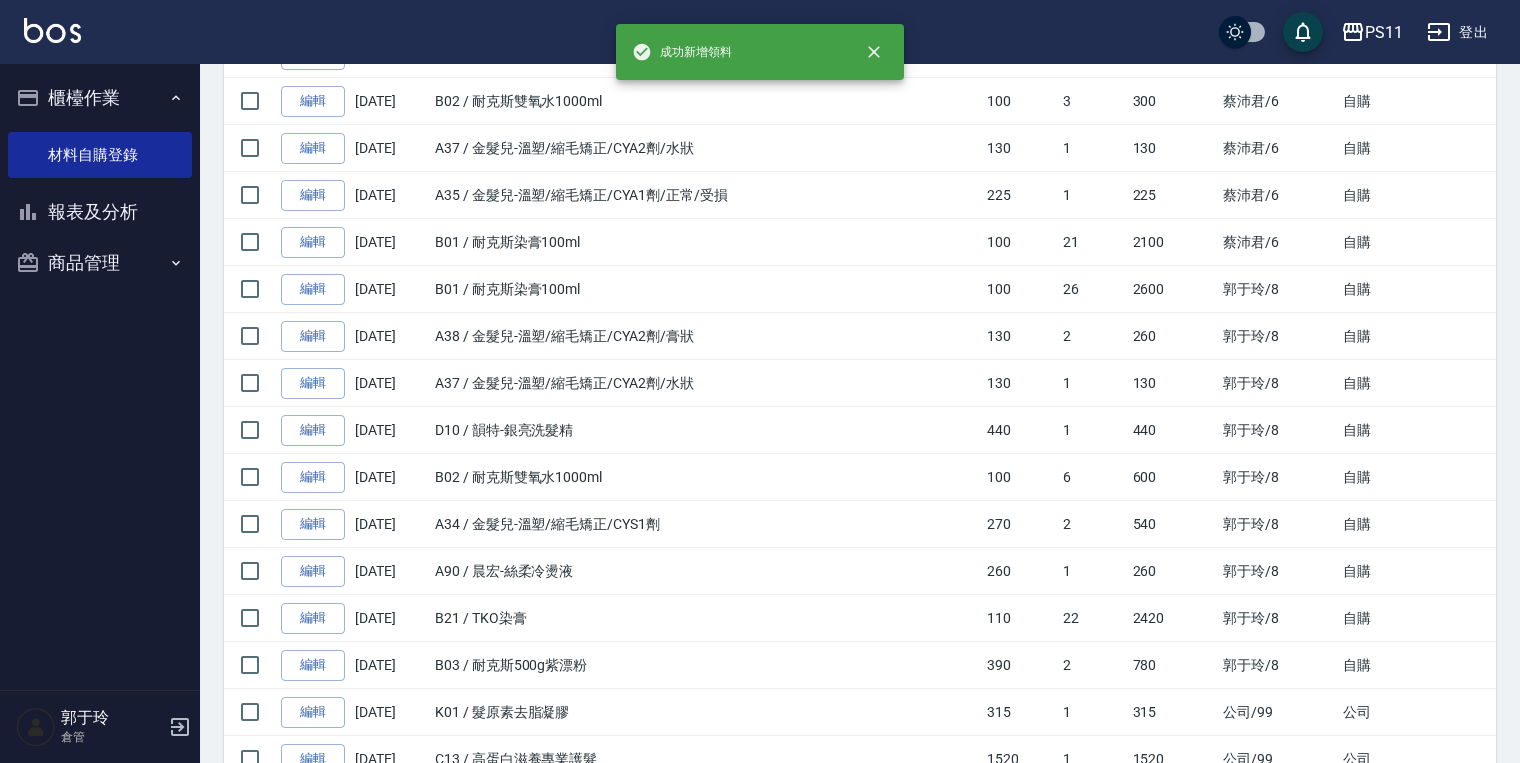 scroll, scrollTop: 0, scrollLeft: 0, axis: both 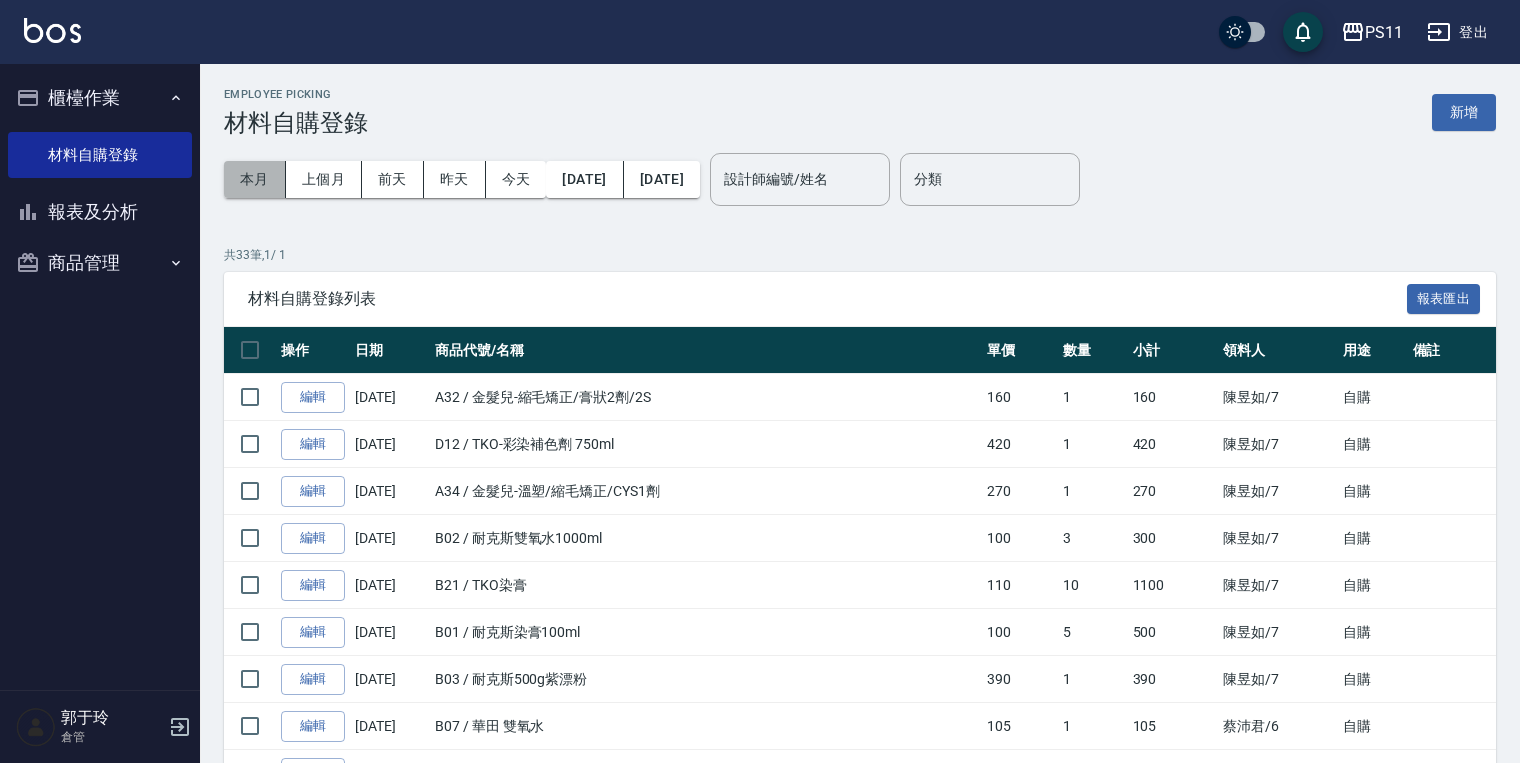 click on "本月" at bounding box center [255, 179] 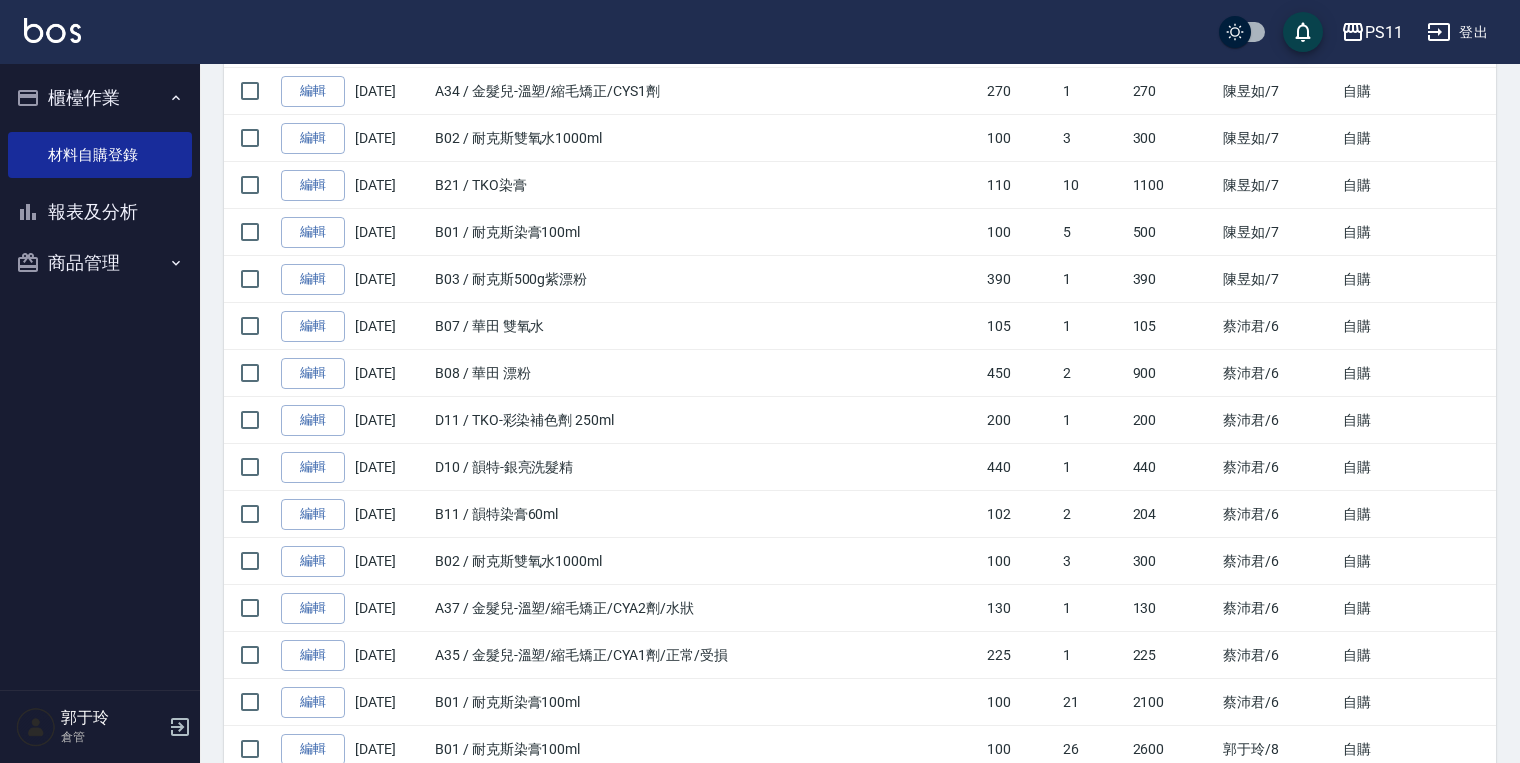 scroll, scrollTop: 80, scrollLeft: 0, axis: vertical 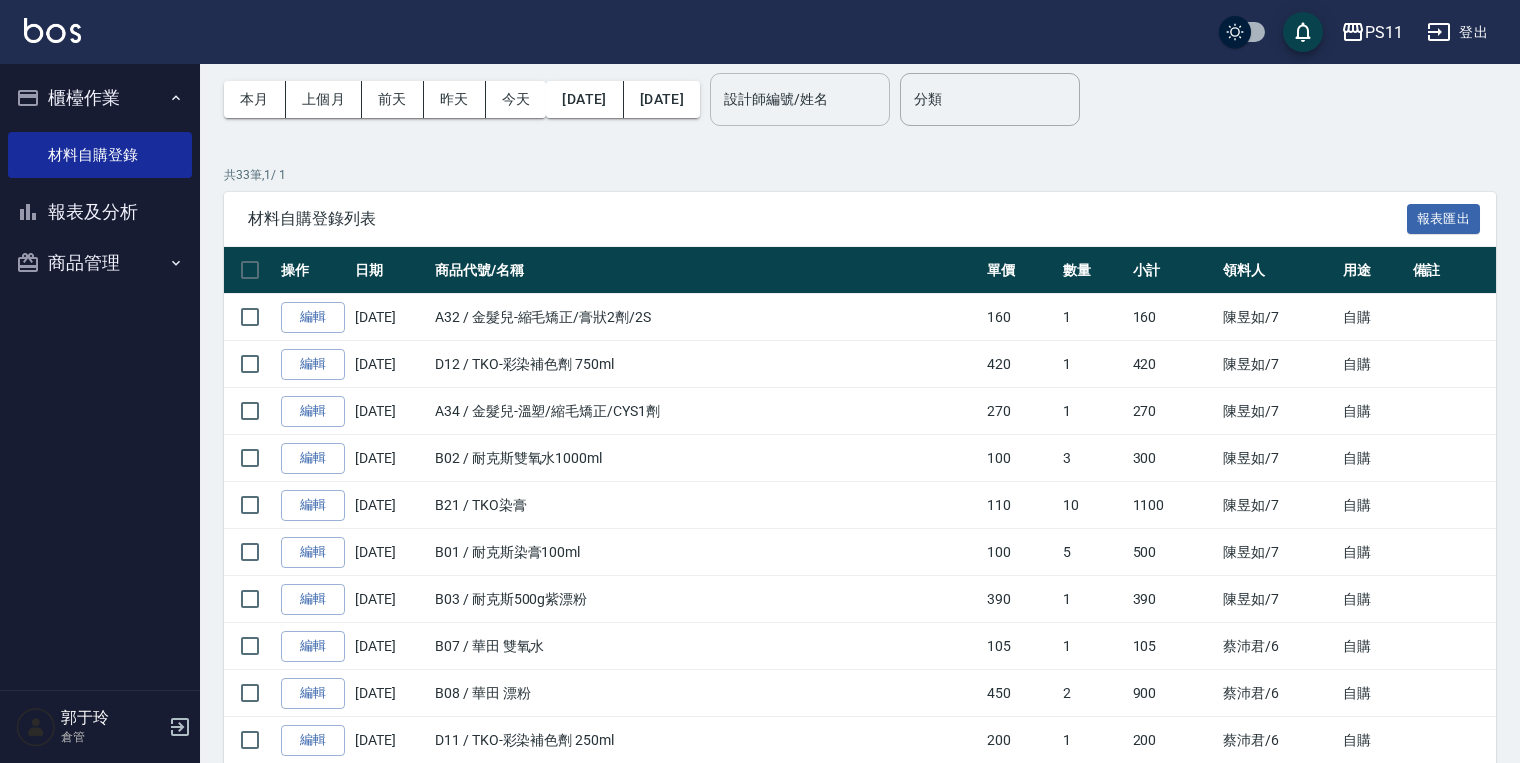 click on "設計師編號/姓名 設計師編號/姓名" at bounding box center [800, 99] 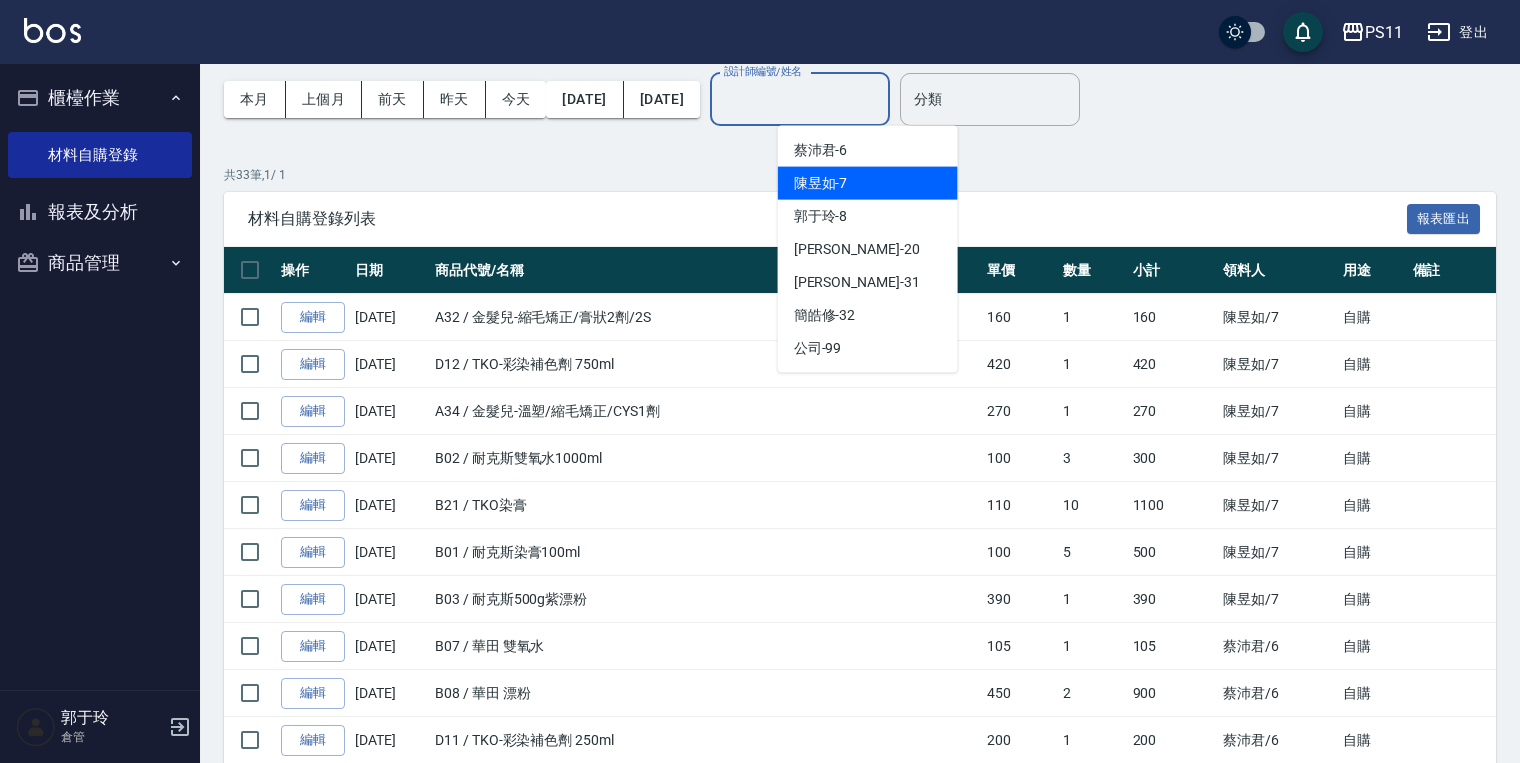 click on "陳昱如 -7" at bounding box center (868, 183) 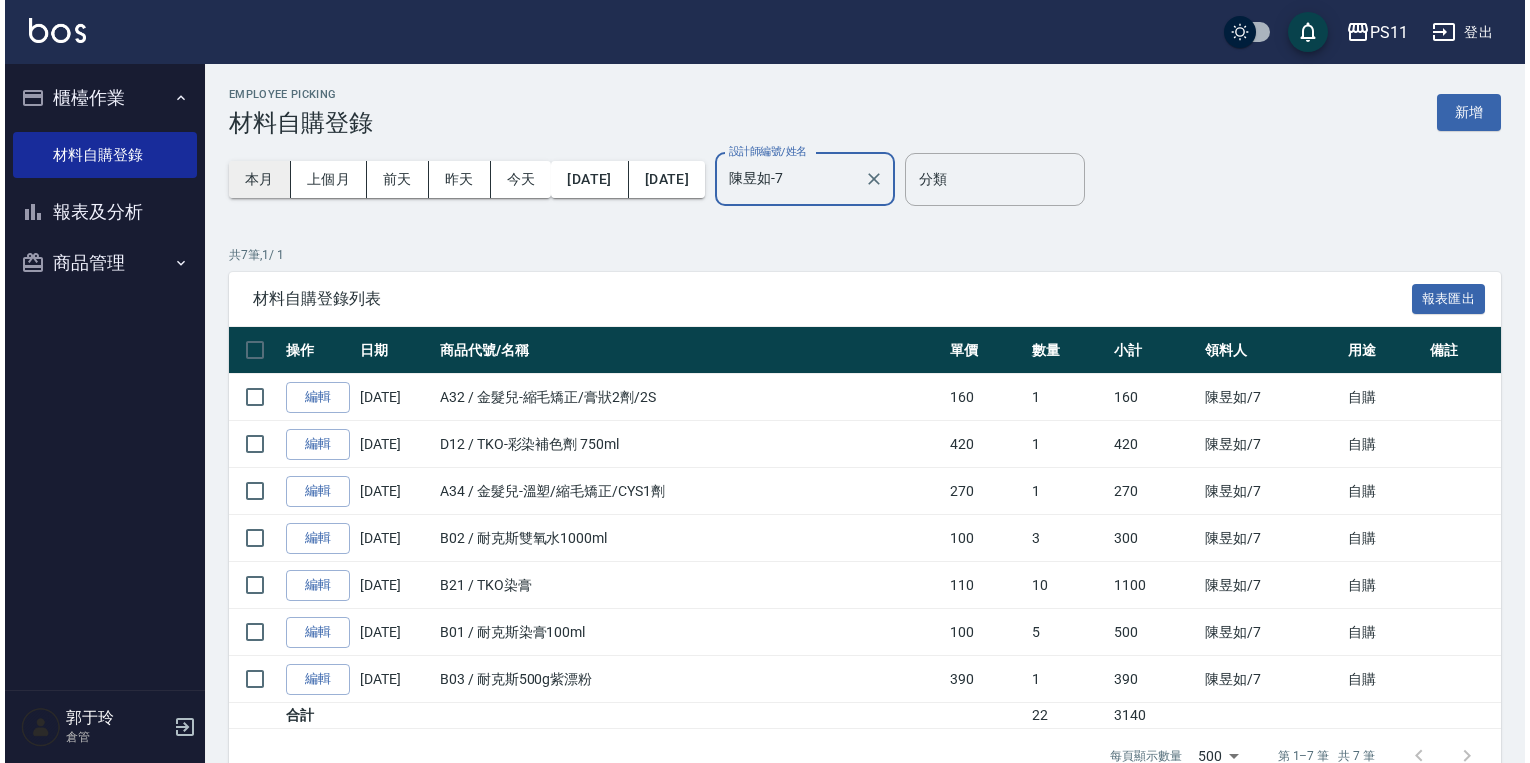 scroll, scrollTop: 0, scrollLeft: 0, axis: both 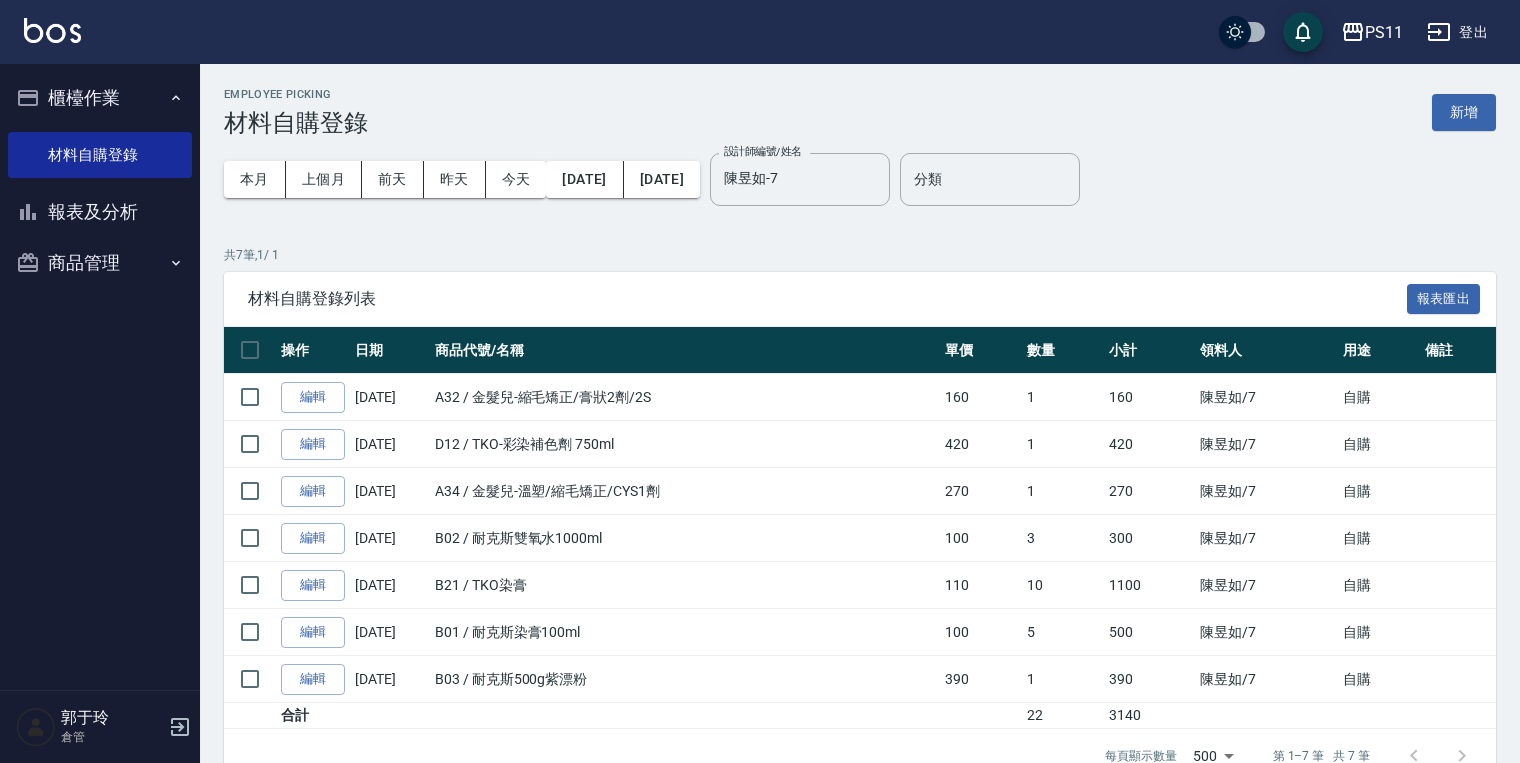click on "本月 上個月 [DATE] [DATE] [DATE] [DATE] [DATE] 設計師編號/姓名 [PERSON_NAME]7 設計師編號/姓名 分類 分類" at bounding box center [860, 179] 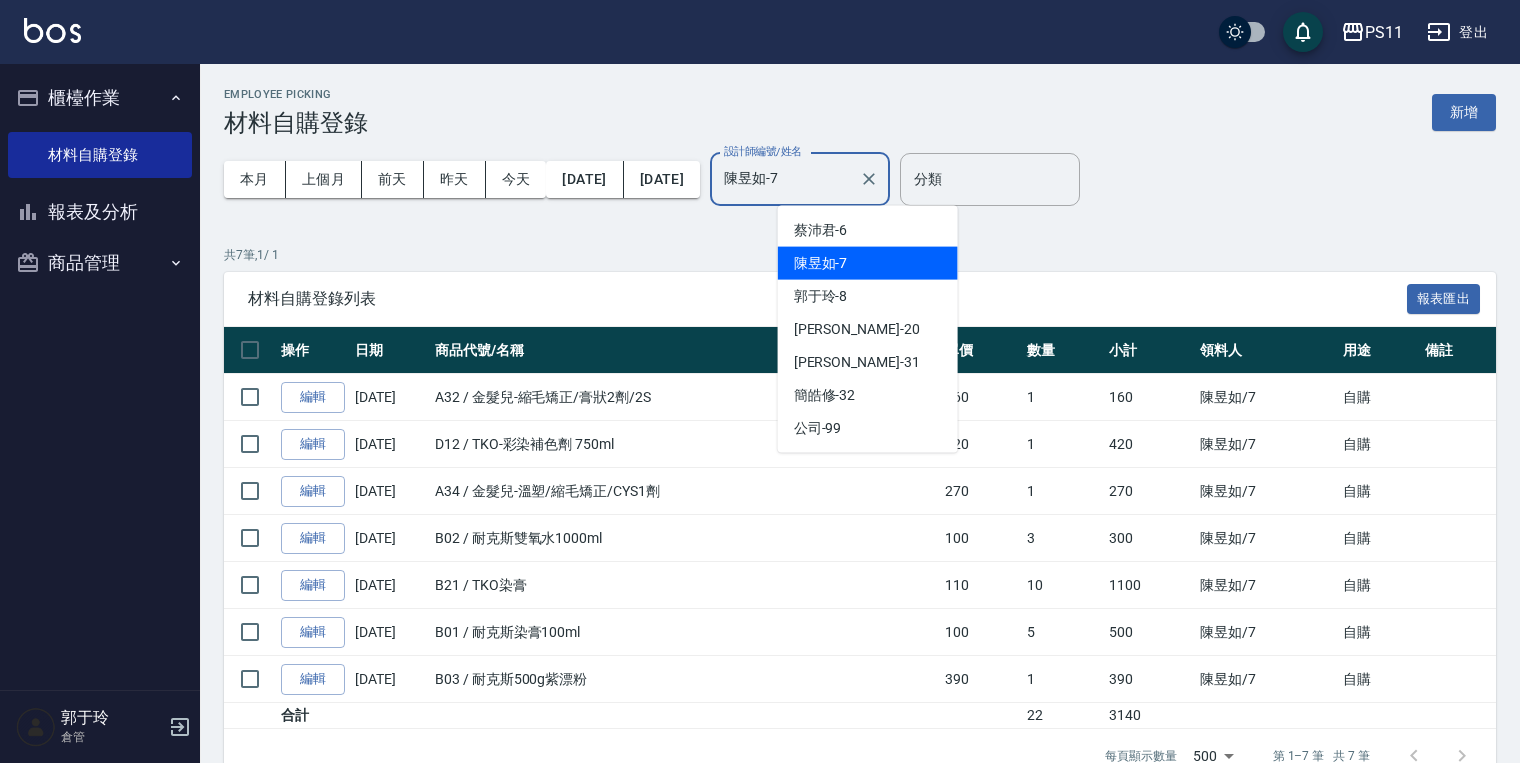 click on "陳昱如-7" at bounding box center (785, 179) 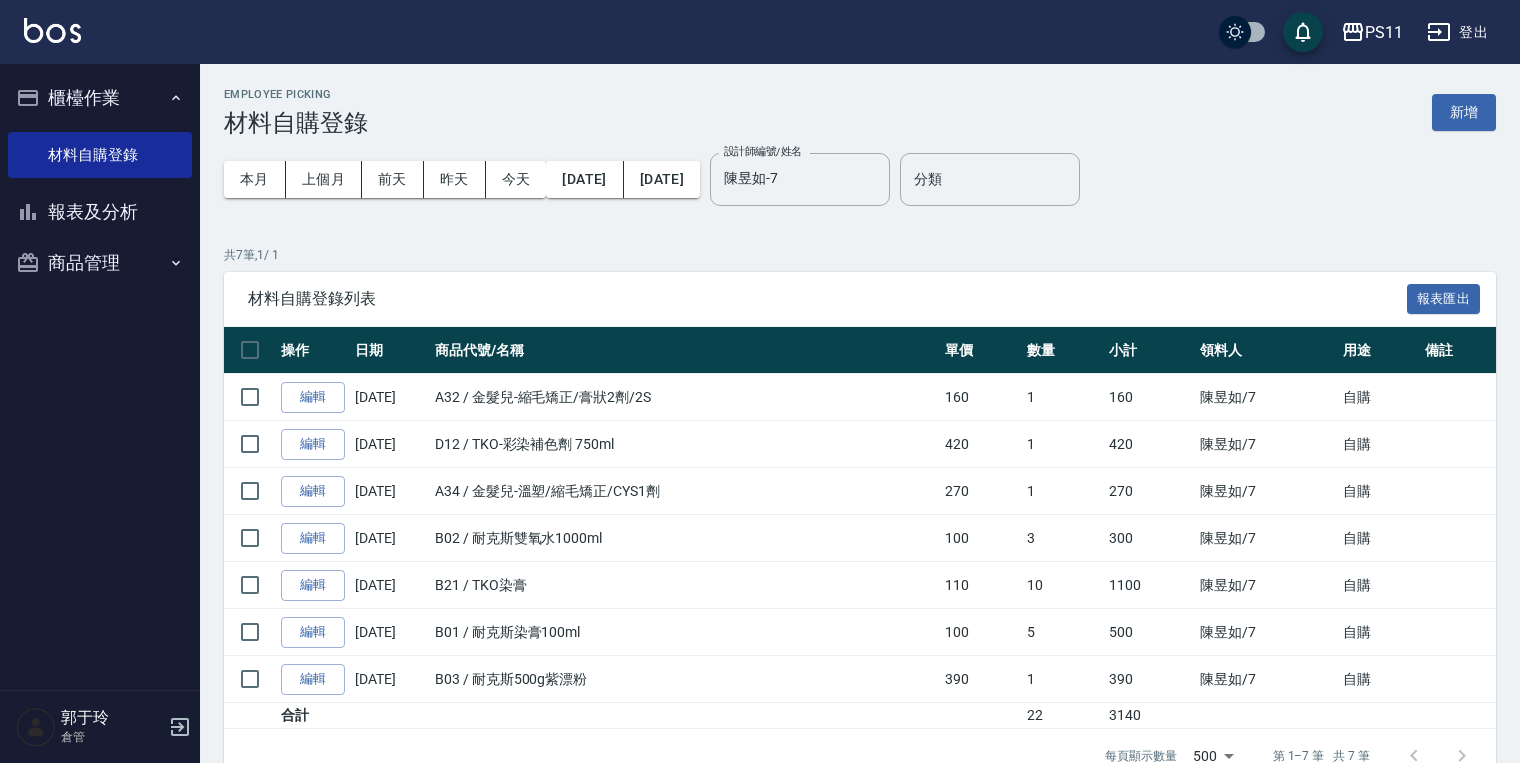 click on "Employee Picking 材料自購登錄 新增 本月 上個月 [DATE] [DATE] [DATE] [DATE] [DATE] 設計師編號/姓名 [PERSON_NAME]7 設計師編號/姓名 分類 分類 共  7  筆, 1  /   1 材料自購登錄列表 報表匯出 操作 日期 商品代號/名稱 單價 數量 小計 領料人 用途 備註 編輯 [DATE] A32 / 金髮兒-縮毛矯正/膏狀2劑/2S 160 1 160 [PERSON_NAME]/7 自購 編輯 [DATE] D12 / TKO-彩染補色劑  750ml 420 1 420 [PERSON_NAME]/7 自購 編輯 [DATE] A34 / 金髮兒-溫塑/縮毛矯正/CYS1劑 270 1 270 [PERSON_NAME]/7 自購 編輯 [DATE] B02 / 耐克斯雙氧水1000ml 100 3 300 [PERSON_NAME]/7 自購 編輯 [DATE] B21 / TKO染膏 110 10 1100 [PERSON_NAME]/7 自購 編輯 [DATE] B01 / 耐克斯染膏100ml 100 5 500 [PERSON_NAME]/7 自購 編輯 [DATE] B03 / 耐克斯500g紫漂粉 390 1 390 [PERSON_NAME]/7 自購 合計 22 3140 每頁顯示數量 500 500 第 1–7 筆   共 7 筆 0  selected 刪除" at bounding box center [860, 435] 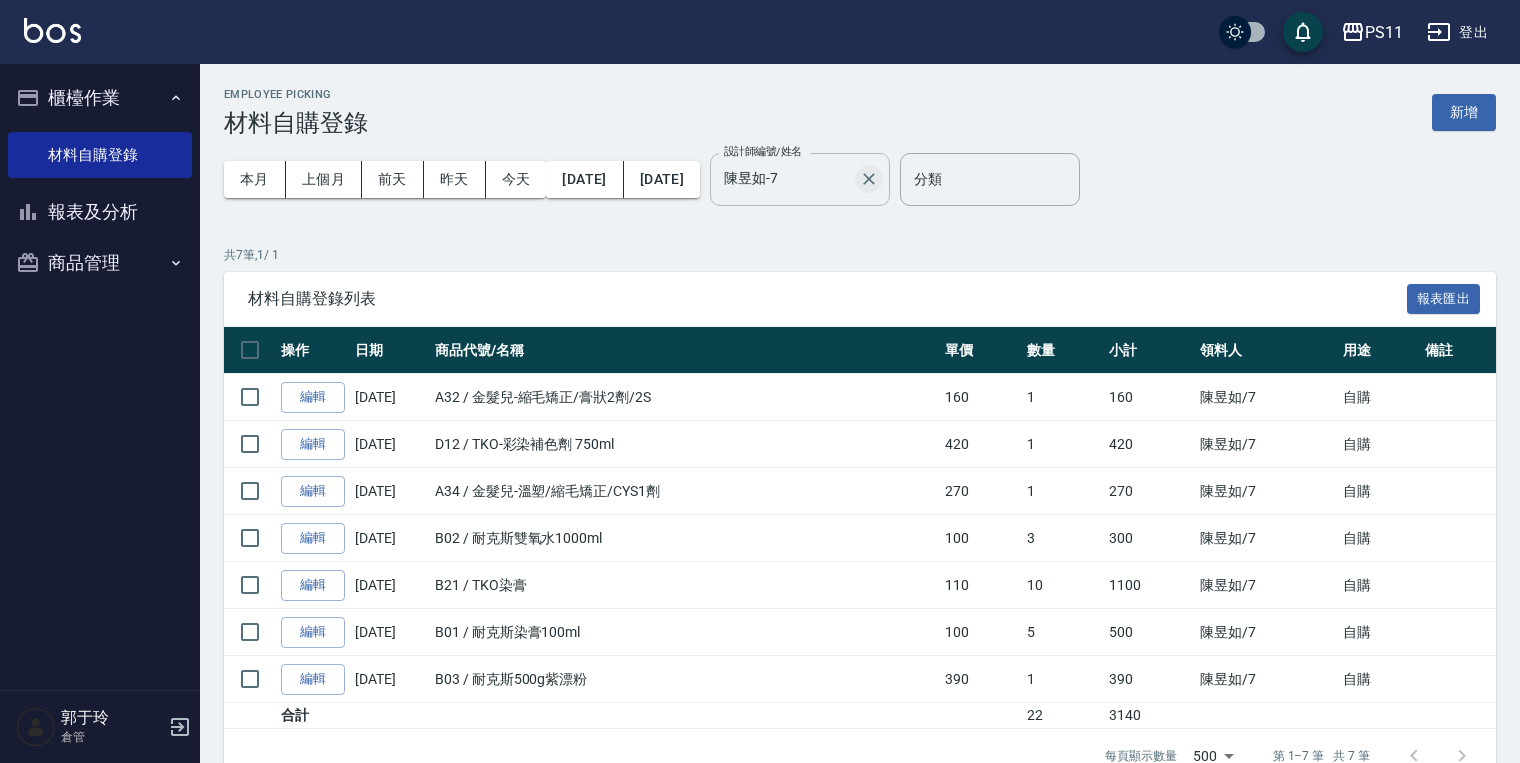 click 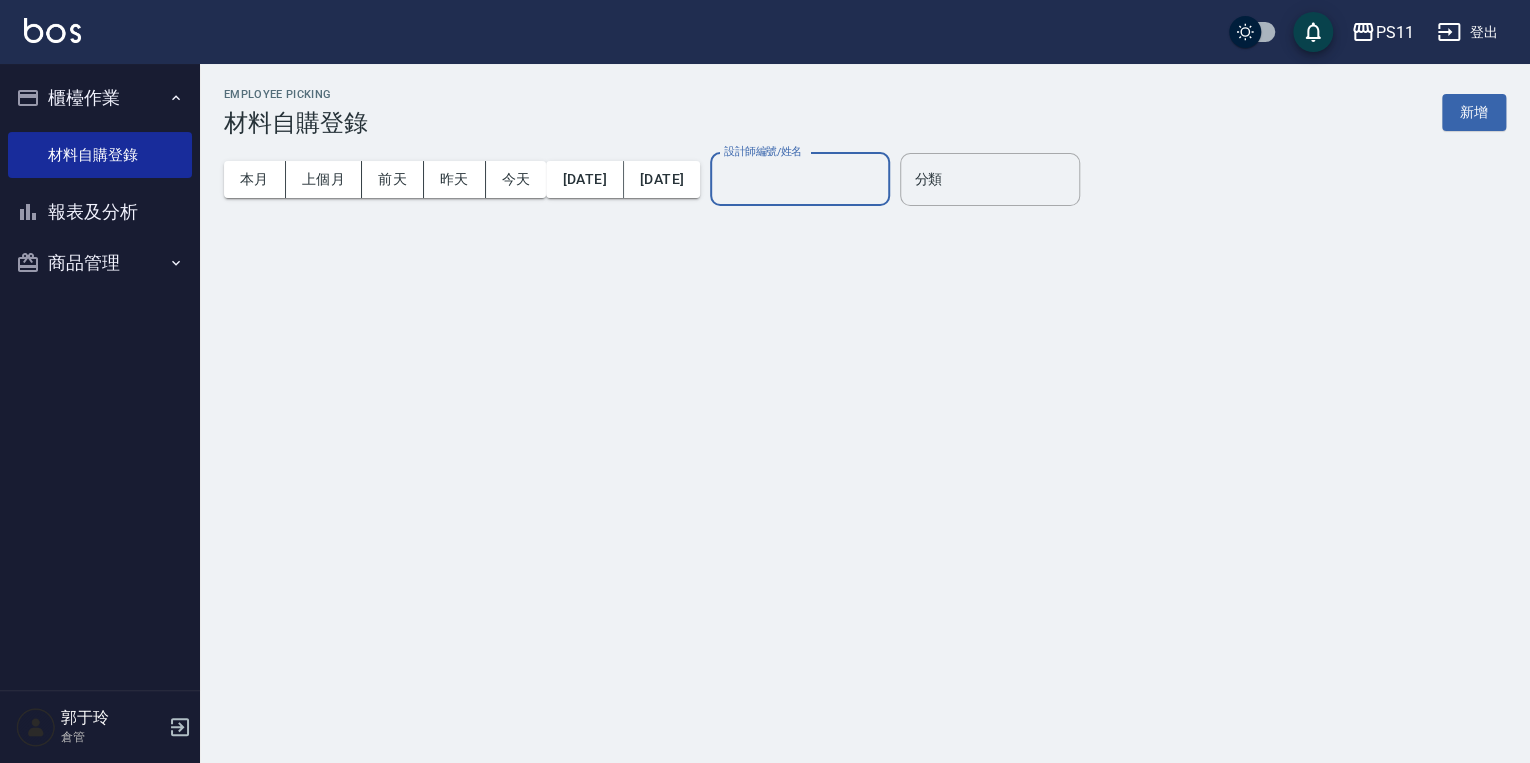 click on "設計師編號/姓名" at bounding box center [800, 179] 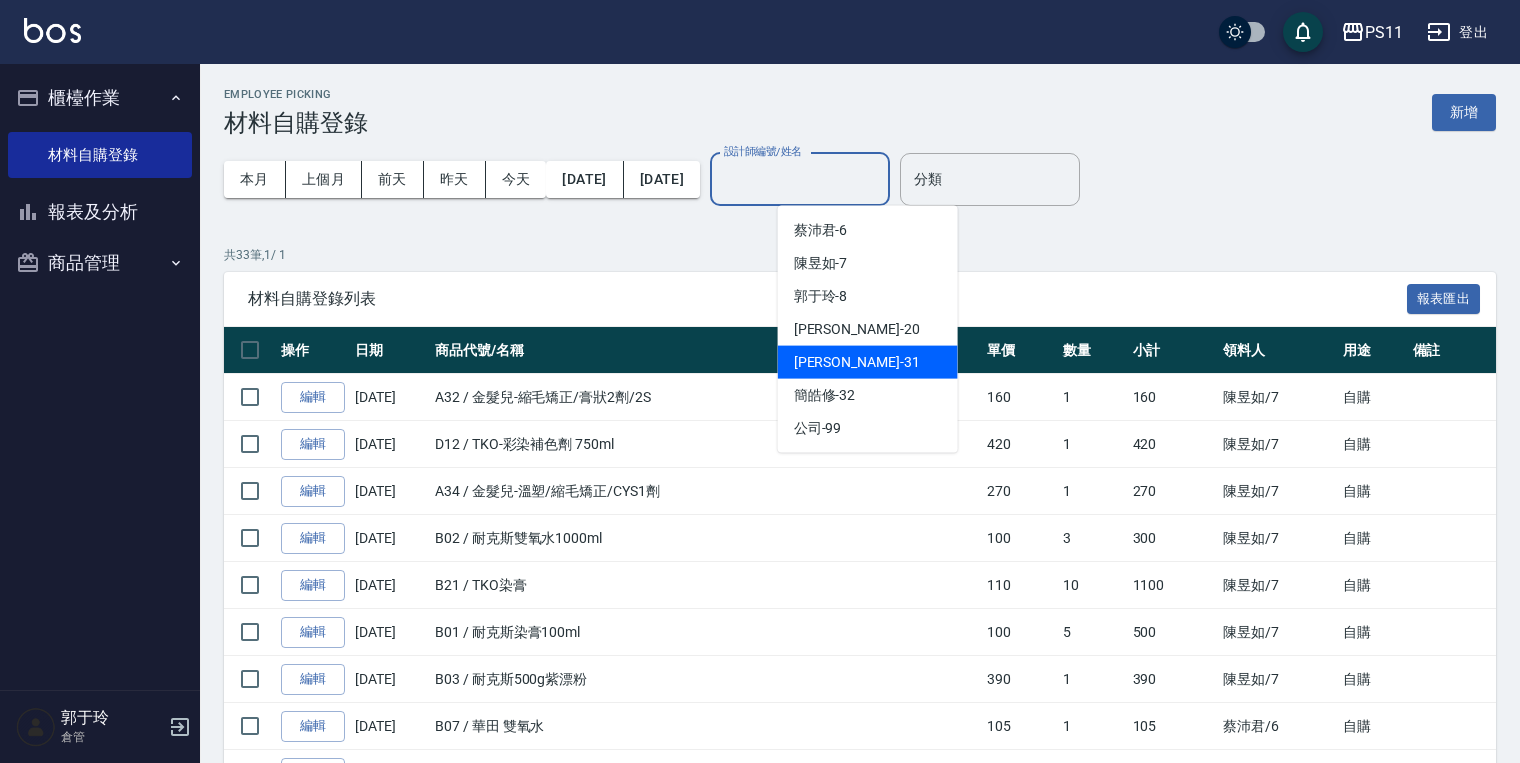 click on "[PERSON_NAME]-31" at bounding box center [868, 362] 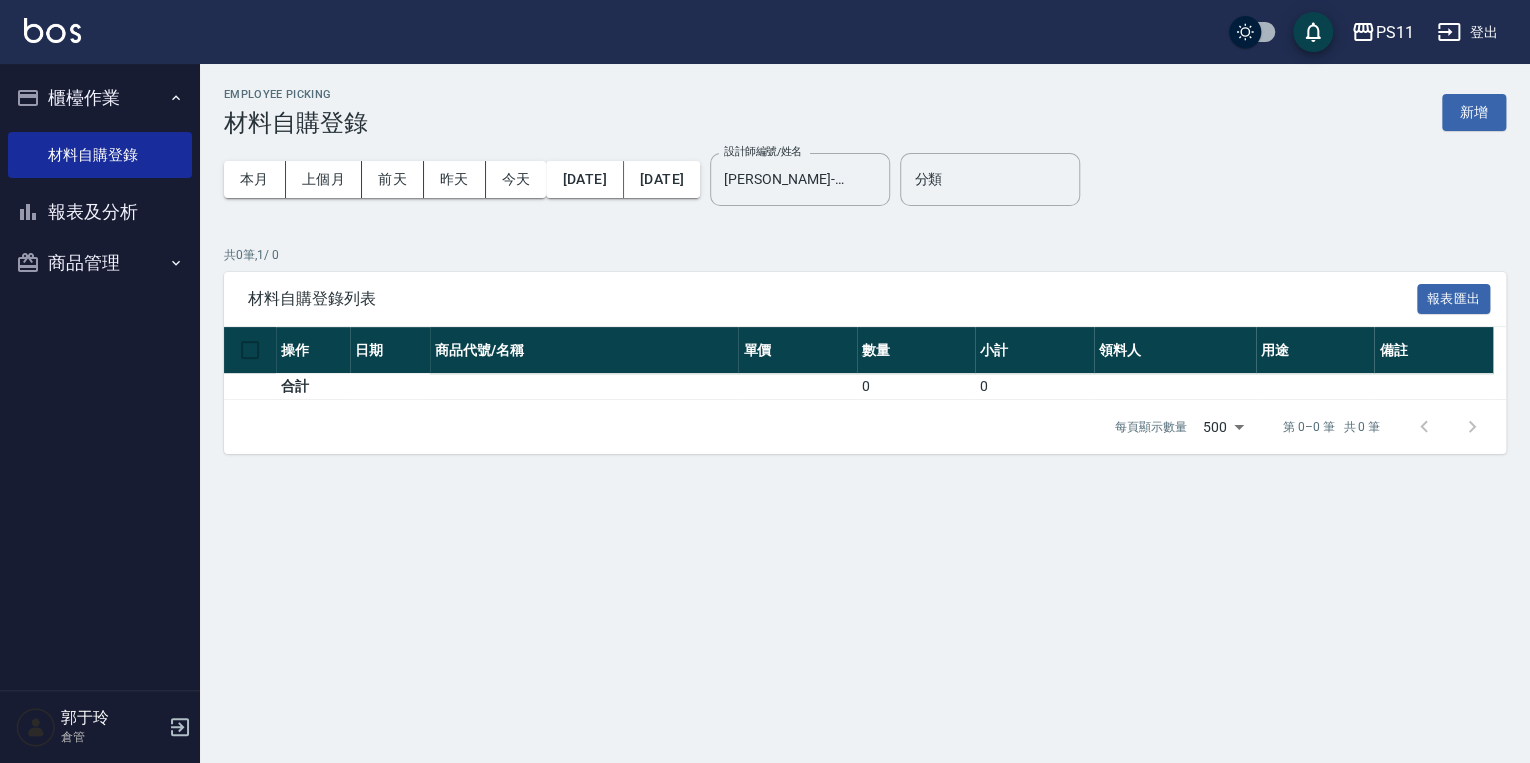 click on "共  0  筆, 1  /   0" at bounding box center (865, 255) 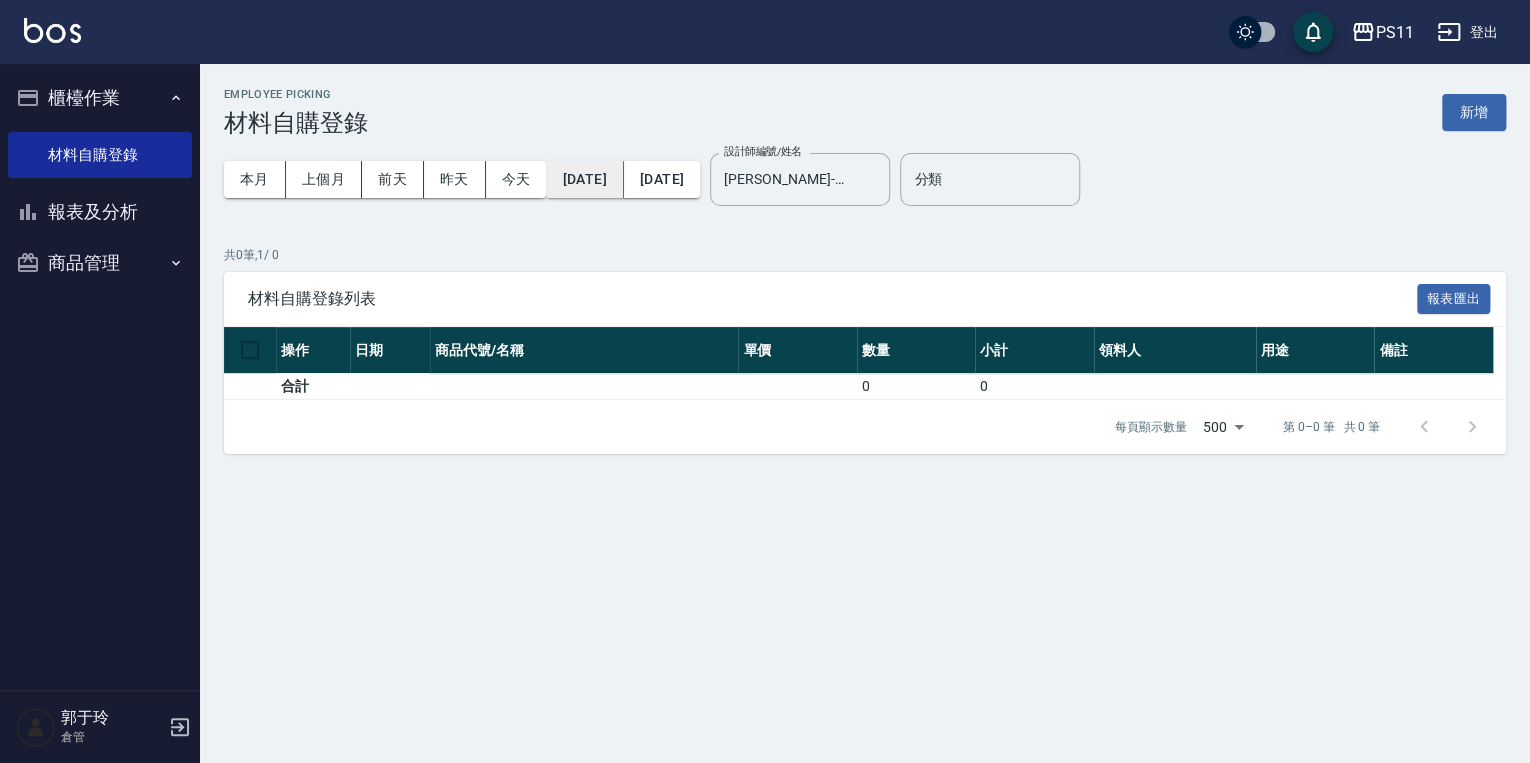click on "[DATE]" at bounding box center (584, 179) 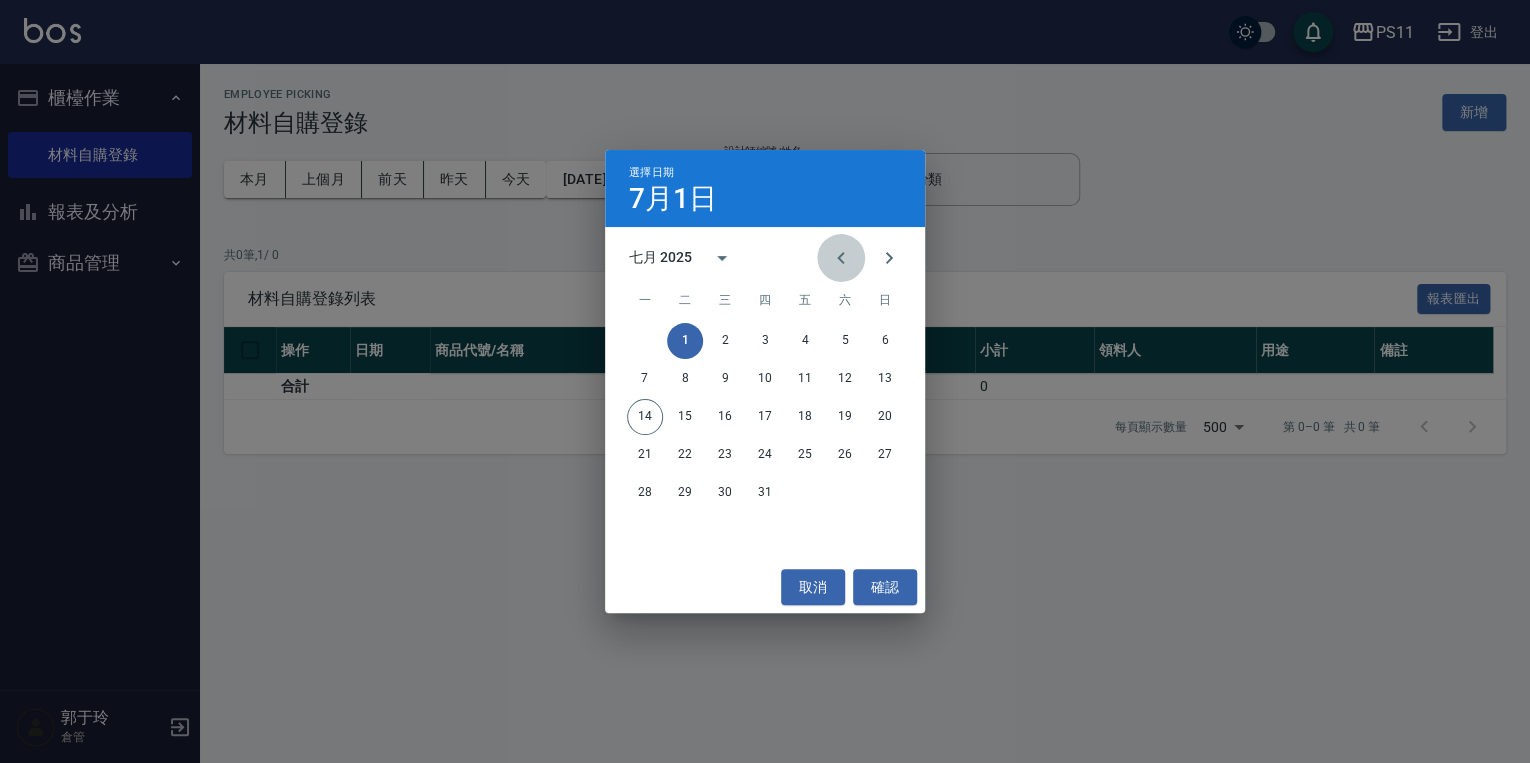 click at bounding box center [841, 258] 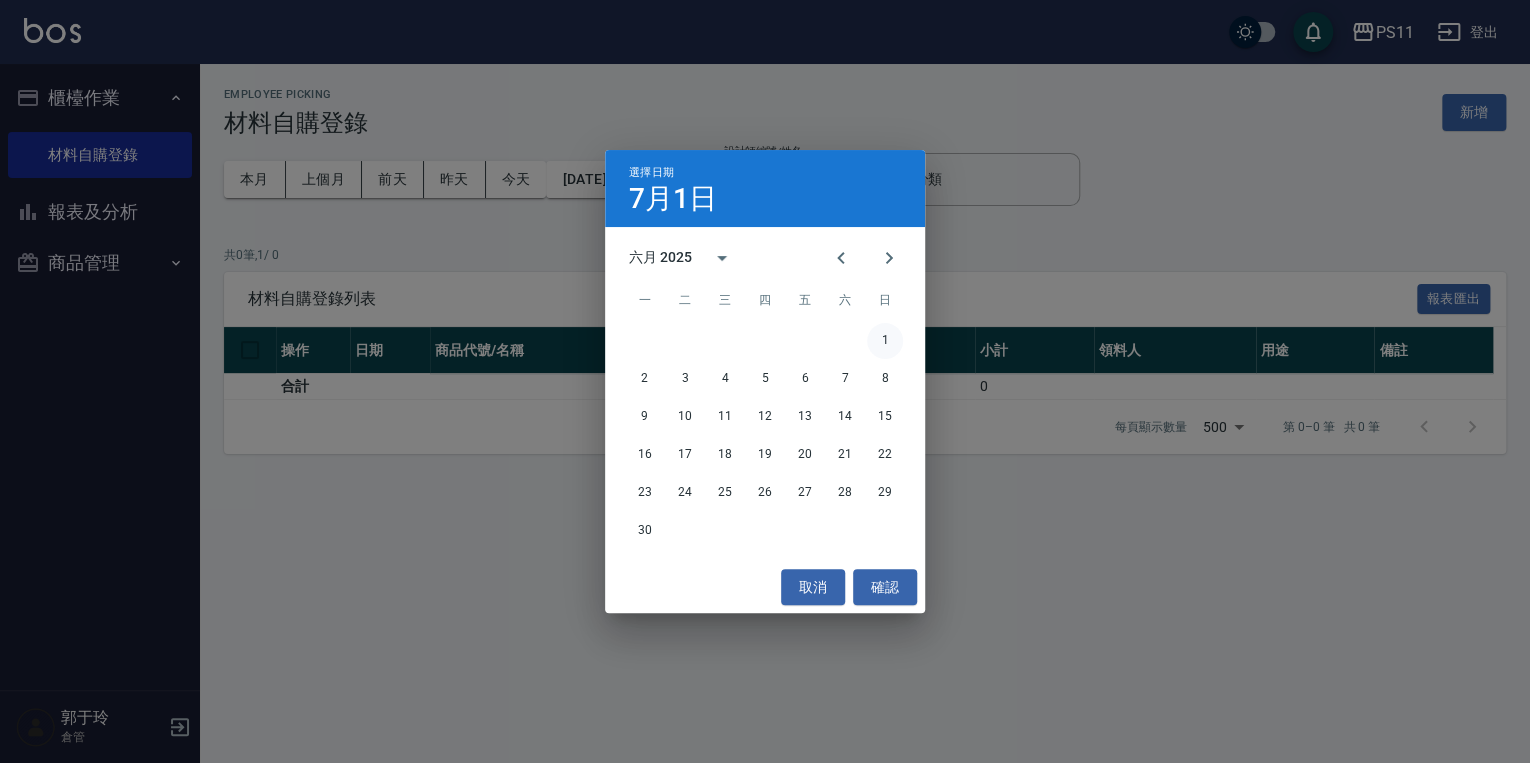 click on "1" at bounding box center [885, 341] 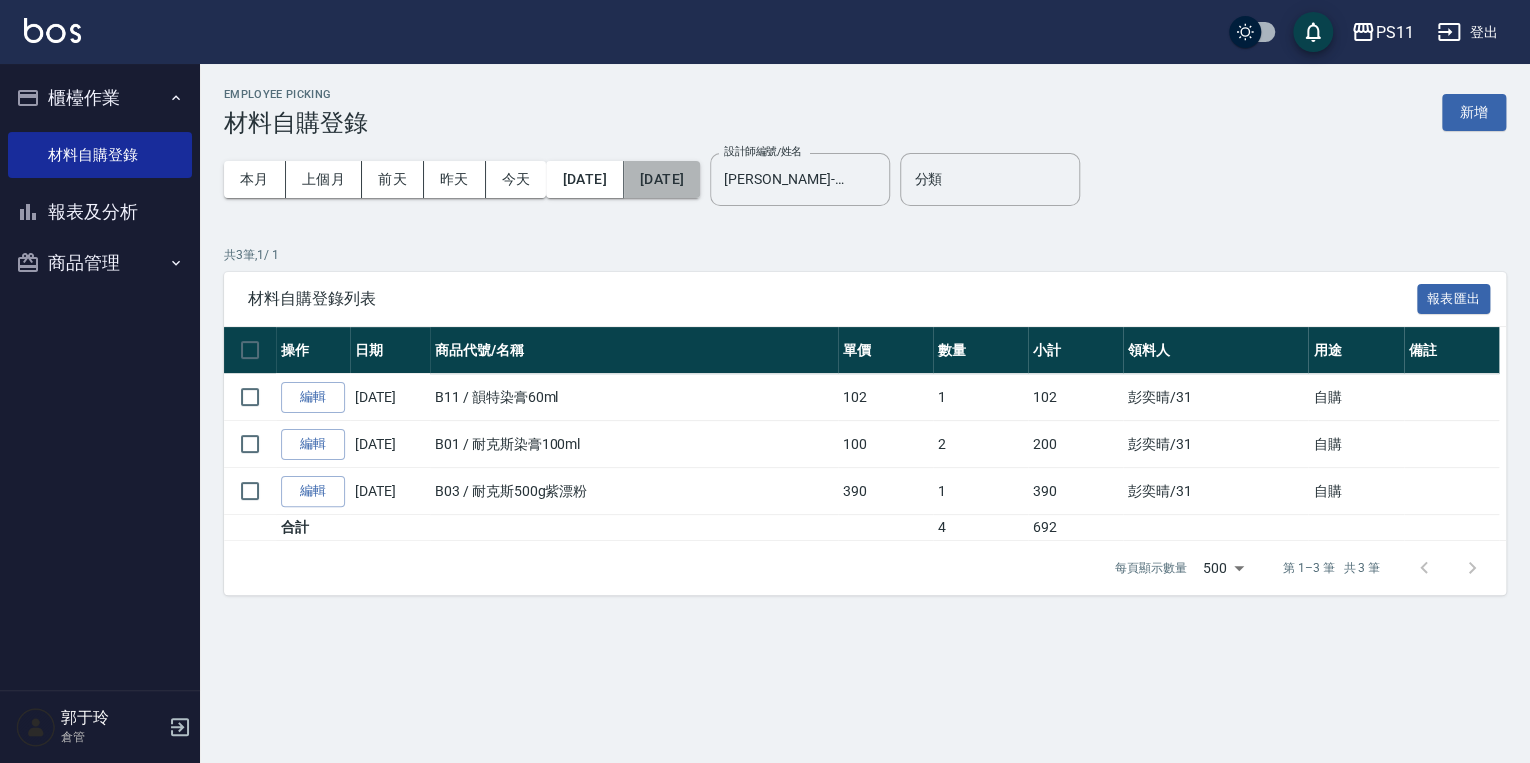 click on "[DATE]" at bounding box center (662, 179) 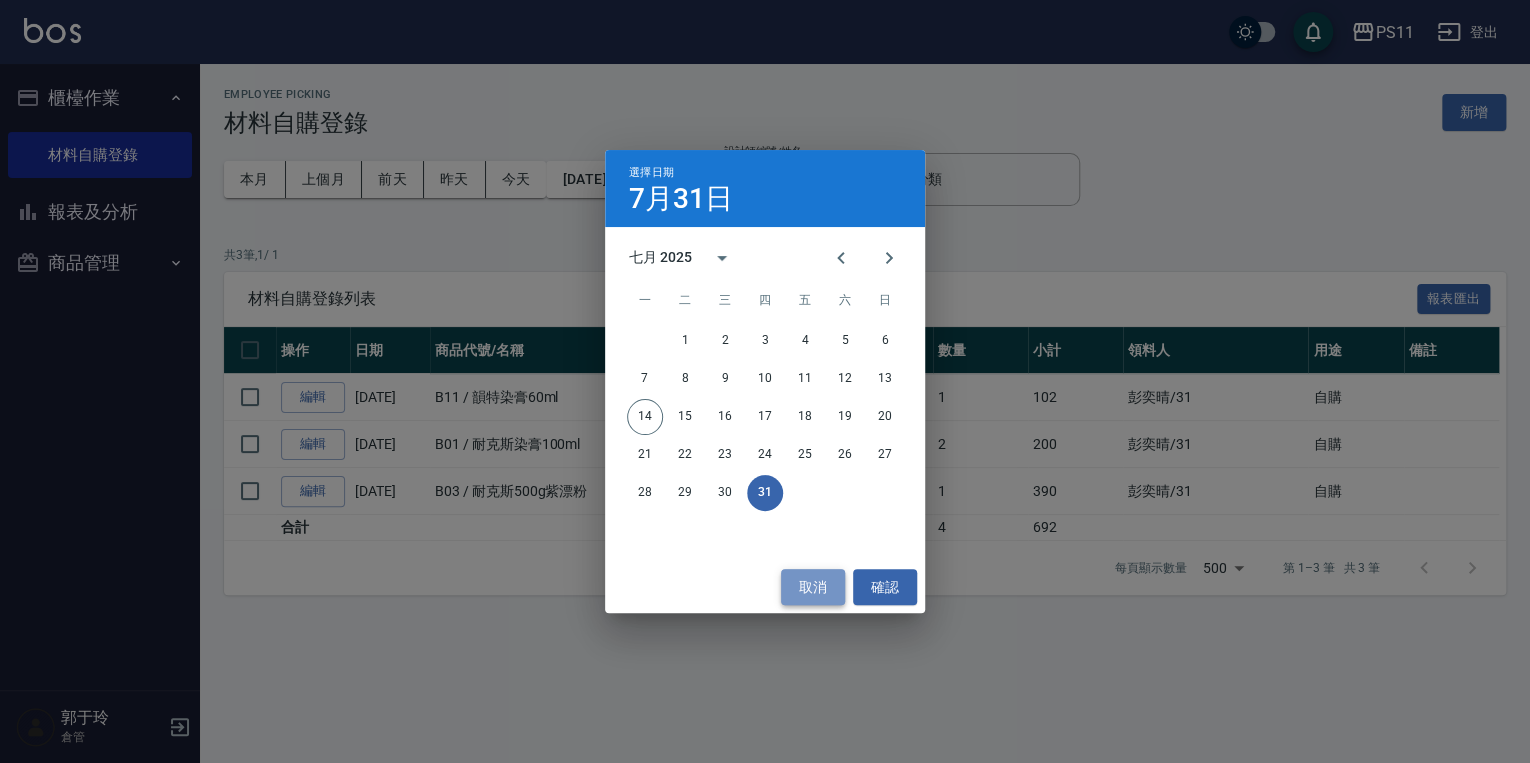 click on "取消" at bounding box center (813, 587) 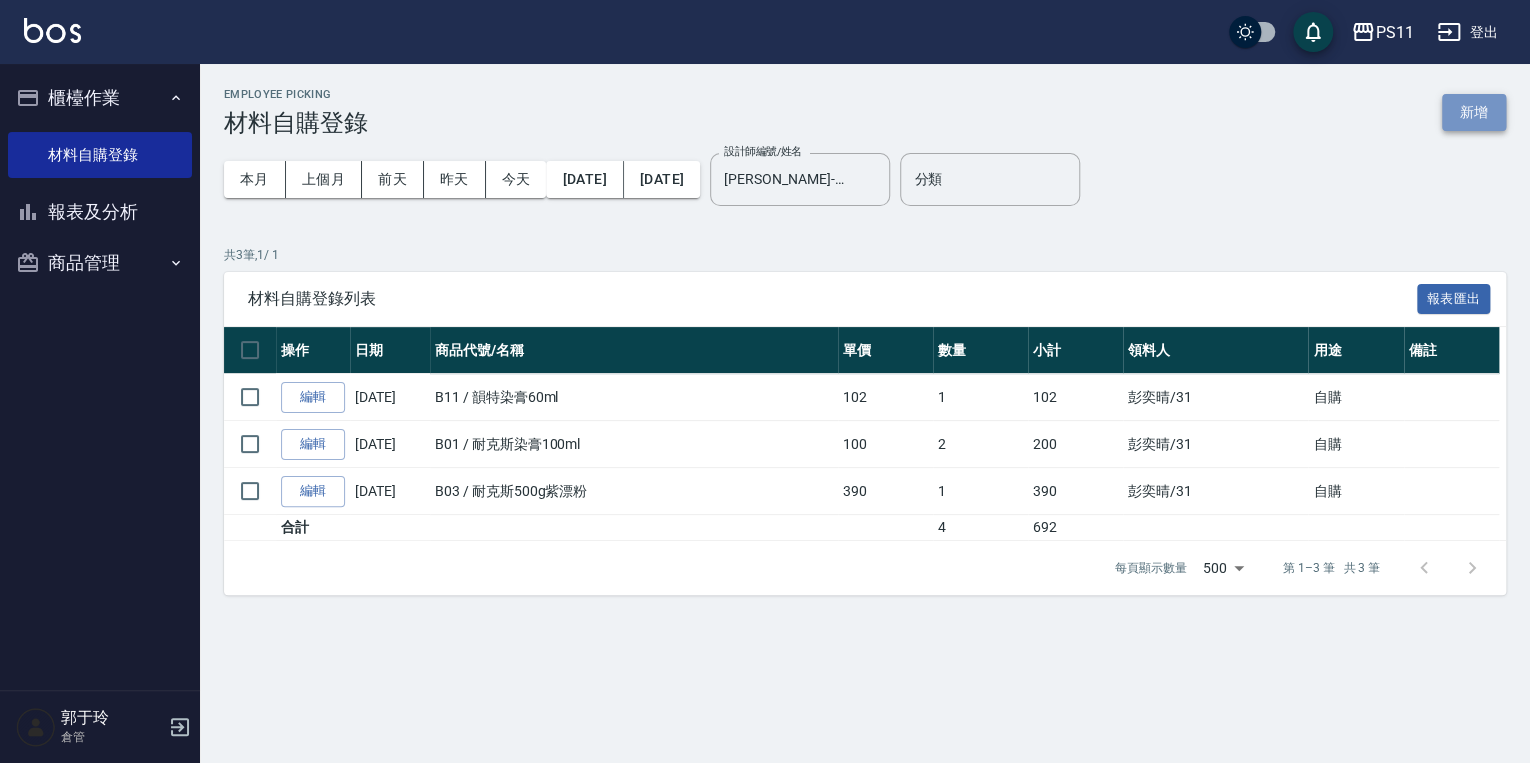 click on "新增" at bounding box center [1474, 112] 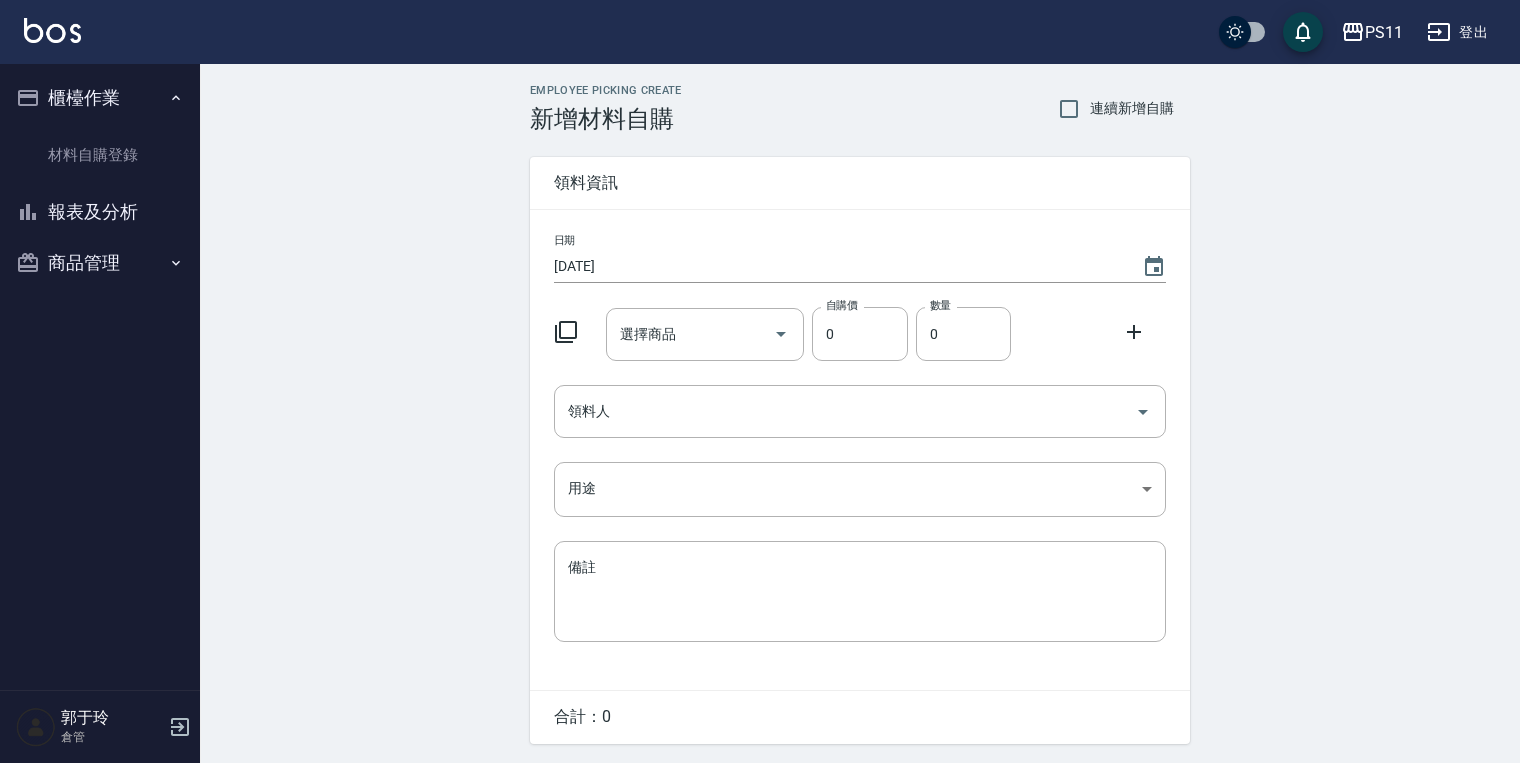 click 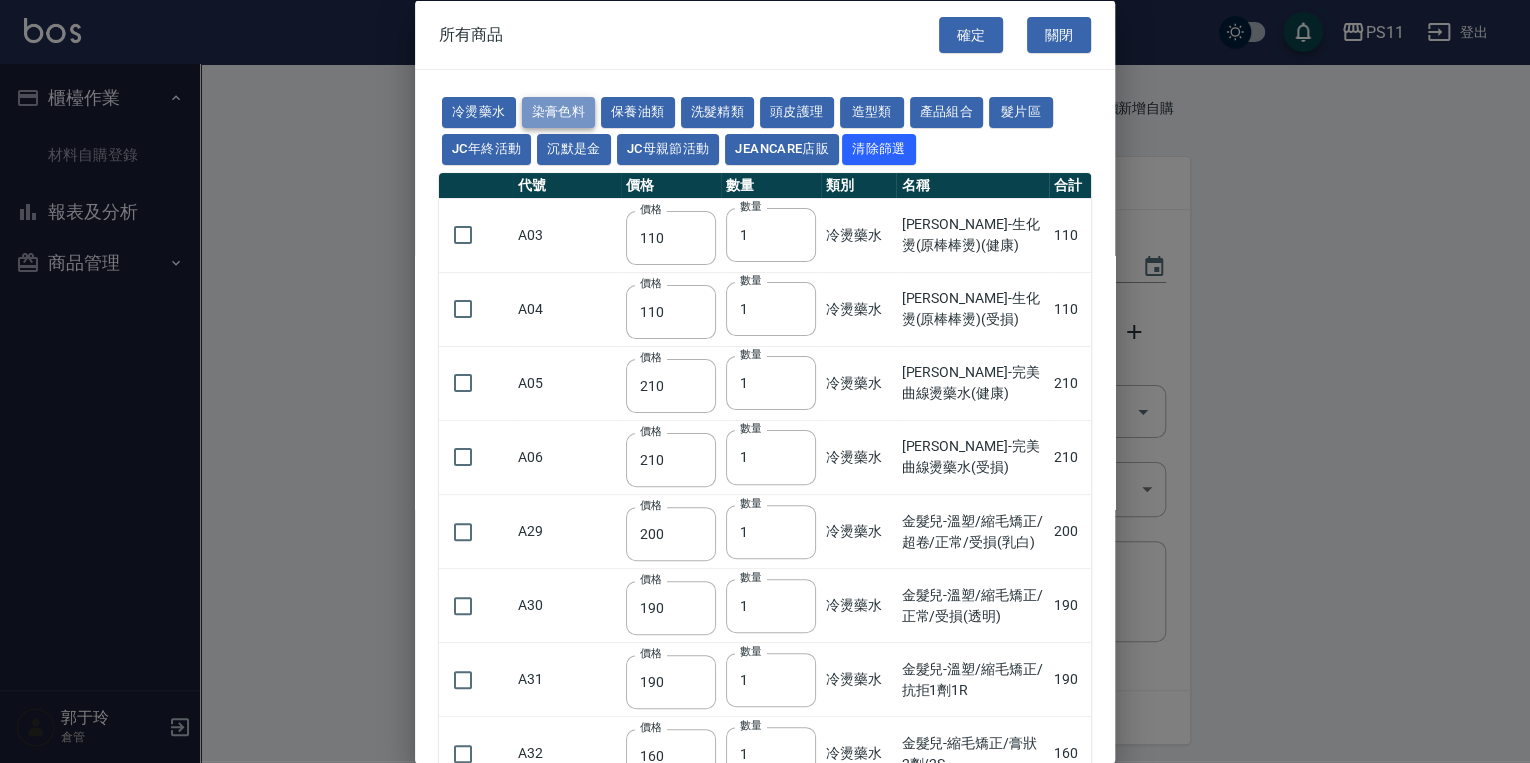 click on "染膏色料" at bounding box center [559, 112] 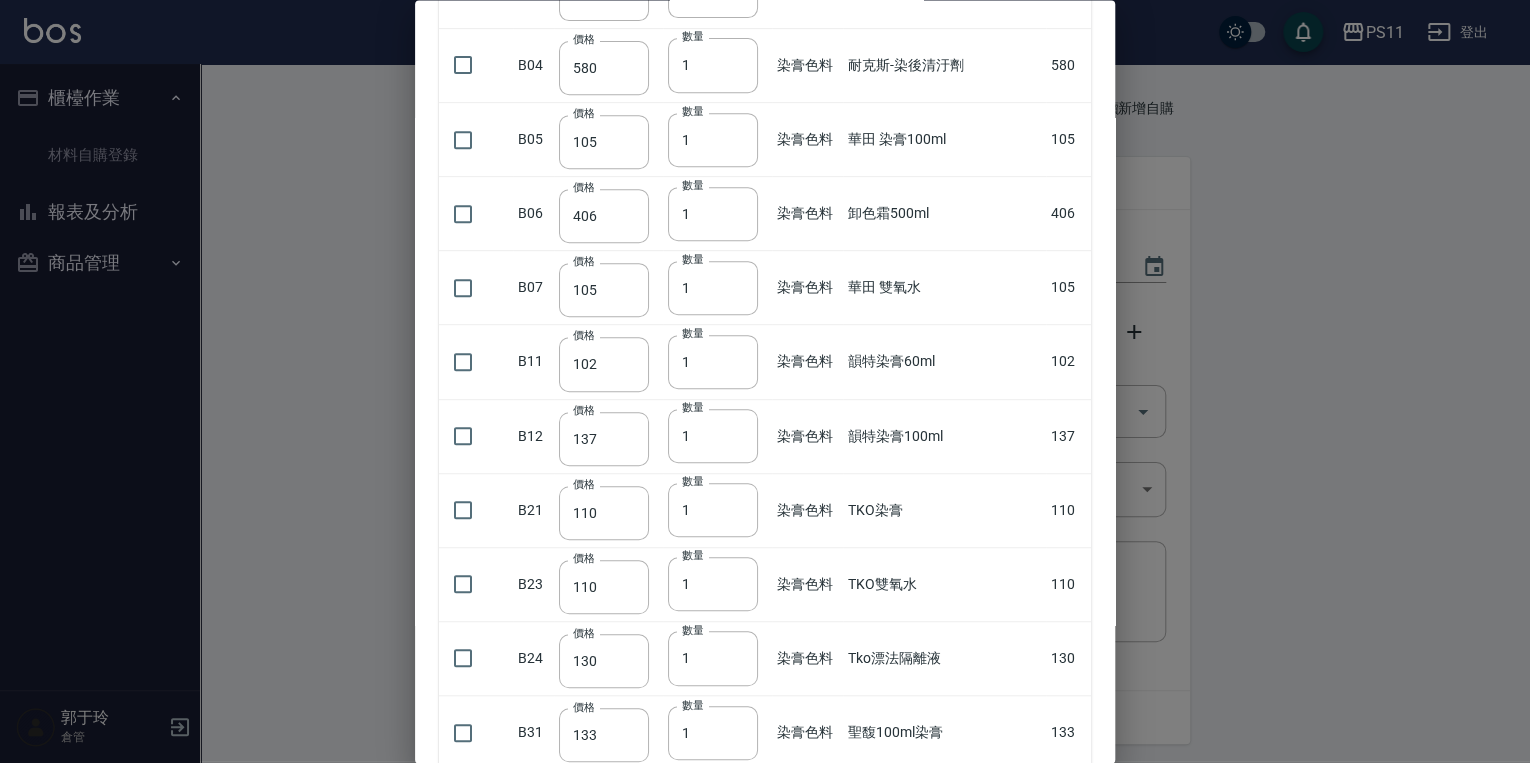 scroll, scrollTop: 400, scrollLeft: 0, axis: vertical 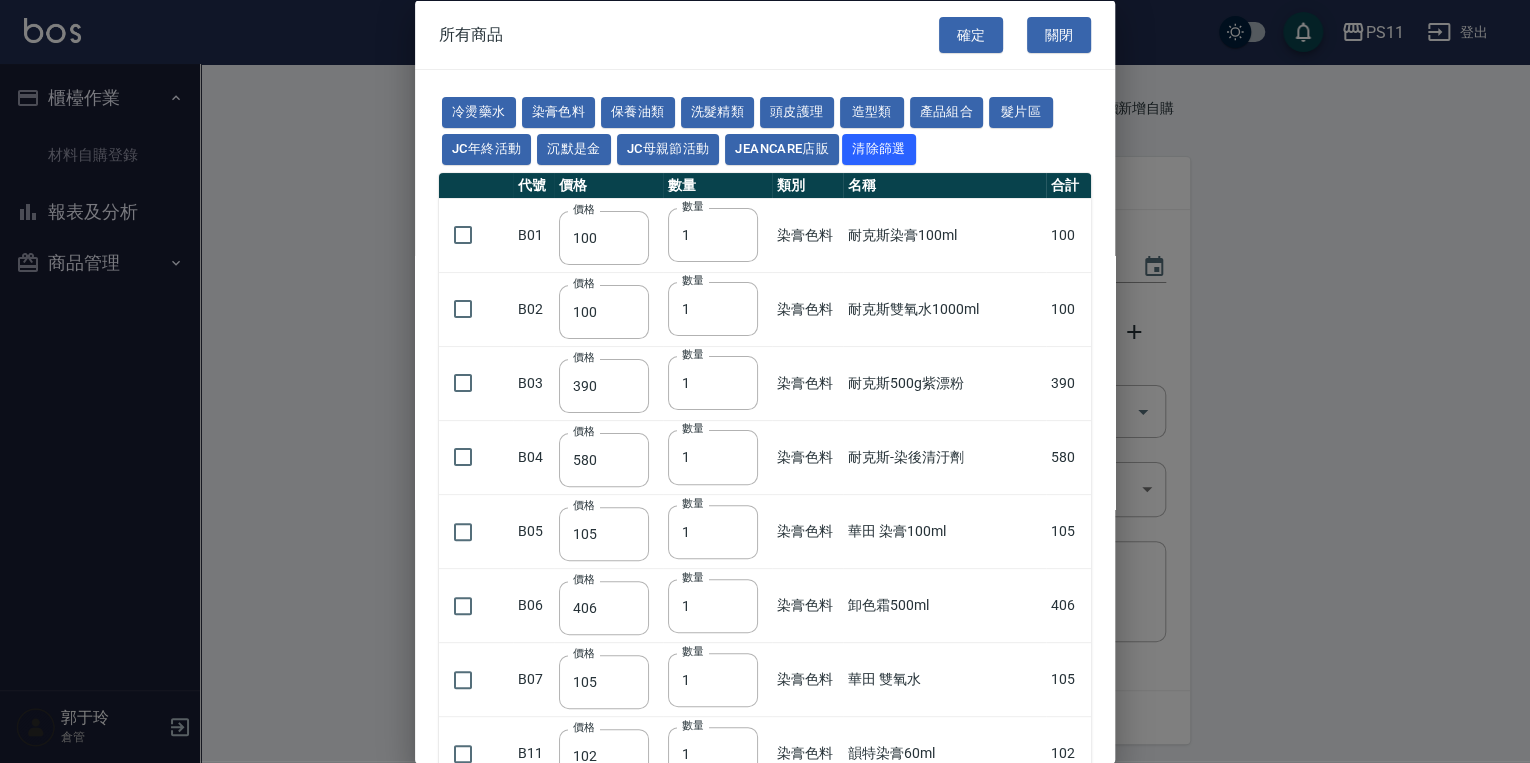 drag, startPoint x: 919, startPoint y: 486, endPoint x: 932, endPoint y: 302, distance: 184.45866 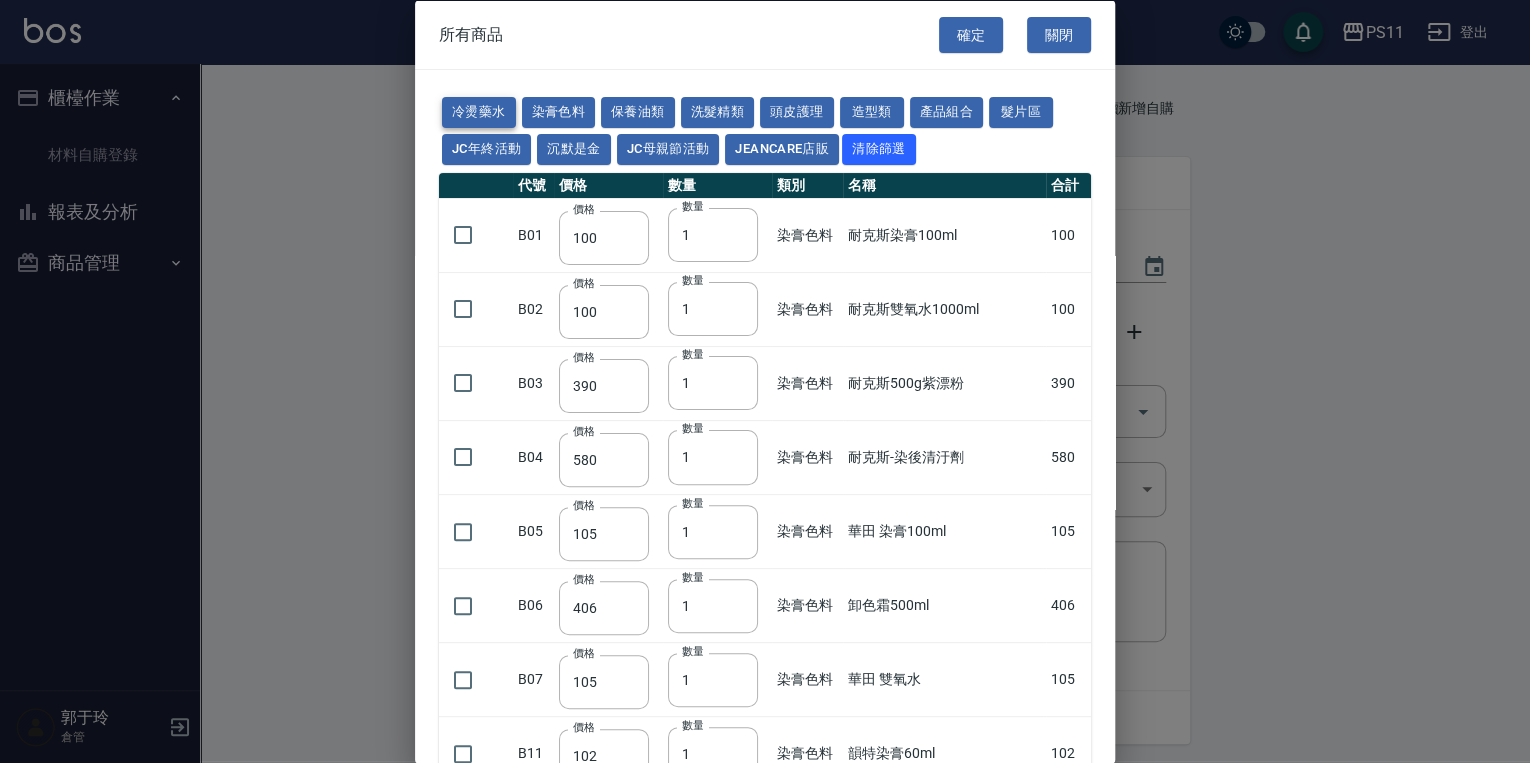 click on "冷燙藥水" at bounding box center (479, 112) 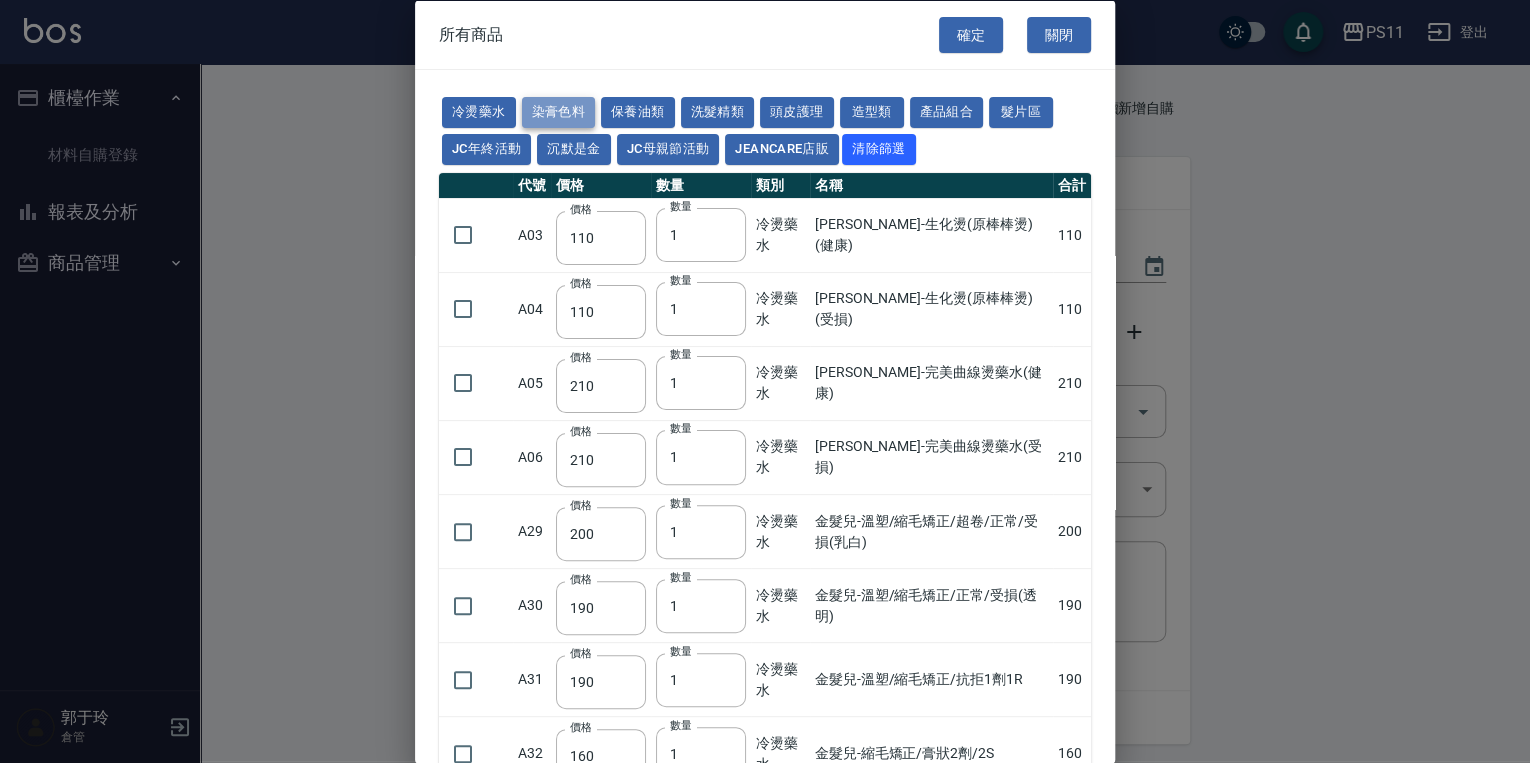 click on "染膏色料" at bounding box center [559, 112] 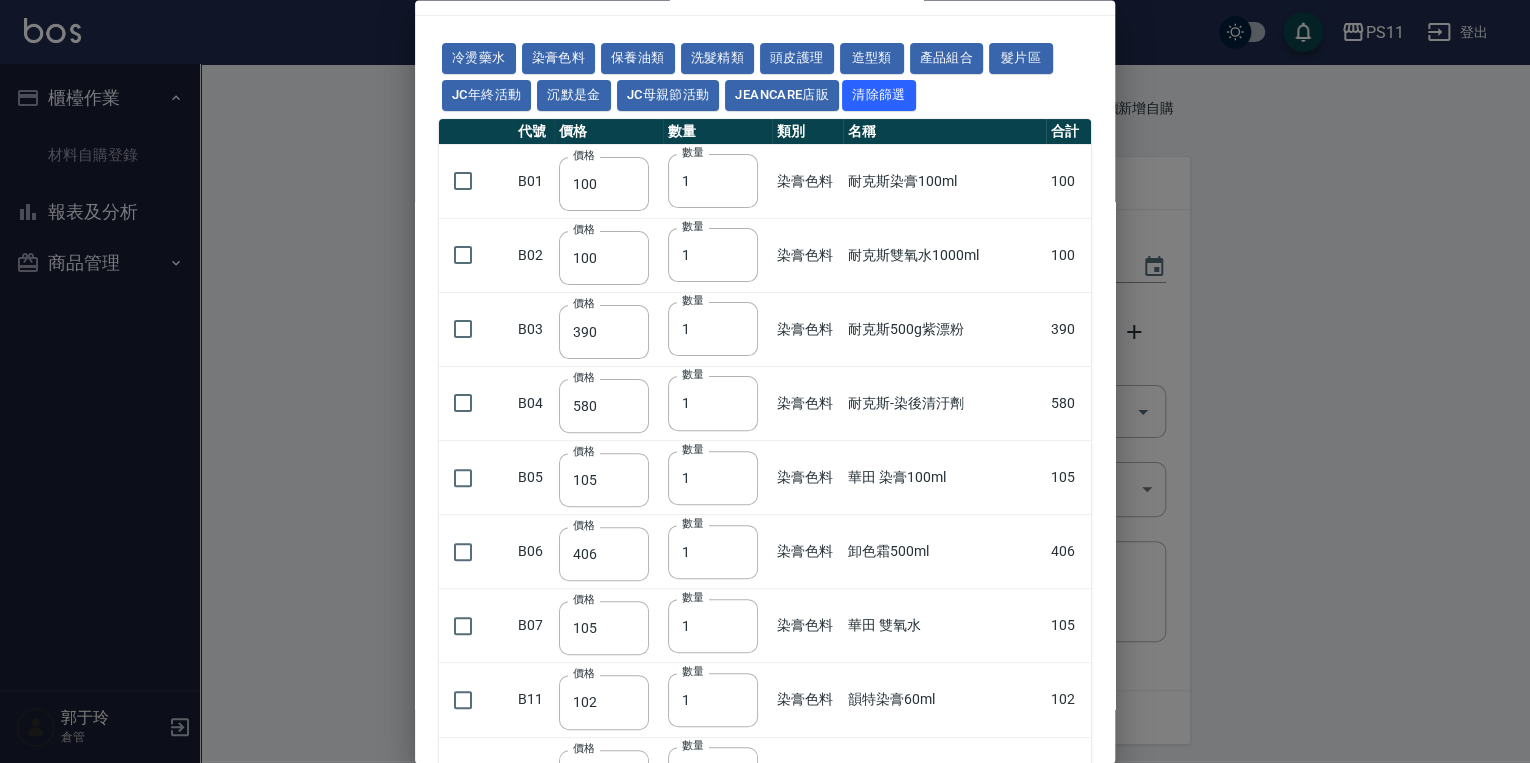 scroll, scrollTop: 80, scrollLeft: 0, axis: vertical 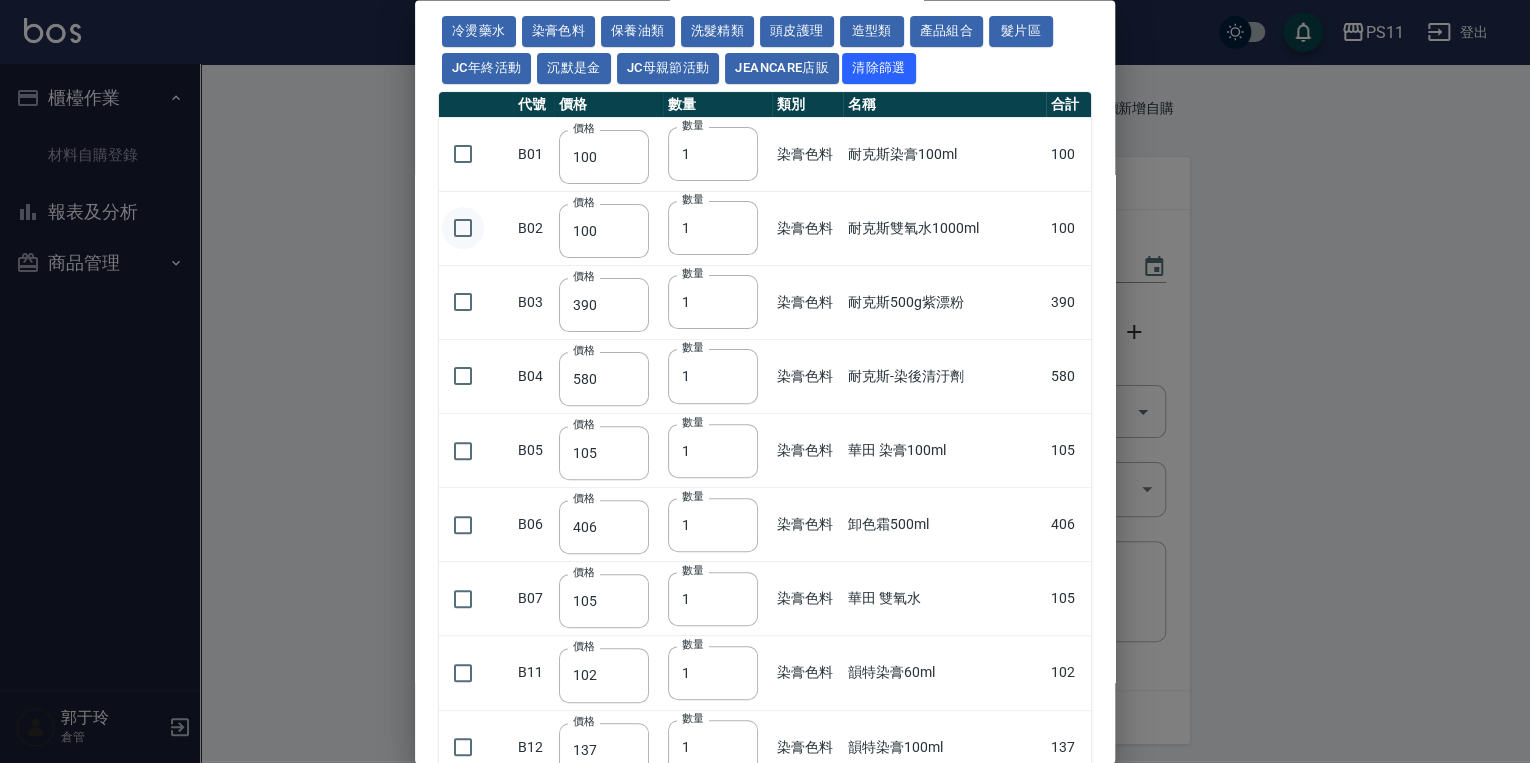 click at bounding box center [463, 229] 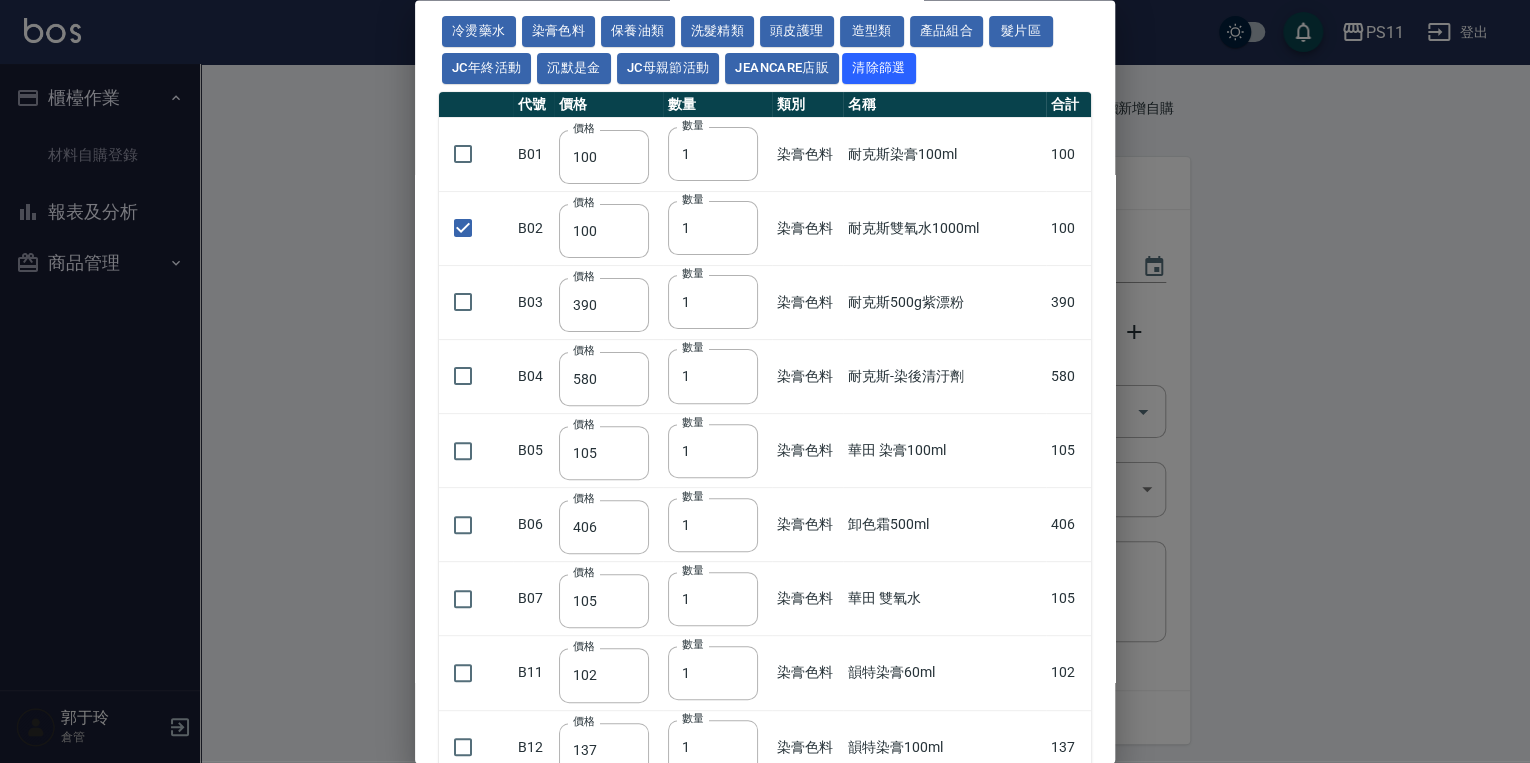 scroll, scrollTop: 40, scrollLeft: 0, axis: vertical 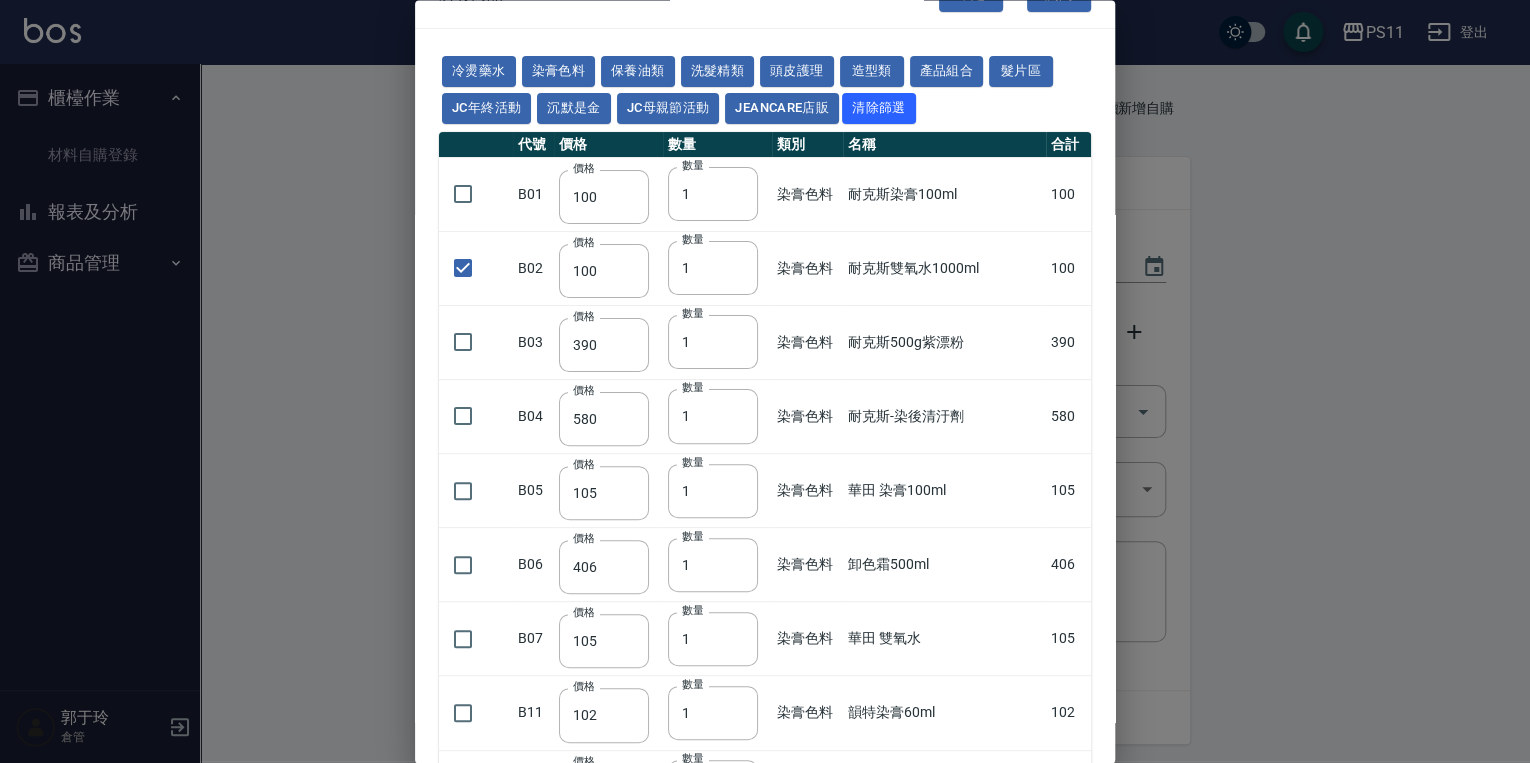 drag, startPoint x: 1056, startPoint y: 355, endPoint x: 1032, endPoint y: 192, distance: 164.7574 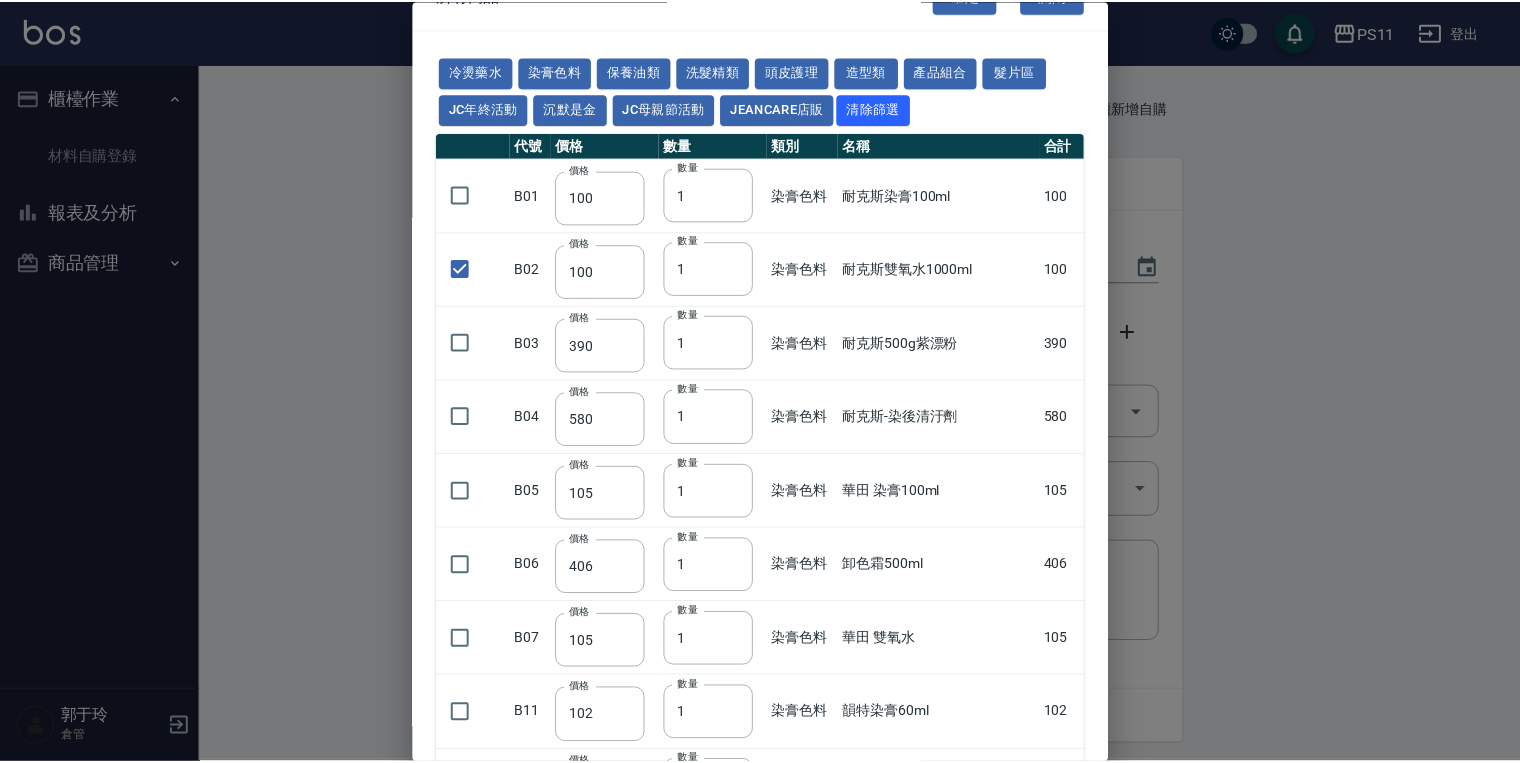scroll, scrollTop: 0, scrollLeft: 0, axis: both 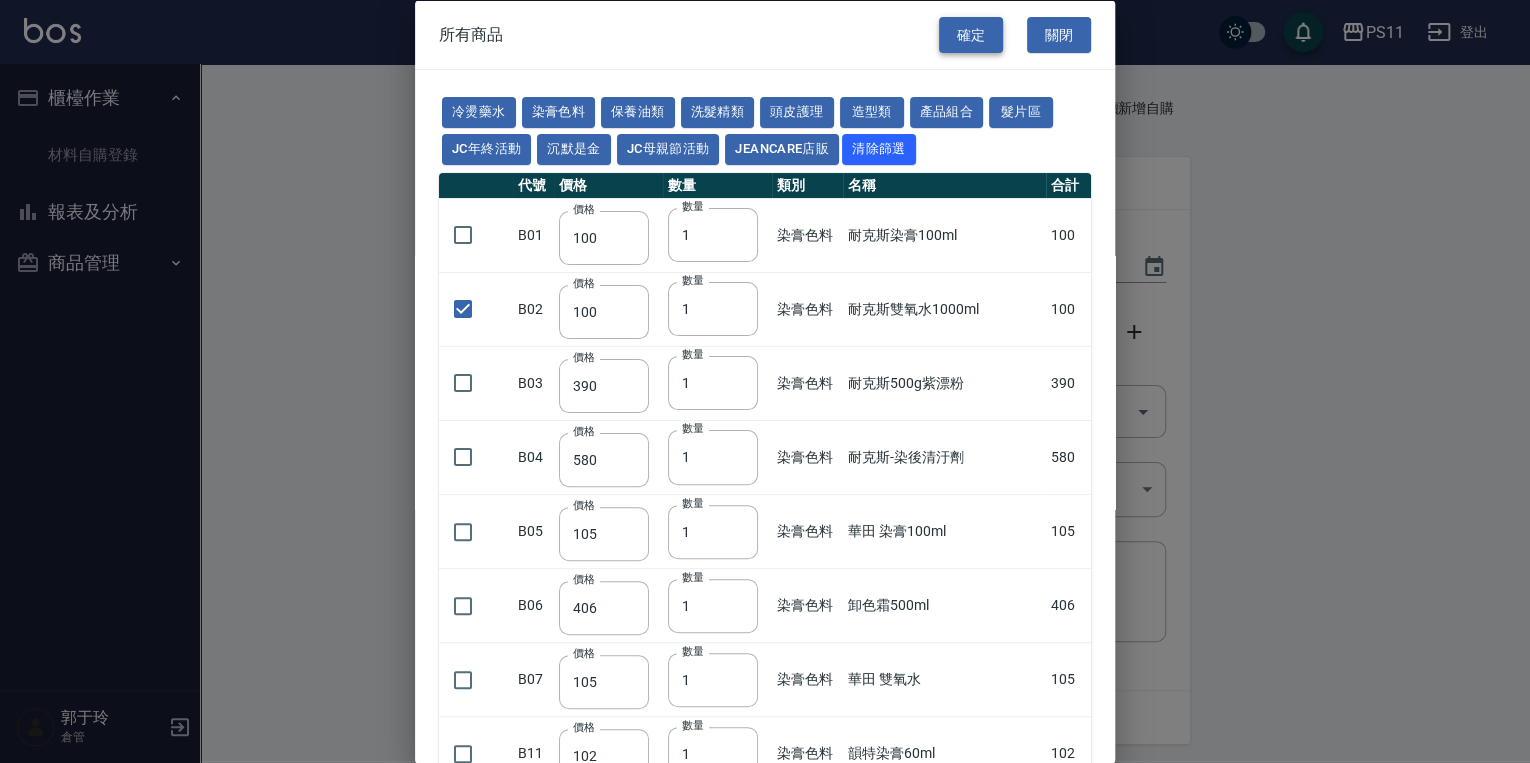 click on "確定" at bounding box center [971, 34] 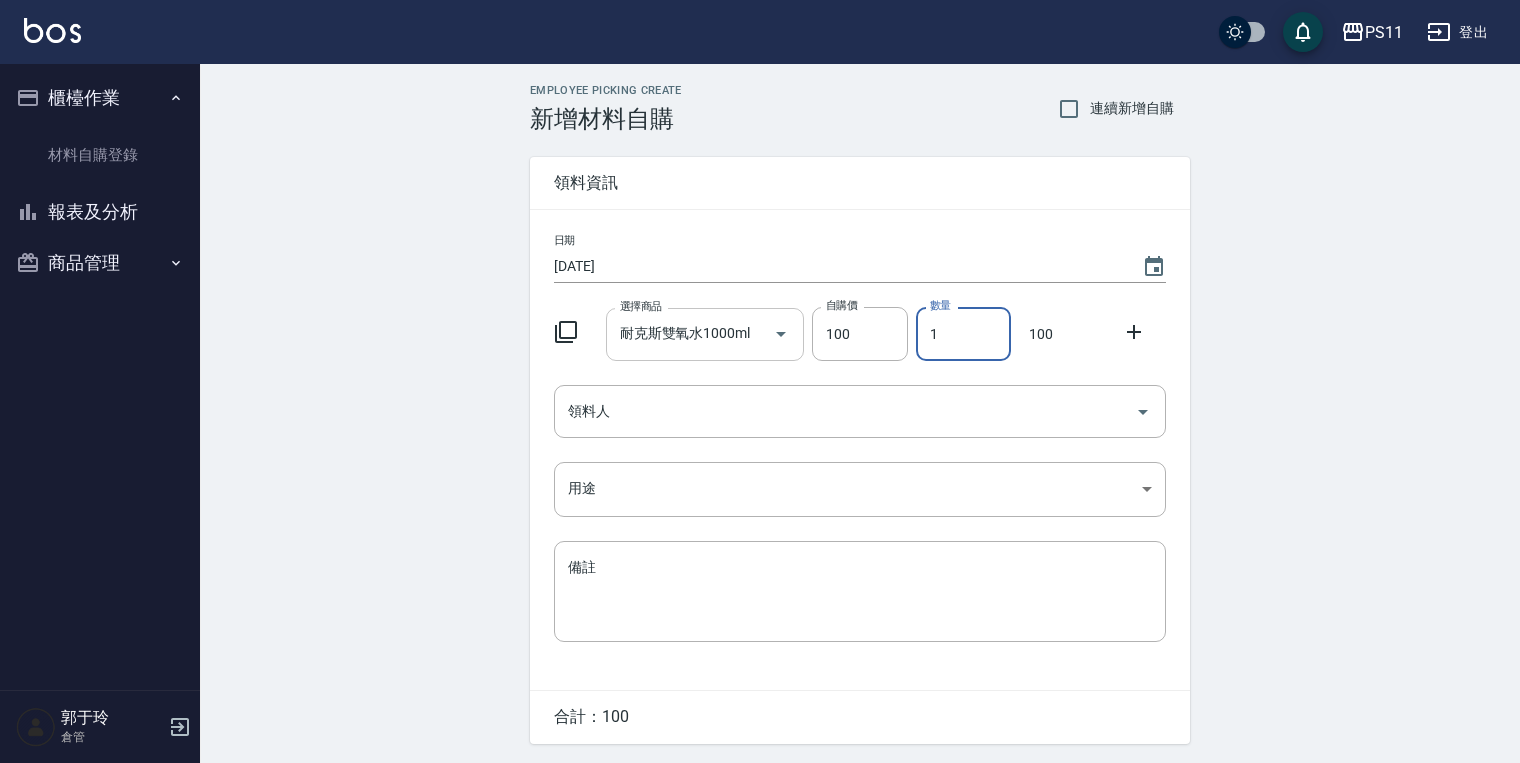 drag, startPoint x: 951, startPoint y: 338, endPoint x: 620, endPoint y: 320, distance: 331.48907 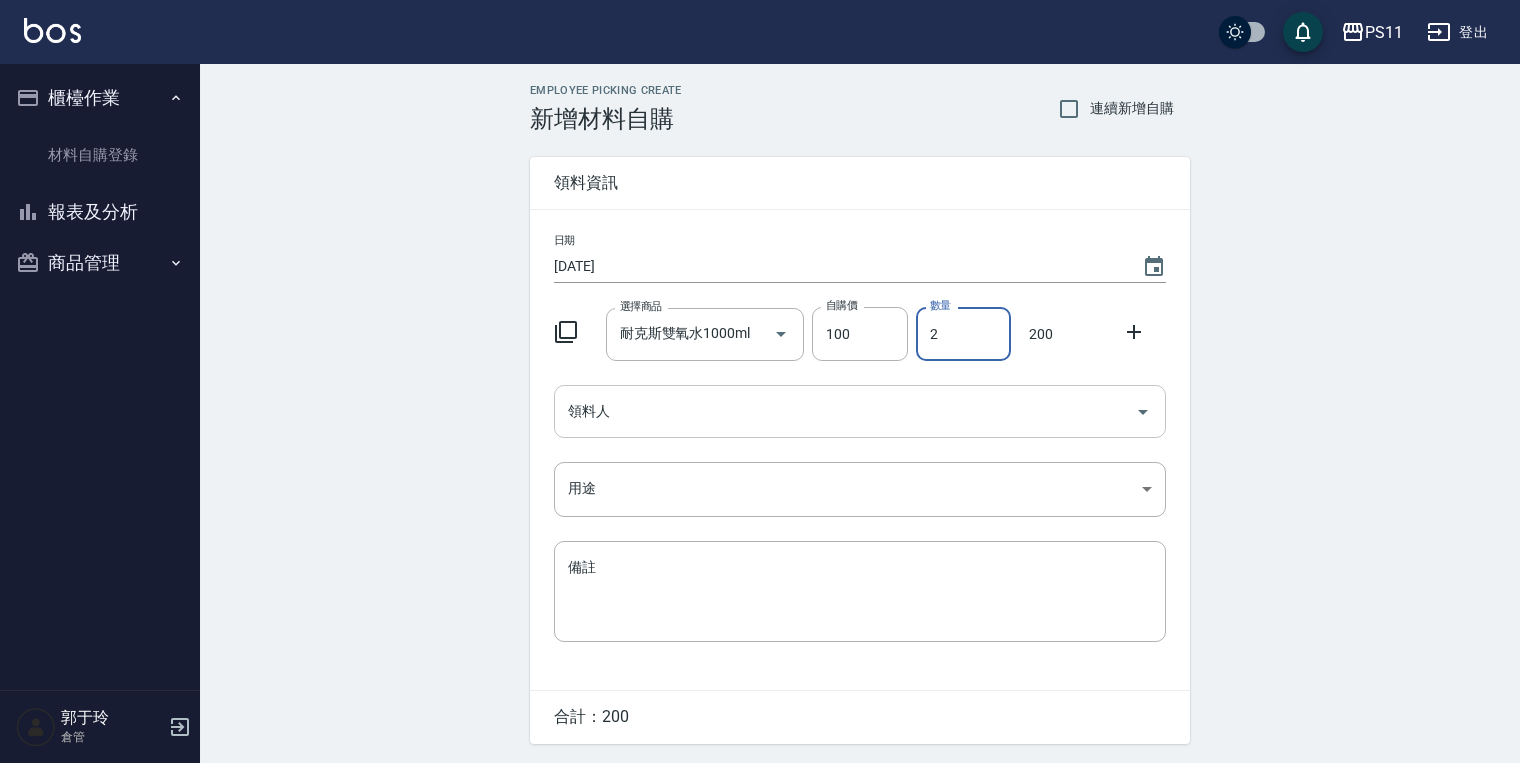 click on "領料人" at bounding box center [845, 411] 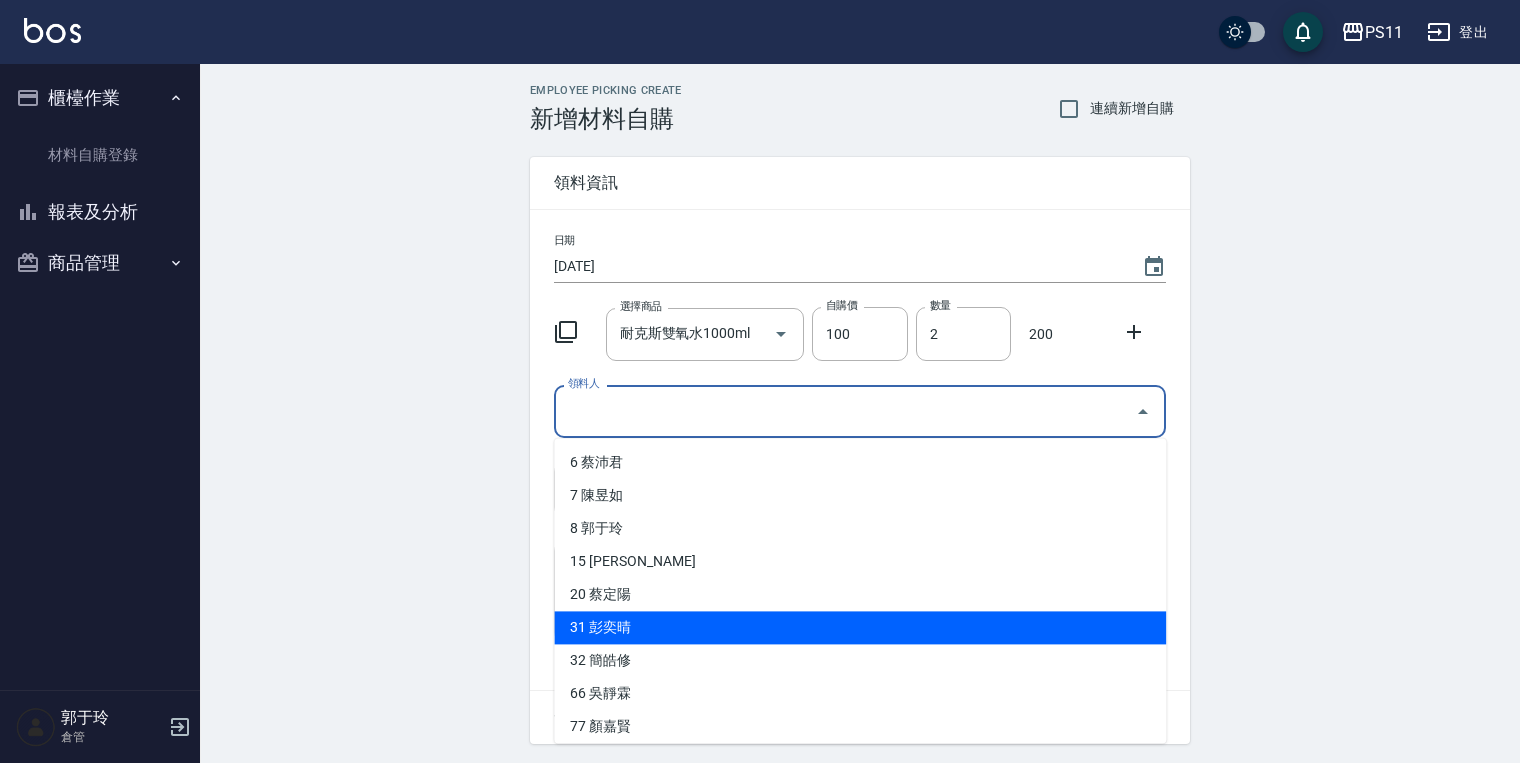 click on "31 彭奕晴" at bounding box center [860, 627] 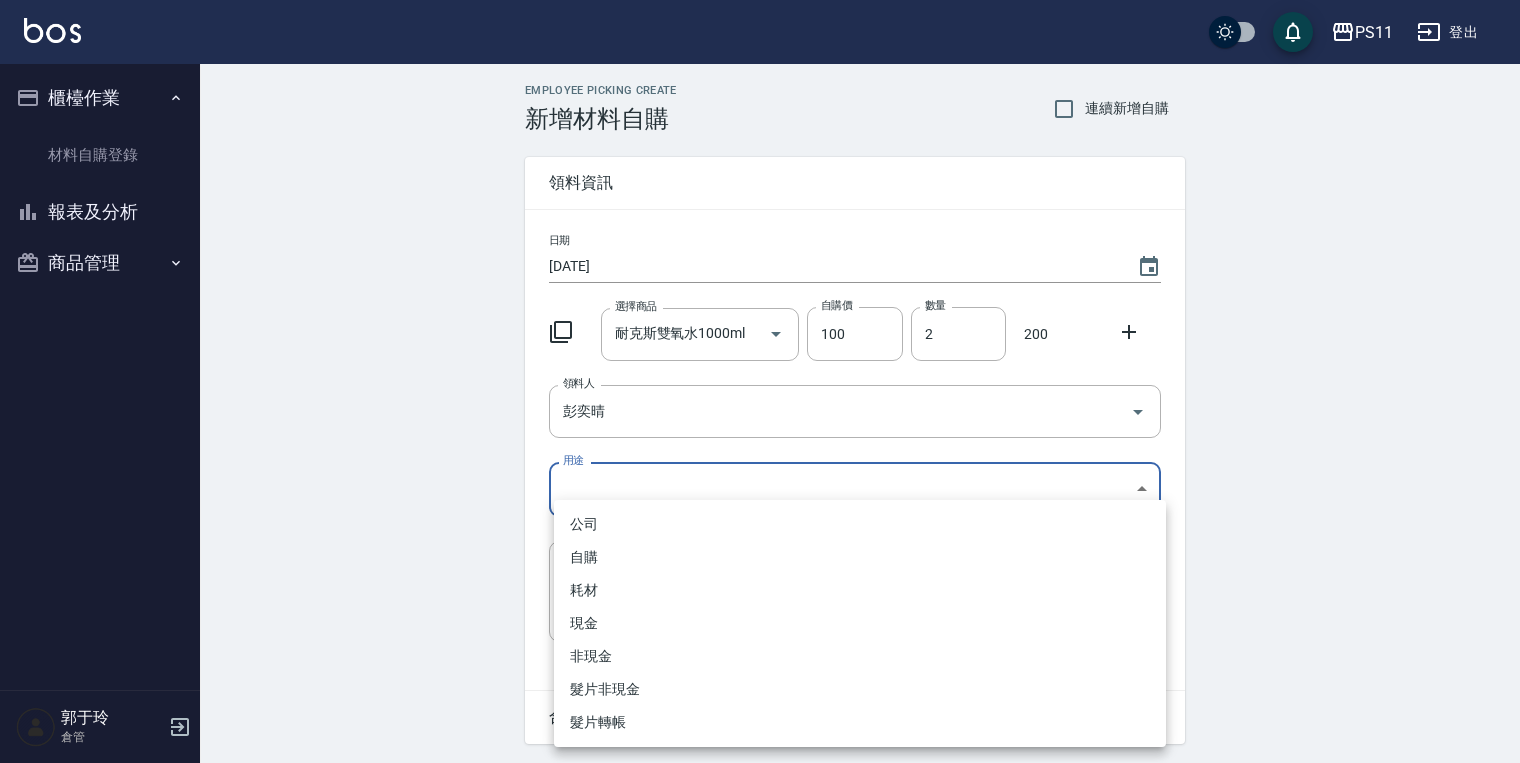 click on "PS11 登出 櫃檯作業 材料自購登錄 報表及分析 報表目錄 商品消耗明細 商品進銷貨報表 商品庫存表 商品庫存盤點表 商品管理 商品分類設定 商品列表 商品進貨作業 廠商列表 盤點作業 [PERSON_NAME] 倉管 Employee Picking Create 新增材料自購 連續新增自購 領料資訊 日期 [DATE] 選擇商品 耐克斯雙氧水1000ml 選擇商品 自購價 100 自購價 數量 2 數量 200 領料人 [PERSON_NAME] 領料人 用途 ​ 用途 備註 x 備註 合計： 200 新增 公司 自購 耗材 現金 非現金 髮片非現金 髮片轉帳" at bounding box center [760, 412] 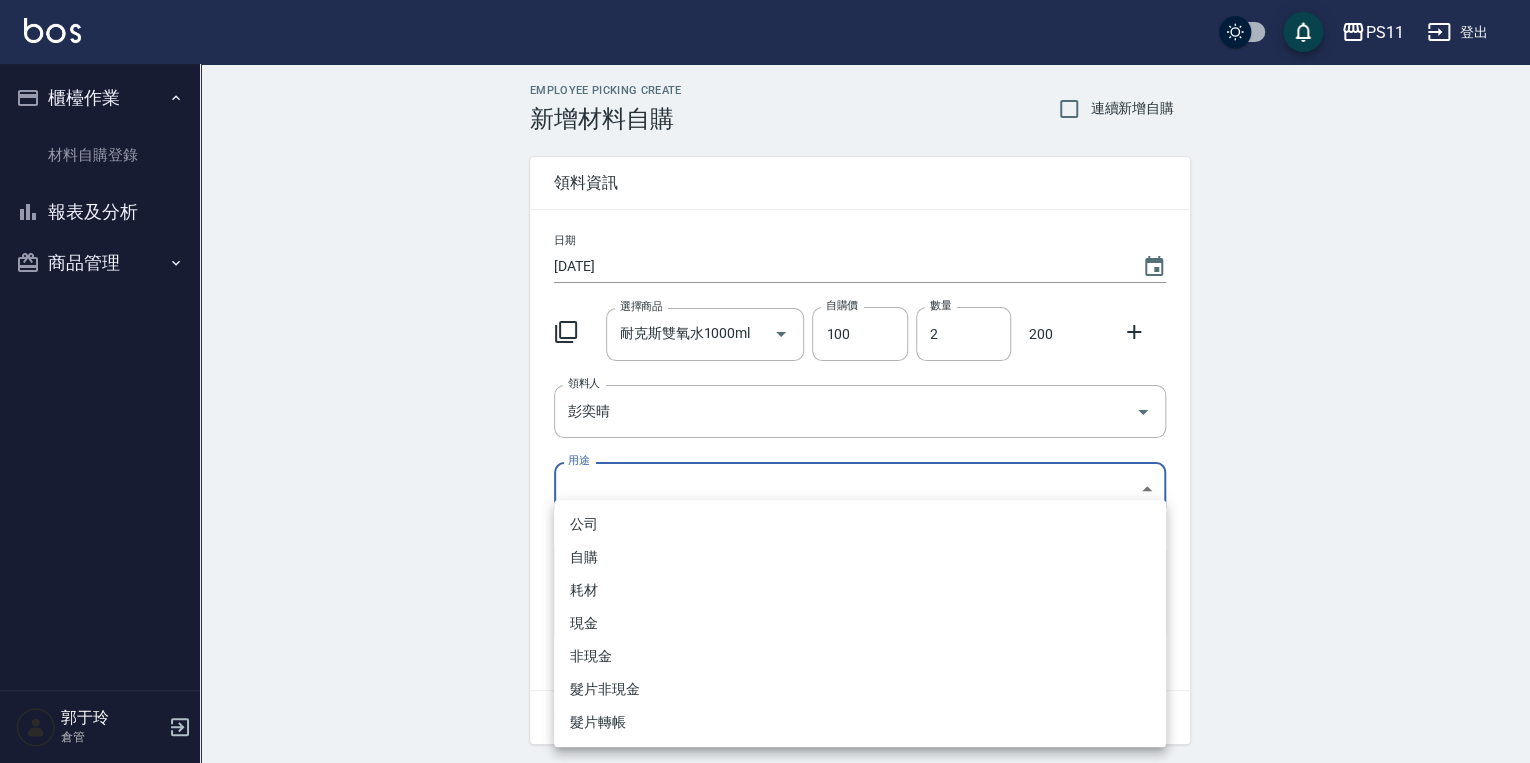 click on "自購" at bounding box center [860, 557] 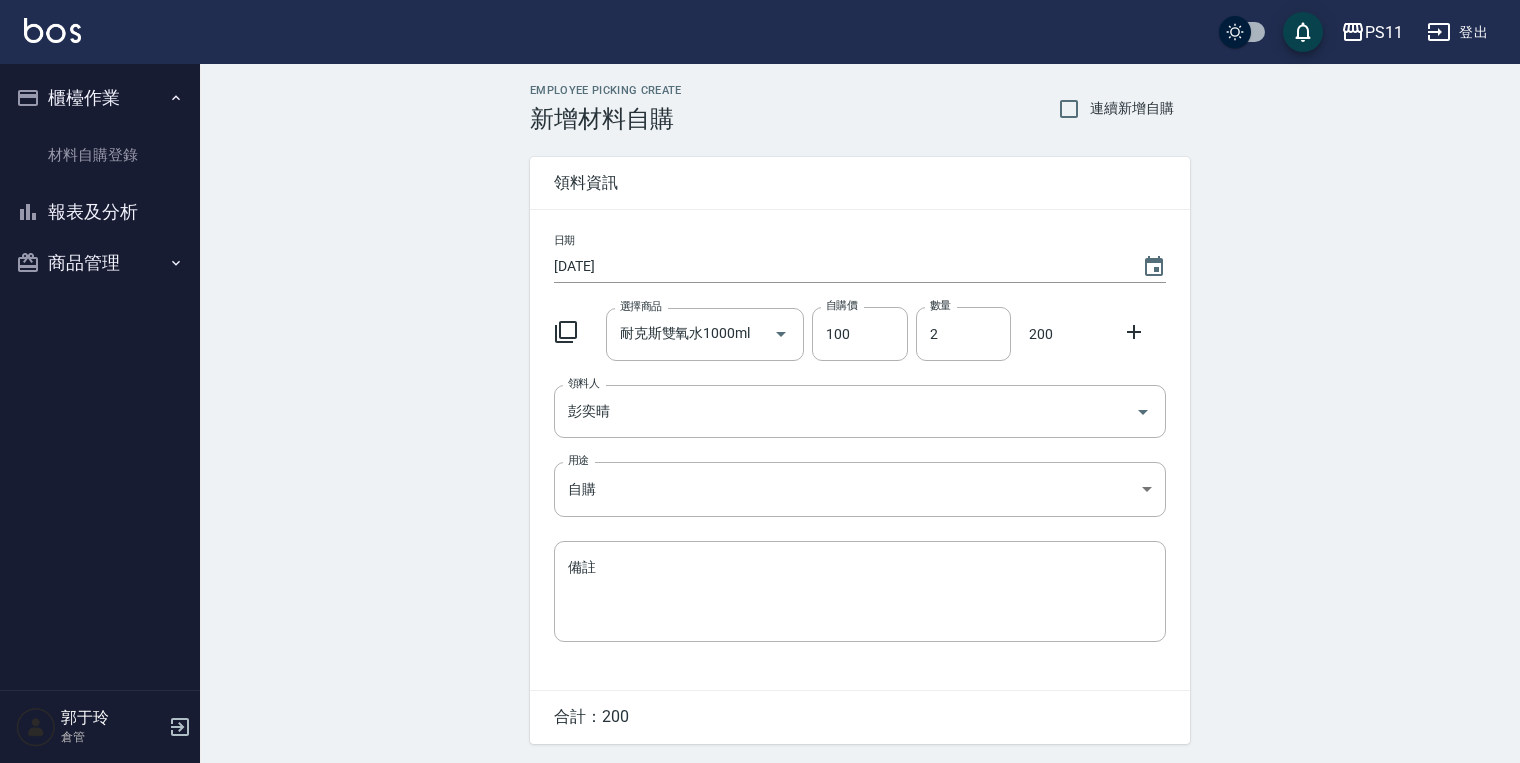 drag, startPoint x: 317, startPoint y: 575, endPoint x: 340, endPoint y: 588, distance: 26.41969 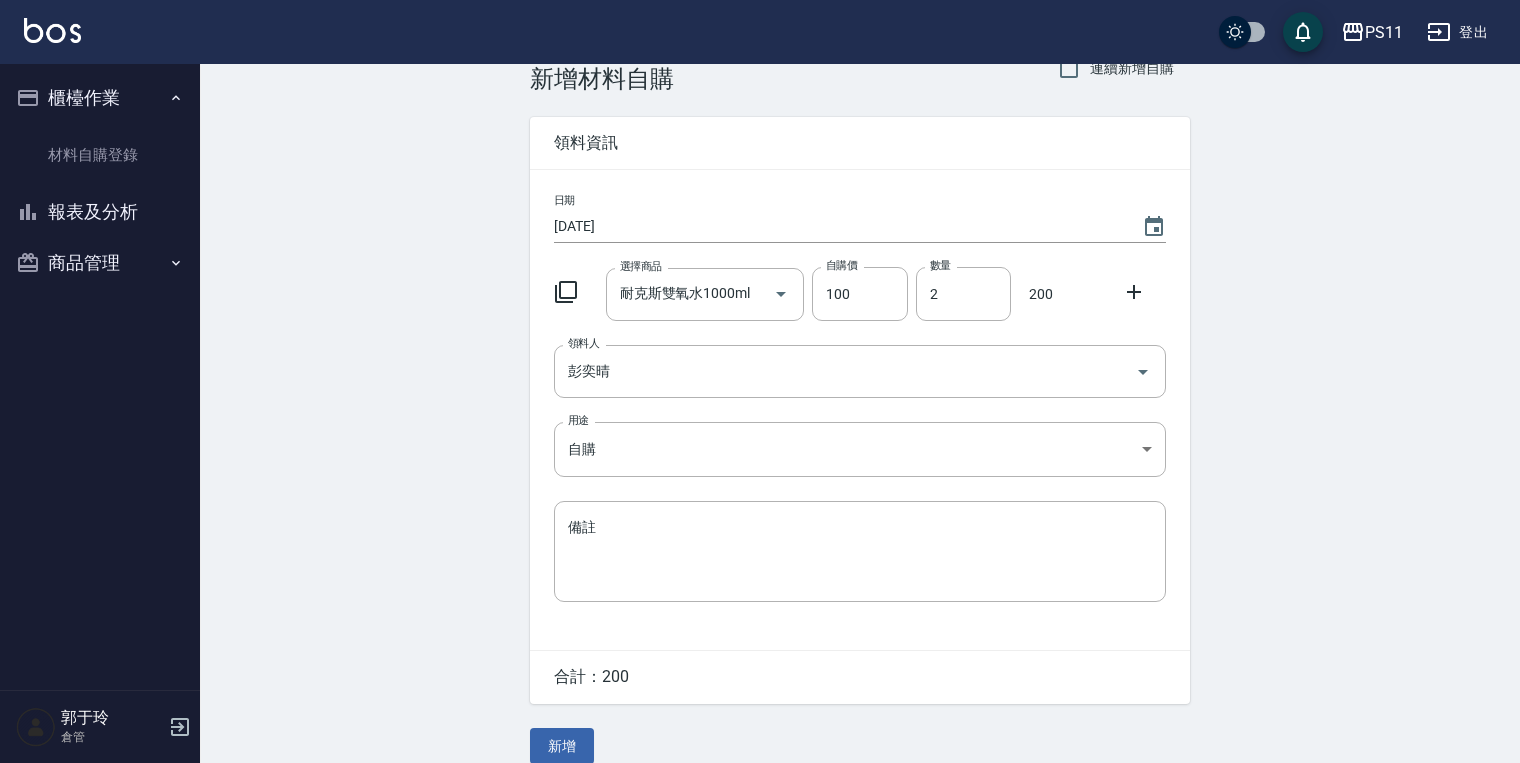scroll, scrollTop: 62, scrollLeft: 0, axis: vertical 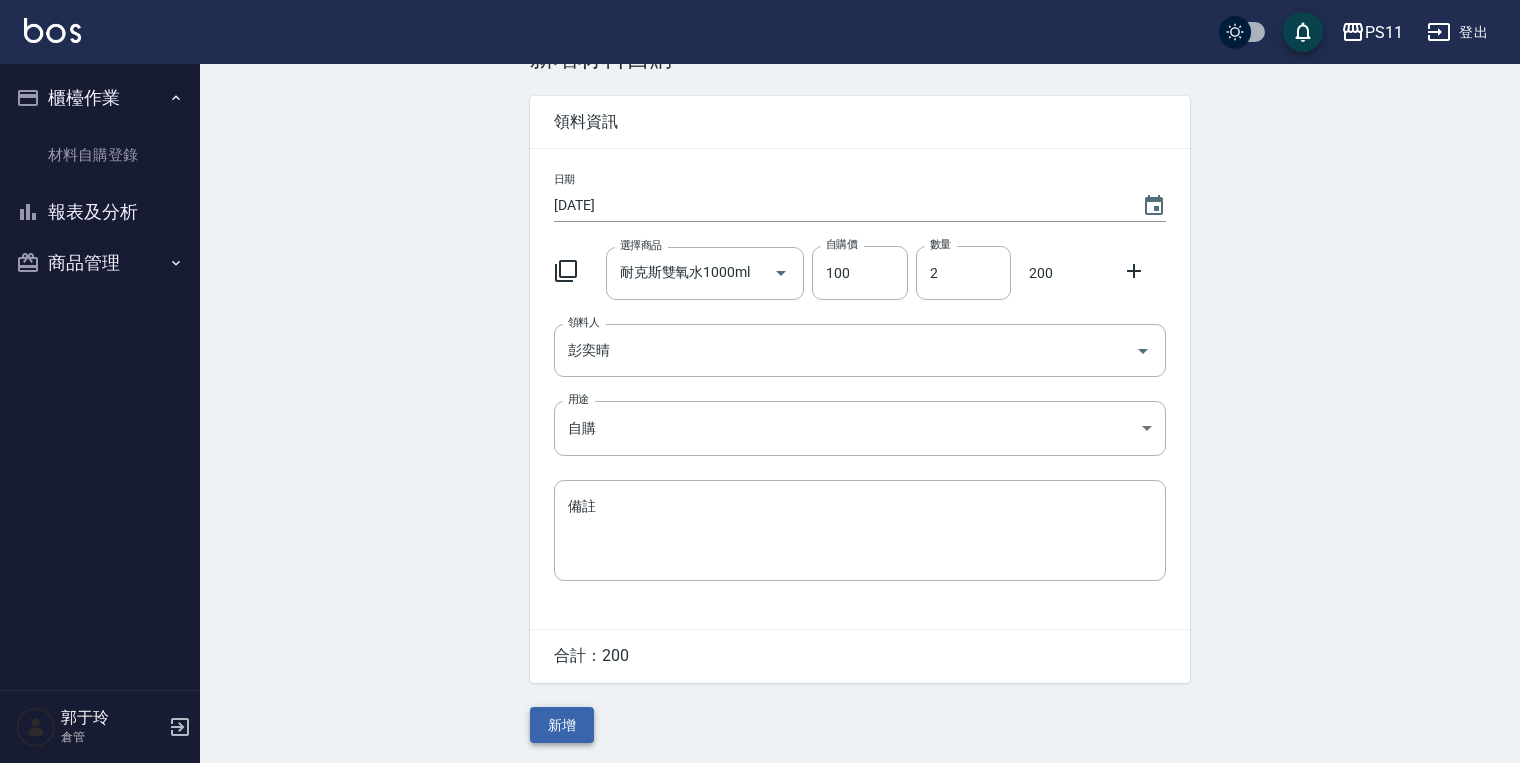 click on "新增" at bounding box center (562, 725) 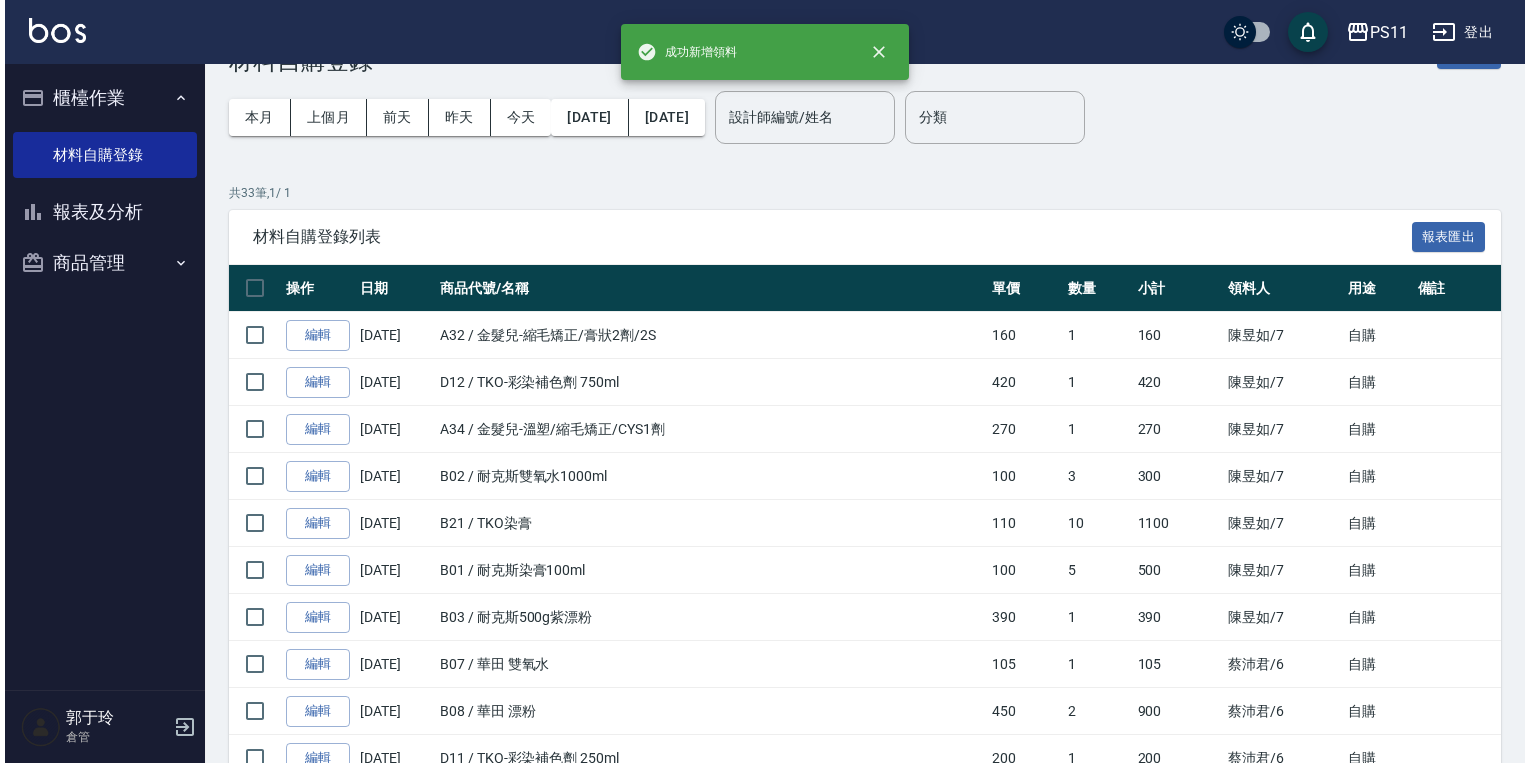 scroll, scrollTop: 0, scrollLeft: 0, axis: both 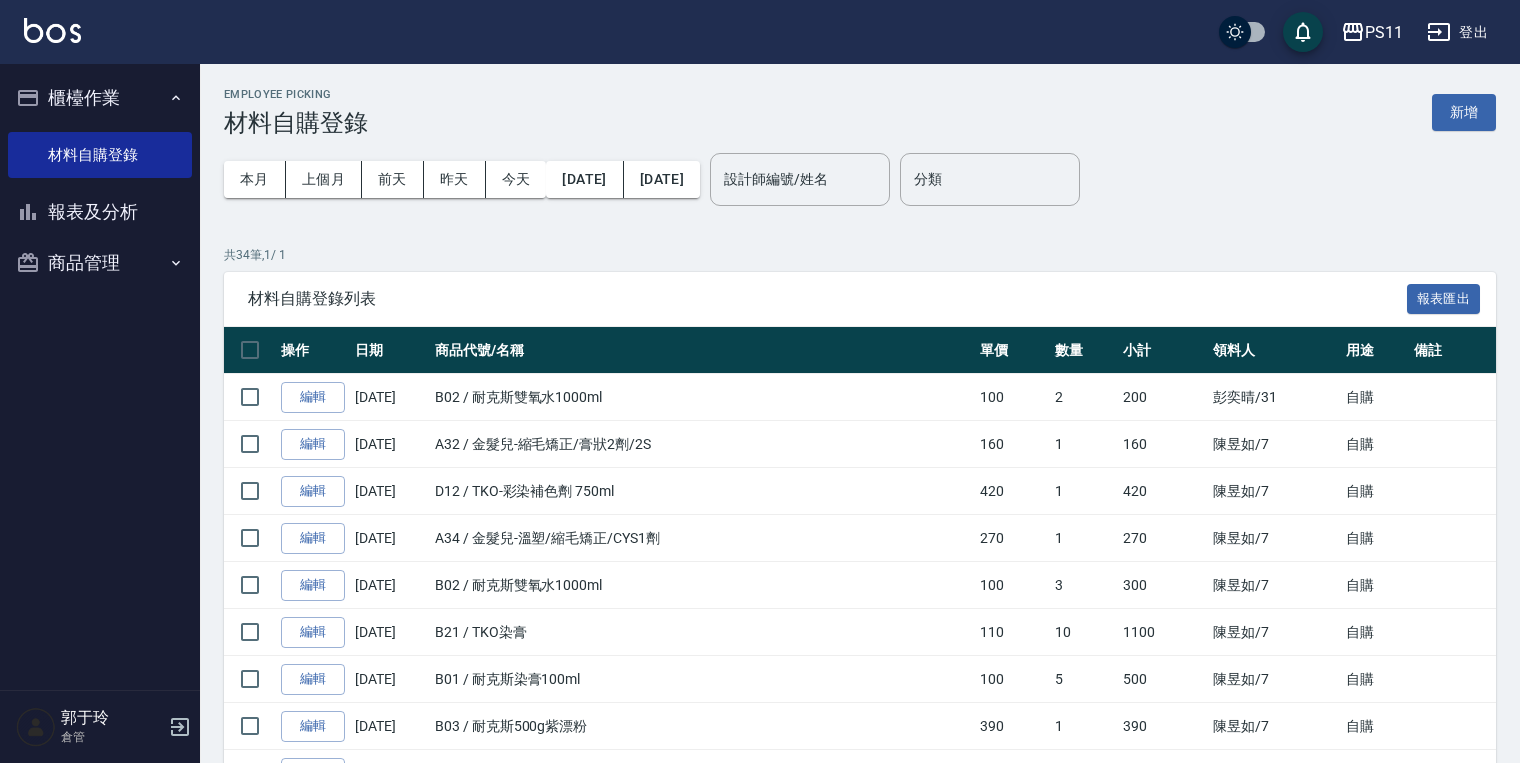 click on "報表及分析" at bounding box center (100, 212) 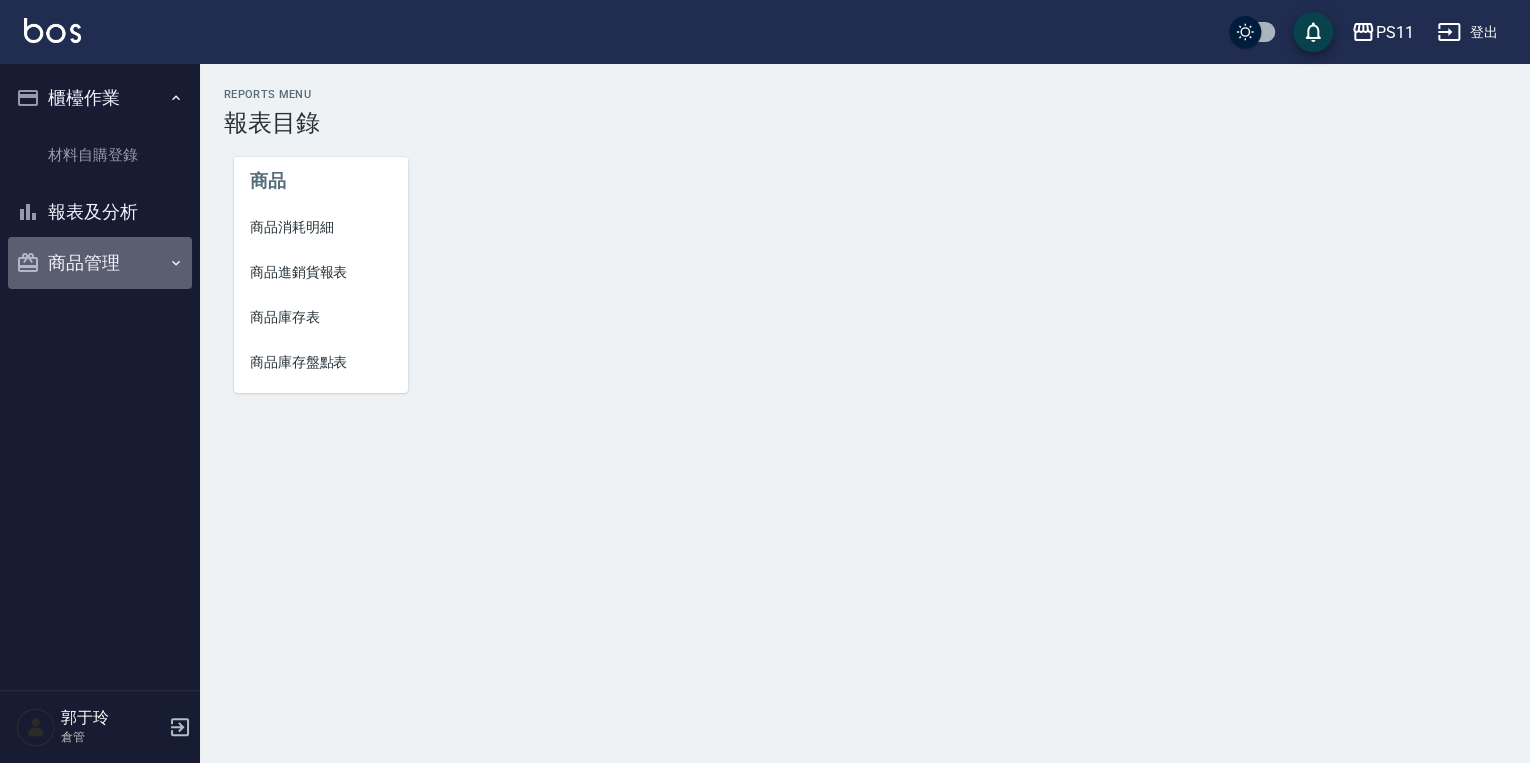 click on "商品管理" at bounding box center (100, 263) 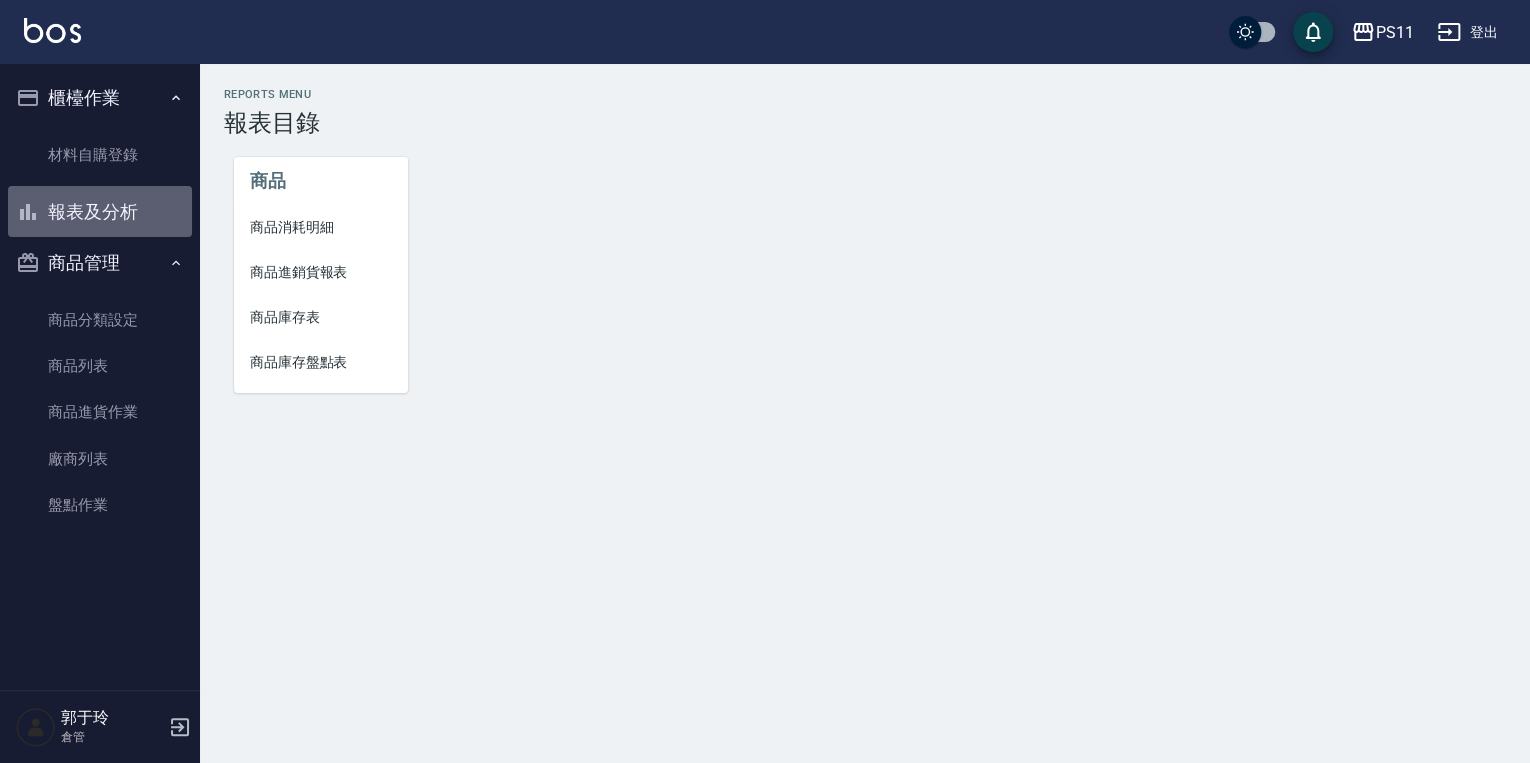 click on "報表及分析" at bounding box center [100, 212] 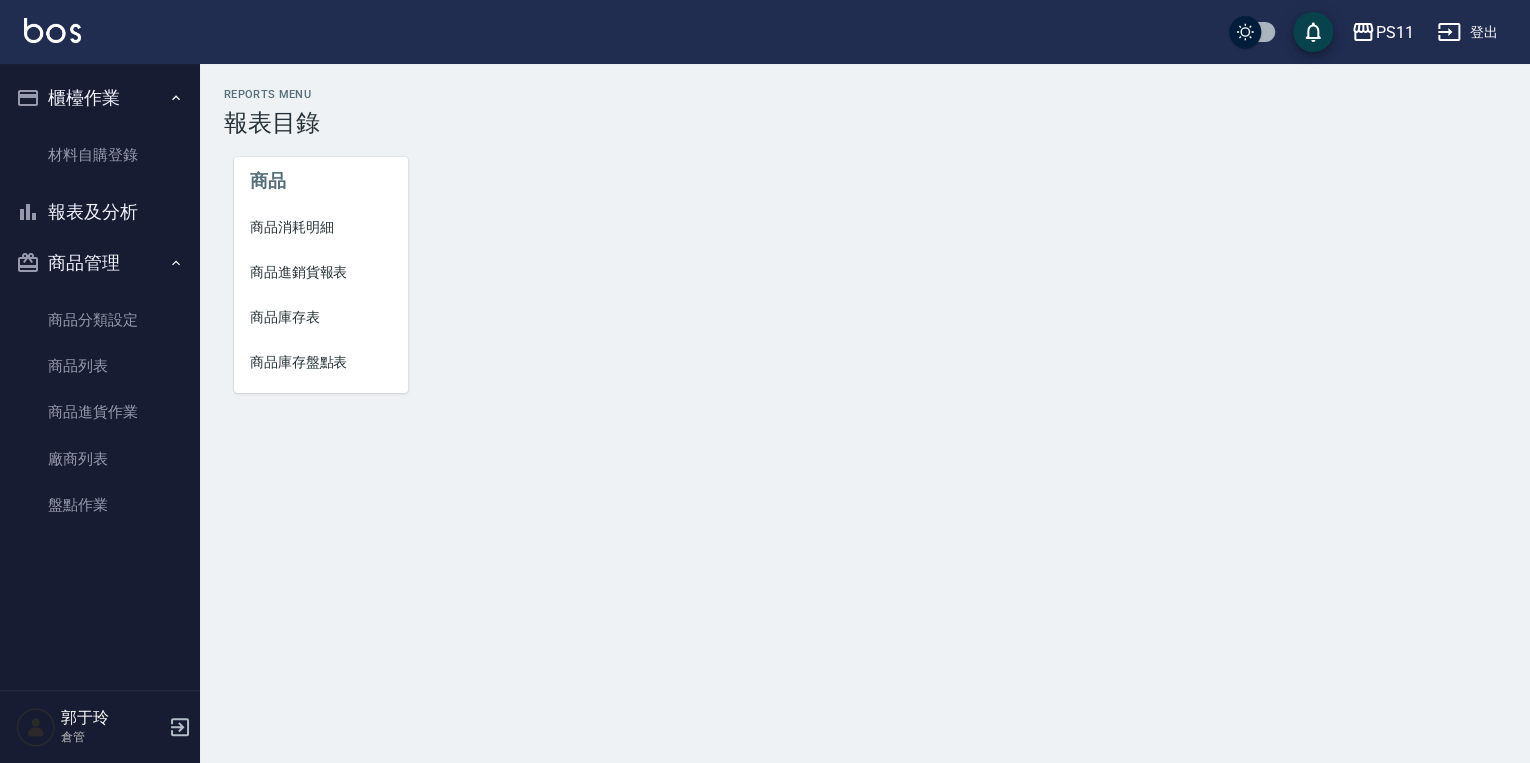click on "商品管理" at bounding box center [100, 263] 